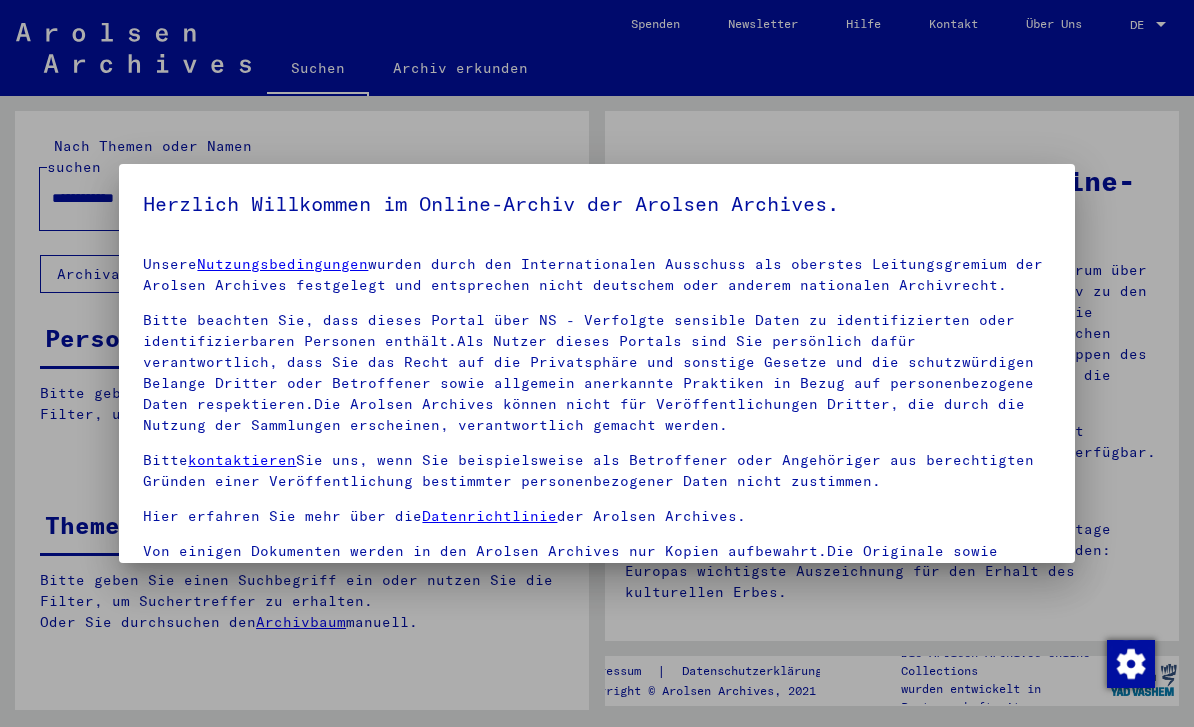 scroll, scrollTop: 0, scrollLeft: 0, axis: both 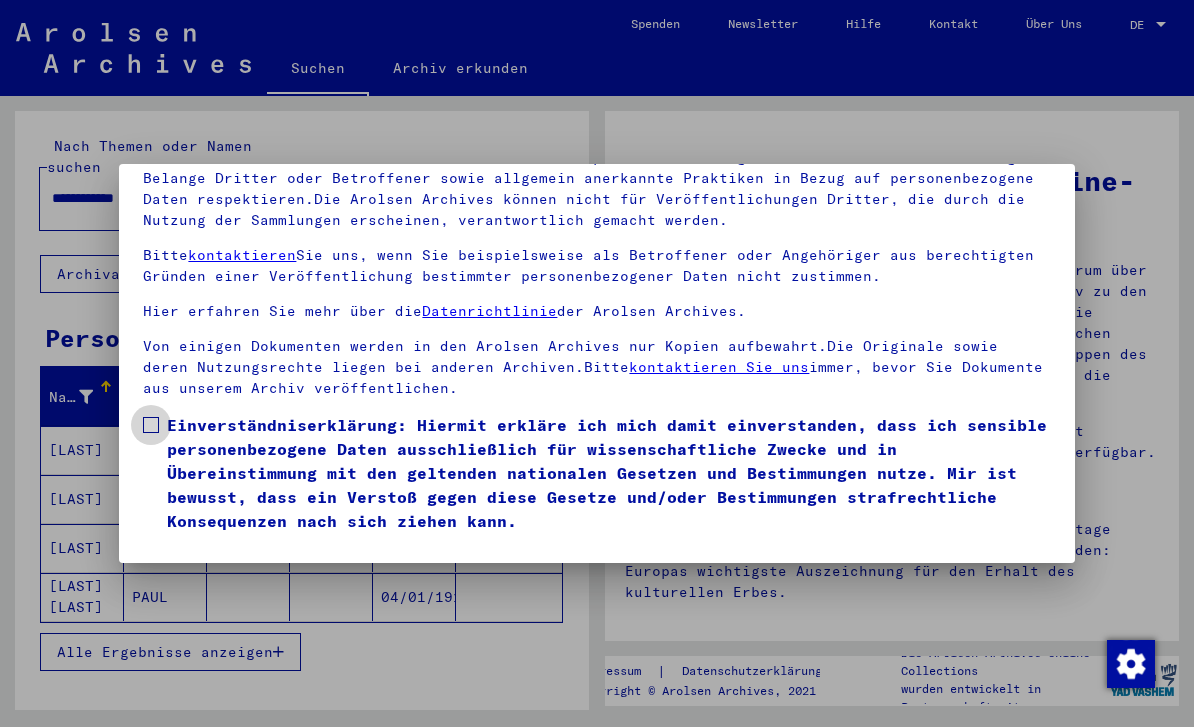 click at bounding box center [151, 425] 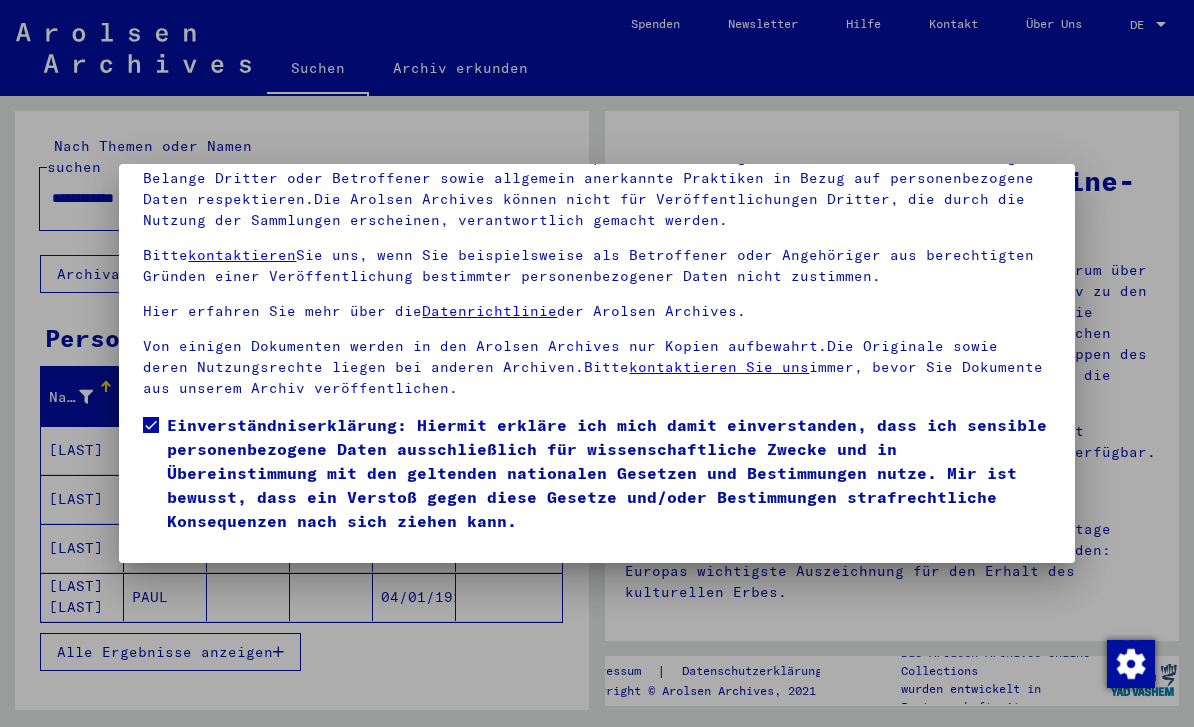 click on "Ich stimme zu" at bounding box center (218, 562) 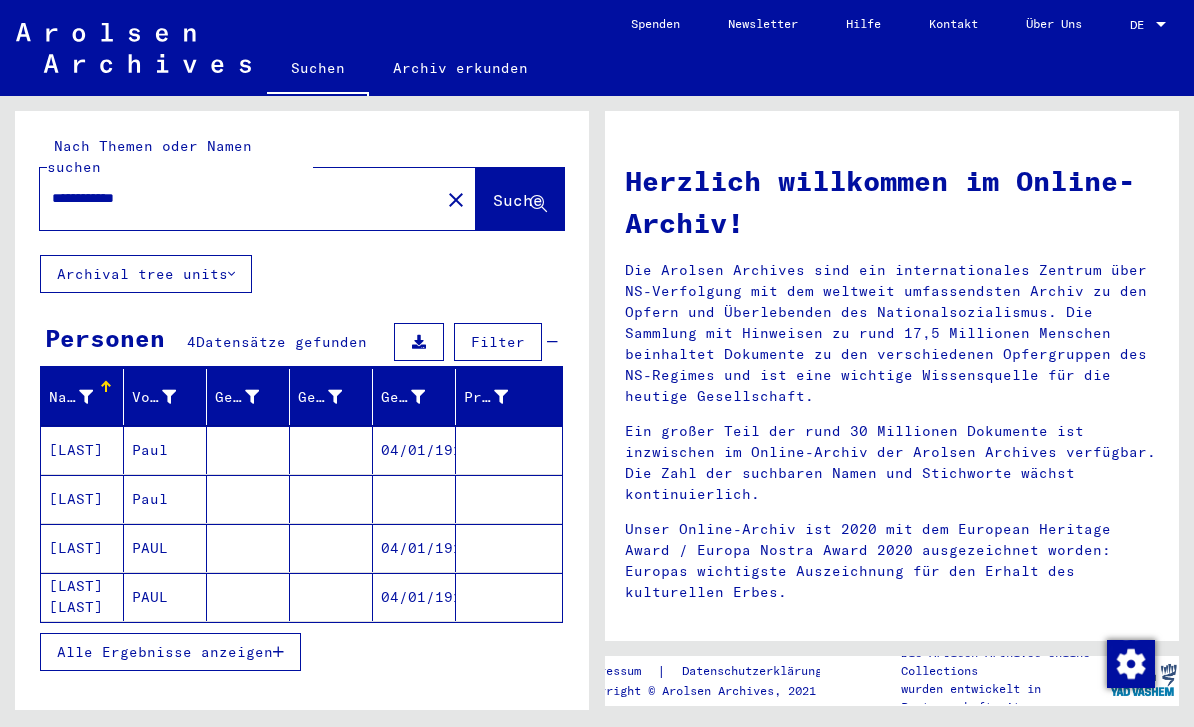 click at bounding box center [248, 499] 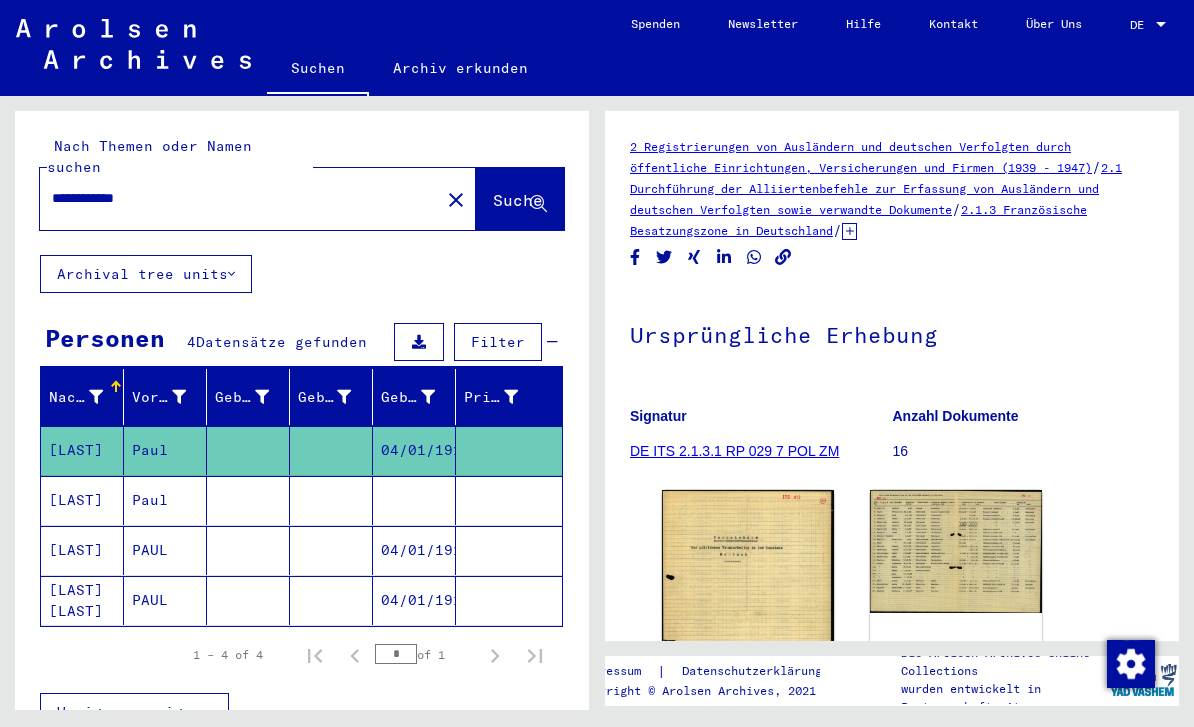 scroll, scrollTop: 0, scrollLeft: 0, axis: both 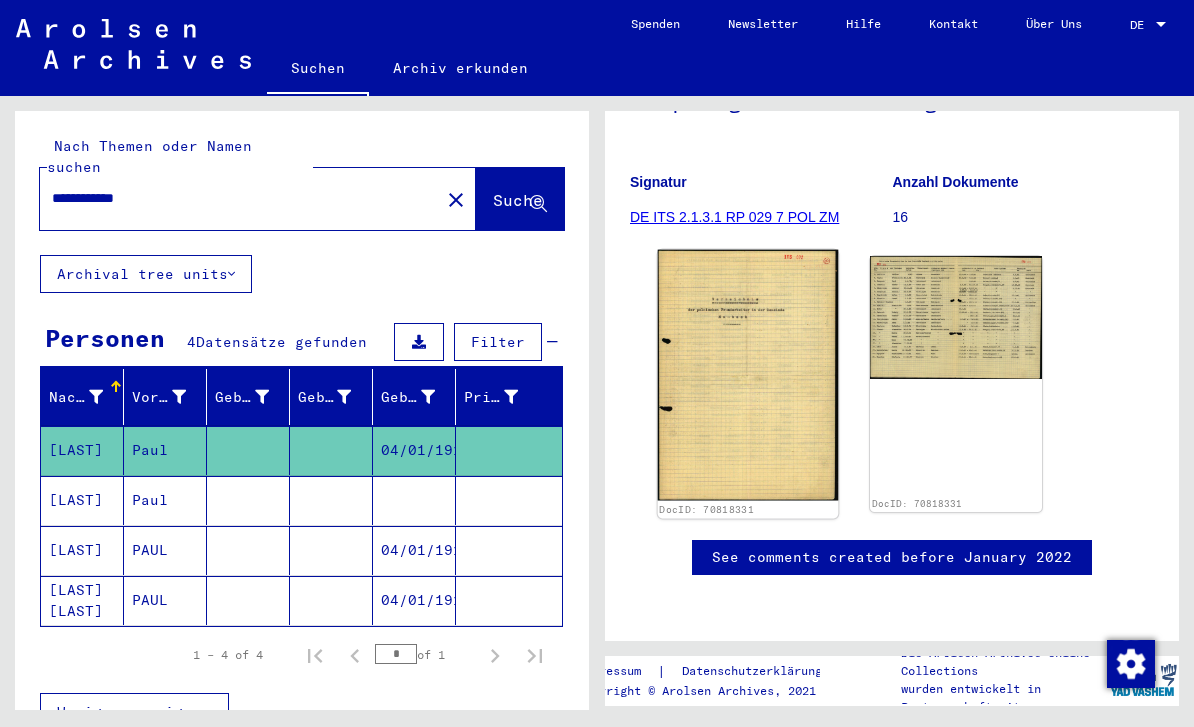 click 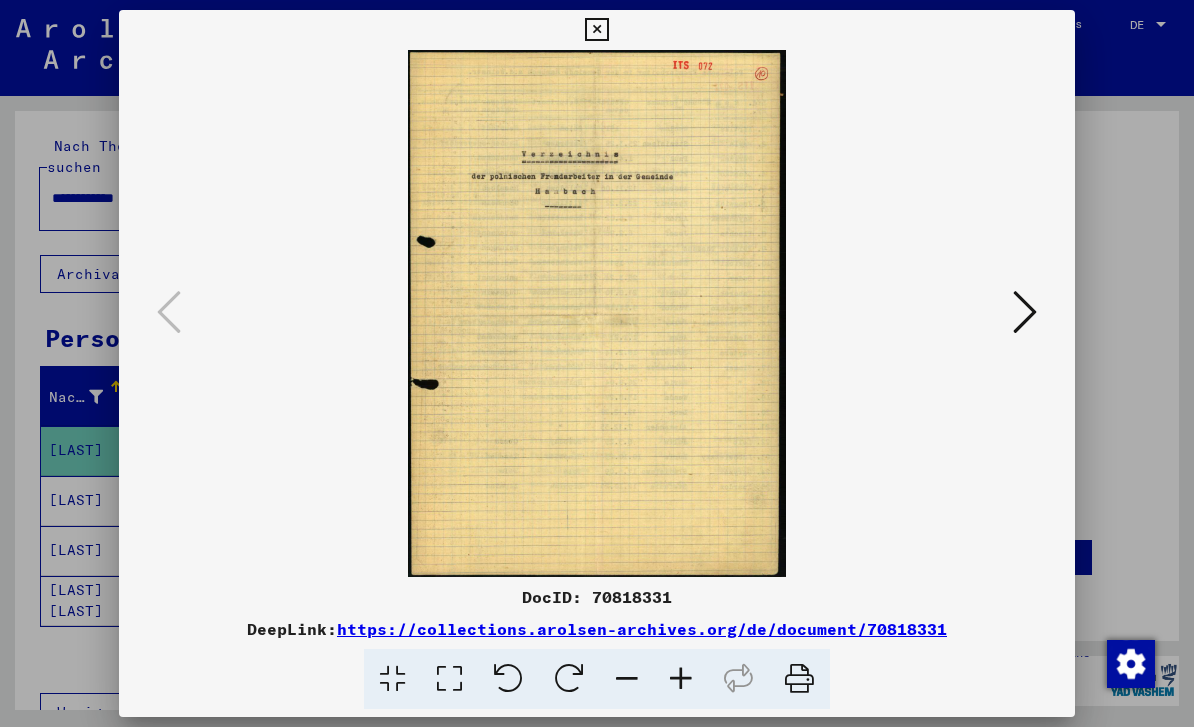 click at bounding box center (1025, 313) 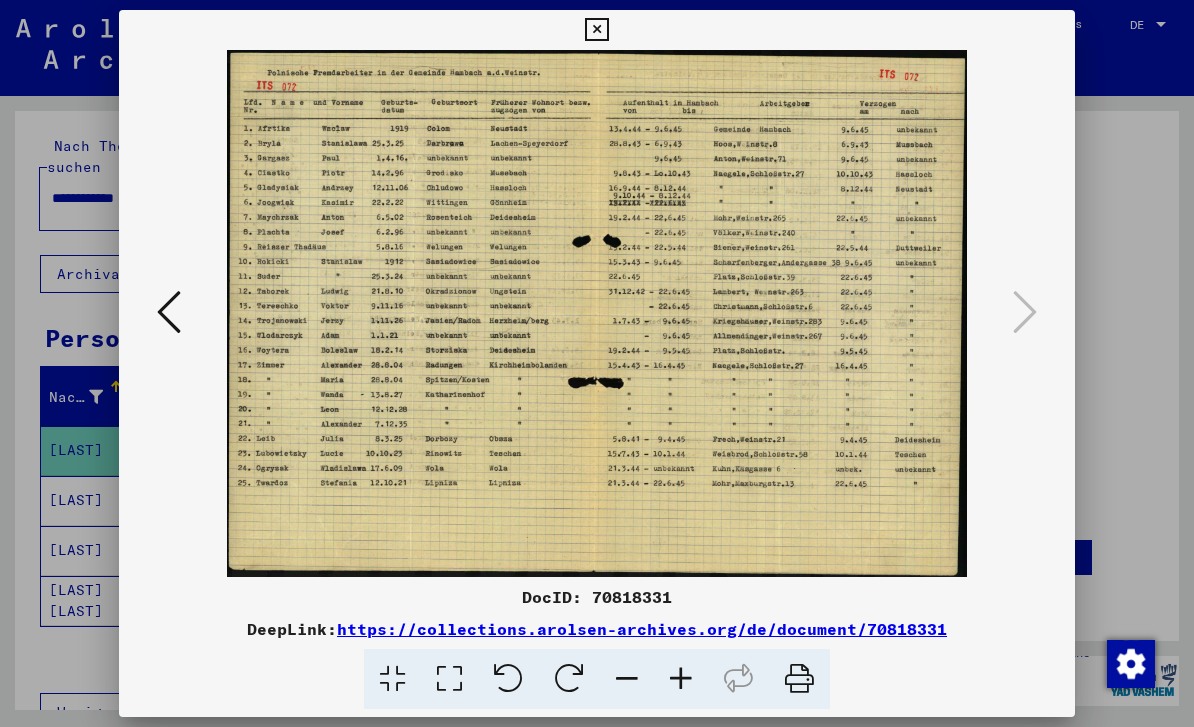 click at bounding box center (596, 313) 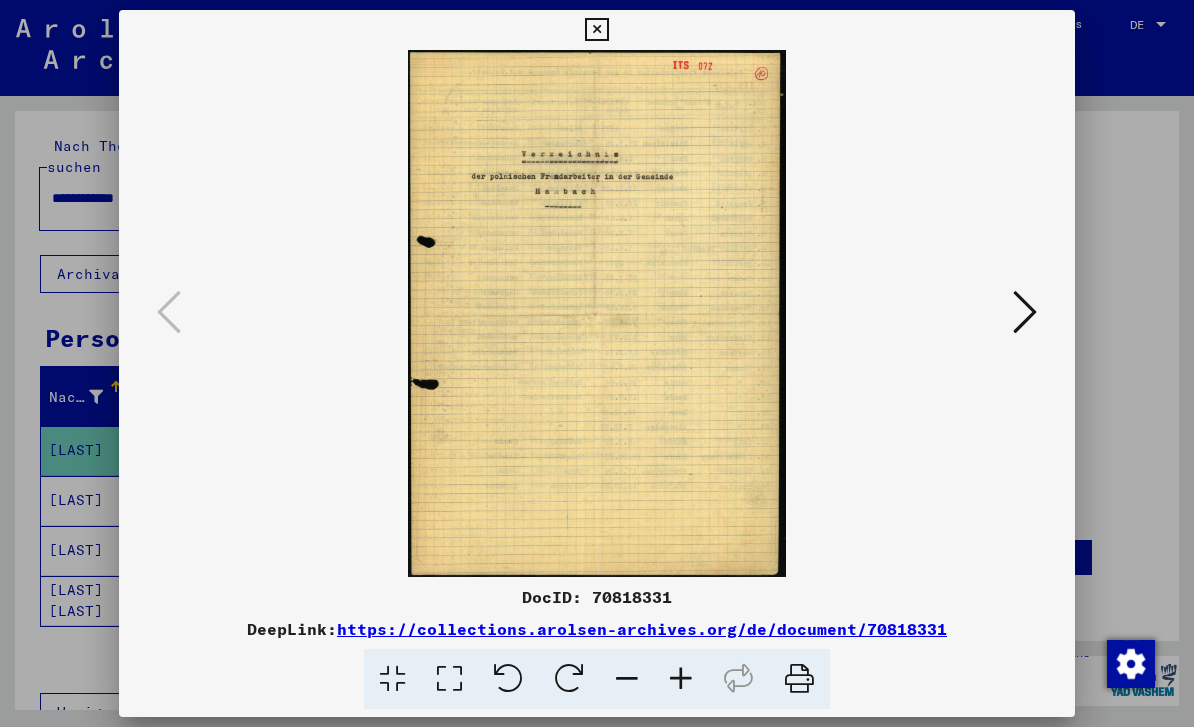 click at bounding box center (1025, 312) 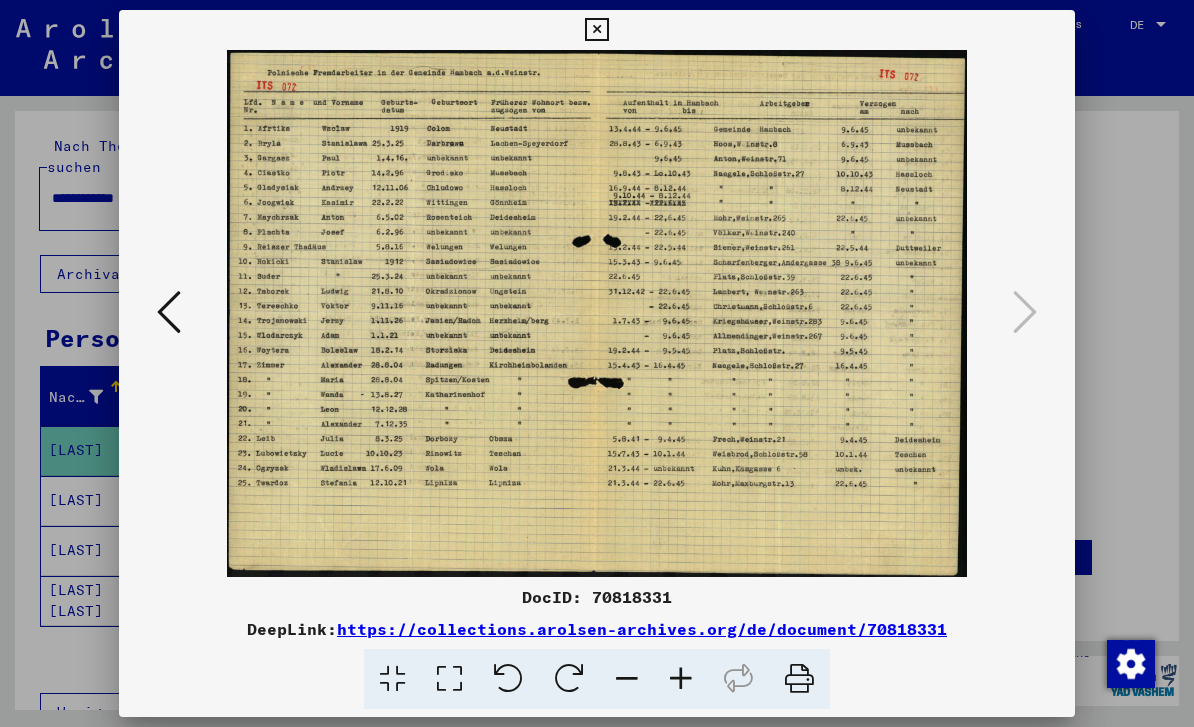 click at bounding box center [596, 30] 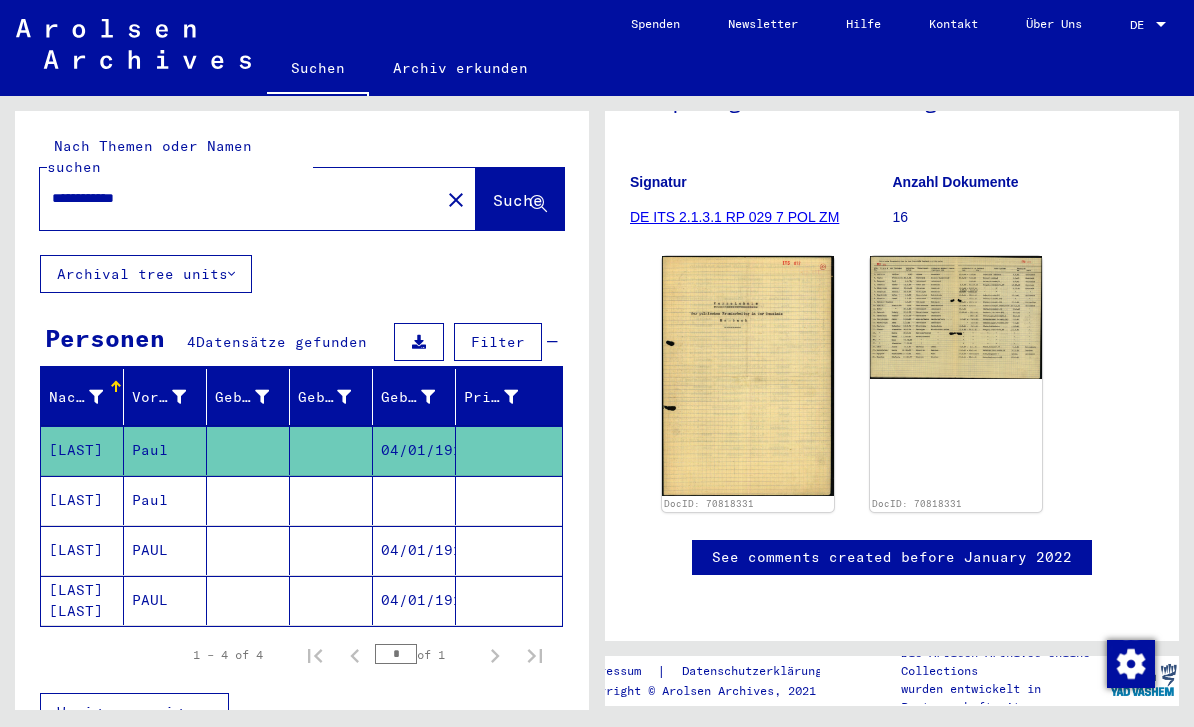 click at bounding box center [414, 550] 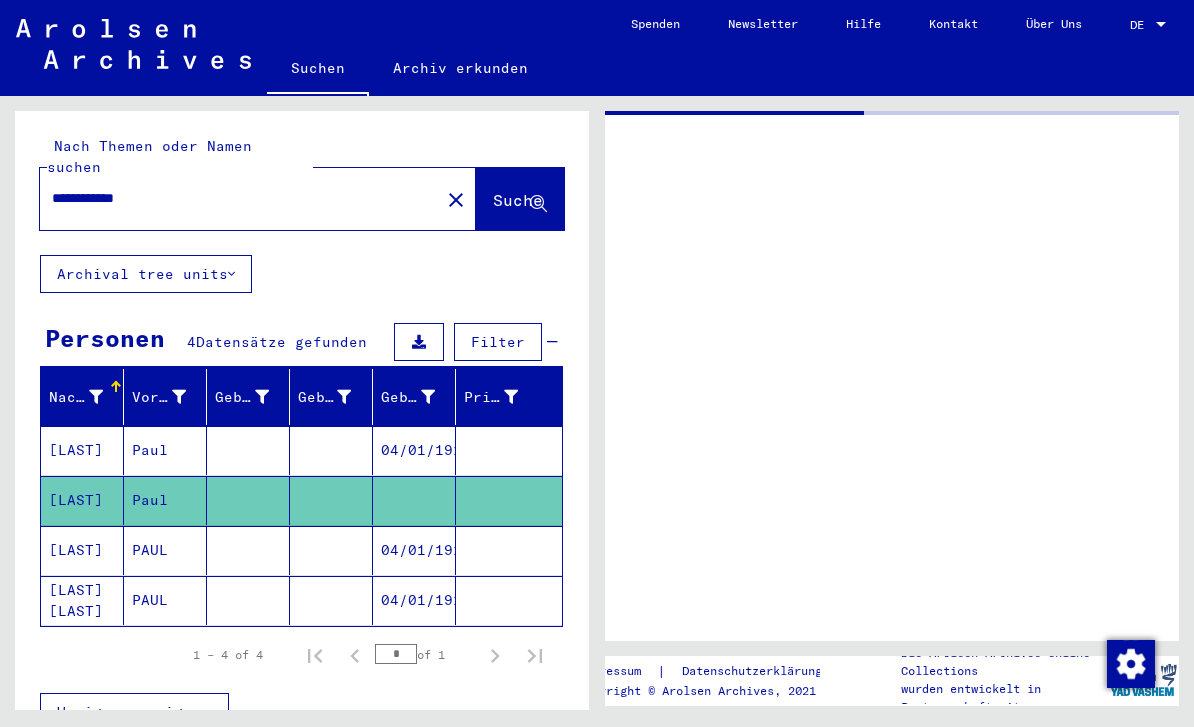 scroll, scrollTop: 0, scrollLeft: 0, axis: both 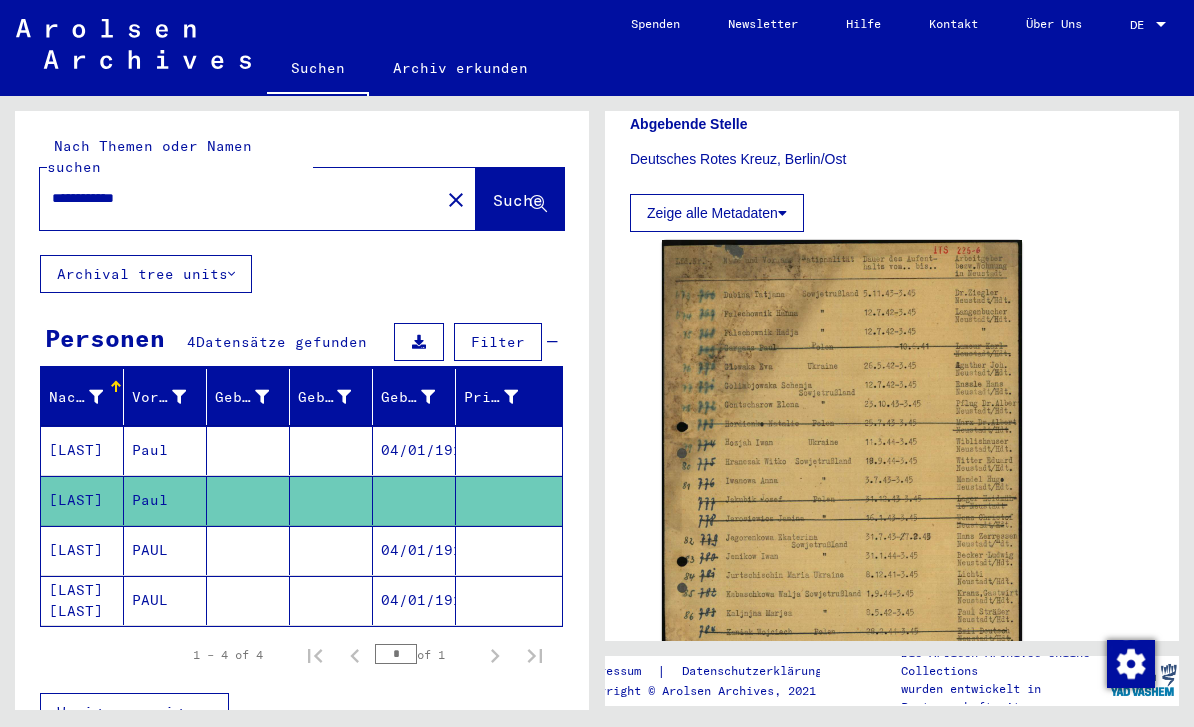click on "04/01/1916" at bounding box center (414, 600) 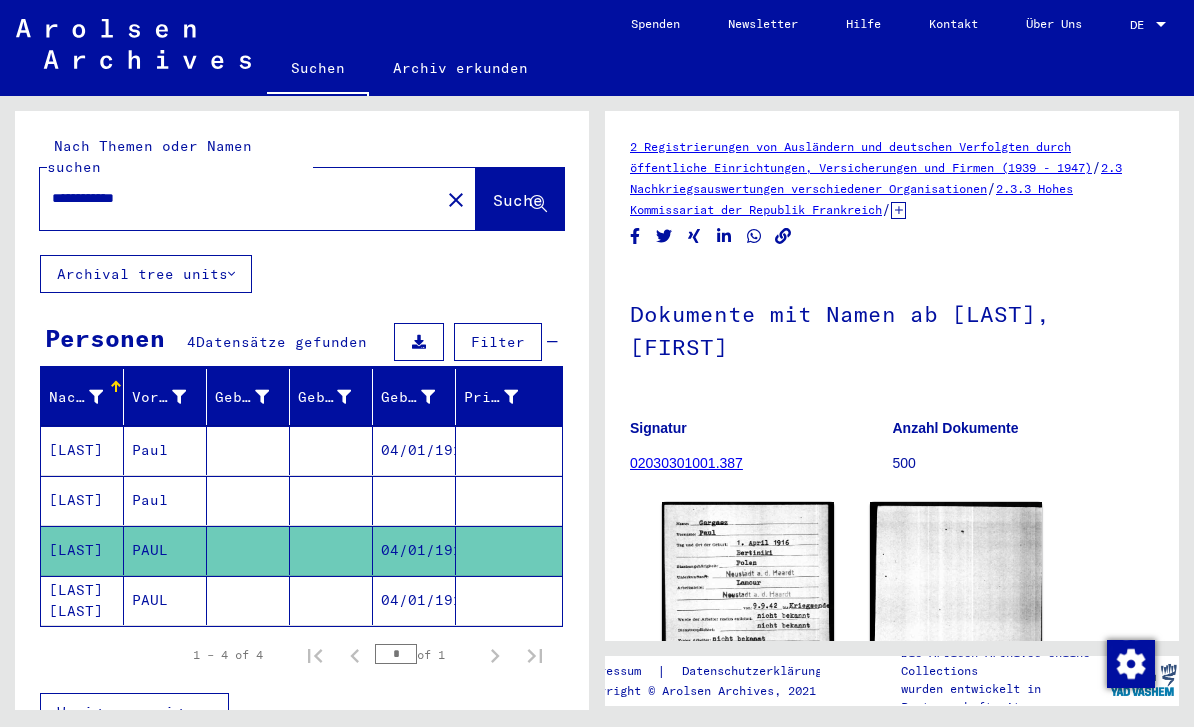 scroll, scrollTop: 0, scrollLeft: 0, axis: both 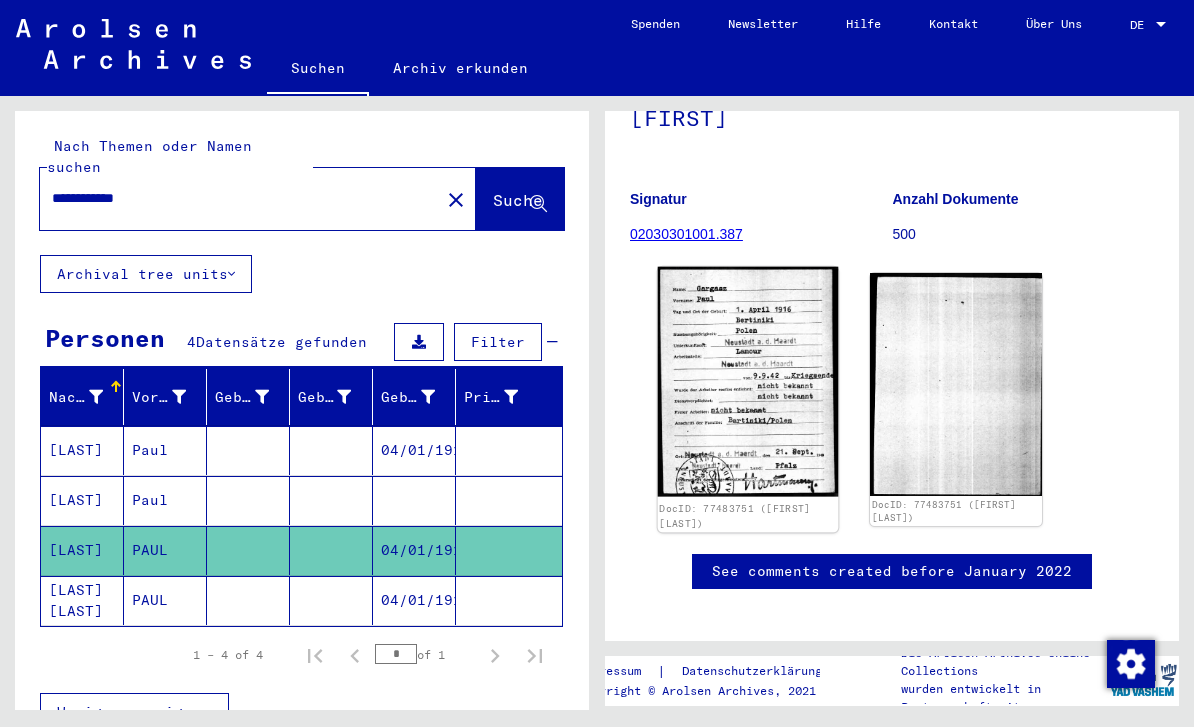 click 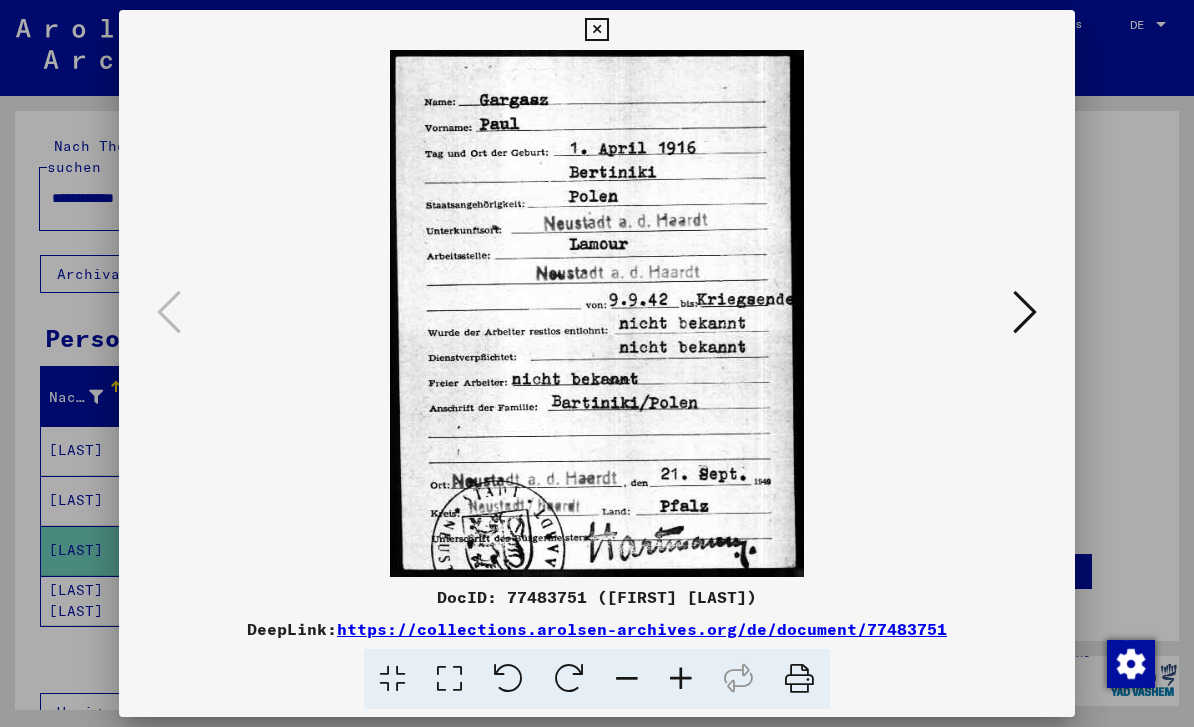 click at bounding box center [597, 363] 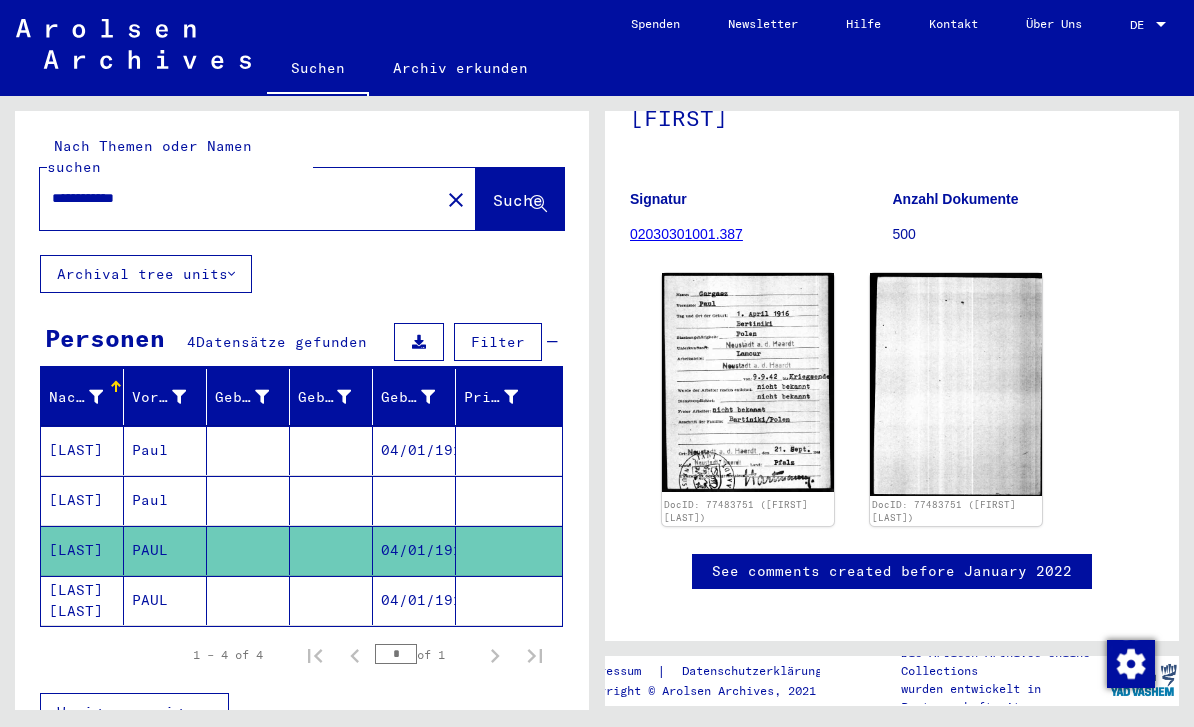 click on "Paul" at bounding box center [165, 550] 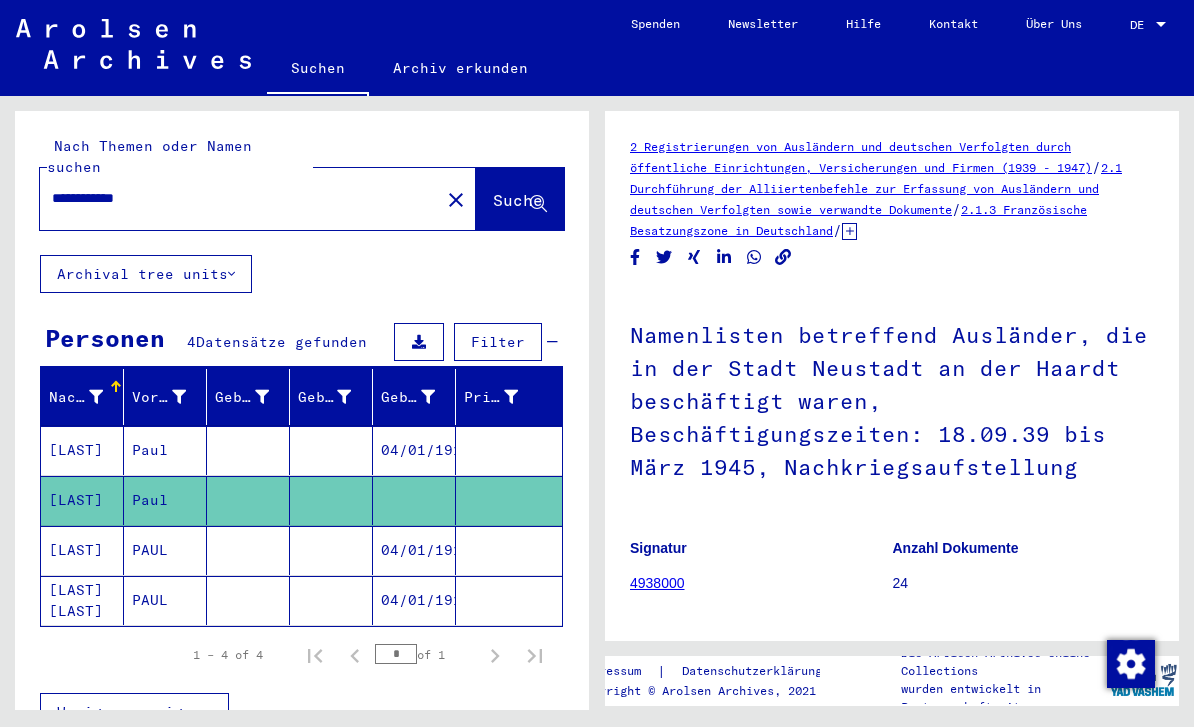 scroll, scrollTop: 0, scrollLeft: 0, axis: both 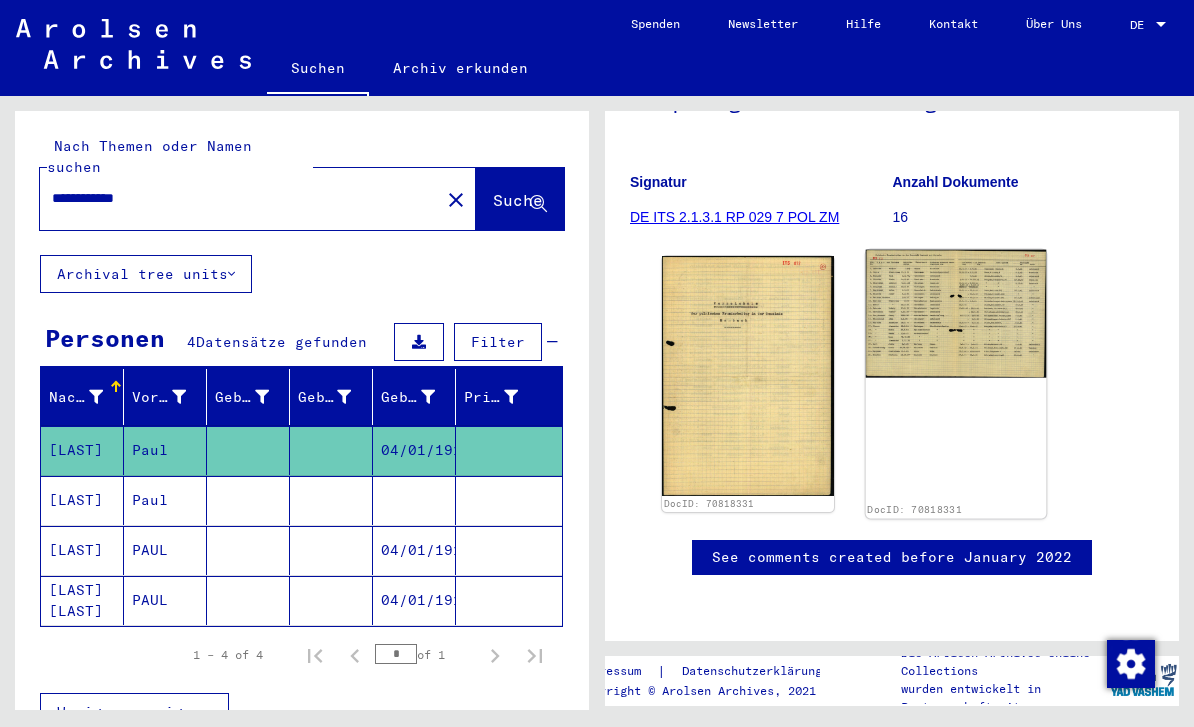 click 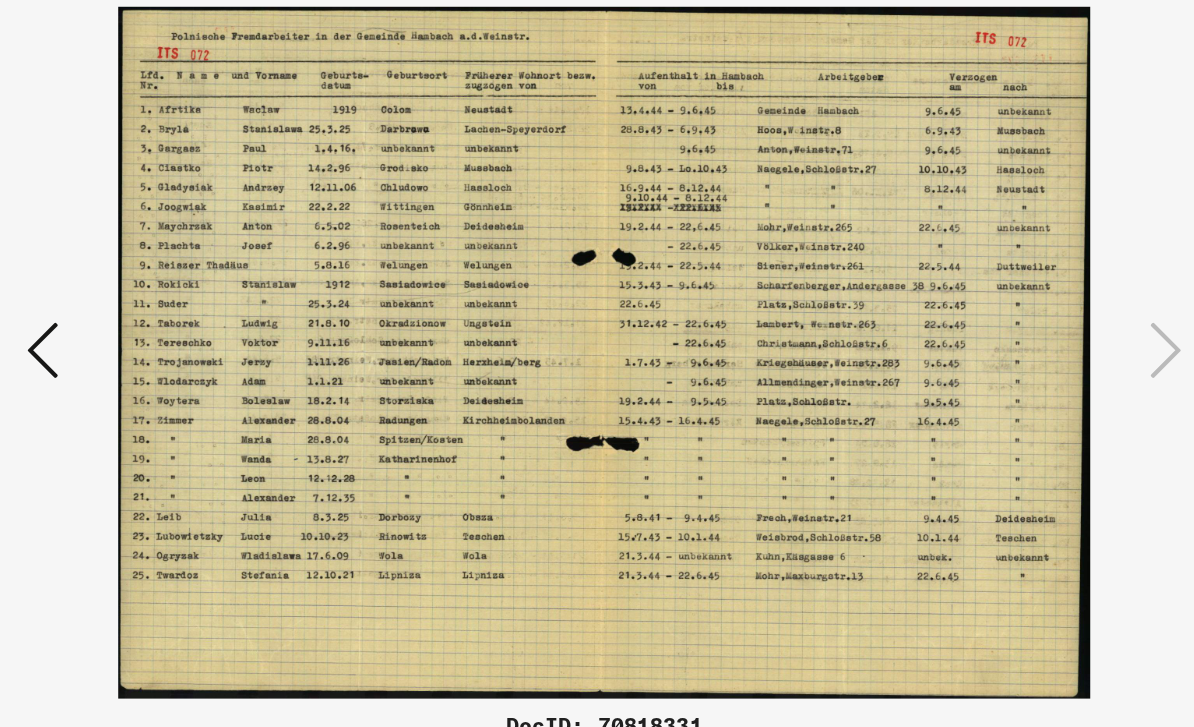 click at bounding box center (596, 313) 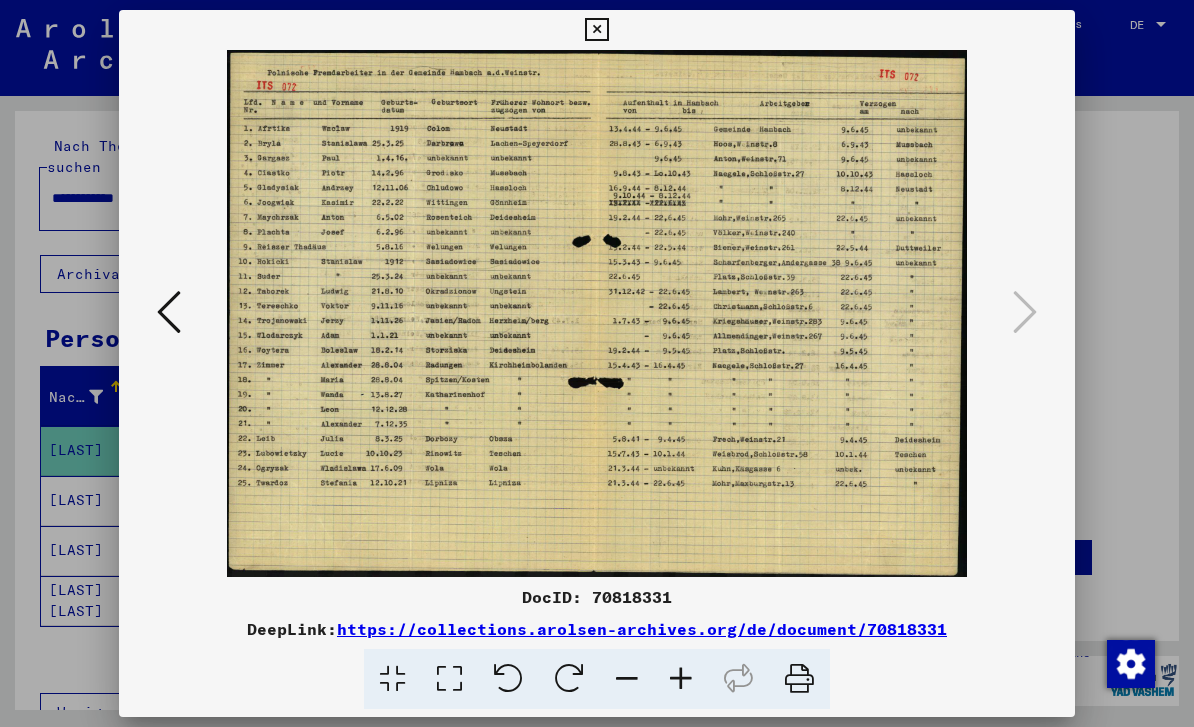 click at bounding box center (596, 30) 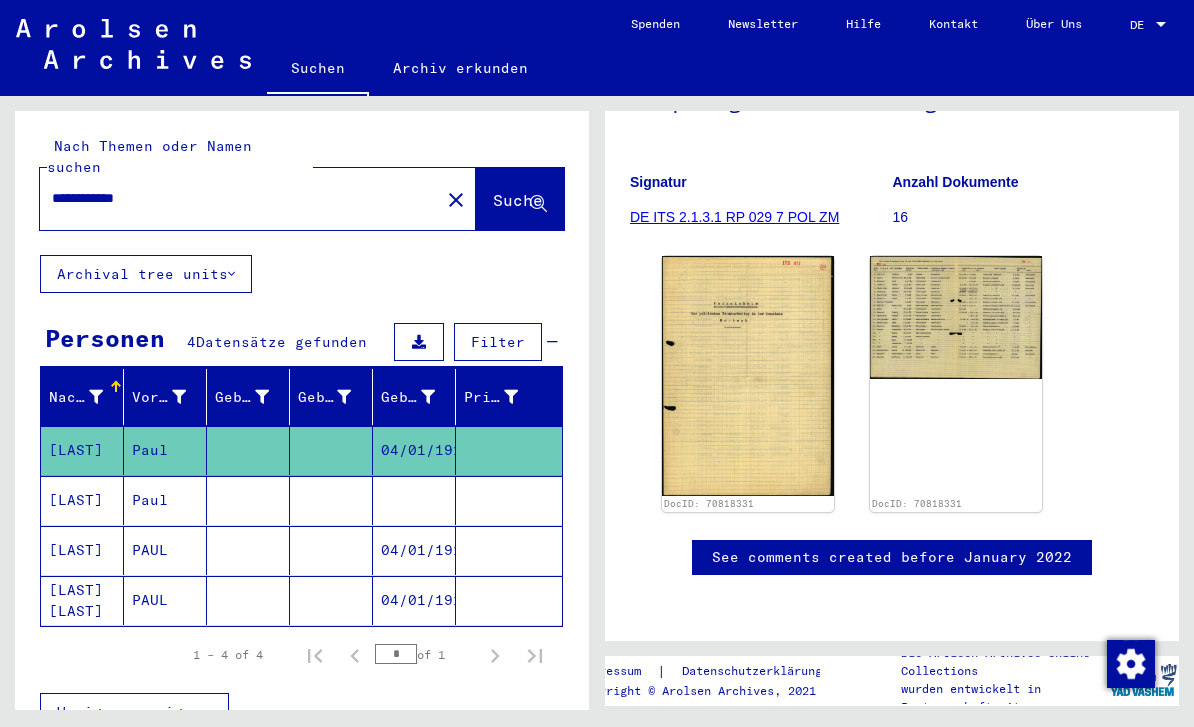 click at bounding box center [509, 600] 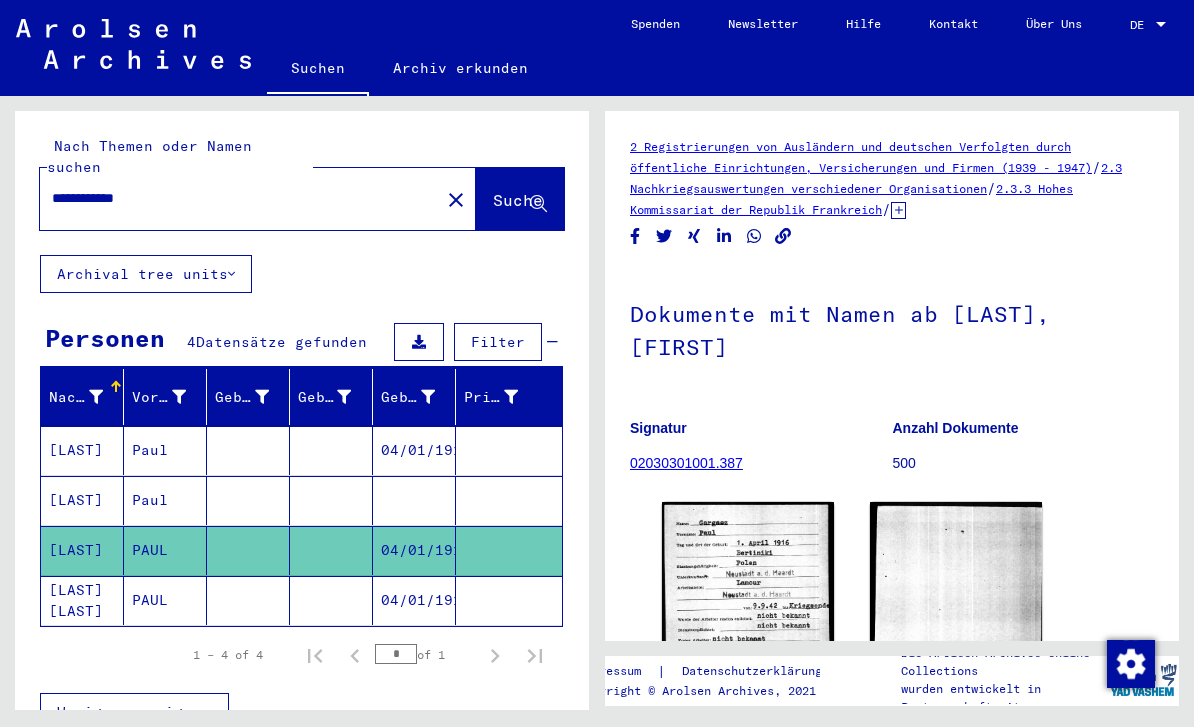 scroll, scrollTop: 0, scrollLeft: 0, axis: both 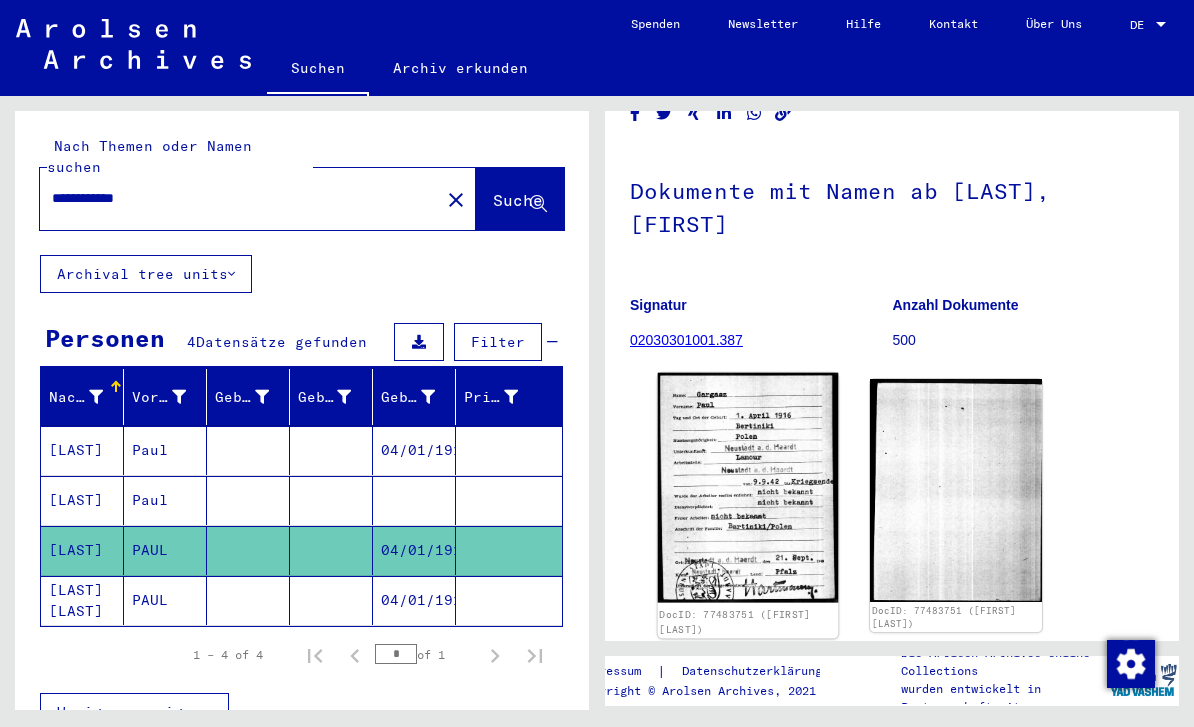 click 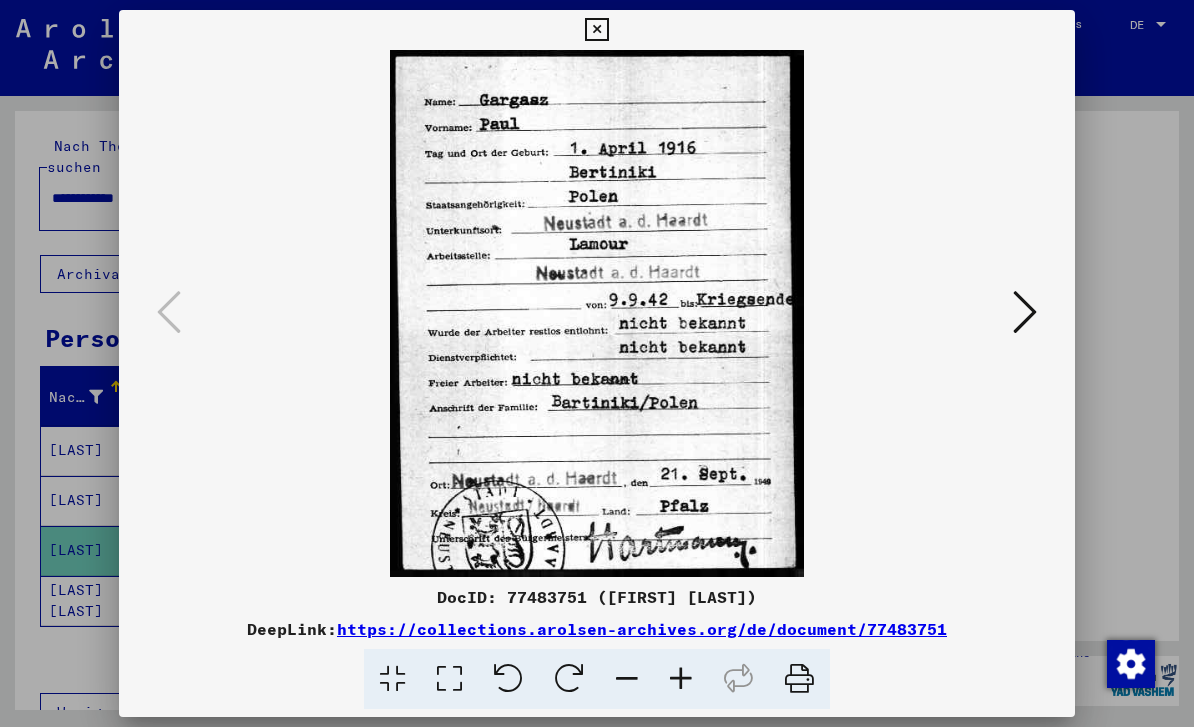 click at bounding box center [596, 30] 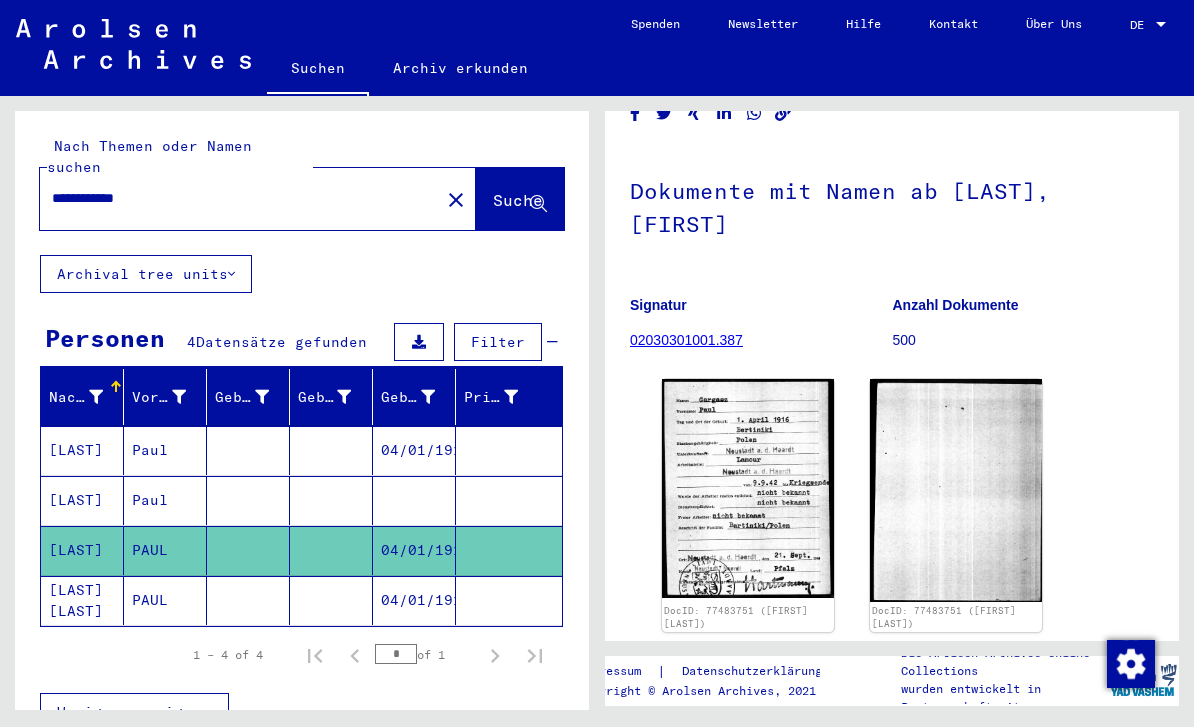 click at bounding box center (414, 550) 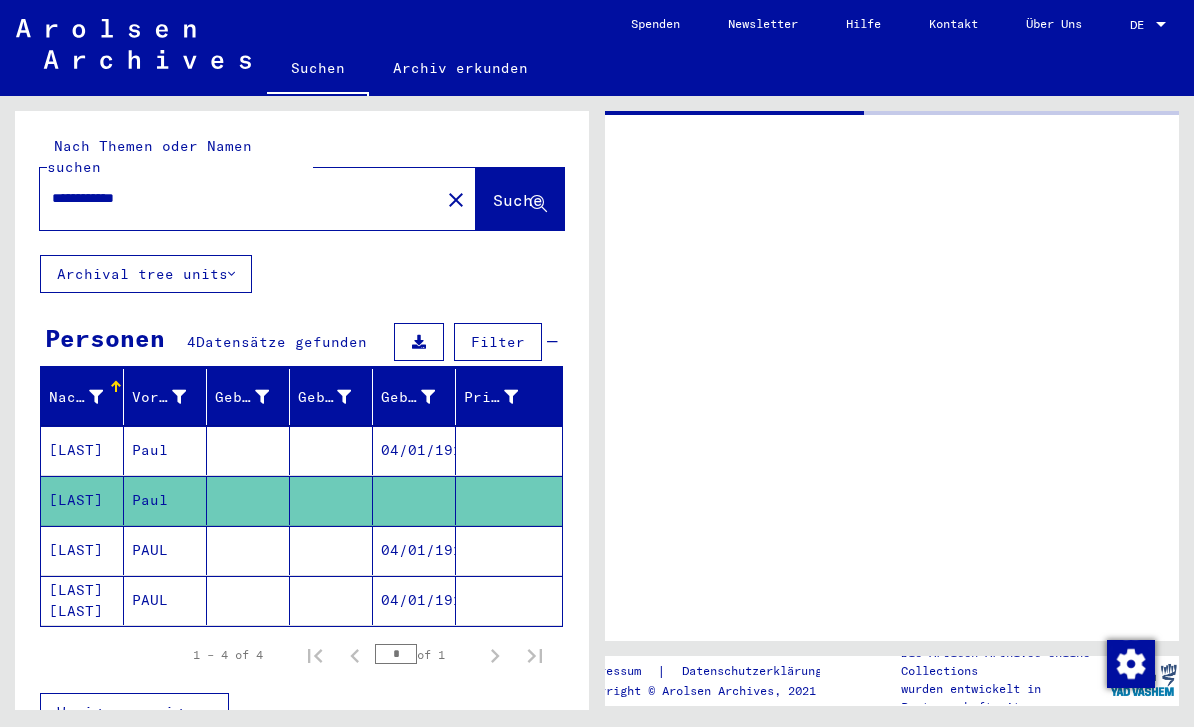 scroll, scrollTop: 0, scrollLeft: 0, axis: both 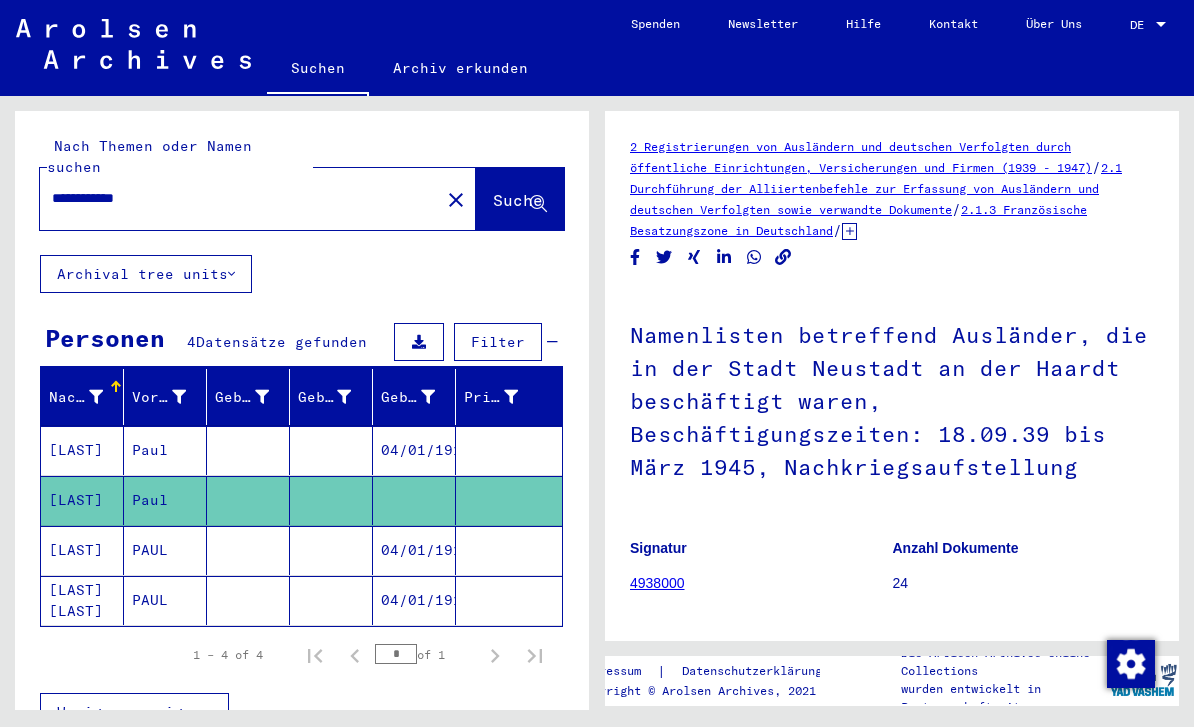click on "04/01/1916" at bounding box center [414, 500] 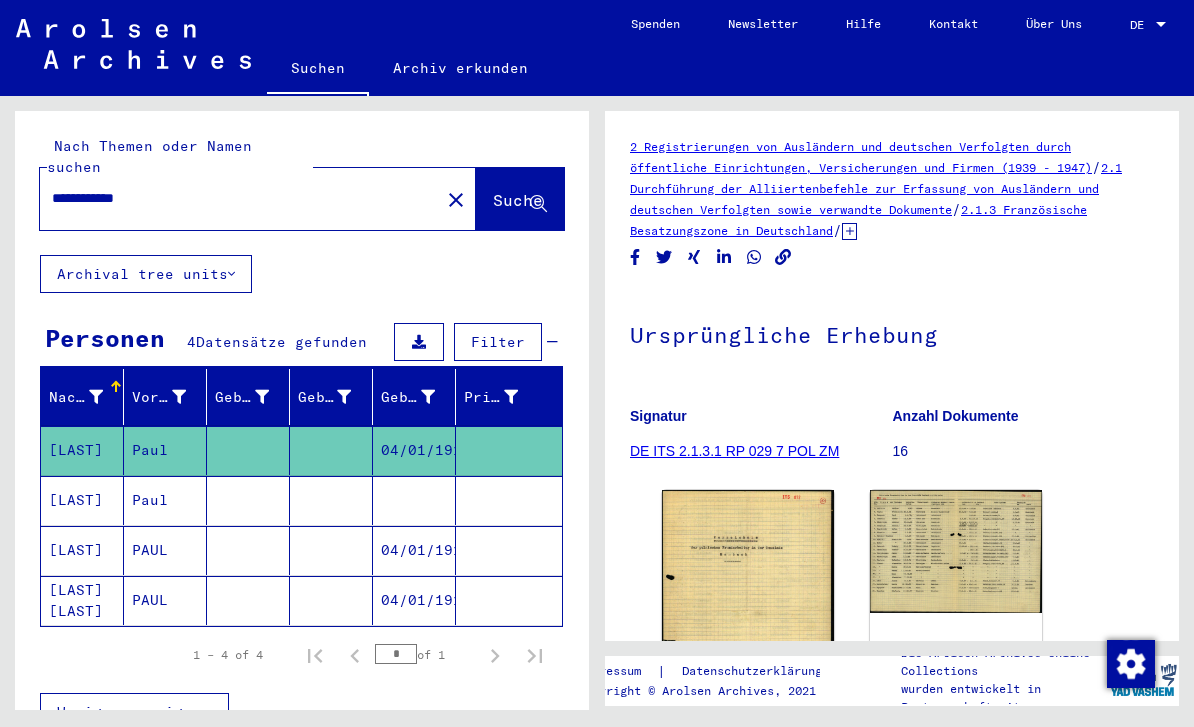 scroll, scrollTop: 0, scrollLeft: 0, axis: both 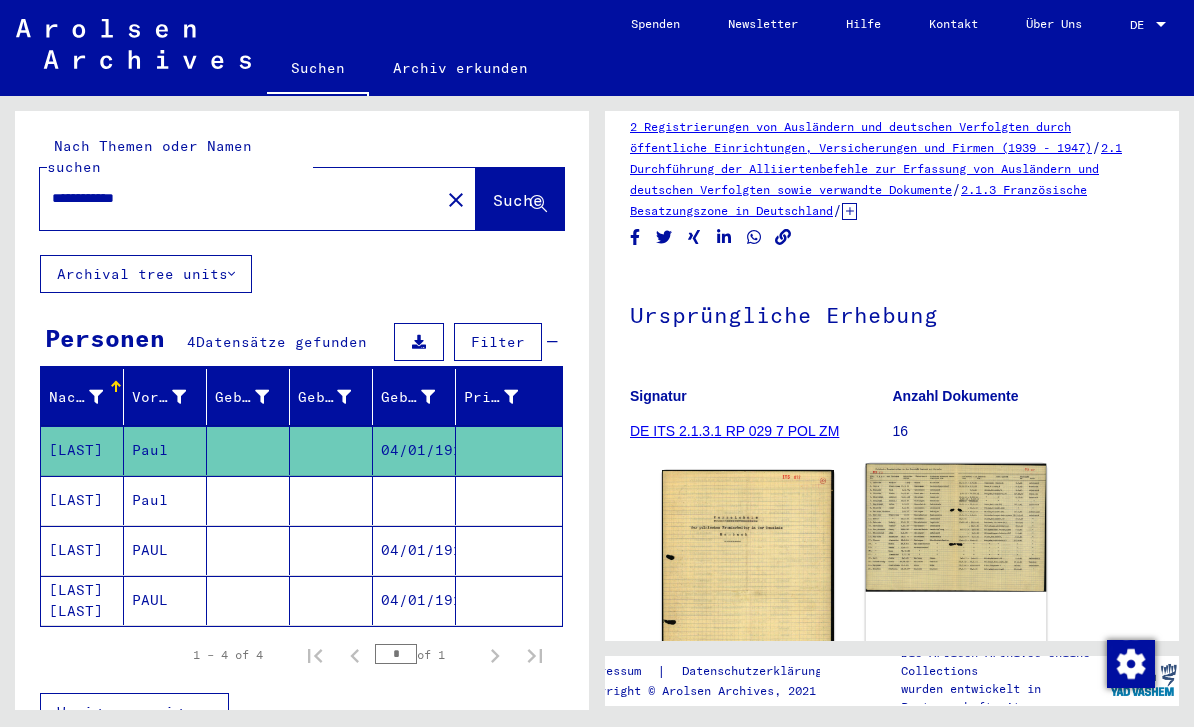 click 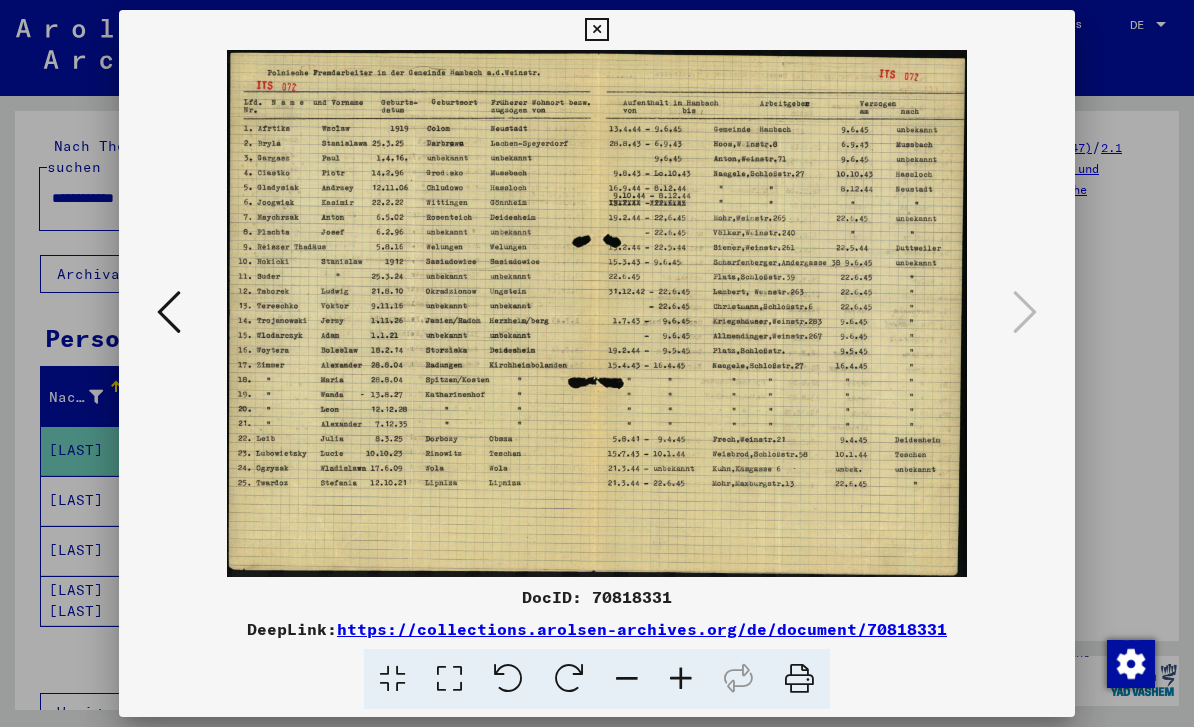click at bounding box center (597, 363) 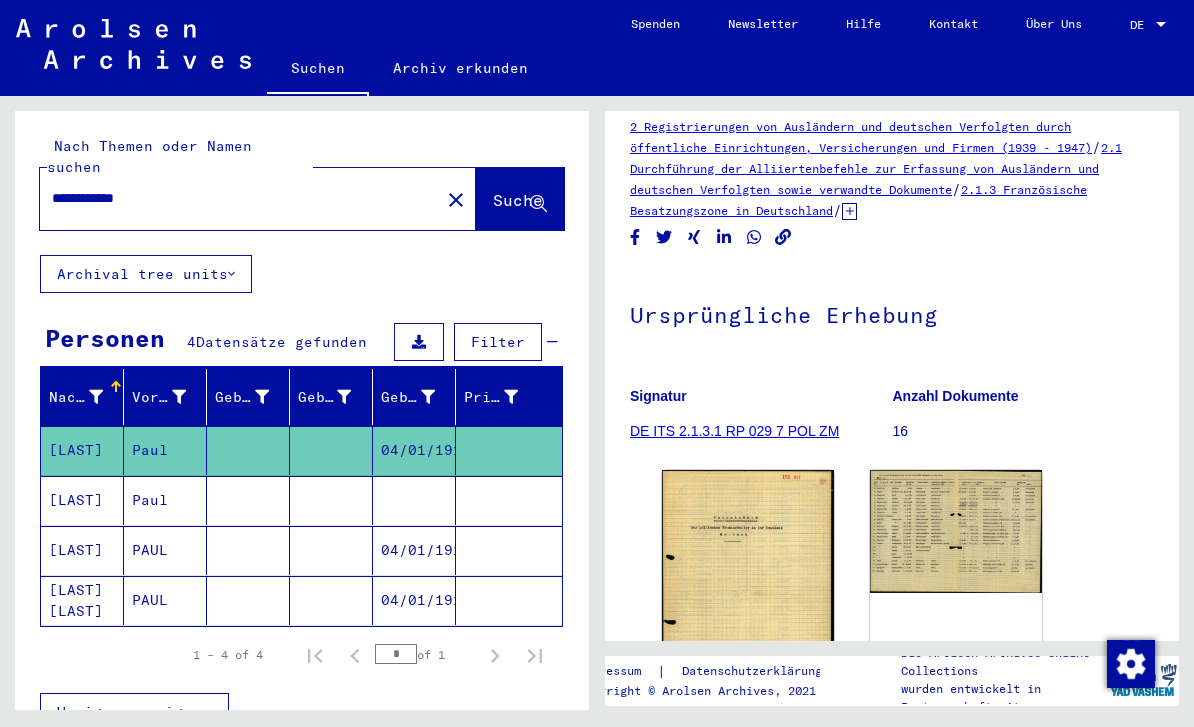 click at bounding box center [331, 550] 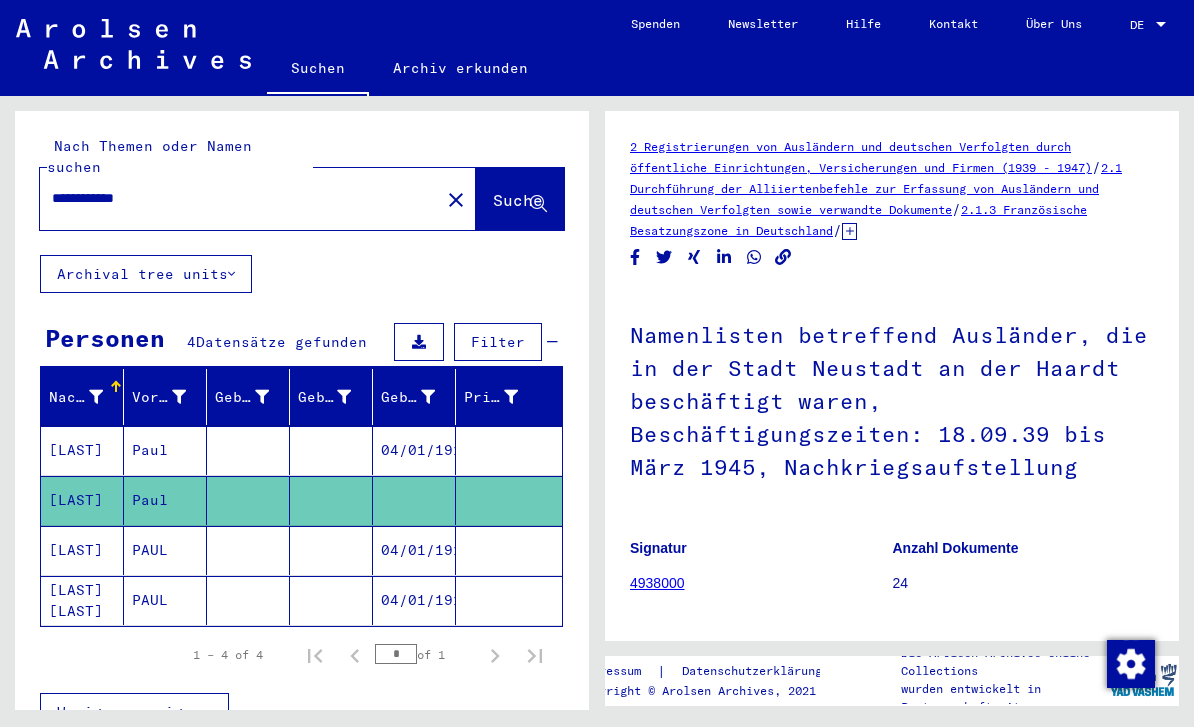 scroll, scrollTop: 0, scrollLeft: 0, axis: both 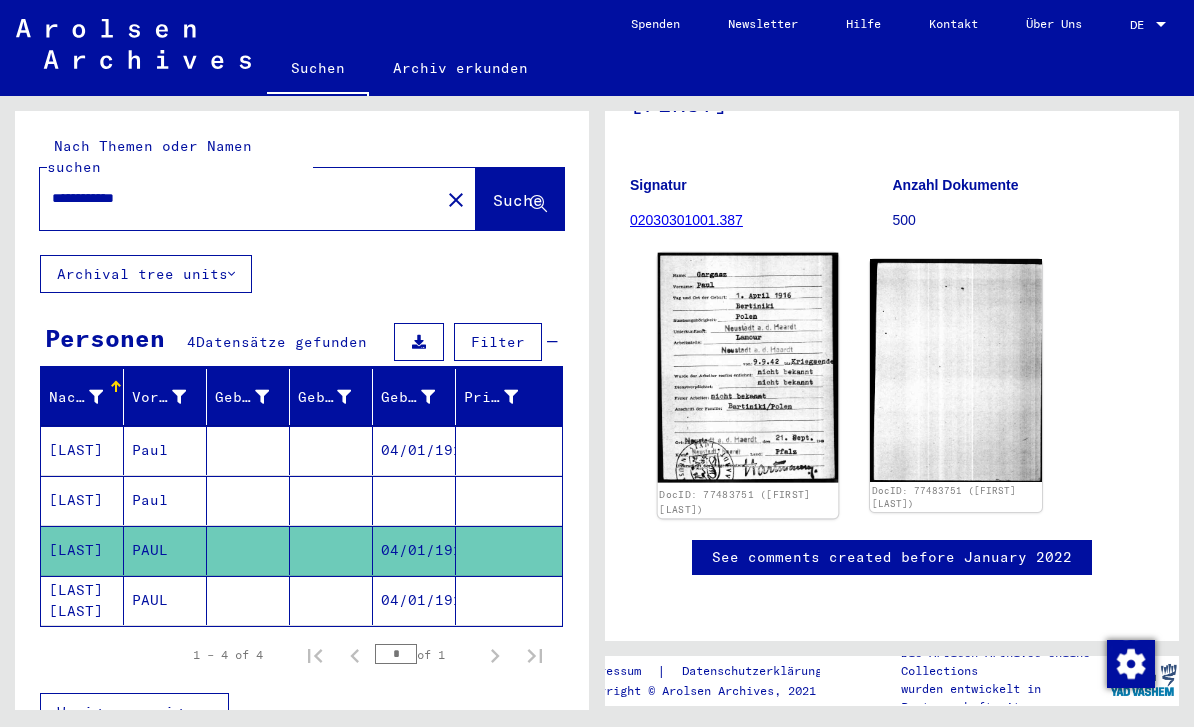 click 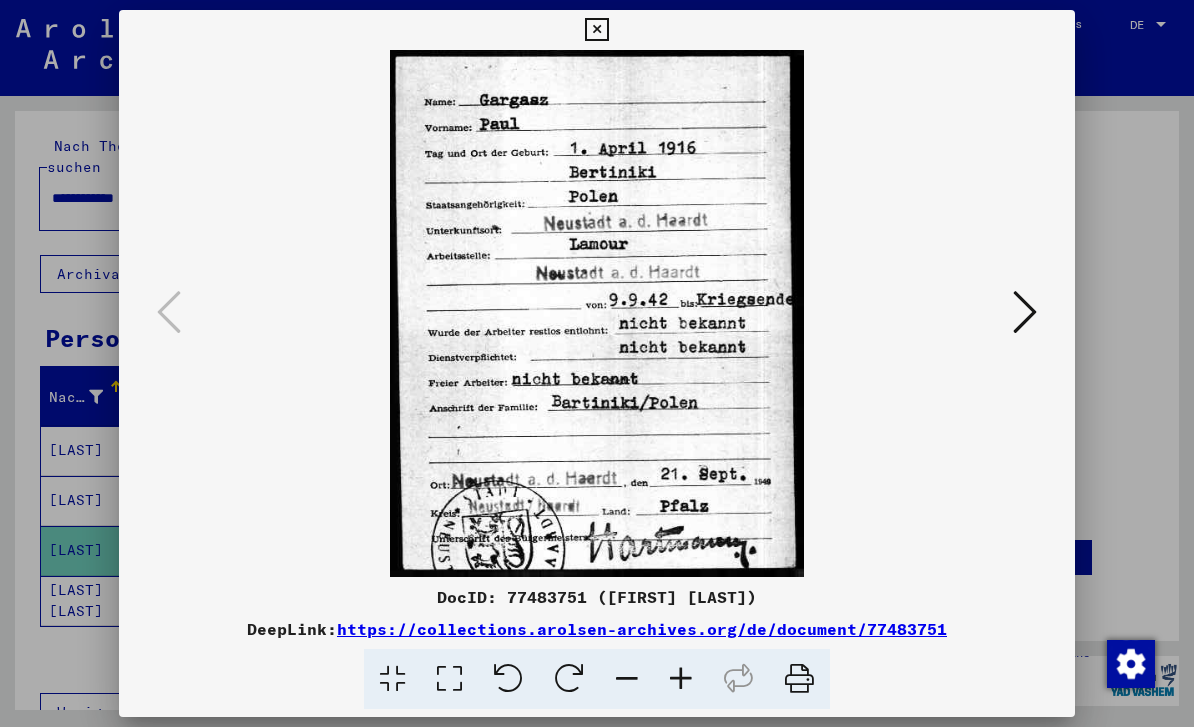 click at bounding box center [1025, 312] 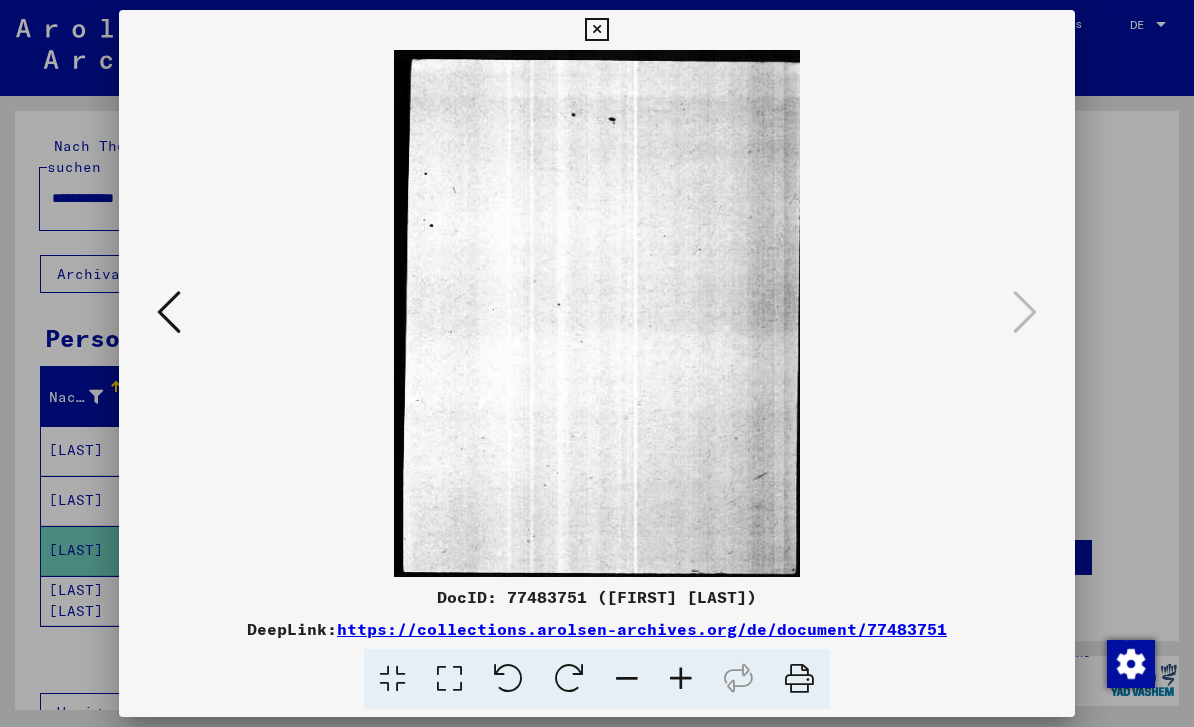 click at bounding box center (169, 313) 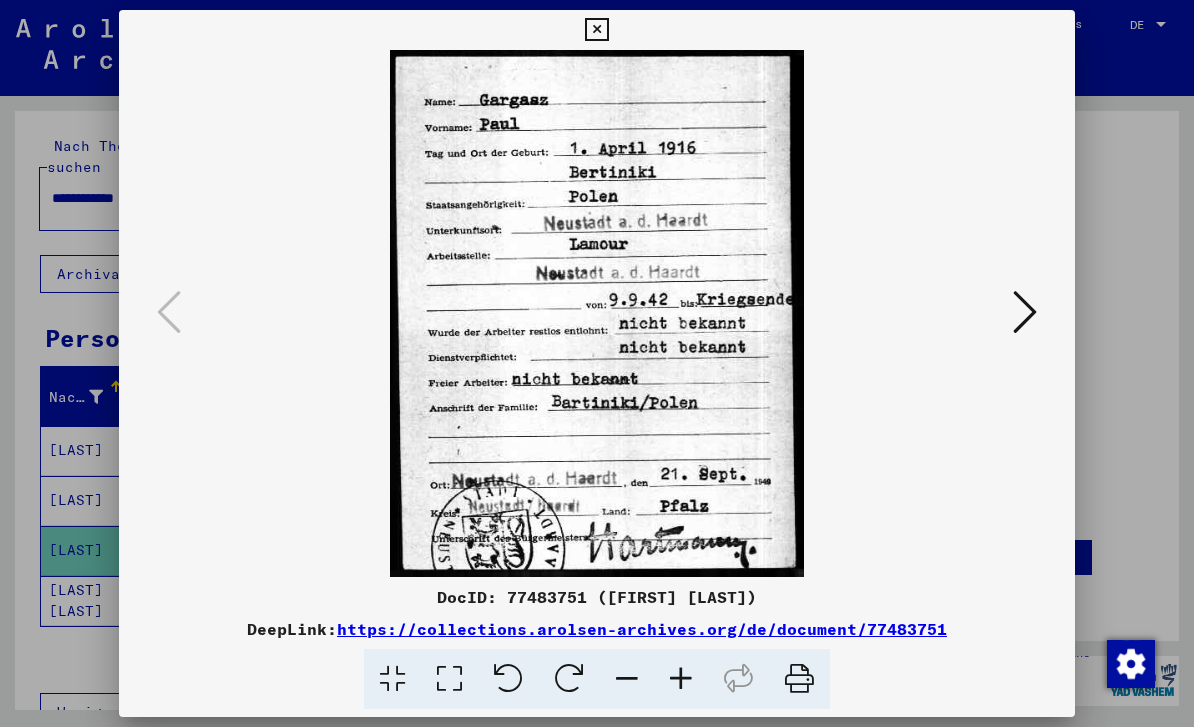 click at bounding box center [596, 30] 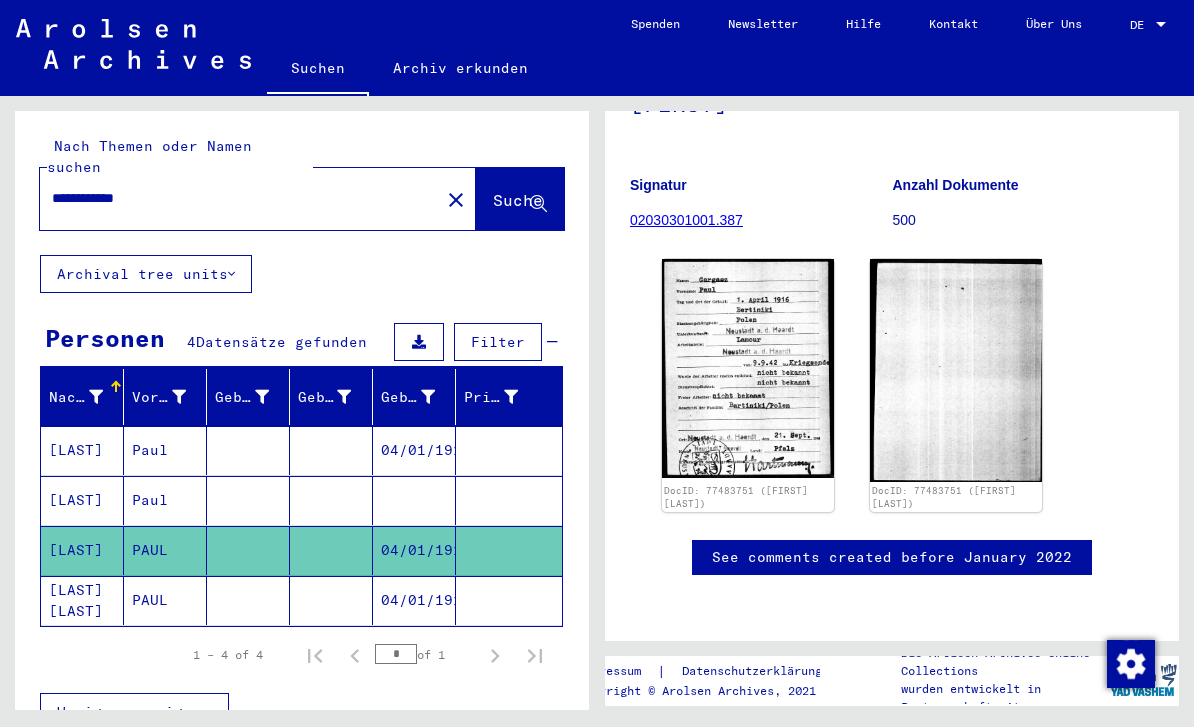 click on "04/01/1916" 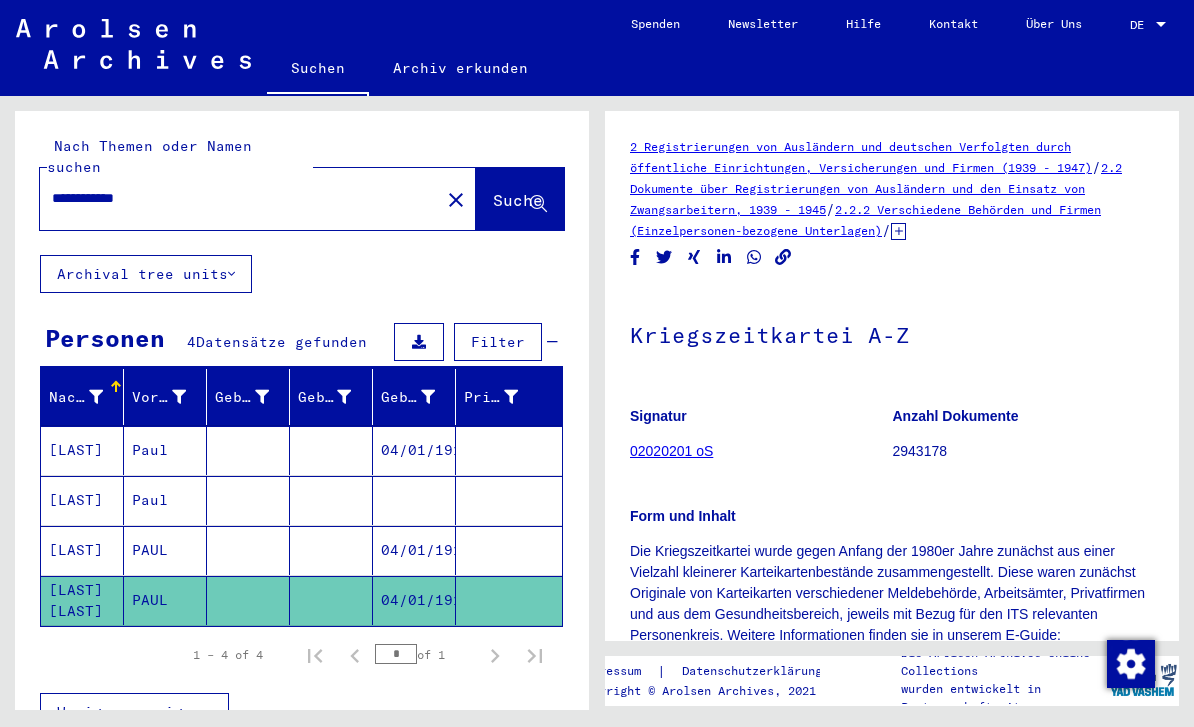 click on "2 Registrierungen von Ausländern und deutschen Verfolgten durch öffentliche Einrichtungen, Versicherungen und Firmen (1939 - 1947)   /   2.2 Dokumente über Registrierungen von Ausländern und den Einsatz von Zwangsarbeitern, 1939 - 1945   /   2.2.2 Verschiedene Behörden und Firmen (Einzelpersonen-bezogene Unterlagen)   /   2.2.2.1 Kriegszeitkartei (Melde- und Registrierkarten, Arbeitsbücher, individueller Schriftverkehr)   /  Kriegszeitkartei A-Z  Signatur 02020201 oS Anzahl Dokumente 2943178 Form und Inhalt Die Kriegszeitkartei wurde gegen Anfang der 1980er Jahre zunächst aus      einer Vielzahl kleinerer Karteikartenbestände zusammengestellt. Diese      waren zunächst Originale von Karteikarten verschiedener Meldebehörde,      Arbeitsämter, Privatfirmen und aus dem Gesundheitsbereich, jeweils mit      Bezug für den ITS relevanten Personenkreis. Weitere Informationen finden      sie in unserem E-Guide: https://eguide.arolsen-archives.org/ DocID: 72321319 ([FIRST] [LAST] [LAST])" 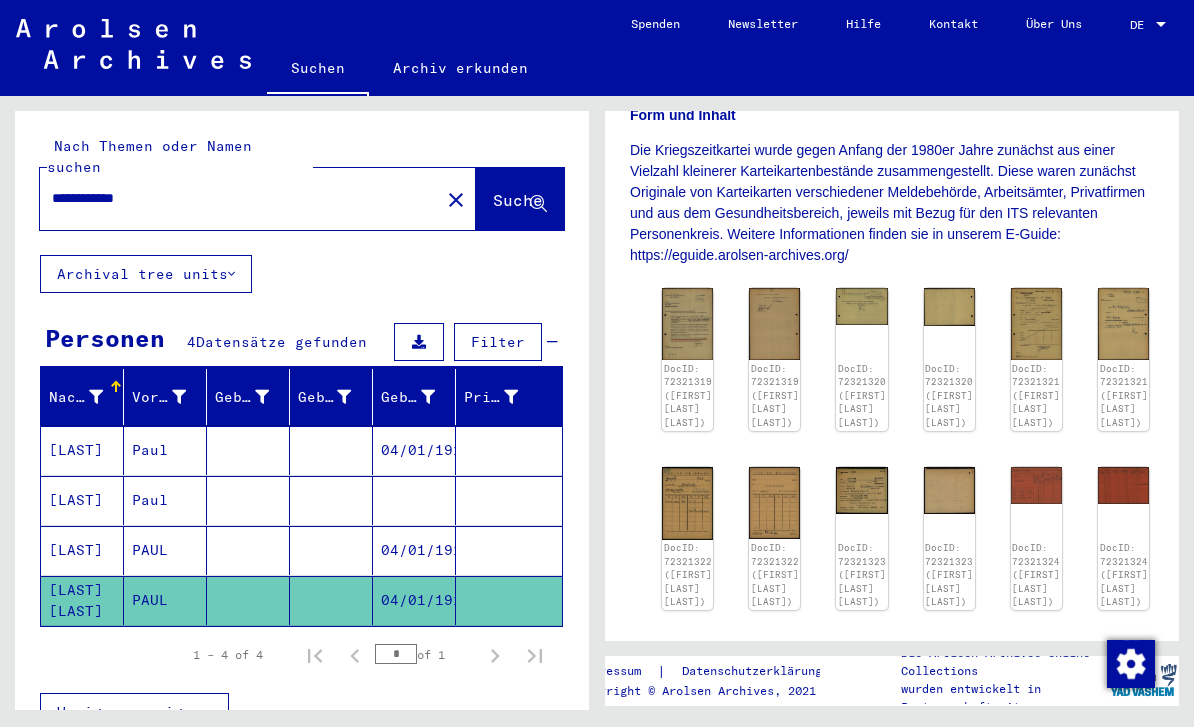 scroll, scrollTop: 402, scrollLeft: 0, axis: vertical 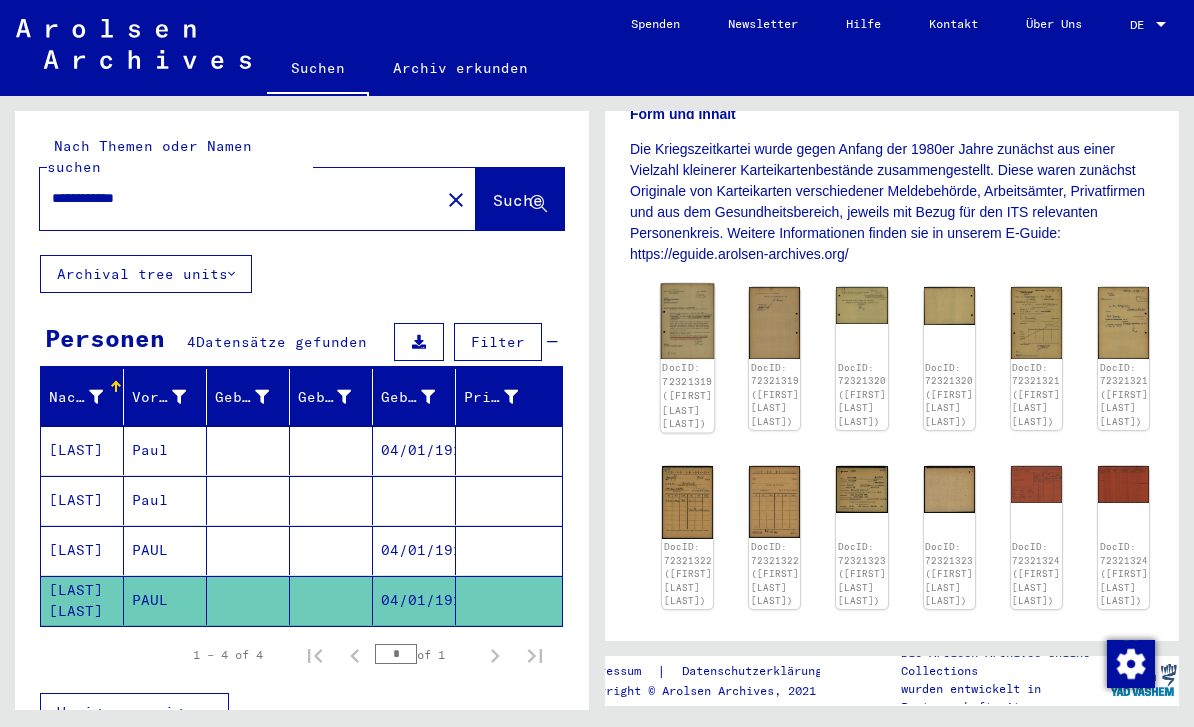 click 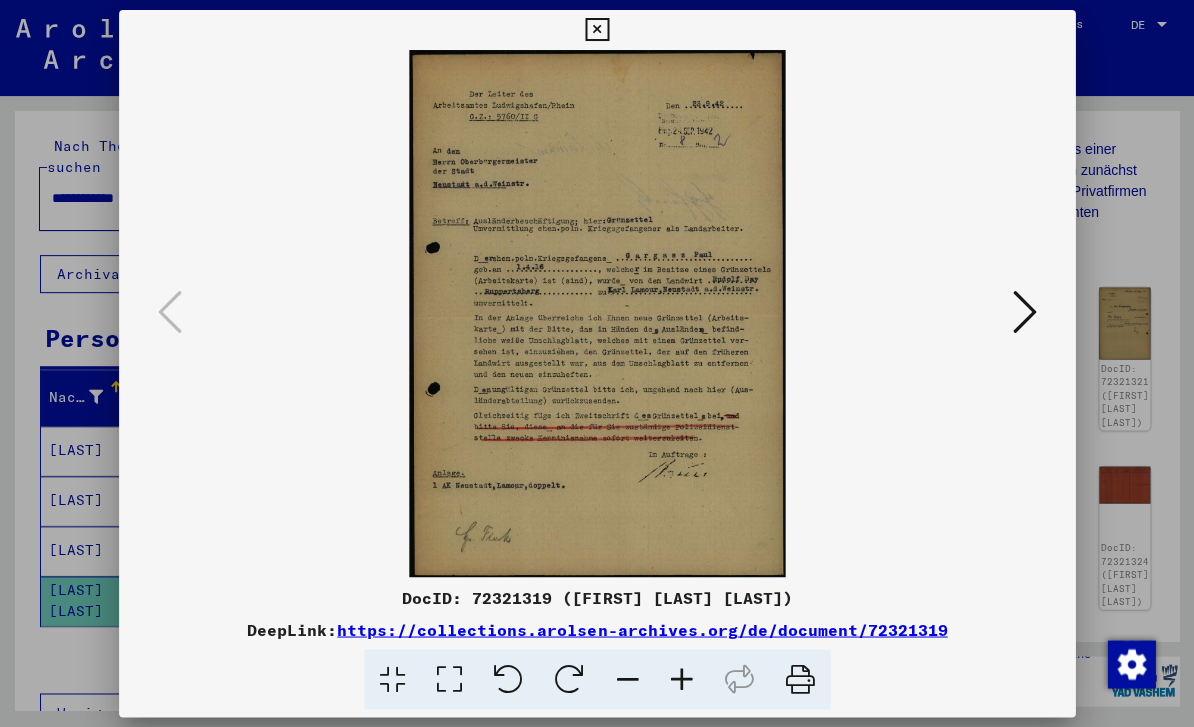 click at bounding box center (596, 30) 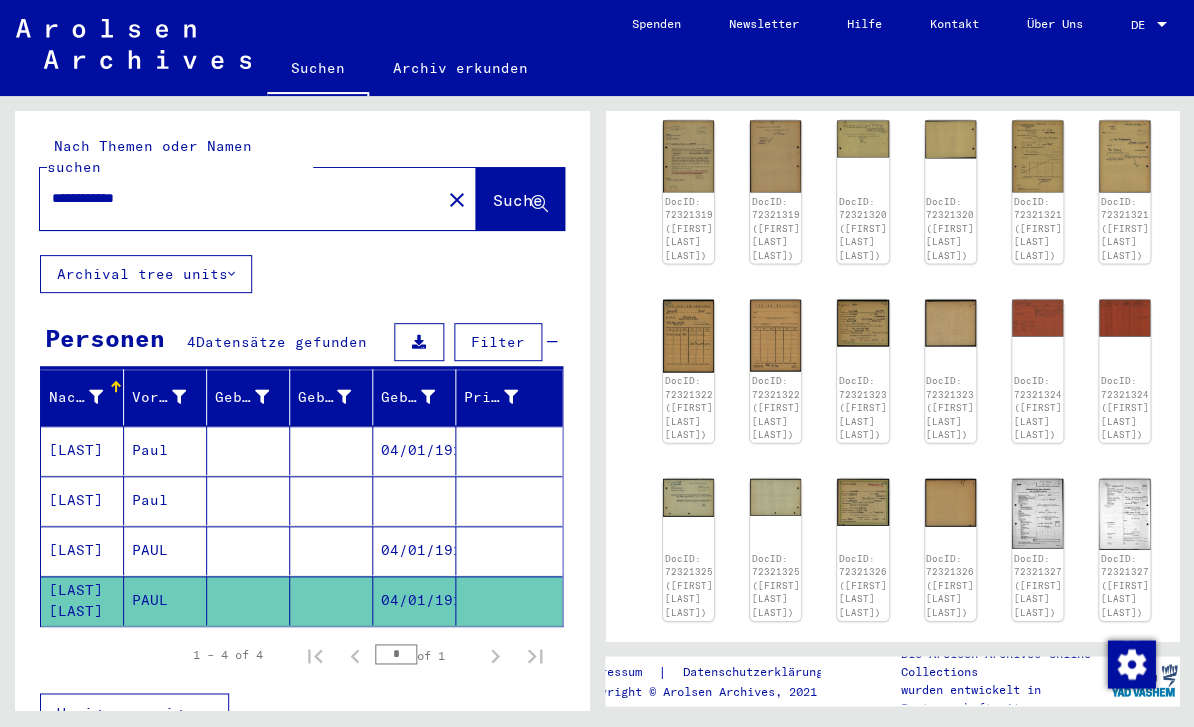 scroll, scrollTop: 548, scrollLeft: 0, axis: vertical 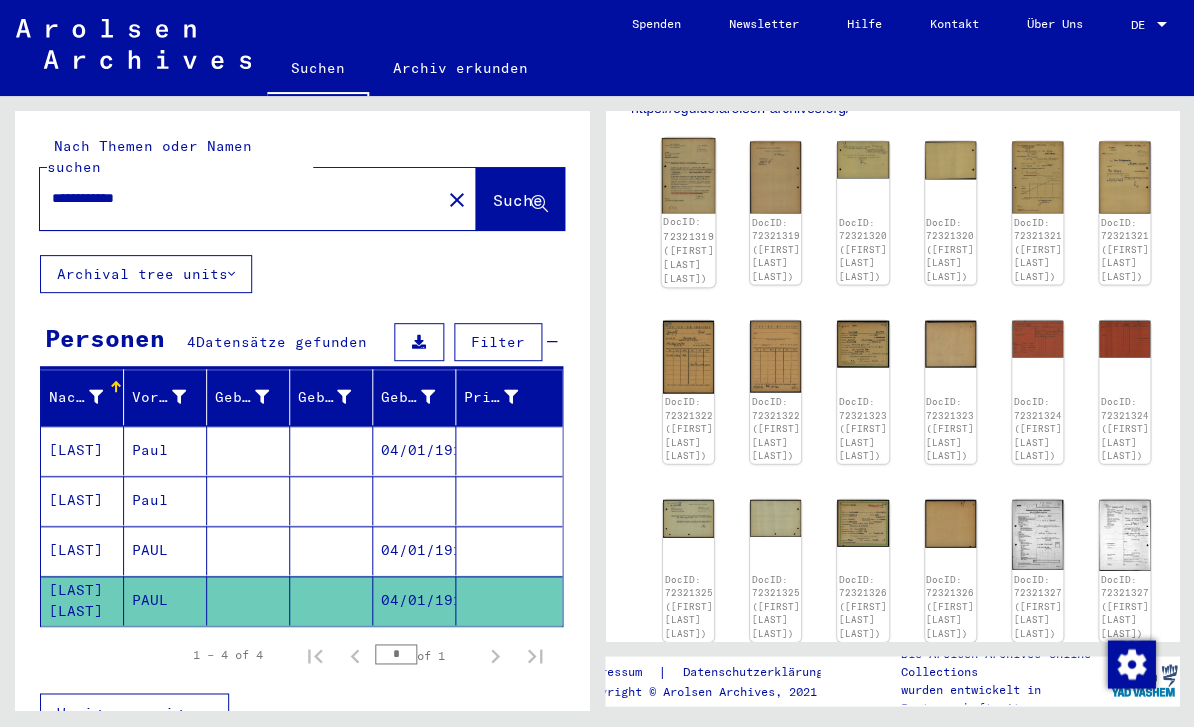 click 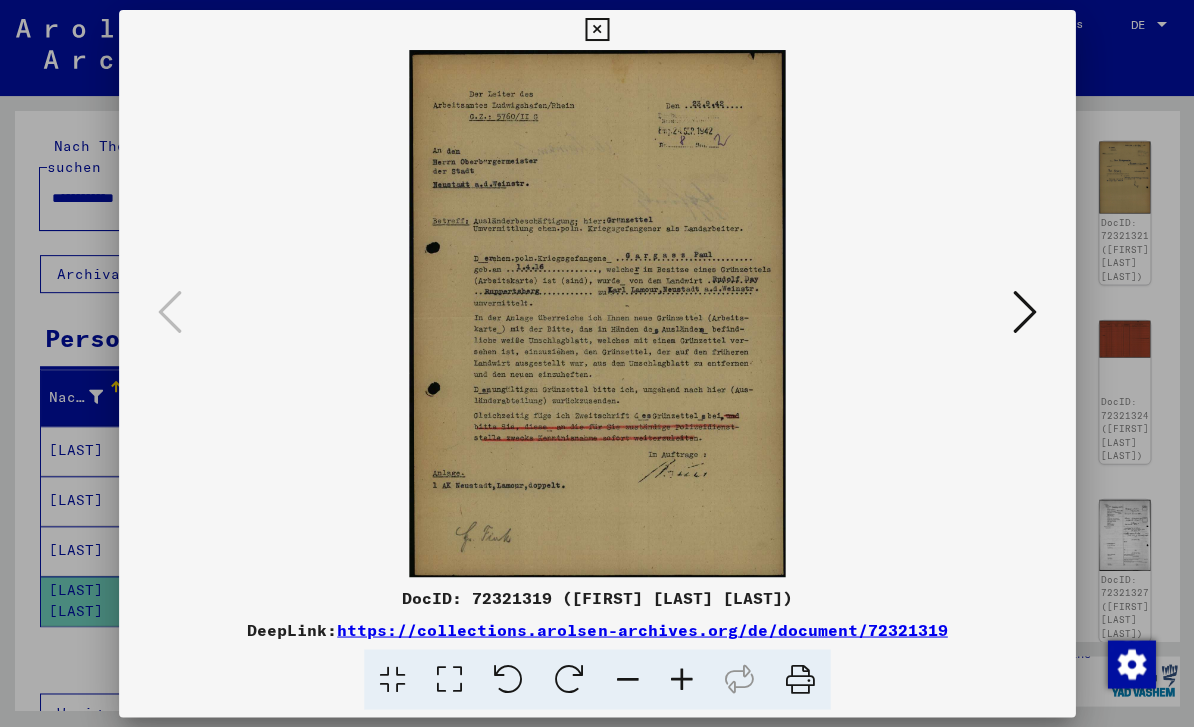 click at bounding box center (1025, 312) 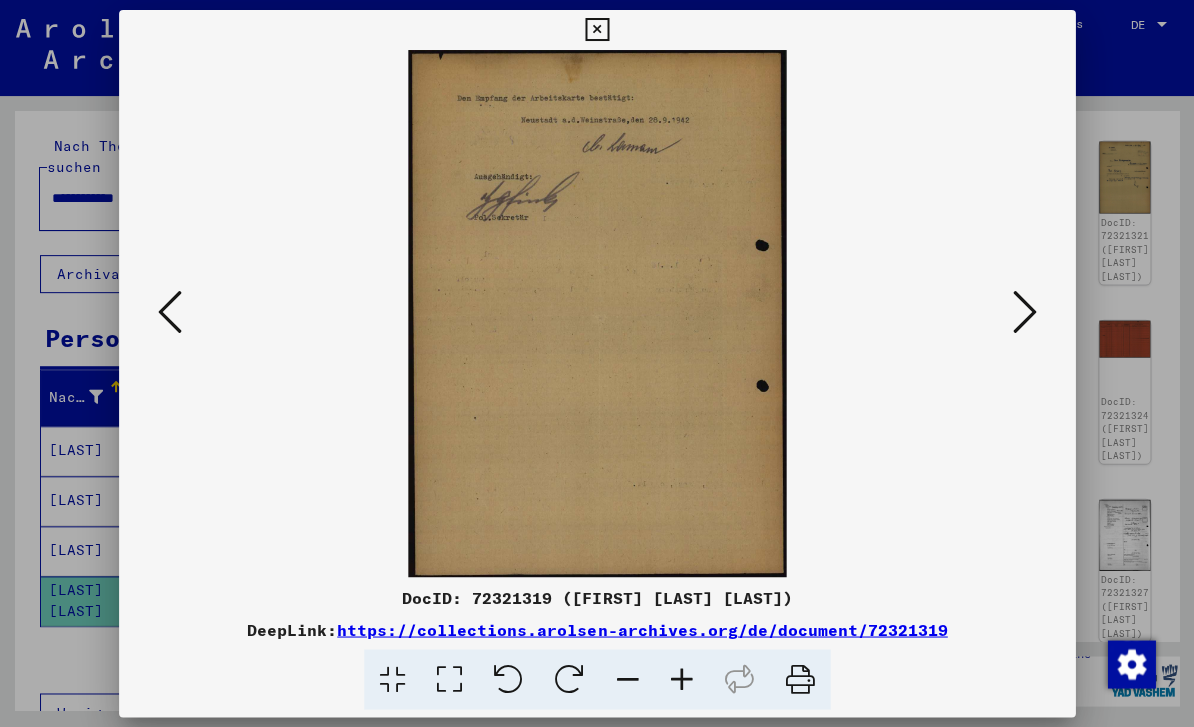 click at bounding box center (1025, 312) 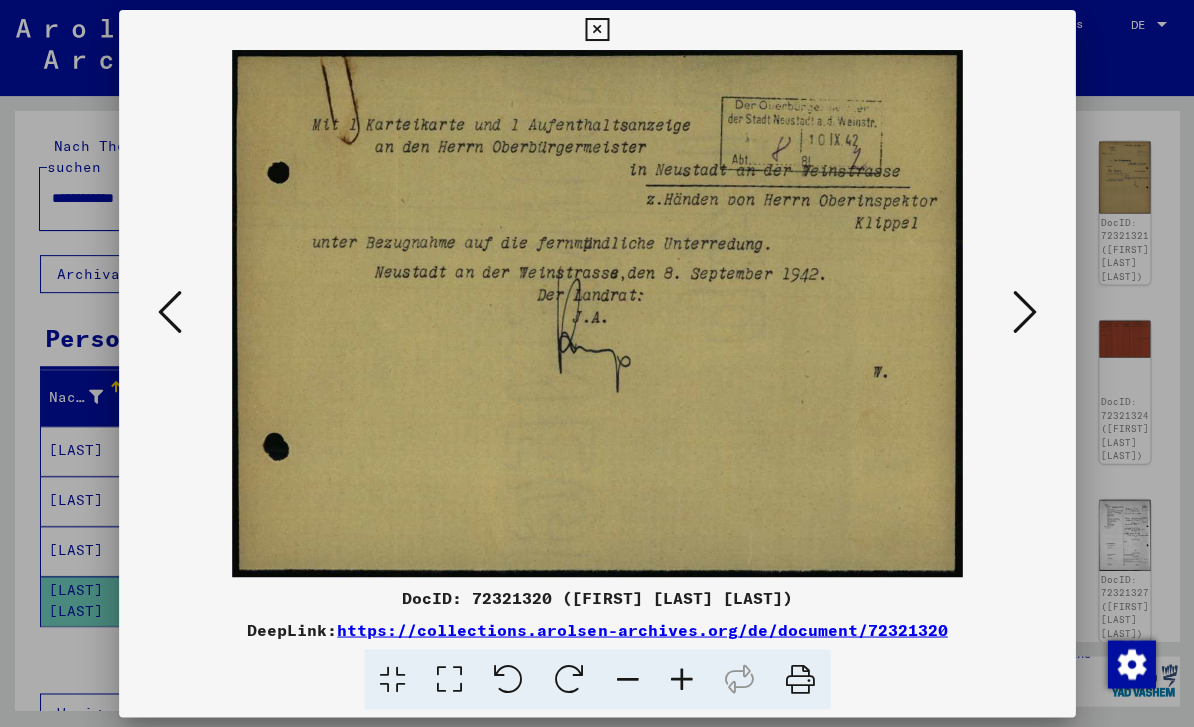 click at bounding box center [1025, 312] 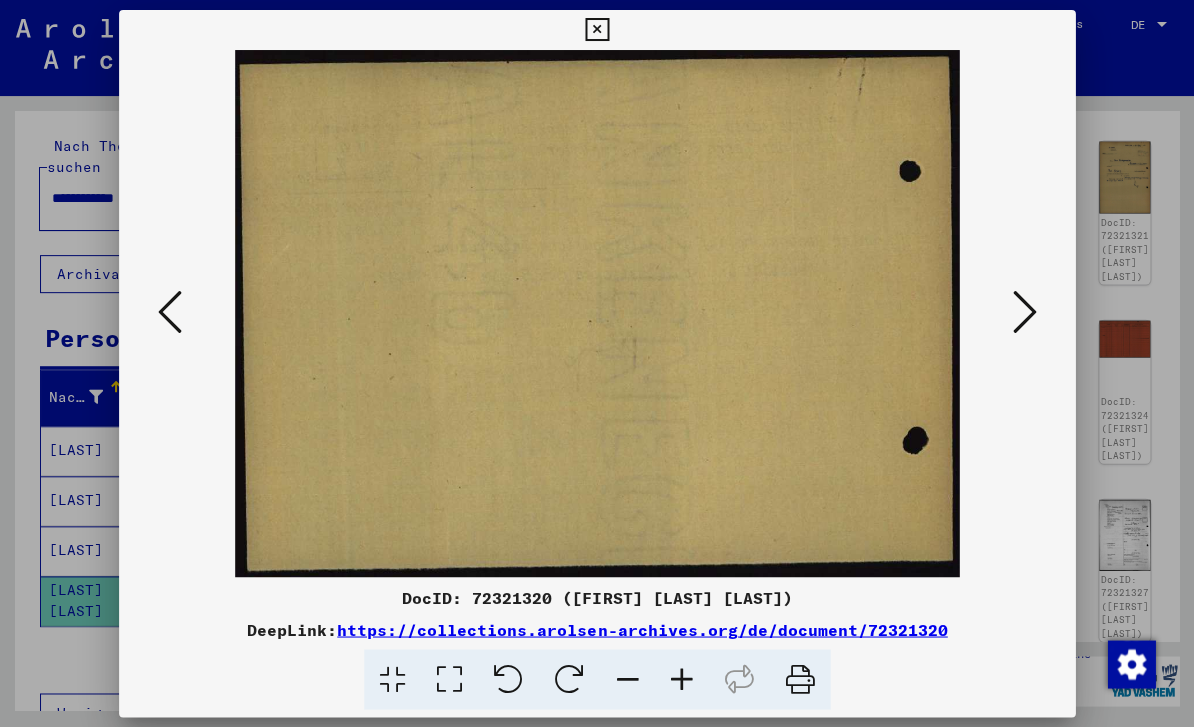 click at bounding box center (169, 313) 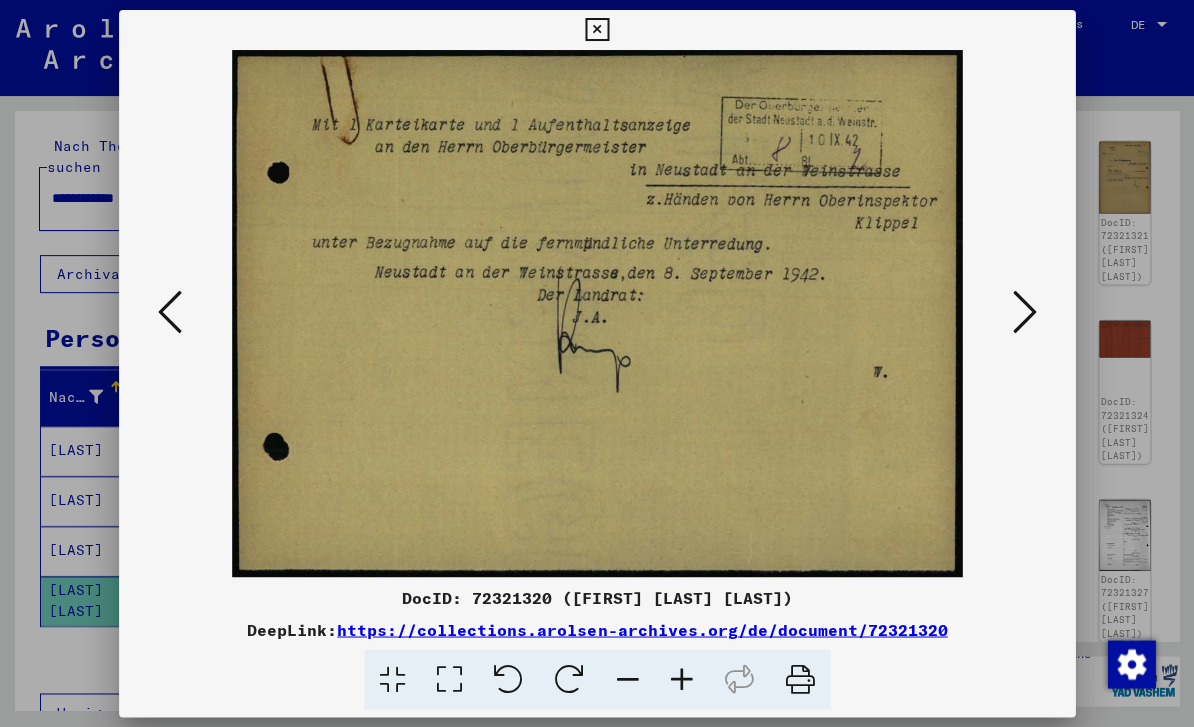 click at bounding box center (1025, 312) 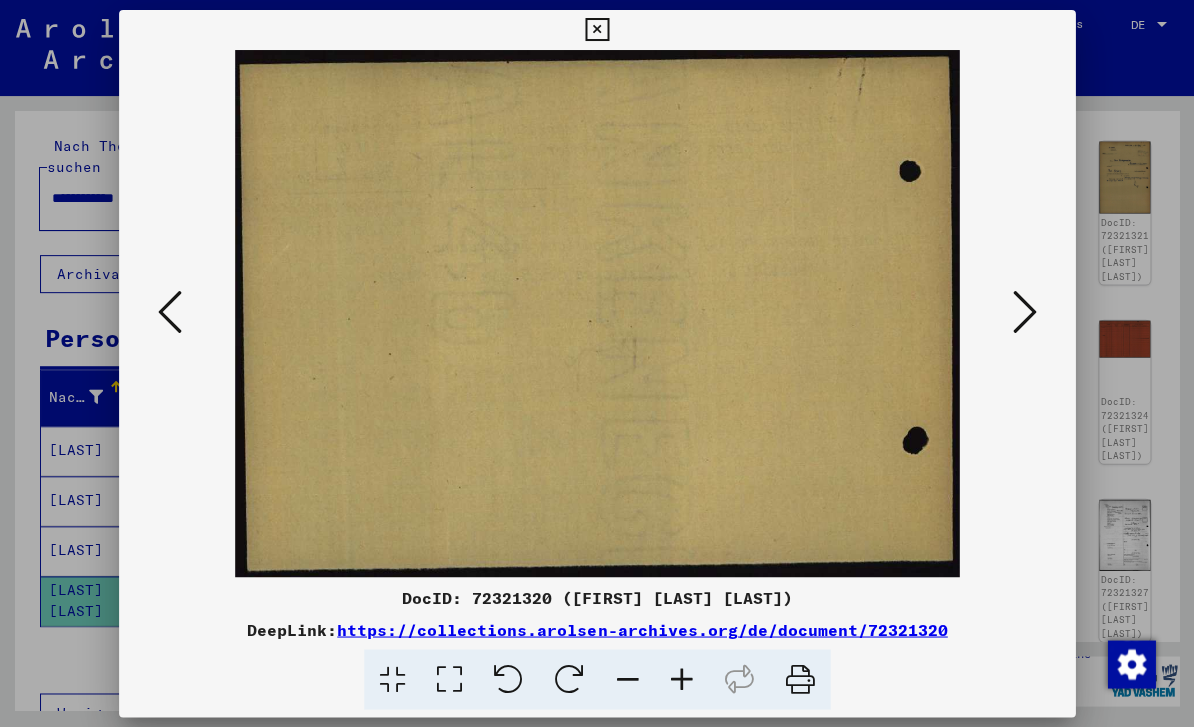 click at bounding box center (1025, 312) 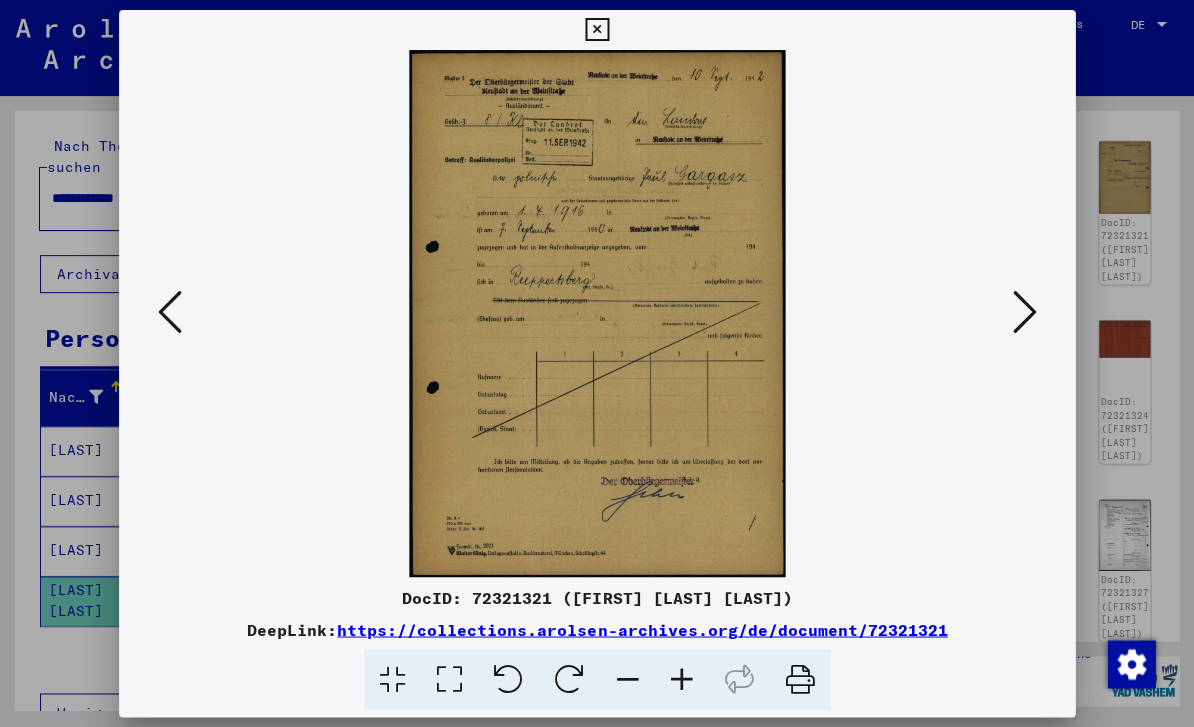 click at bounding box center (1025, 312) 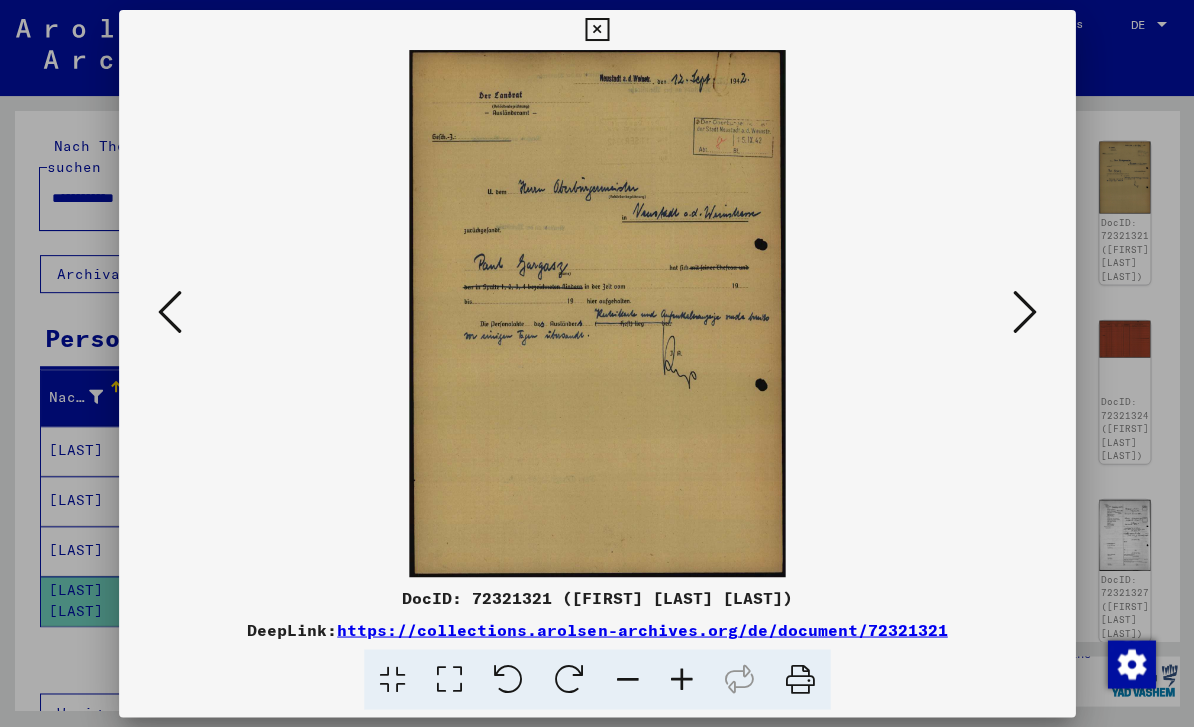click at bounding box center [1025, 312] 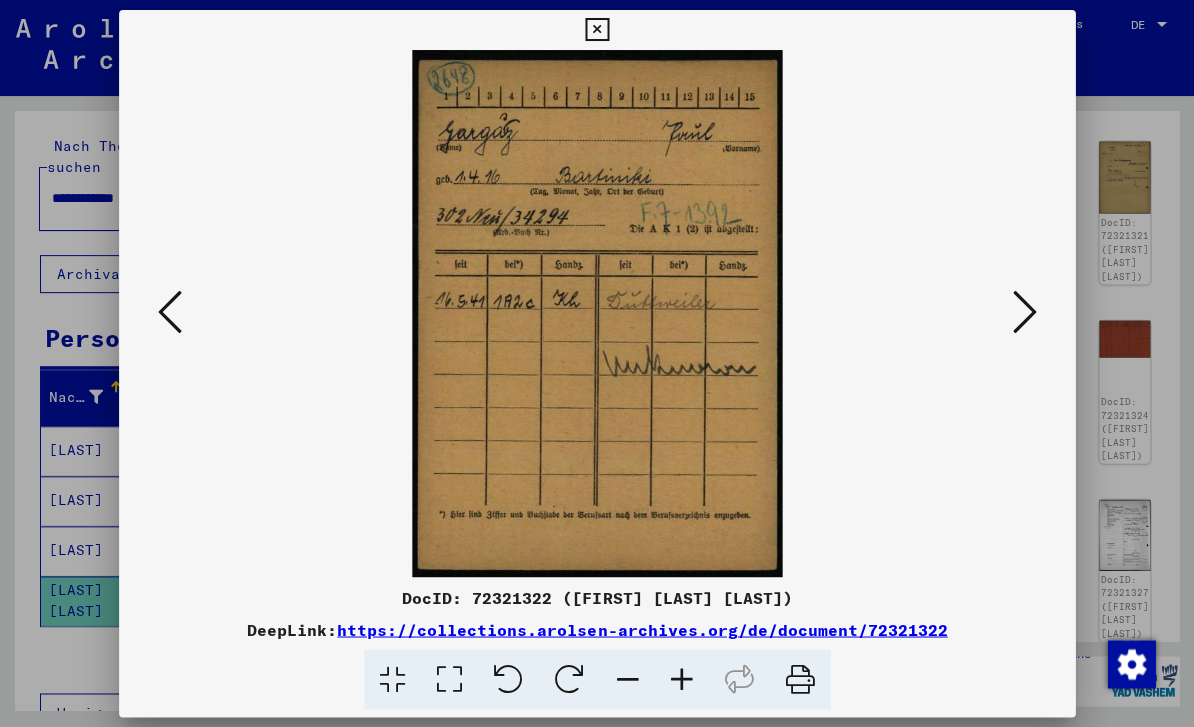 click at bounding box center [1025, 312] 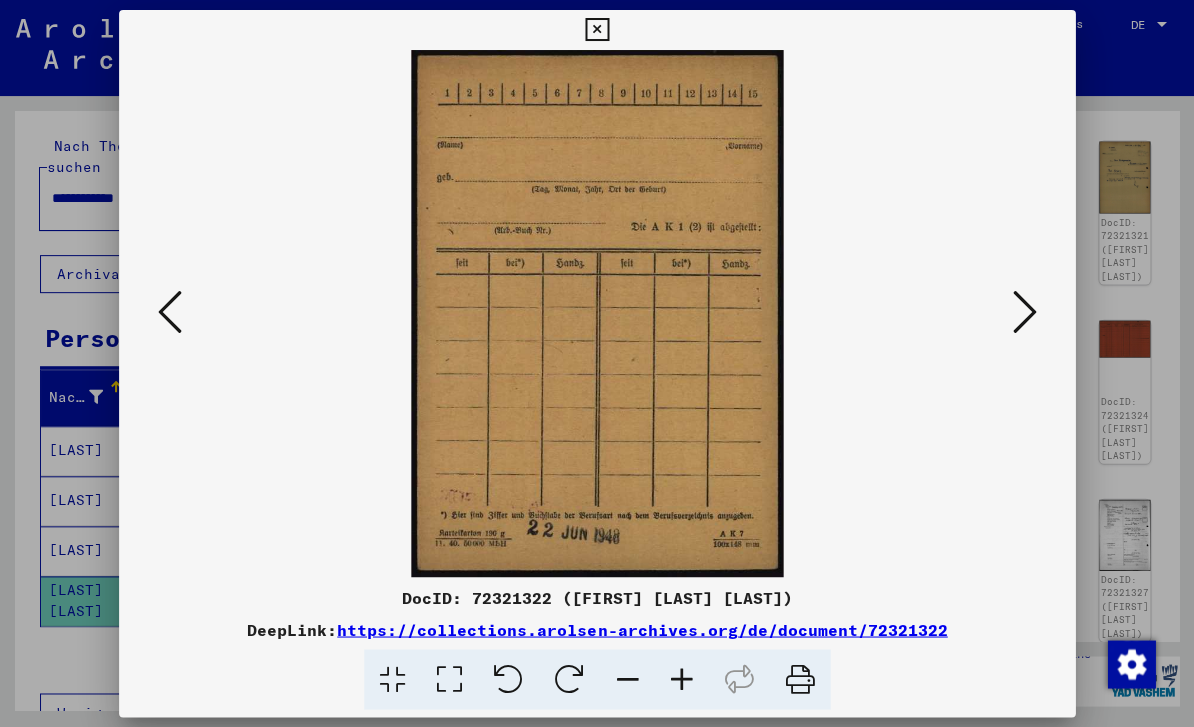 click at bounding box center (1025, 312) 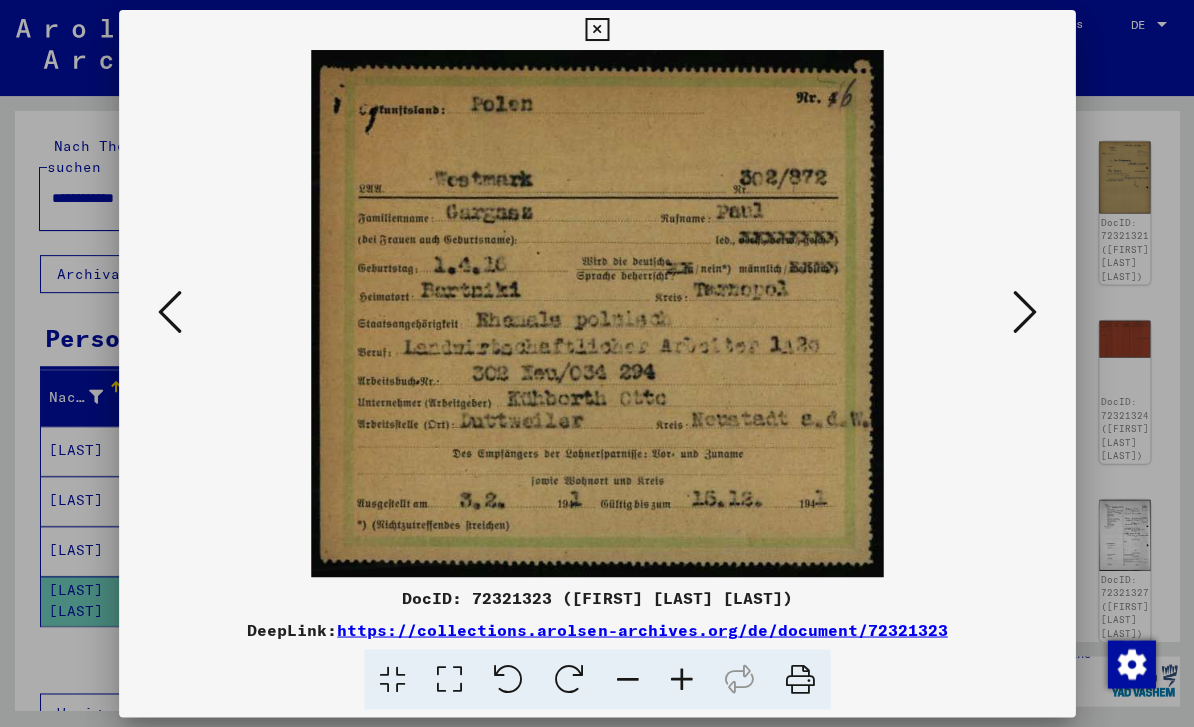 click at bounding box center (1025, 312) 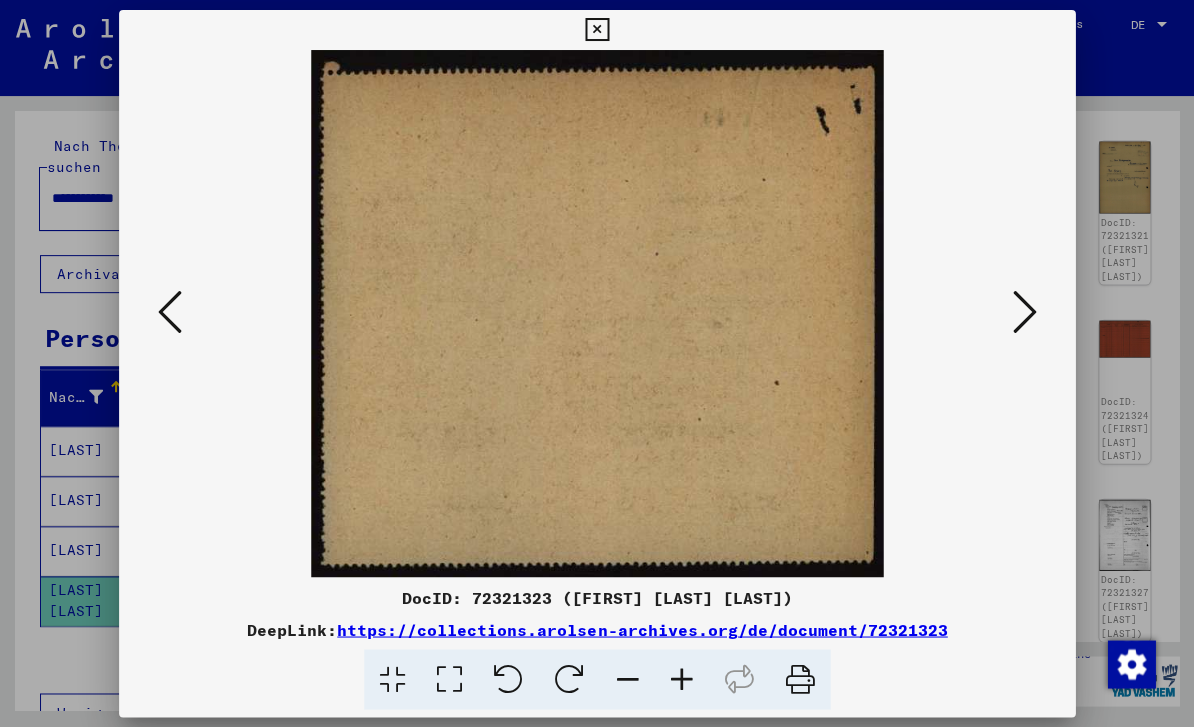 click at bounding box center [1025, 312] 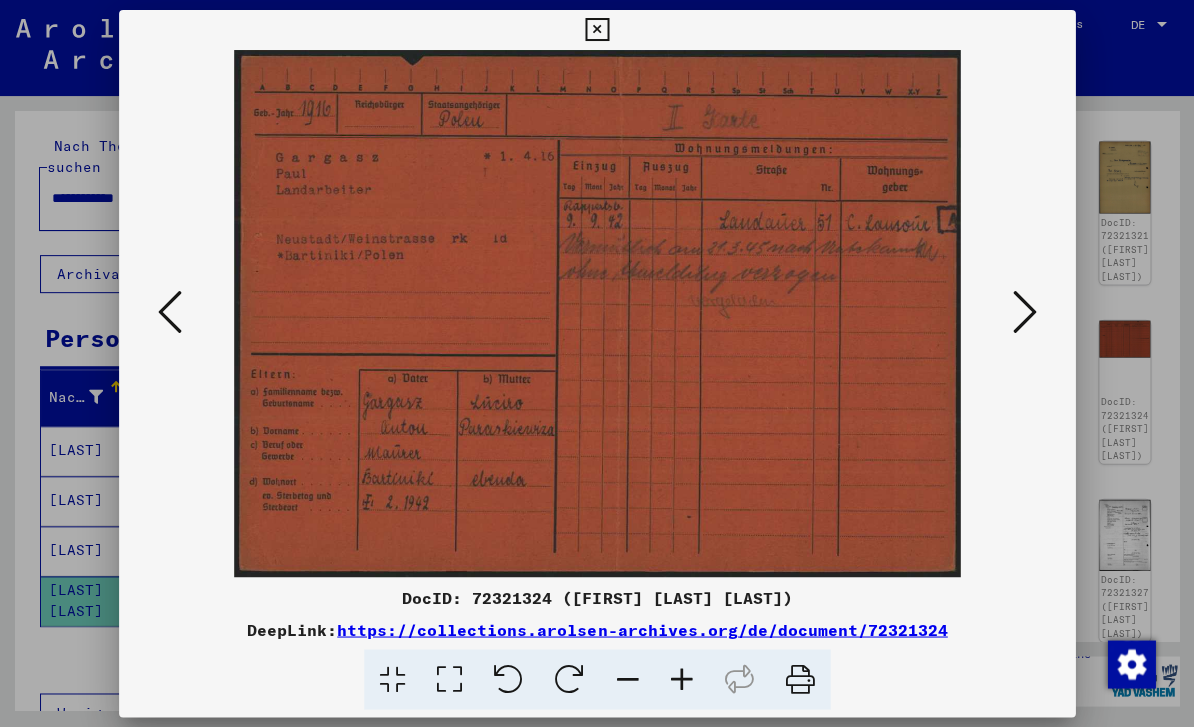 click at bounding box center (1025, 312) 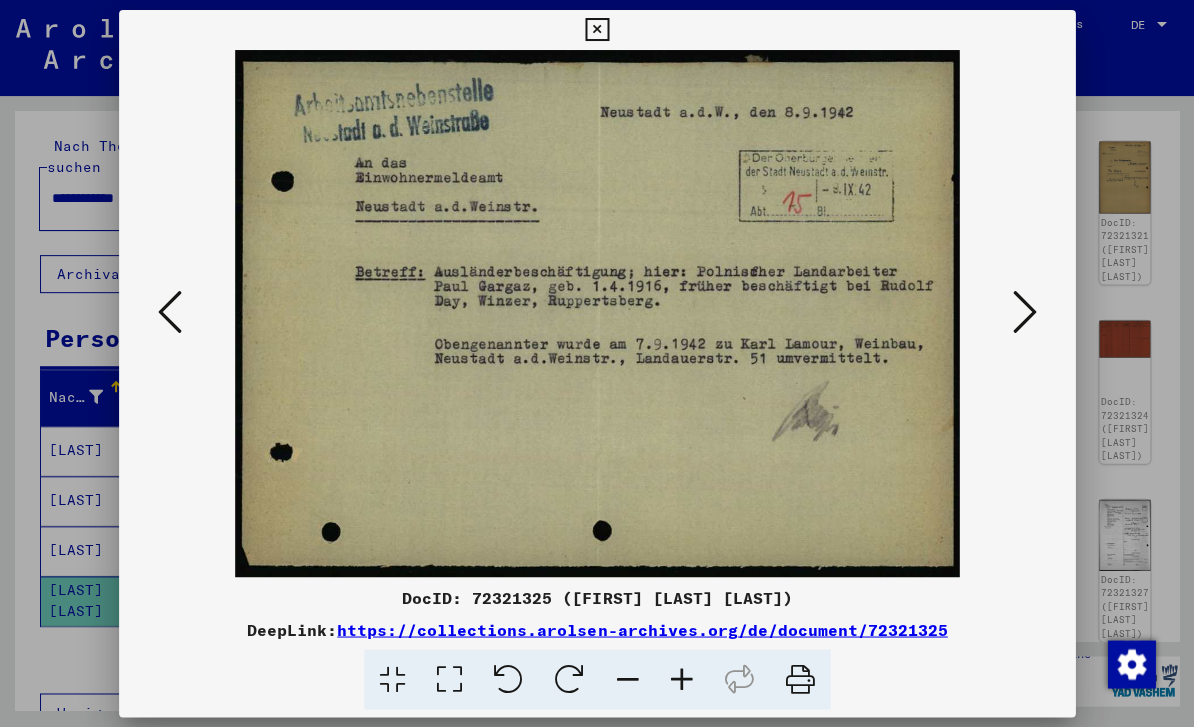 click at bounding box center (1025, 312) 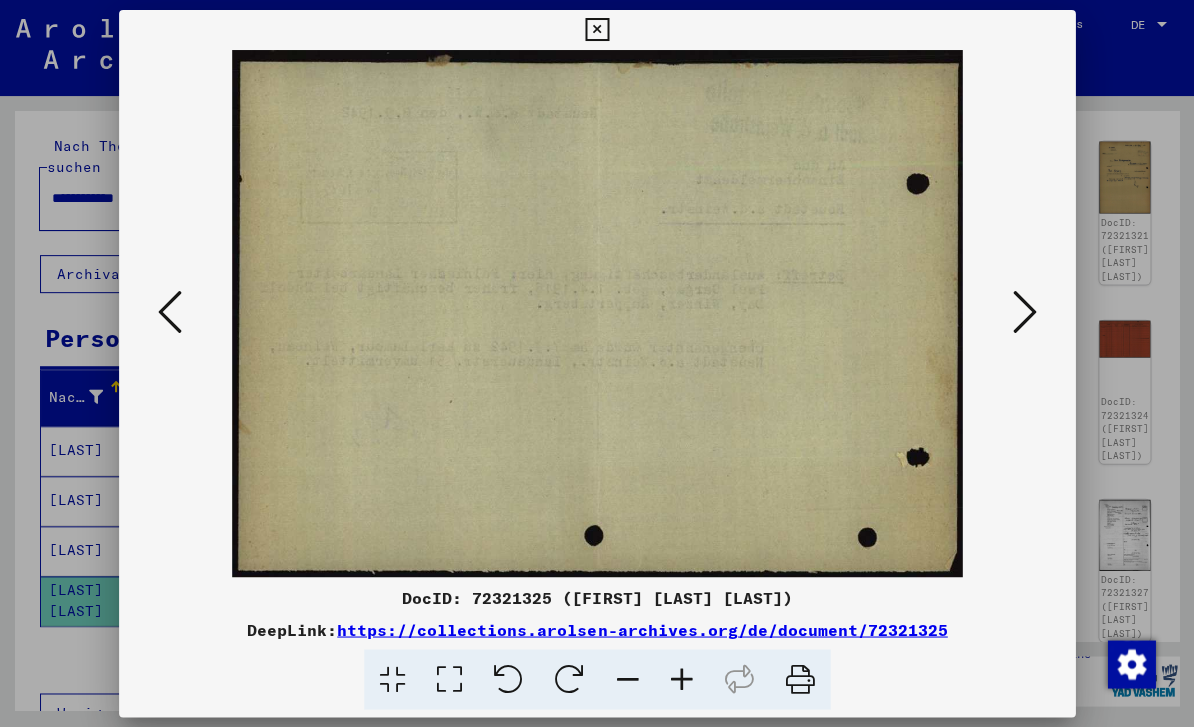 click at bounding box center [1025, 312] 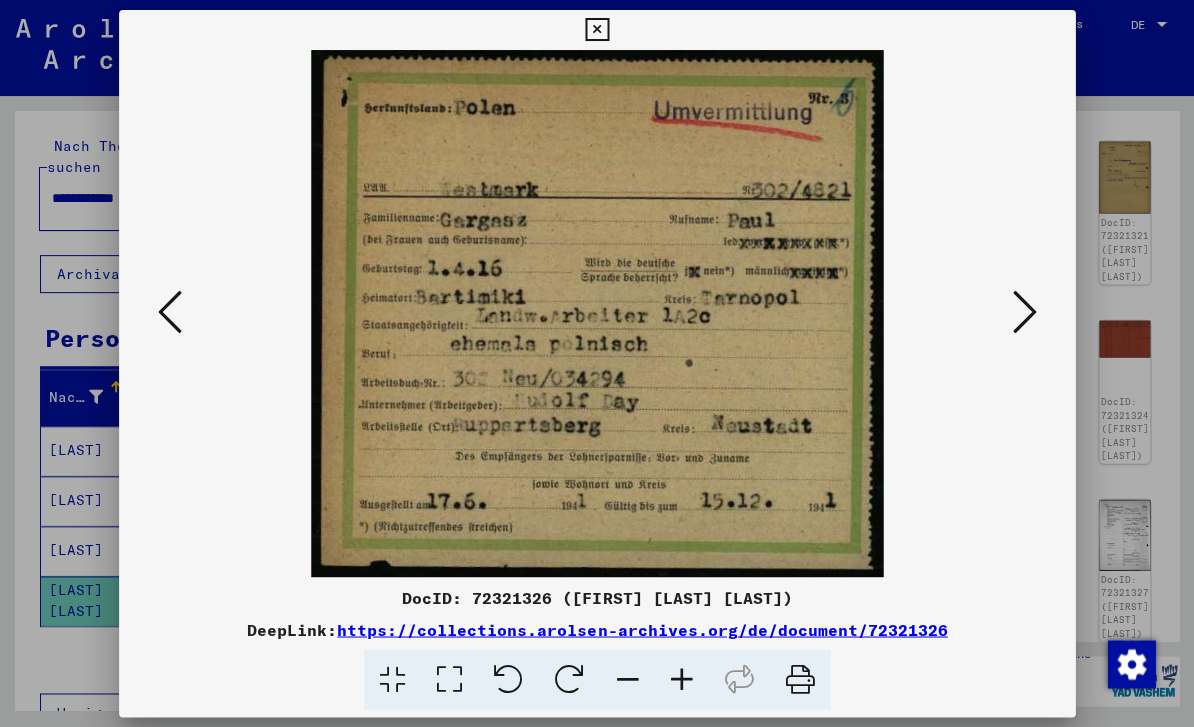 click at bounding box center [1025, 312] 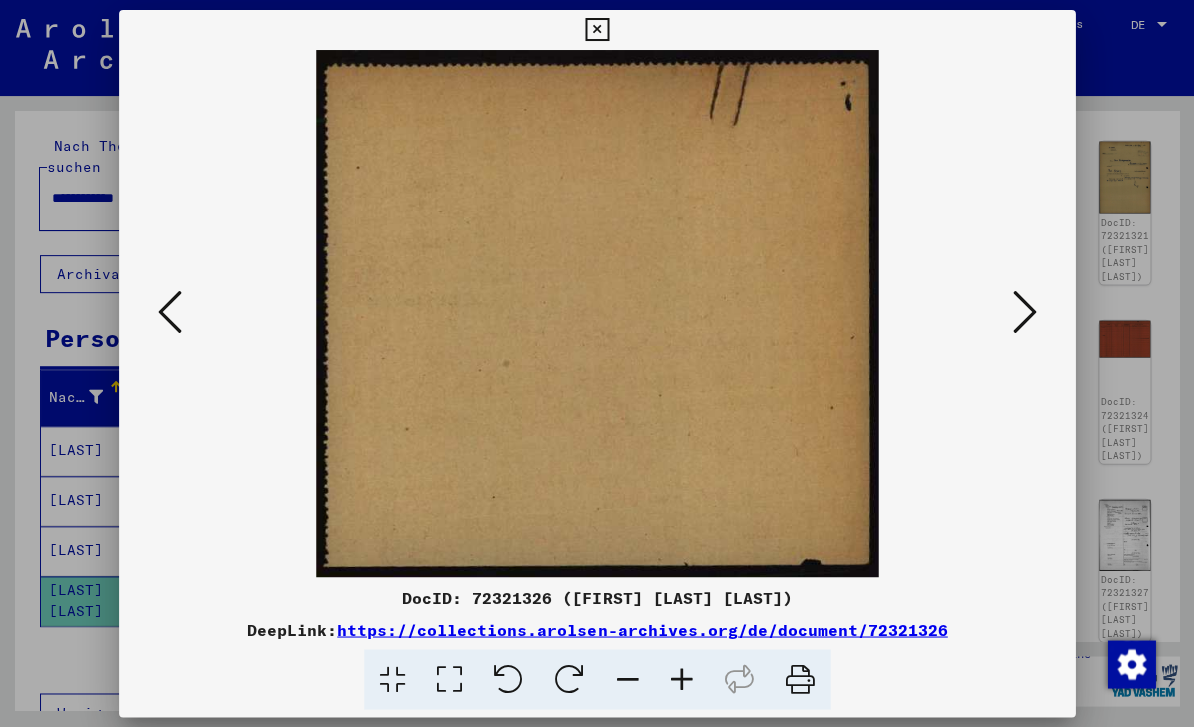 click at bounding box center (1025, 313) 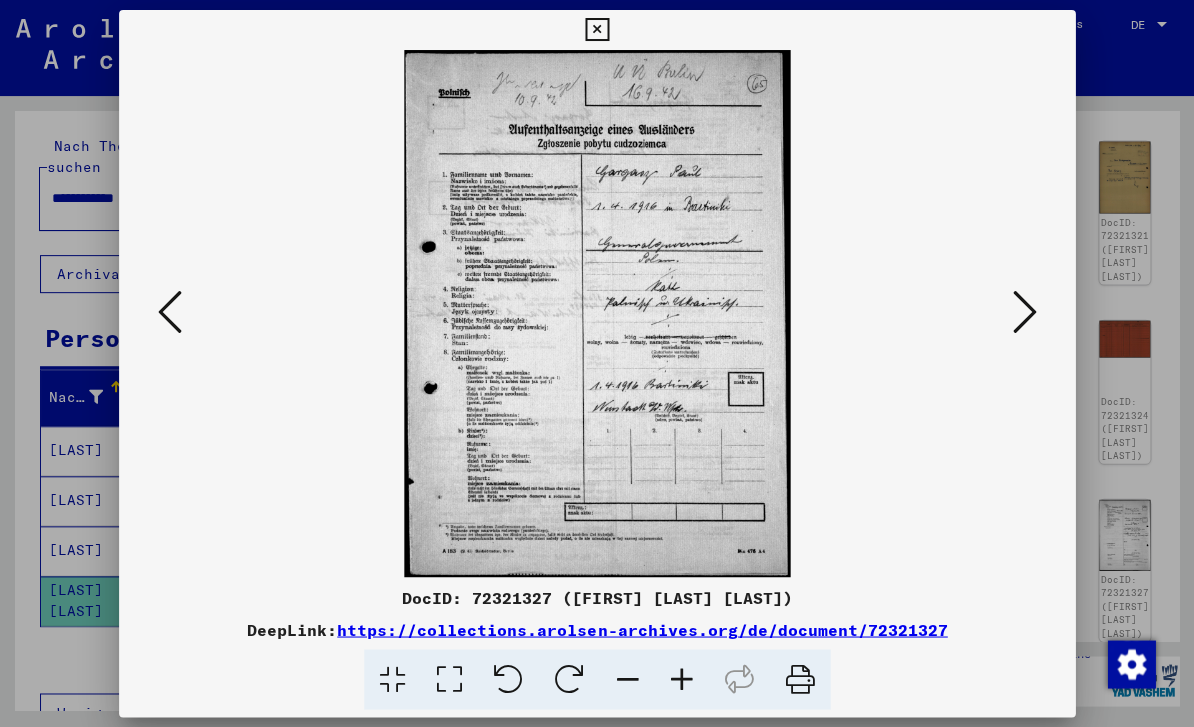 click at bounding box center (1025, 313) 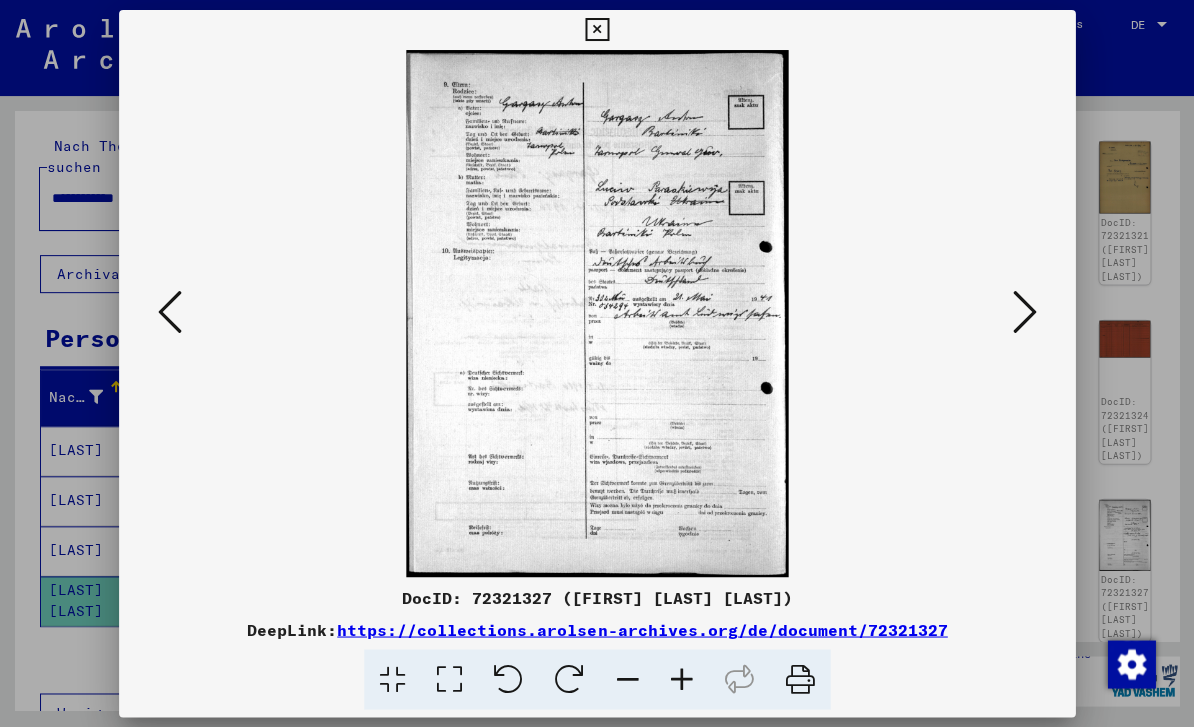 click at bounding box center [1025, 312] 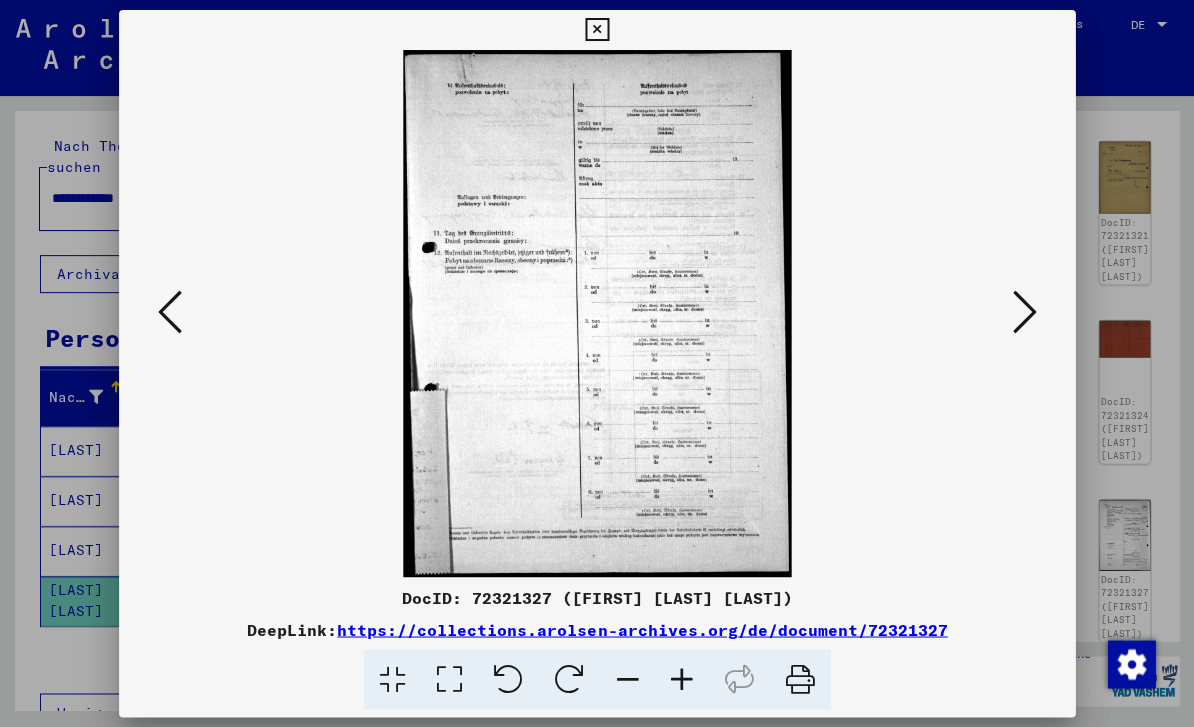 click at bounding box center (1025, 312) 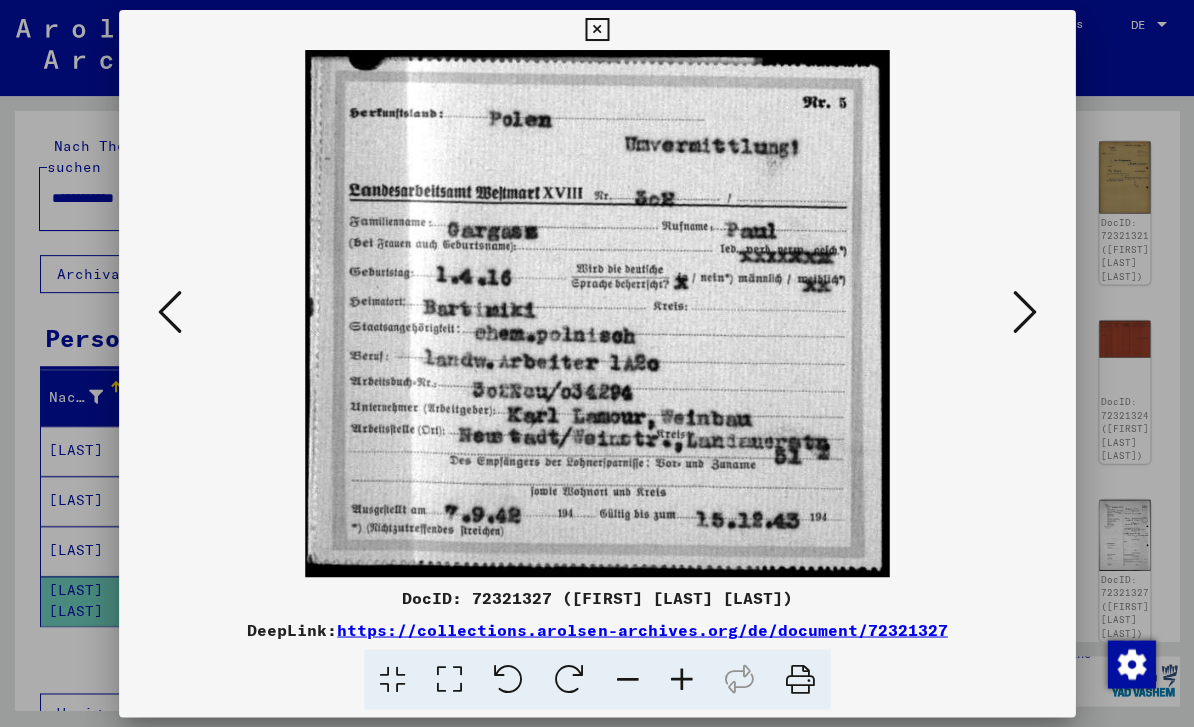 click at bounding box center [1025, 312] 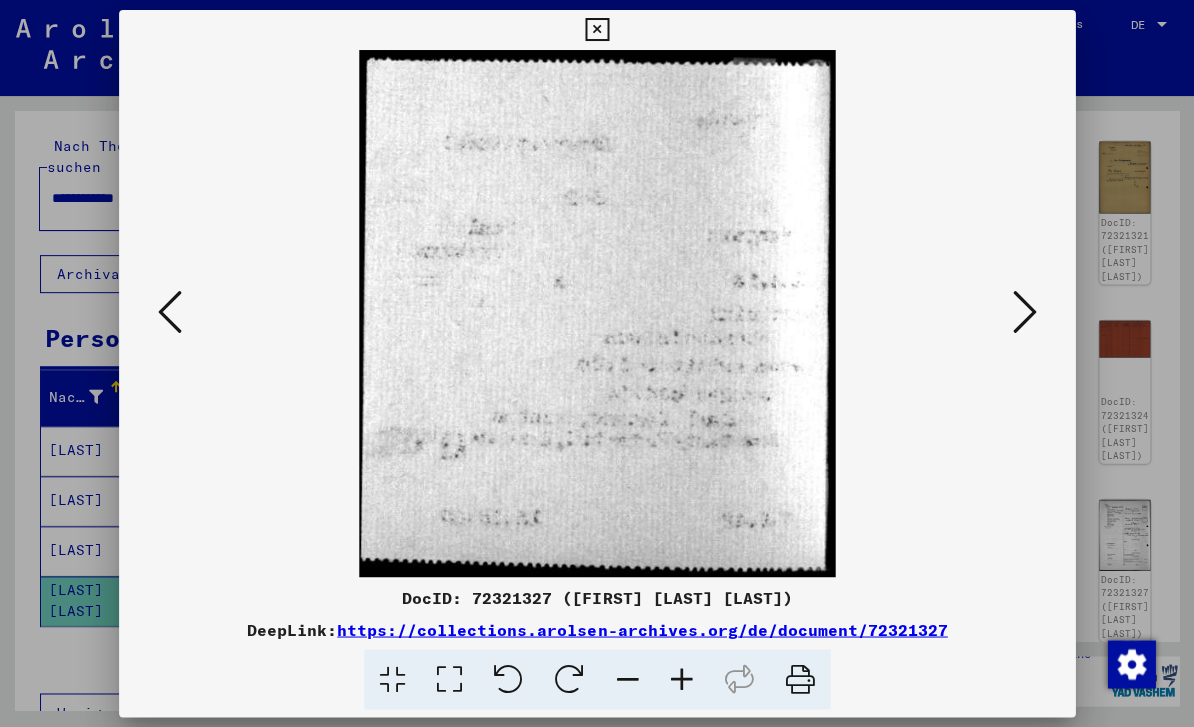 click at bounding box center (1025, 312) 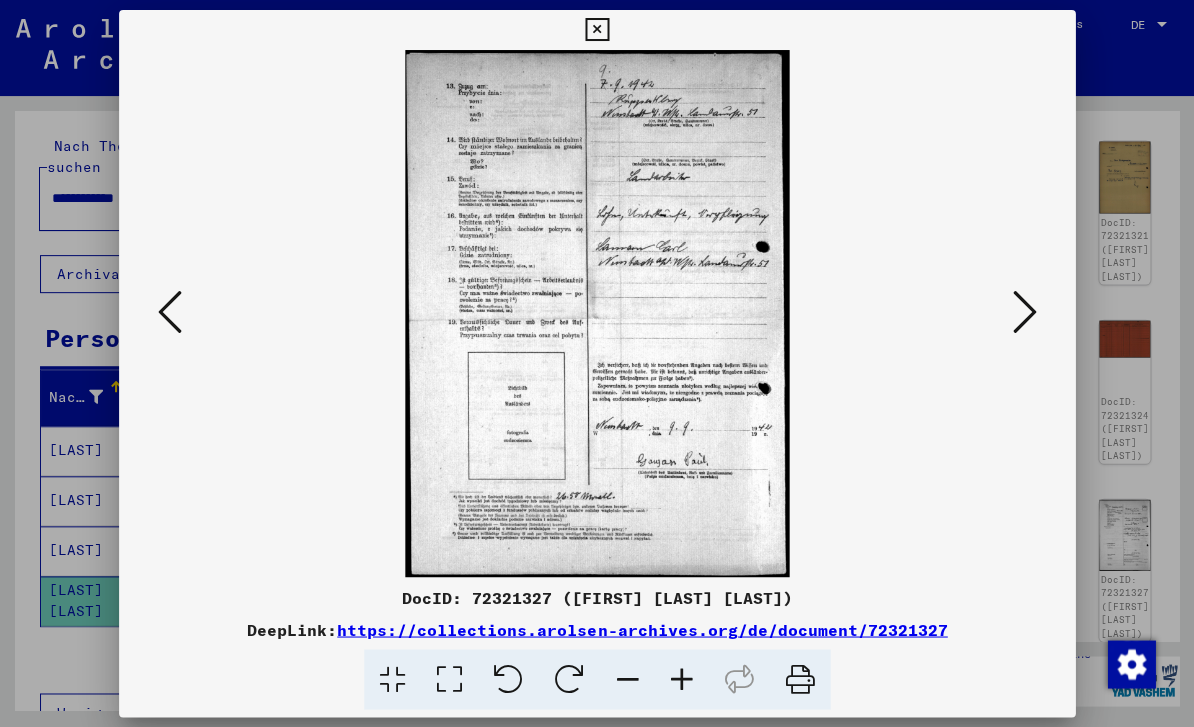 click at bounding box center (1025, 313) 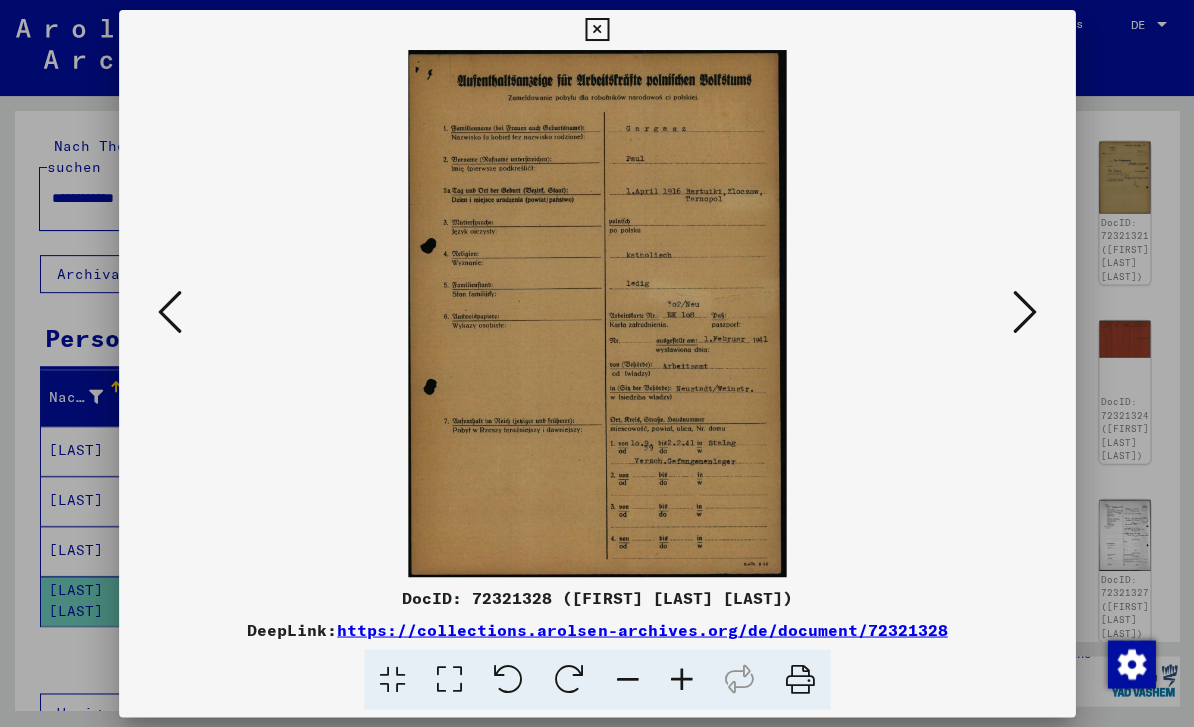 click at bounding box center [1025, 312] 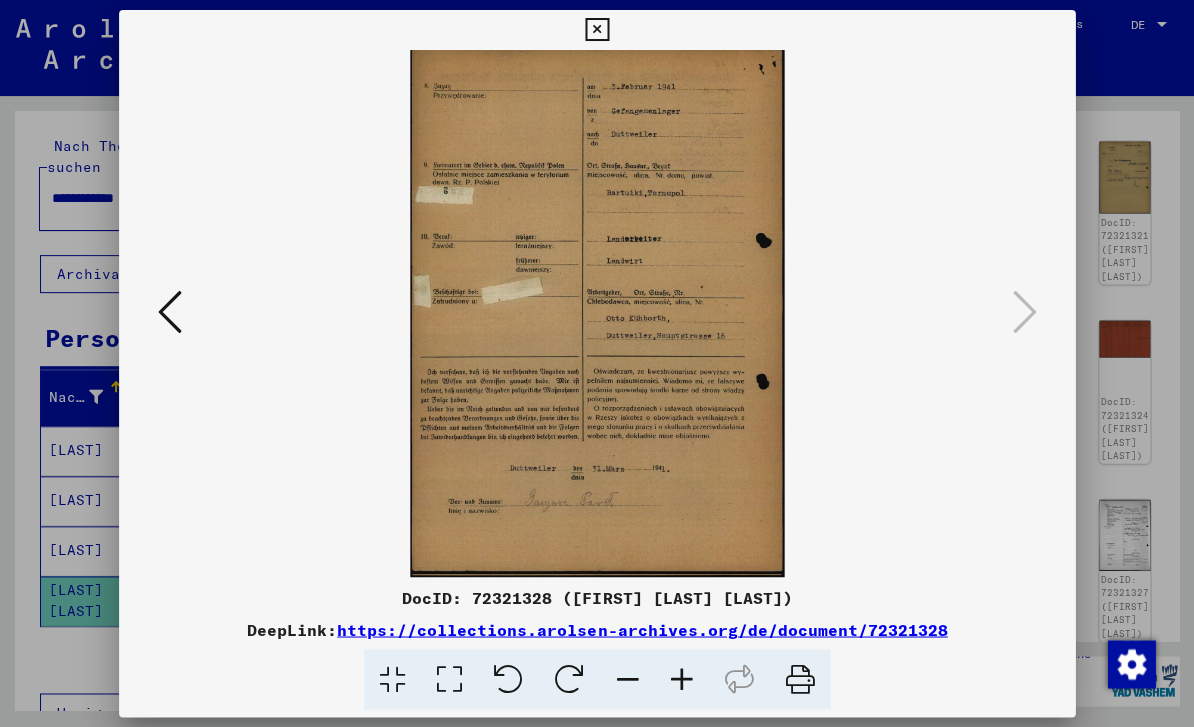 click at bounding box center [169, 312] 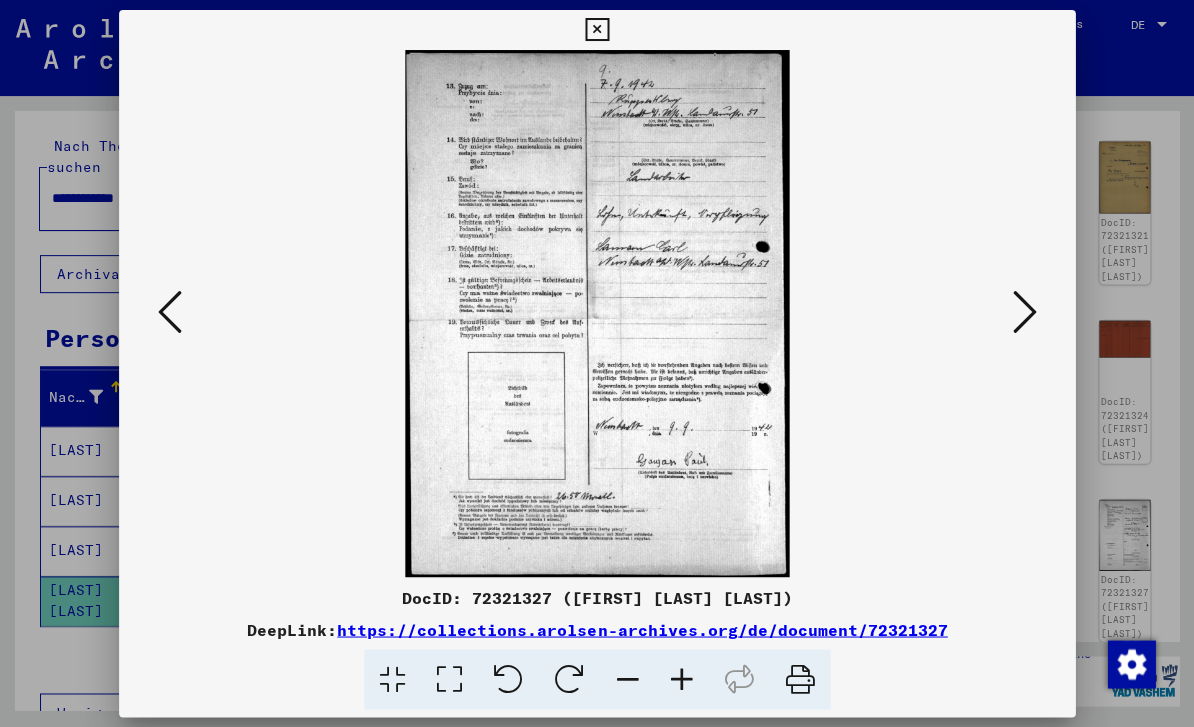 click at bounding box center (169, 312) 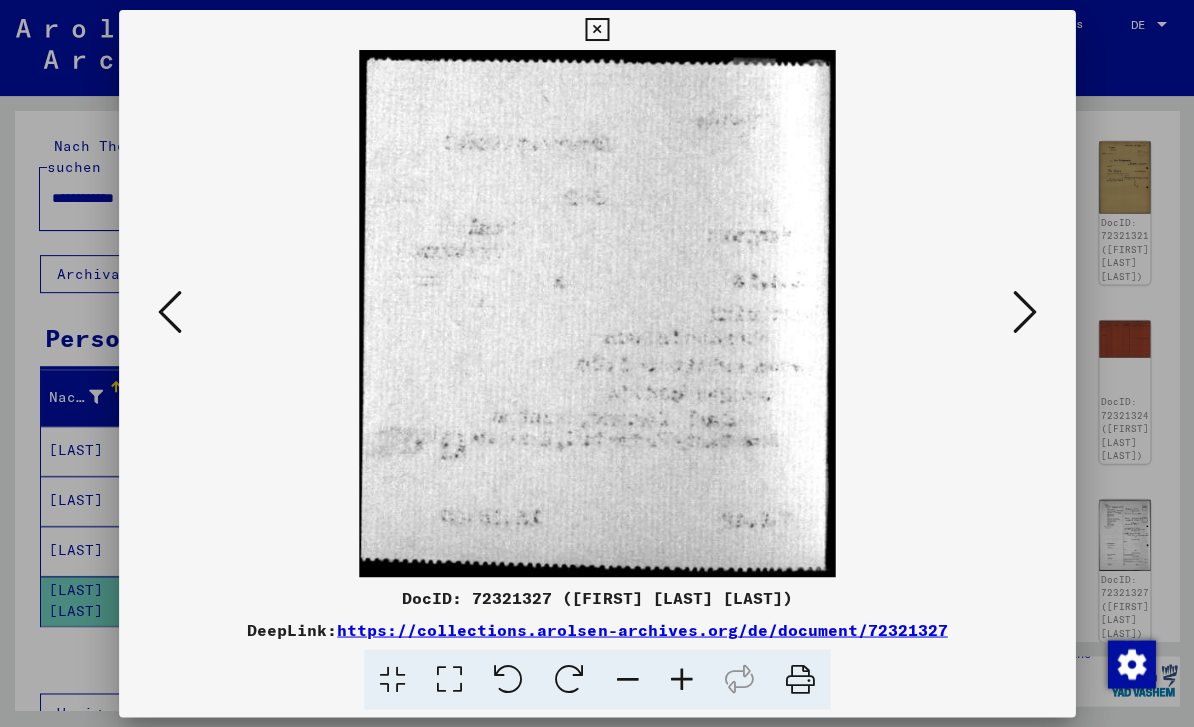 click at bounding box center [169, 312] 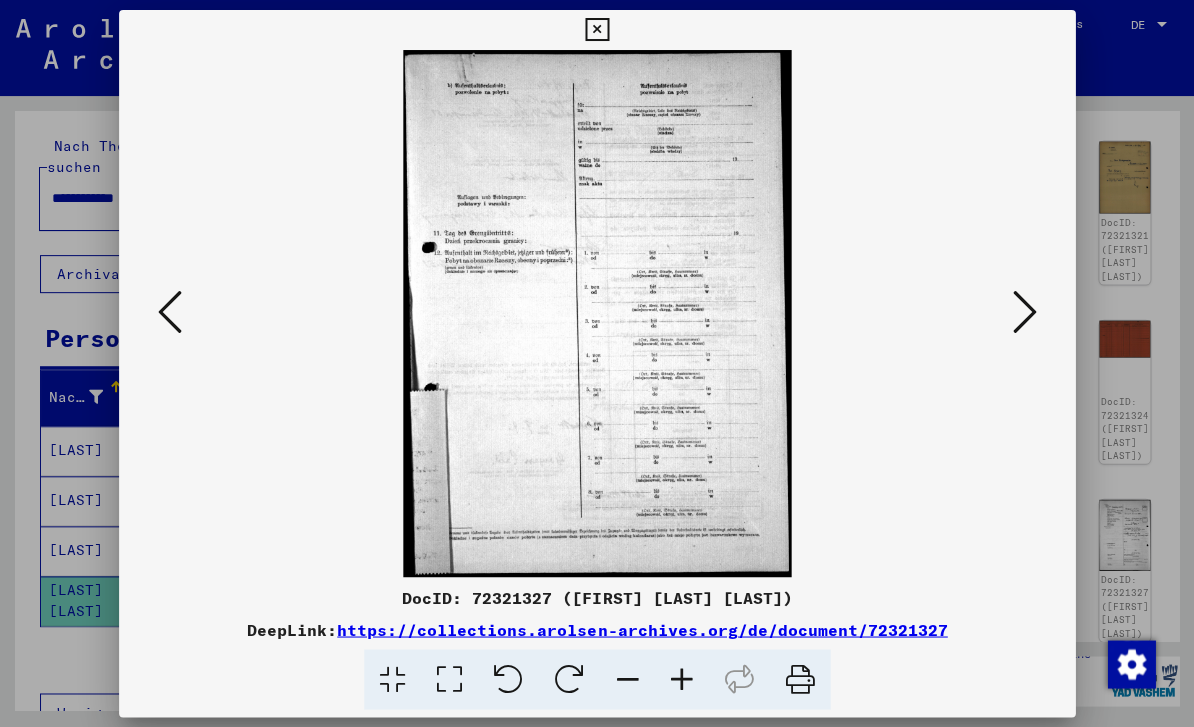 click at bounding box center [169, 312] 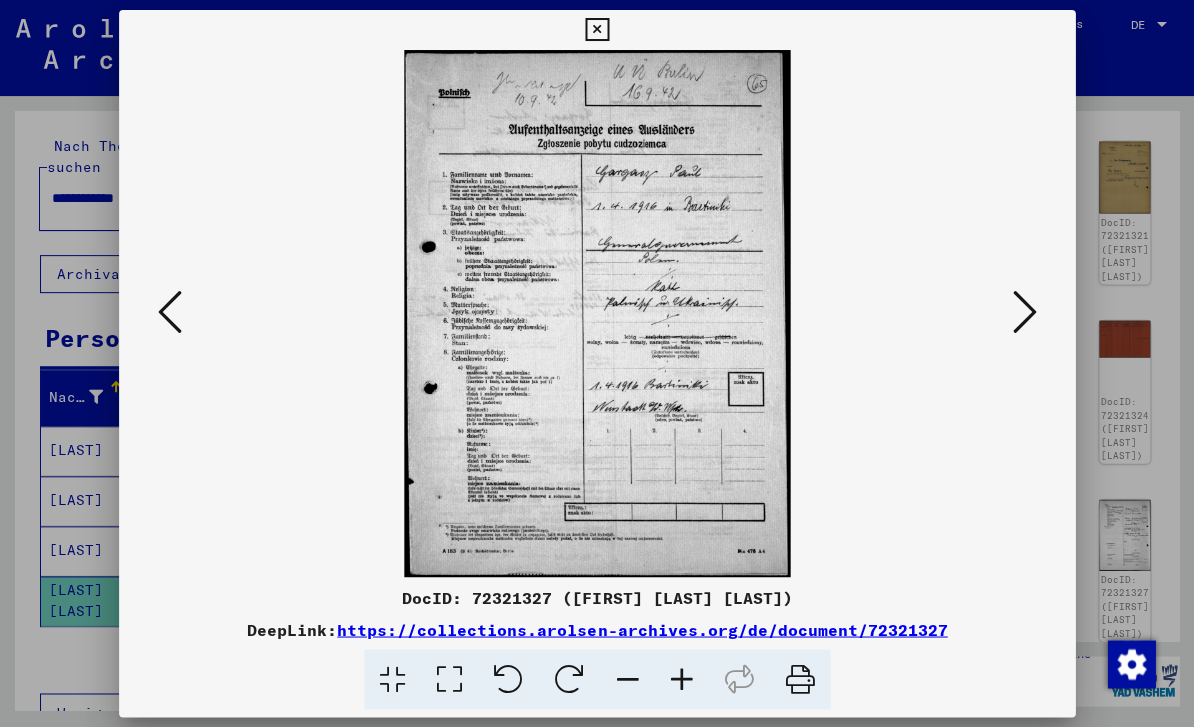 click at bounding box center (169, 312) 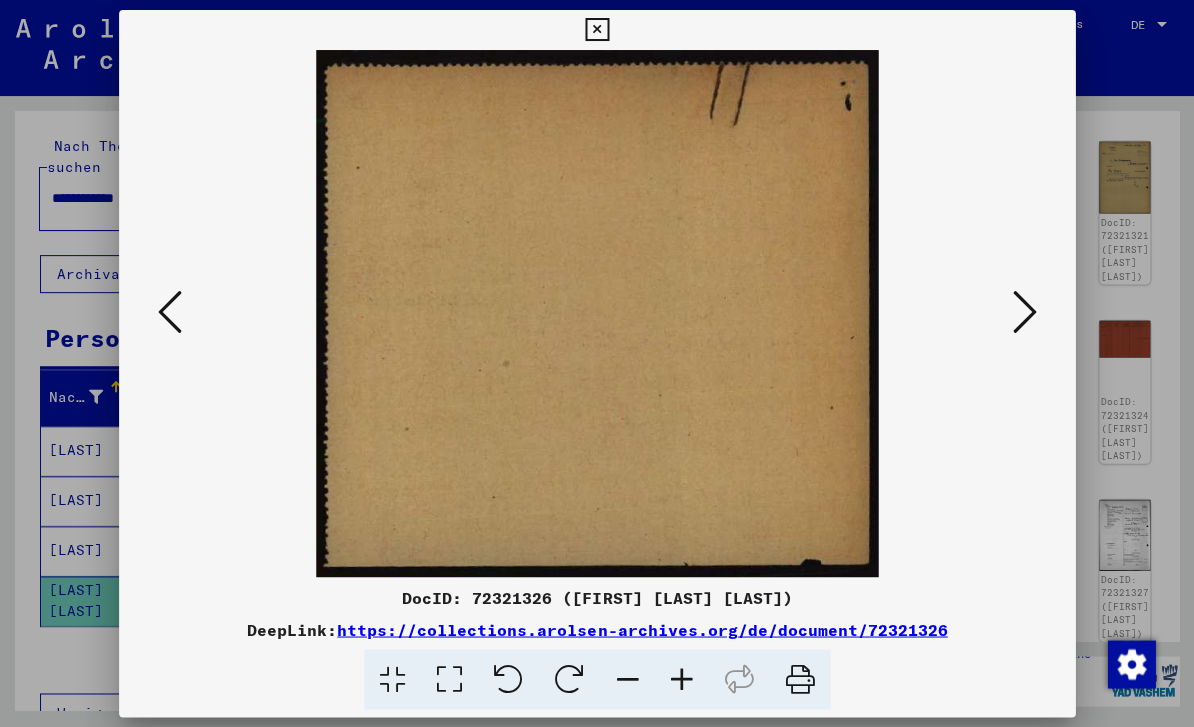 click at bounding box center [169, 313] 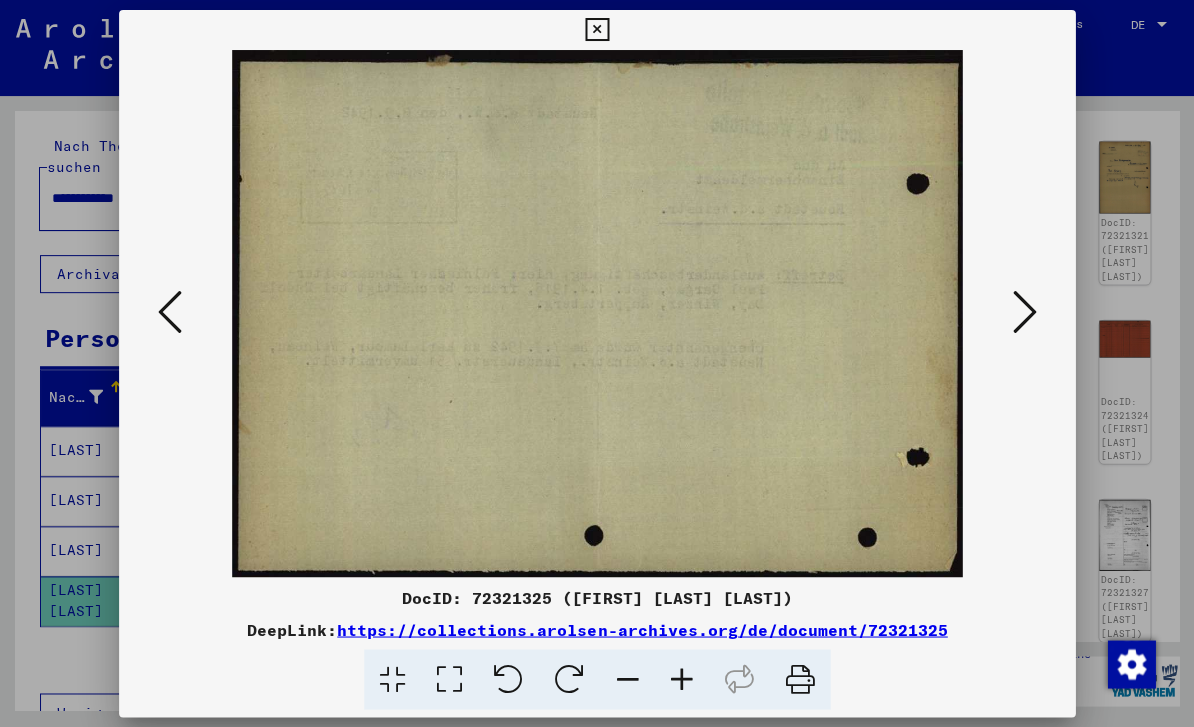 click at bounding box center [169, 312] 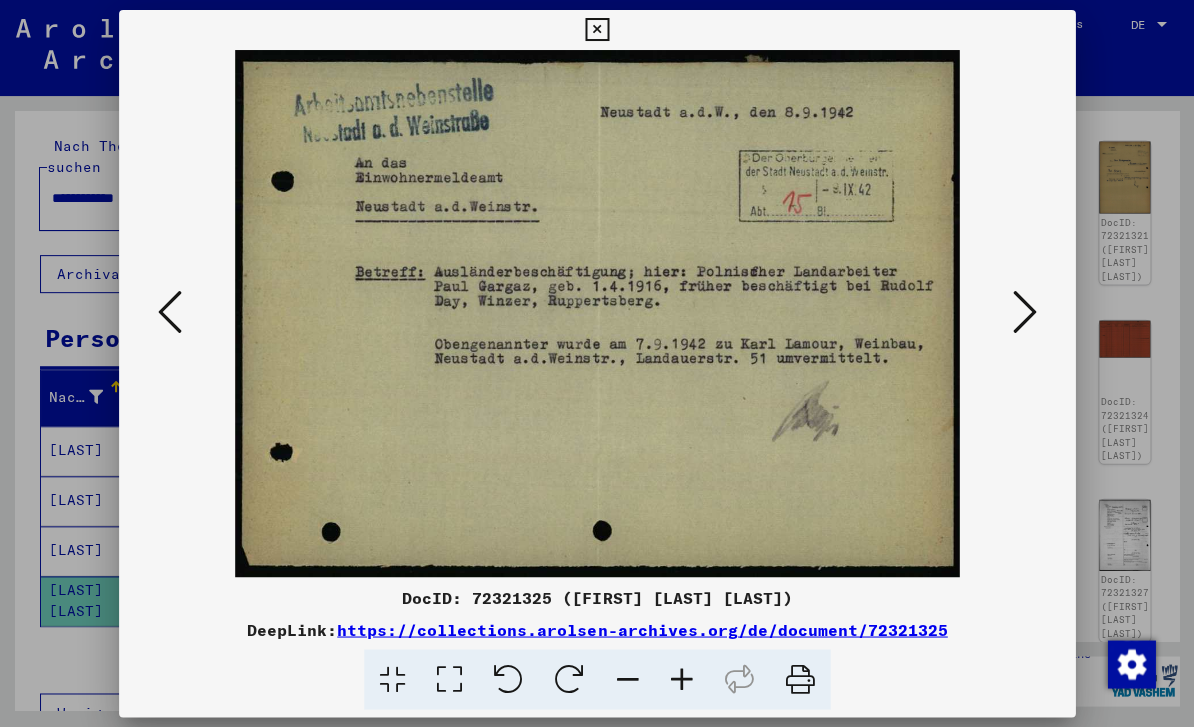 click at bounding box center (169, 312) 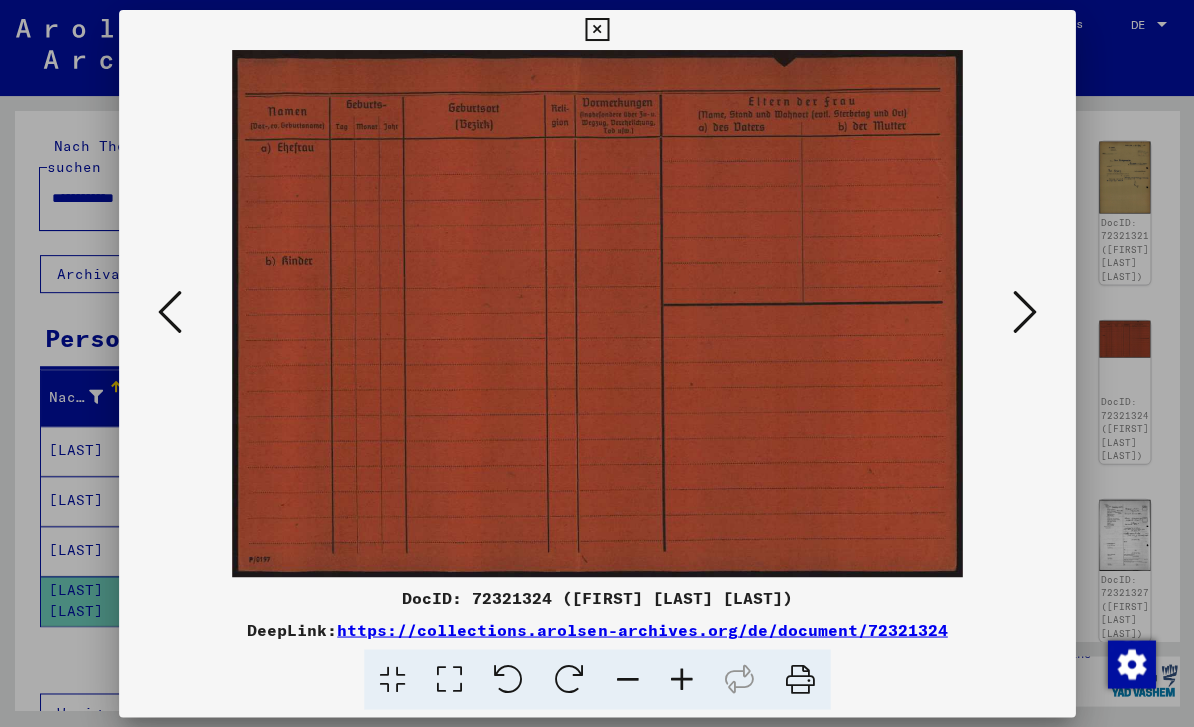 click at bounding box center [169, 313] 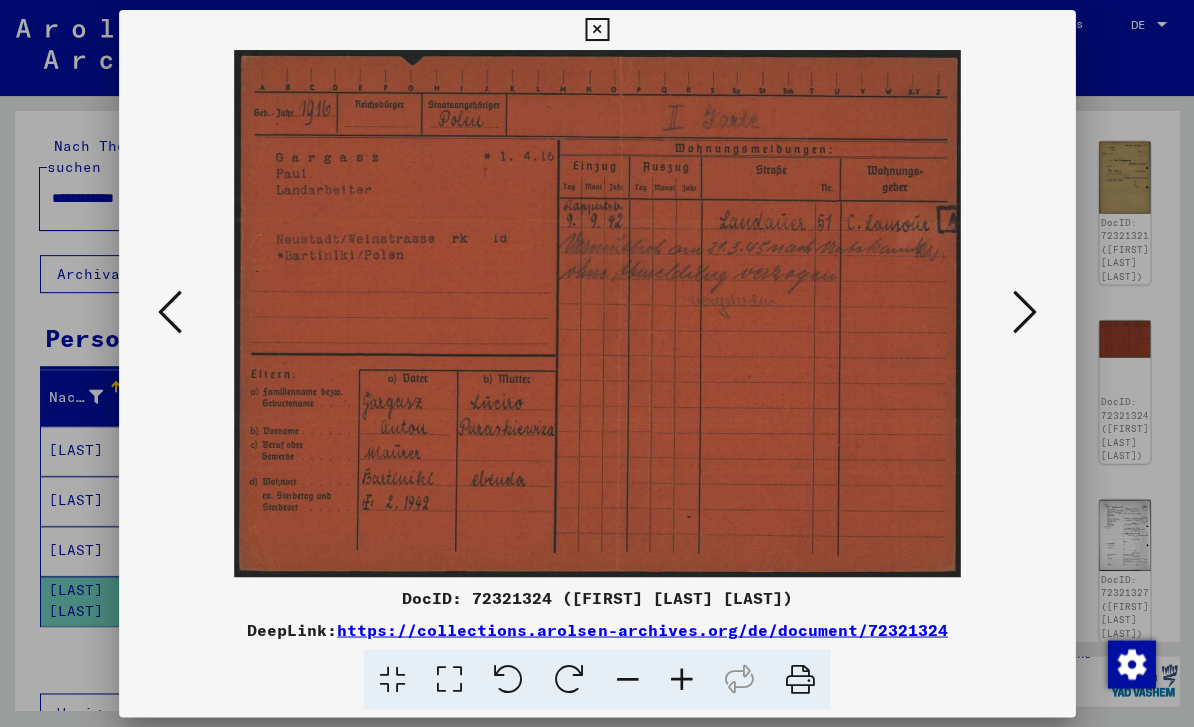 click at bounding box center (169, 313) 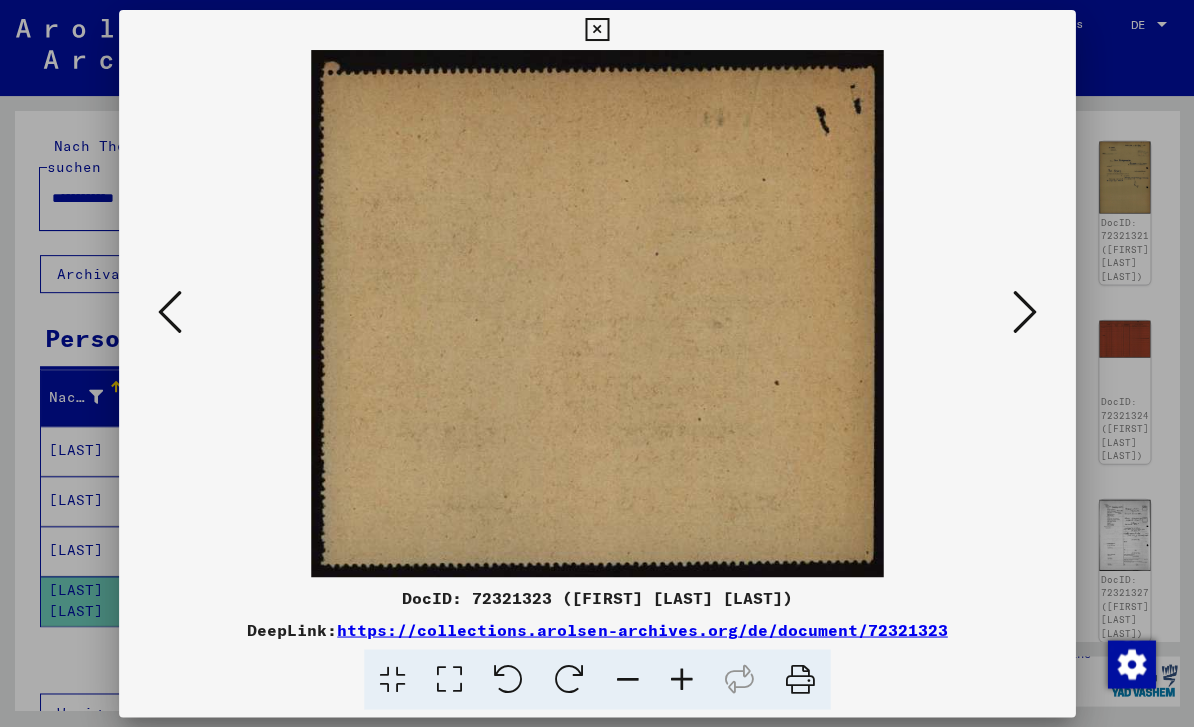 click at bounding box center [169, 313] 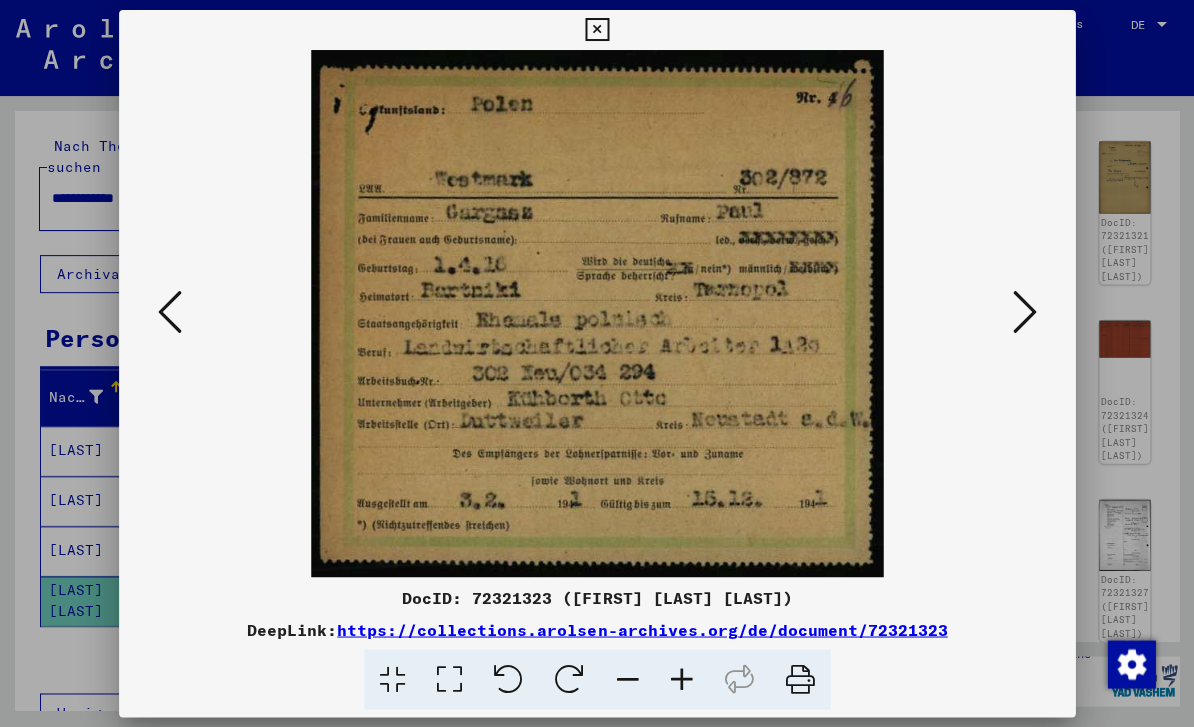 click at bounding box center (169, 313) 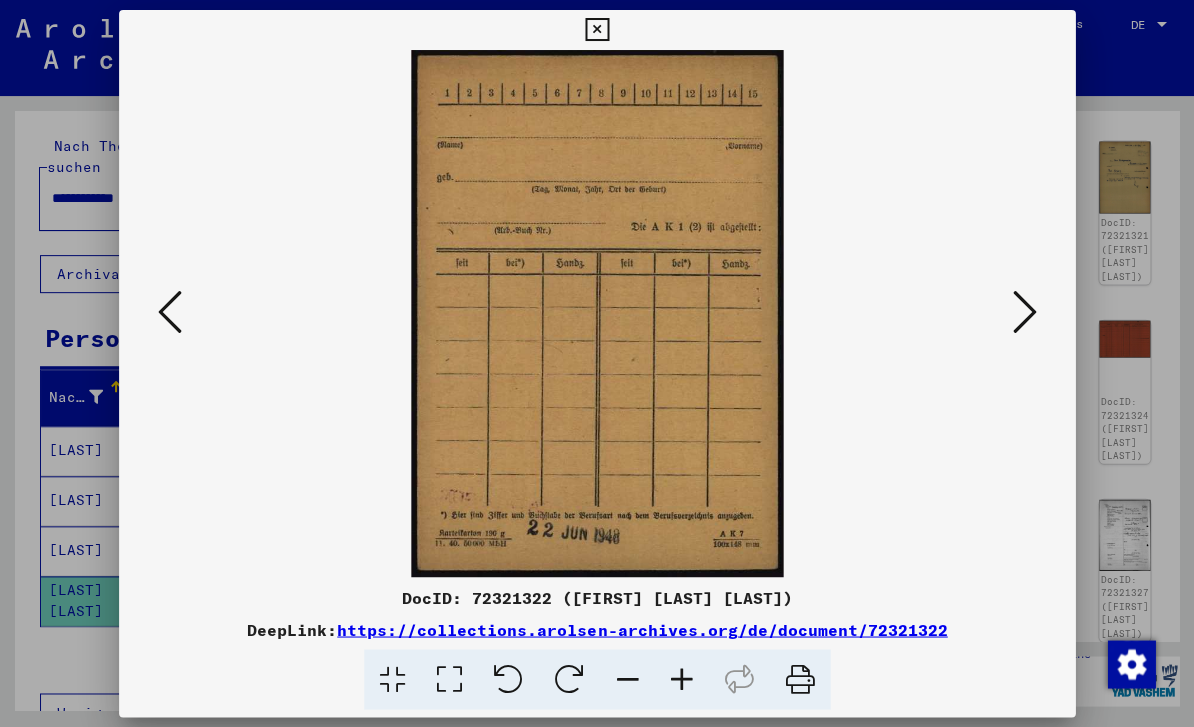 click at bounding box center [169, 313] 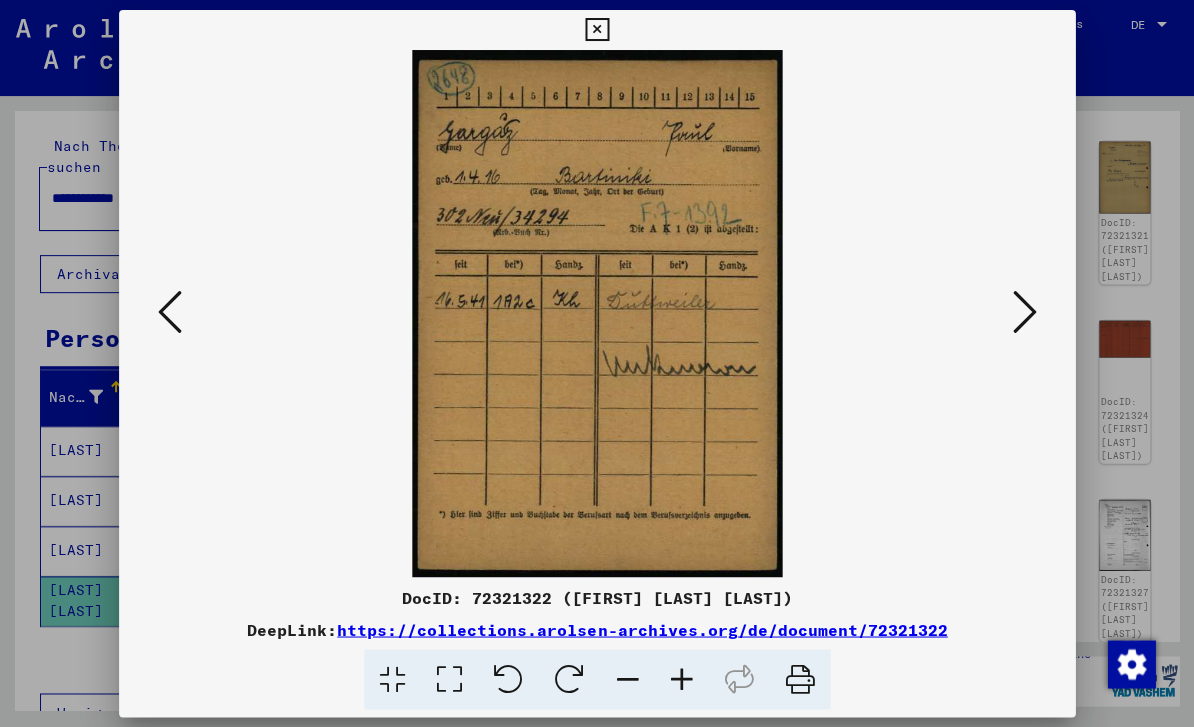 click at bounding box center (169, 313) 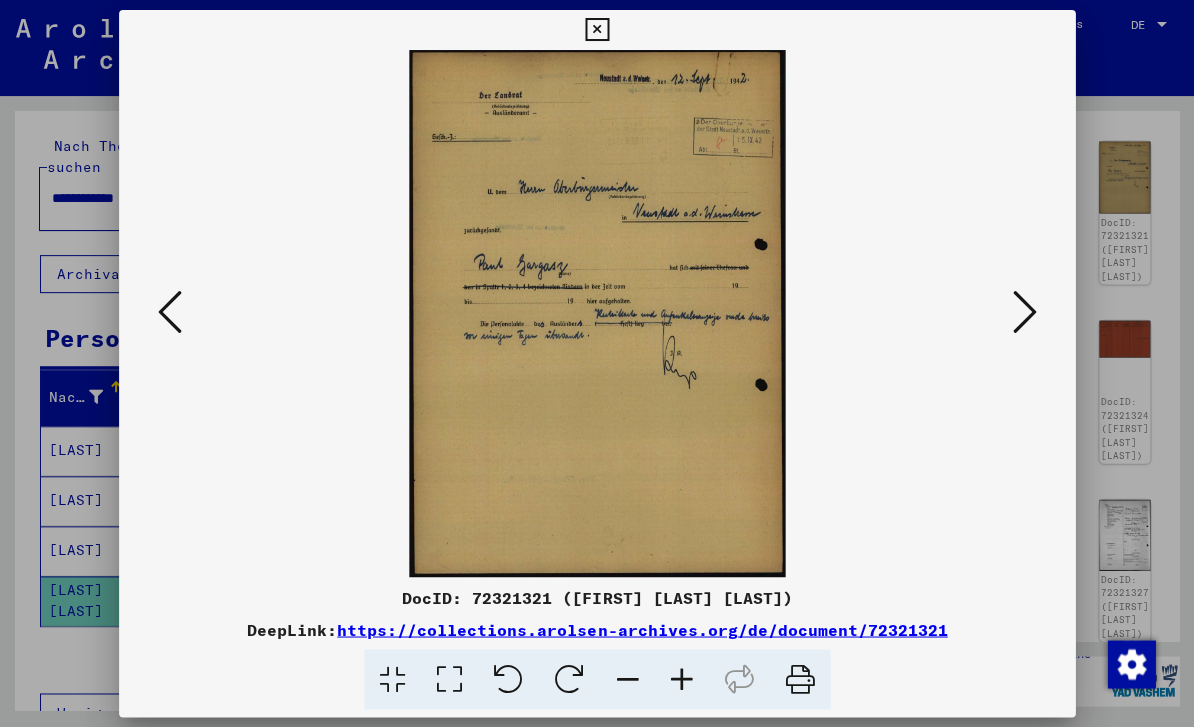 click at bounding box center (596, 313) 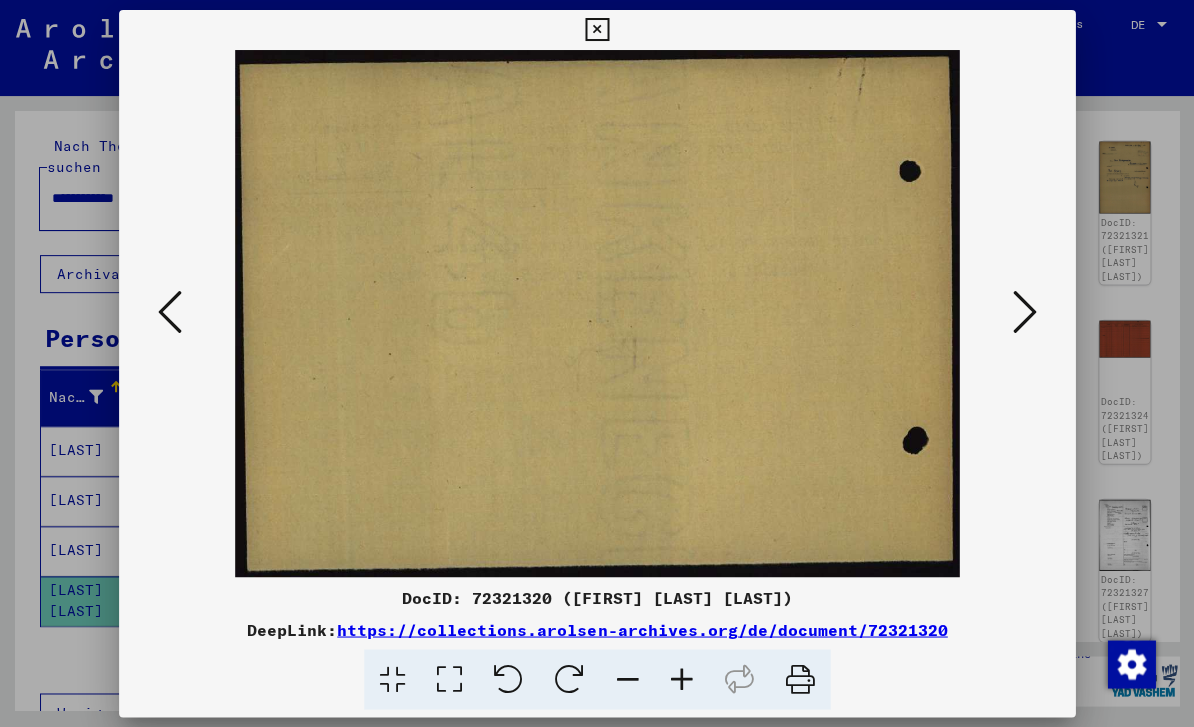 click at bounding box center (169, 312) 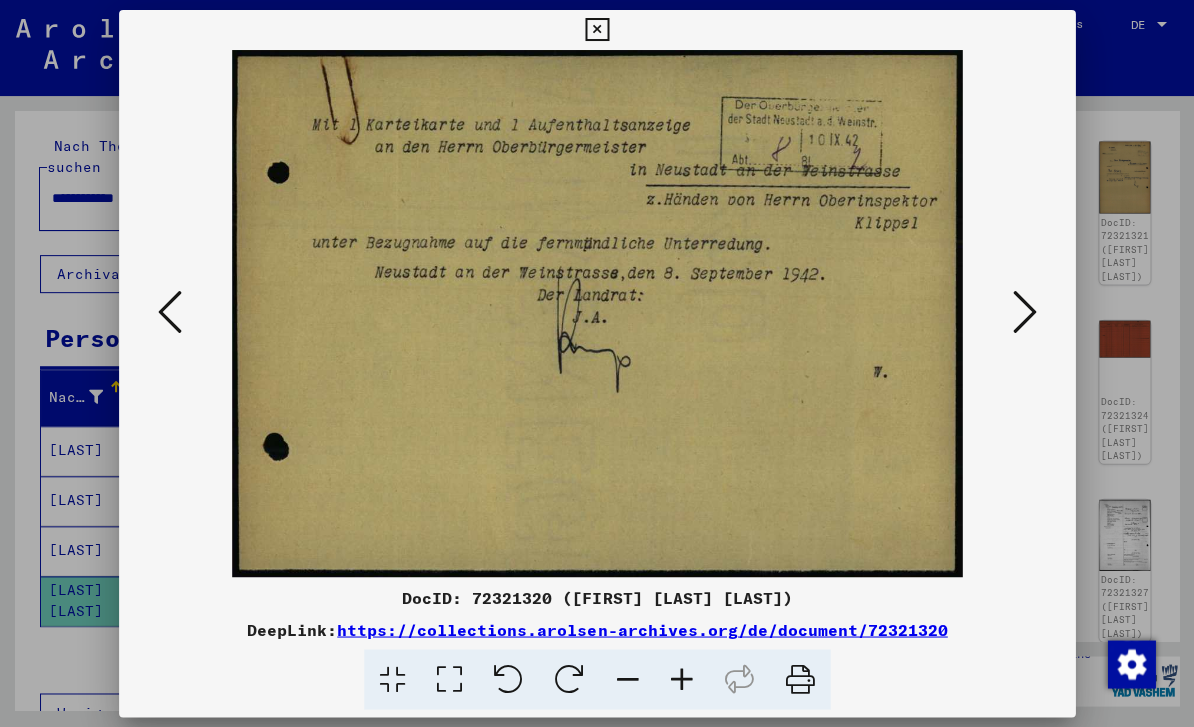 click at bounding box center (169, 312) 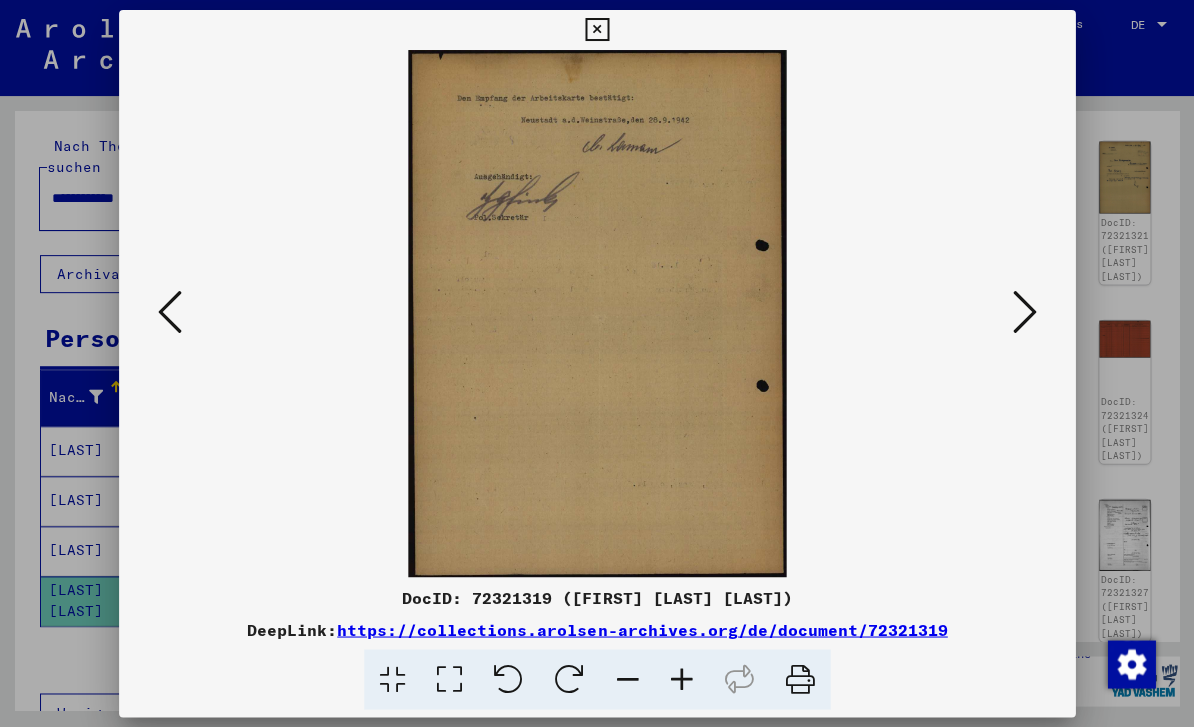 click at bounding box center [169, 312] 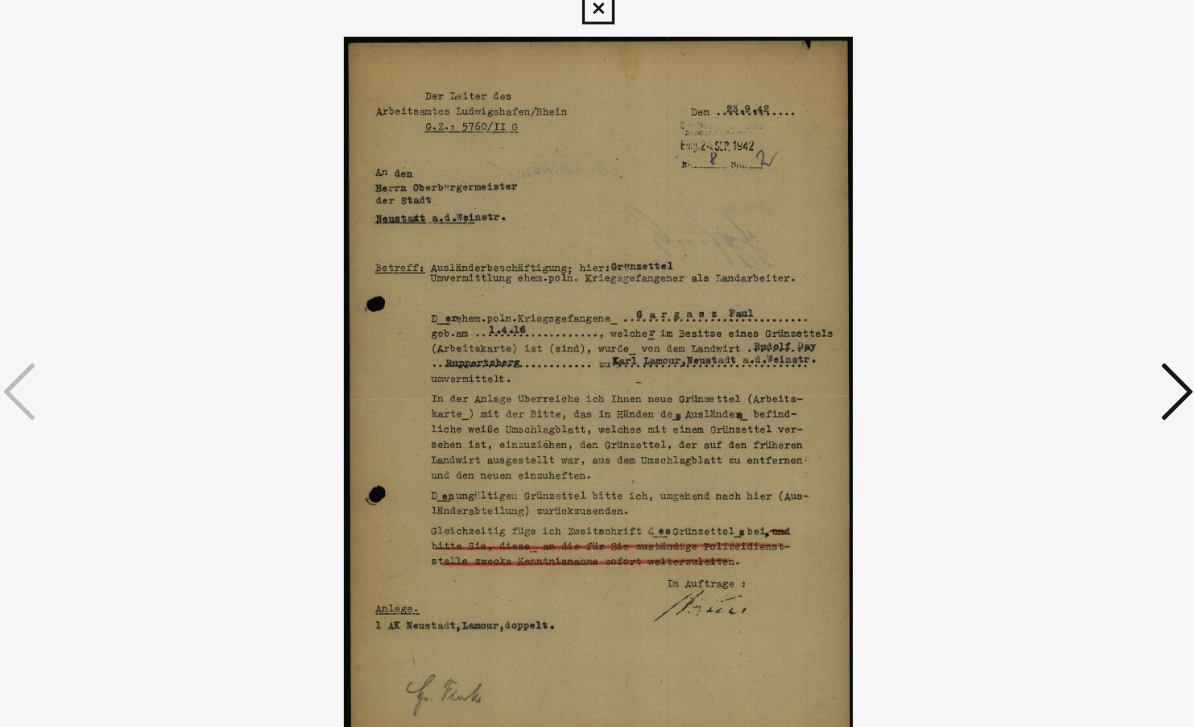 click at bounding box center [1025, 312] 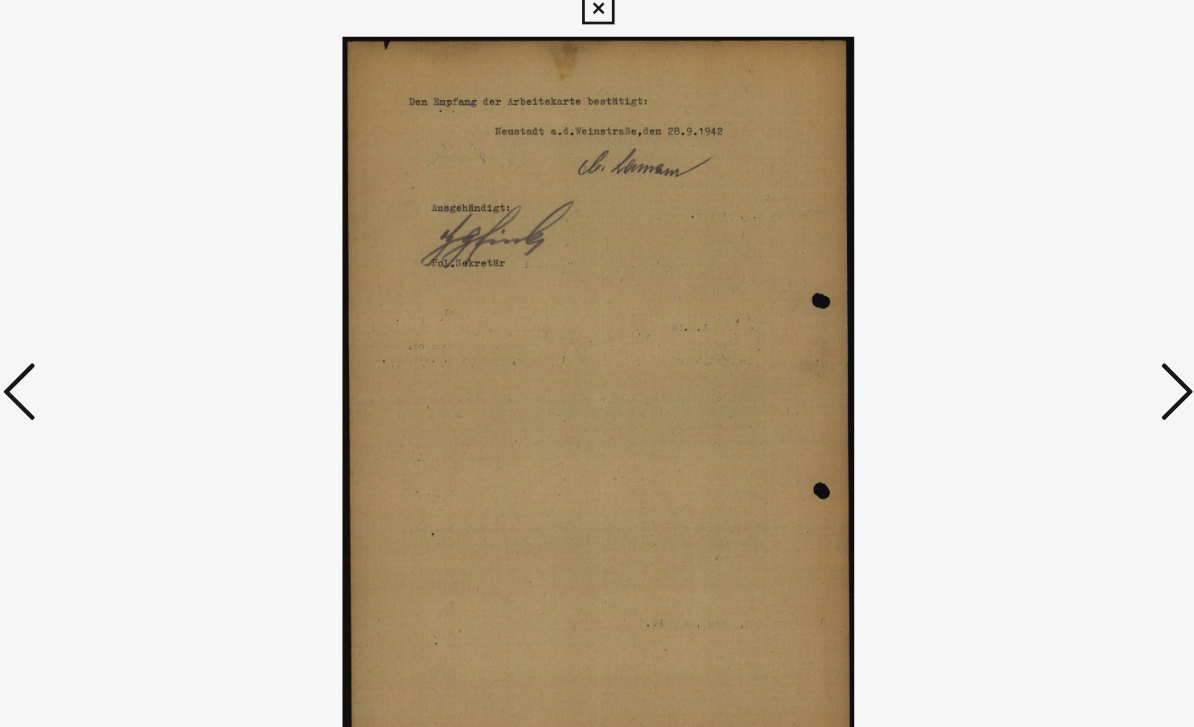 click at bounding box center (1025, 312) 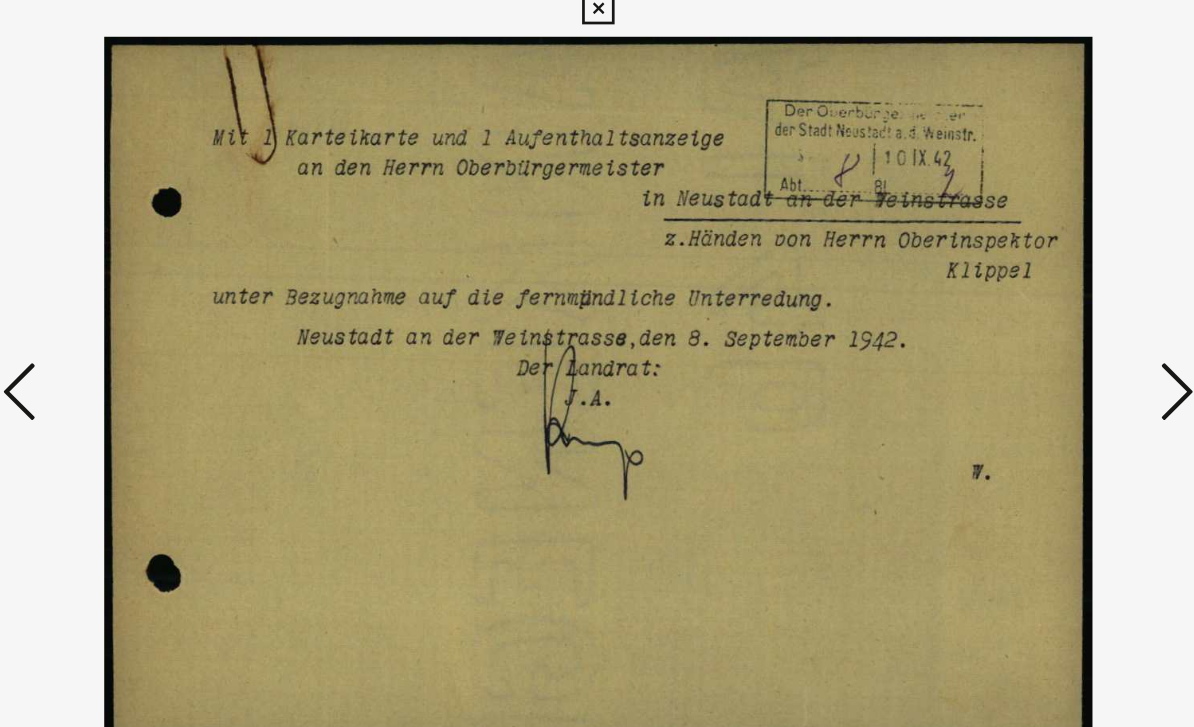 click at bounding box center (1025, 312) 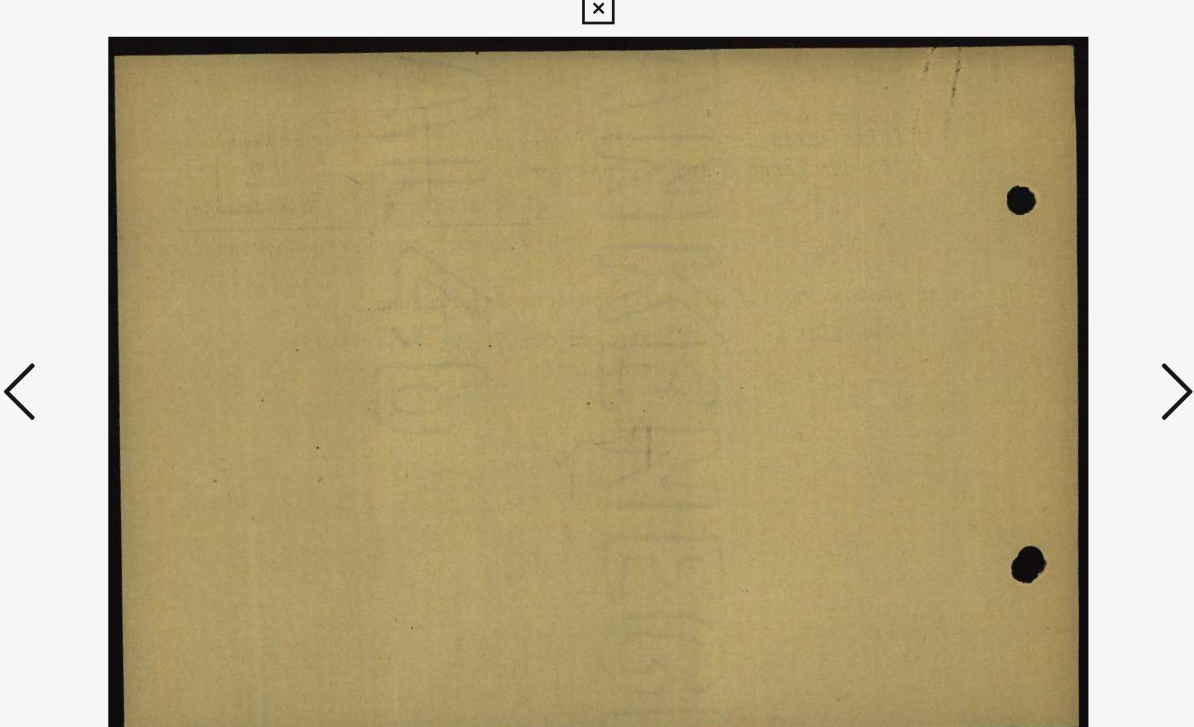 click at bounding box center (1025, 312) 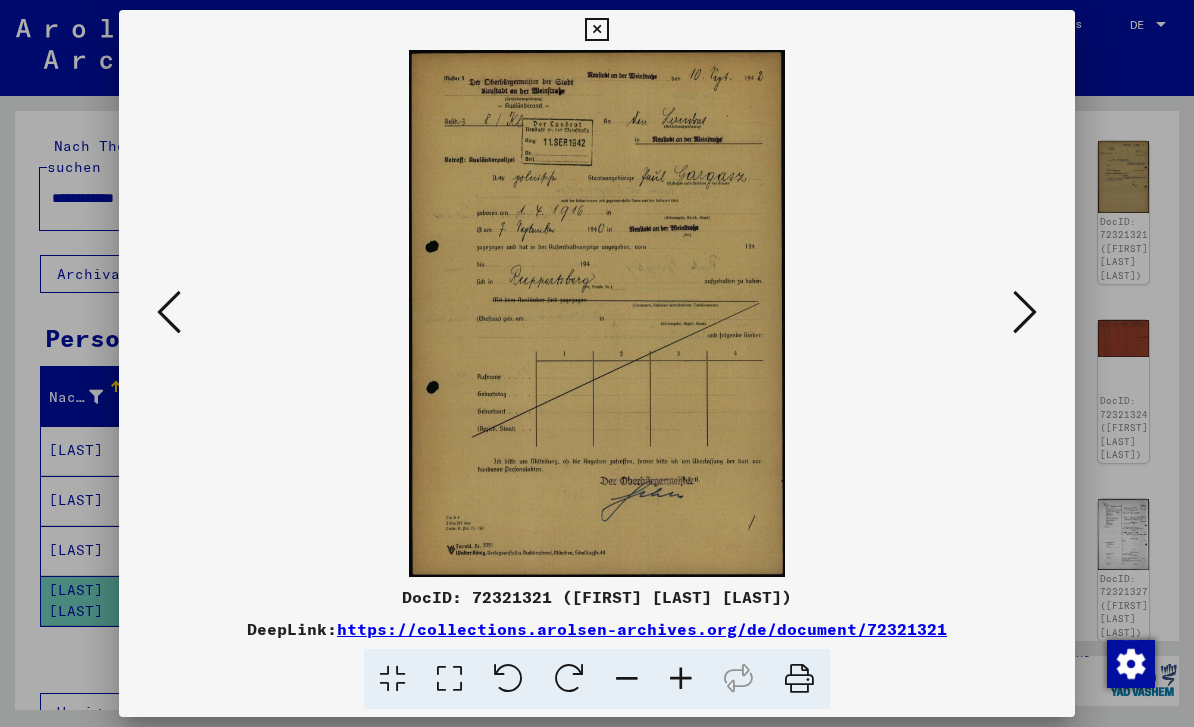 click at bounding box center (1025, 312) 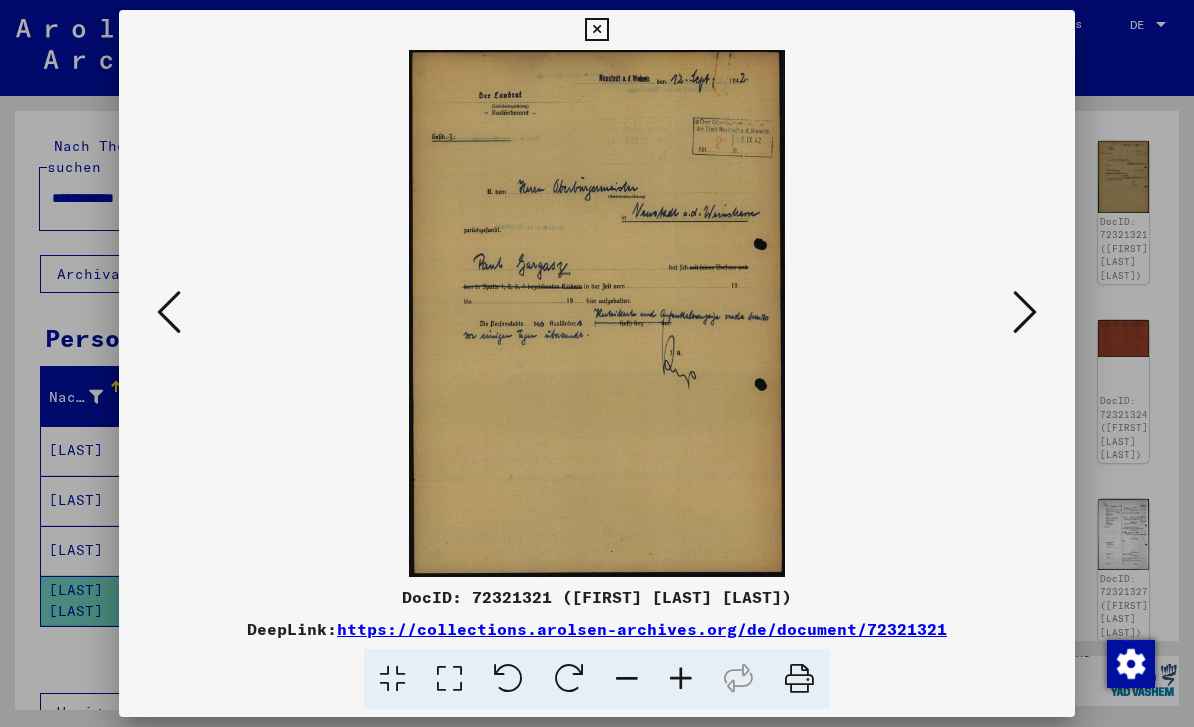 click at bounding box center (1025, 312) 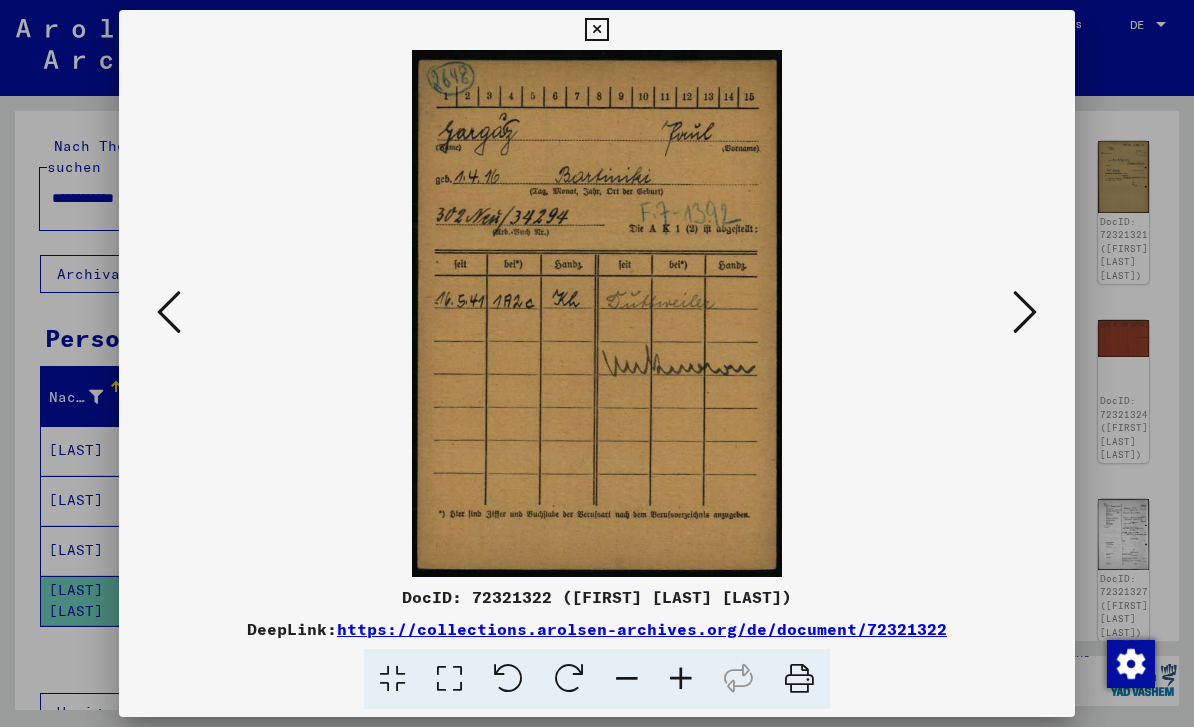 click at bounding box center [1025, 312] 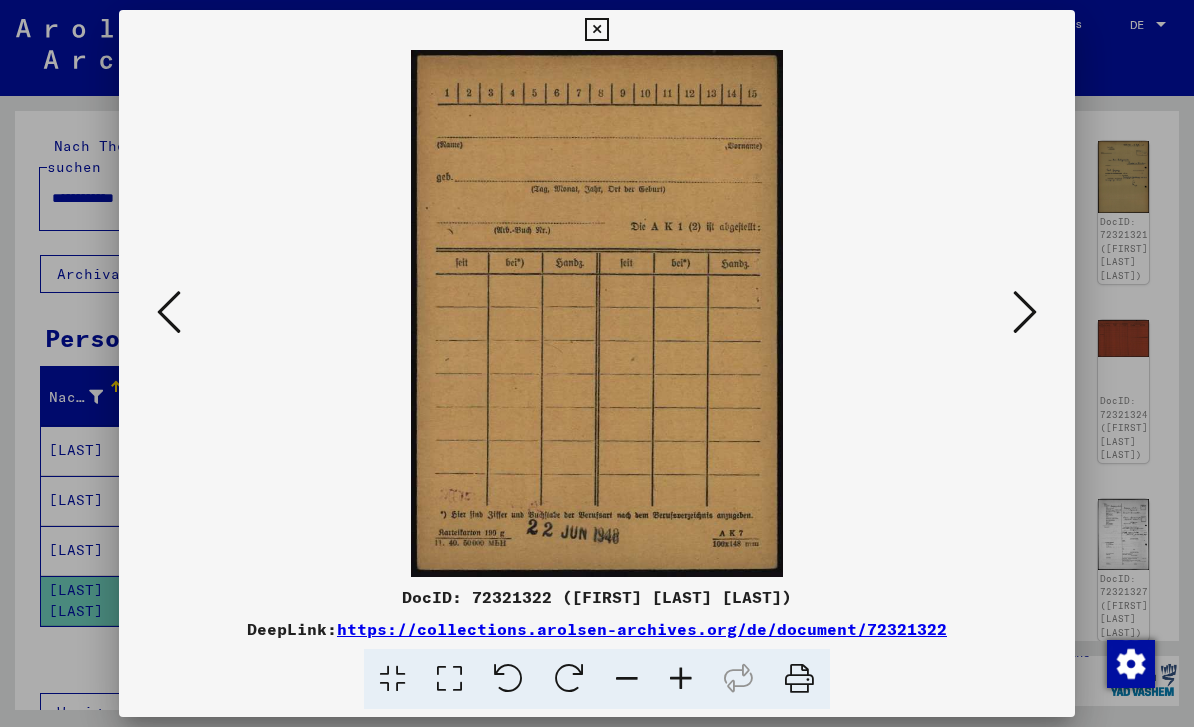 click at bounding box center (1025, 312) 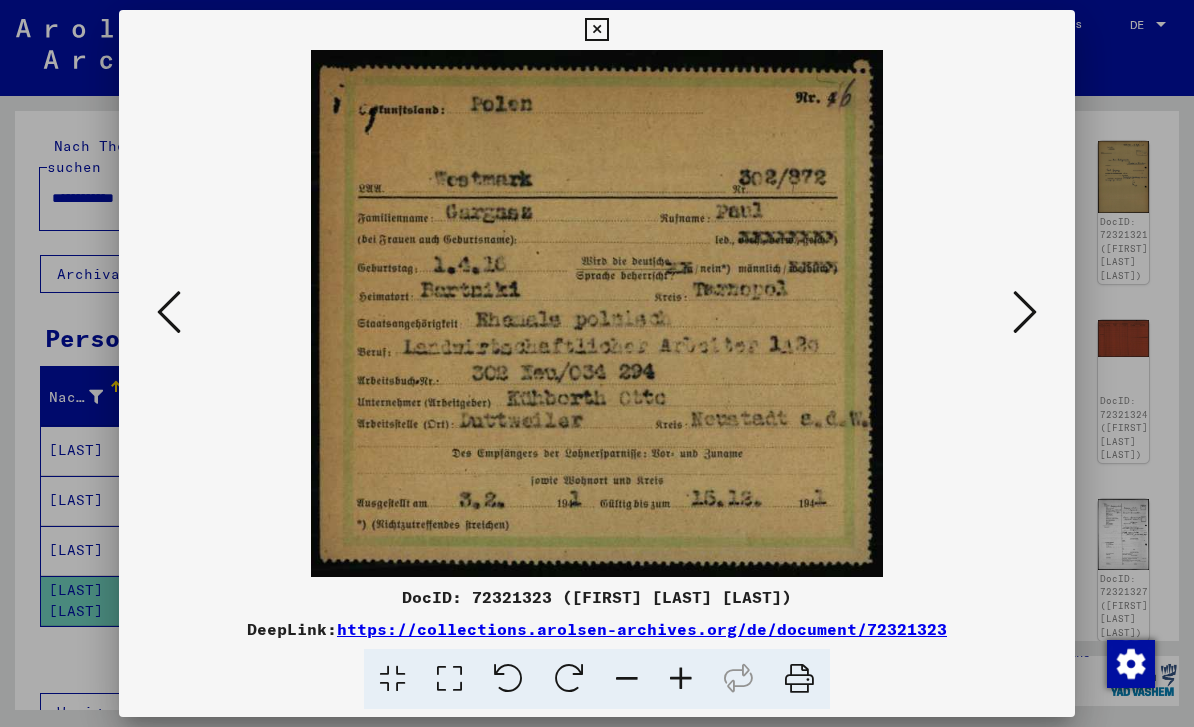 click at bounding box center [597, 363] 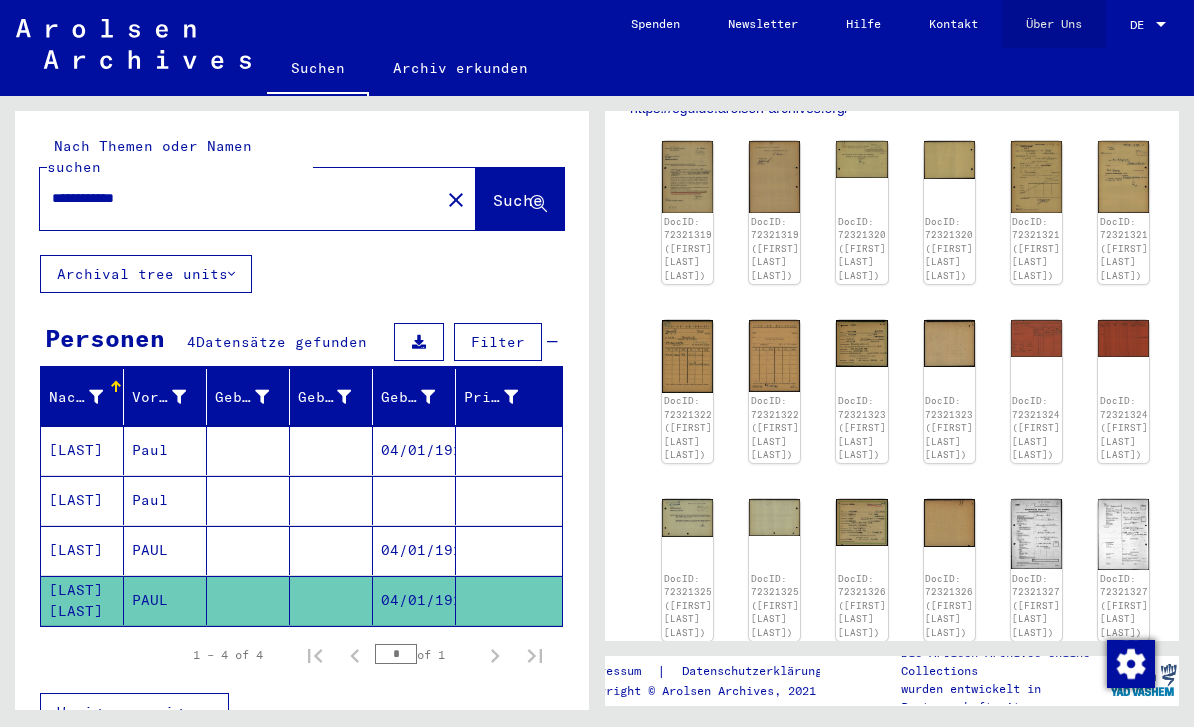 click on "Über Uns" 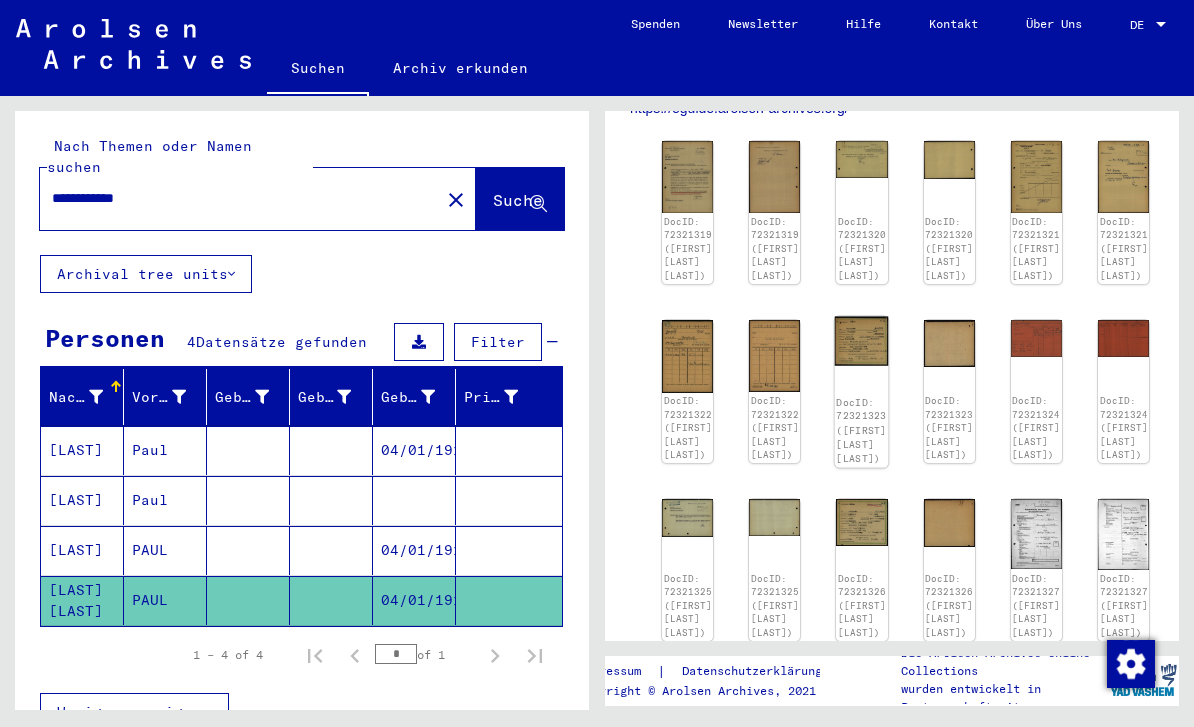 click on "DocID: 72321323 ([FIRST] [LAST] [LAST])" 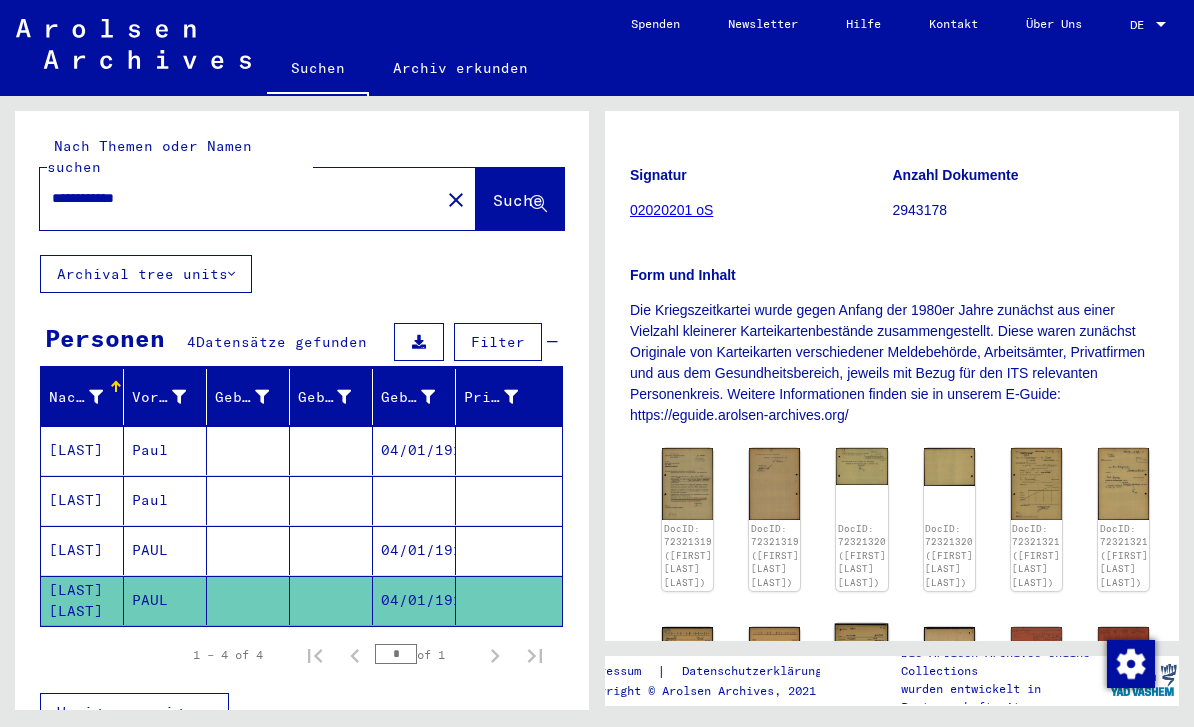 scroll, scrollTop: 260, scrollLeft: 0, axis: vertical 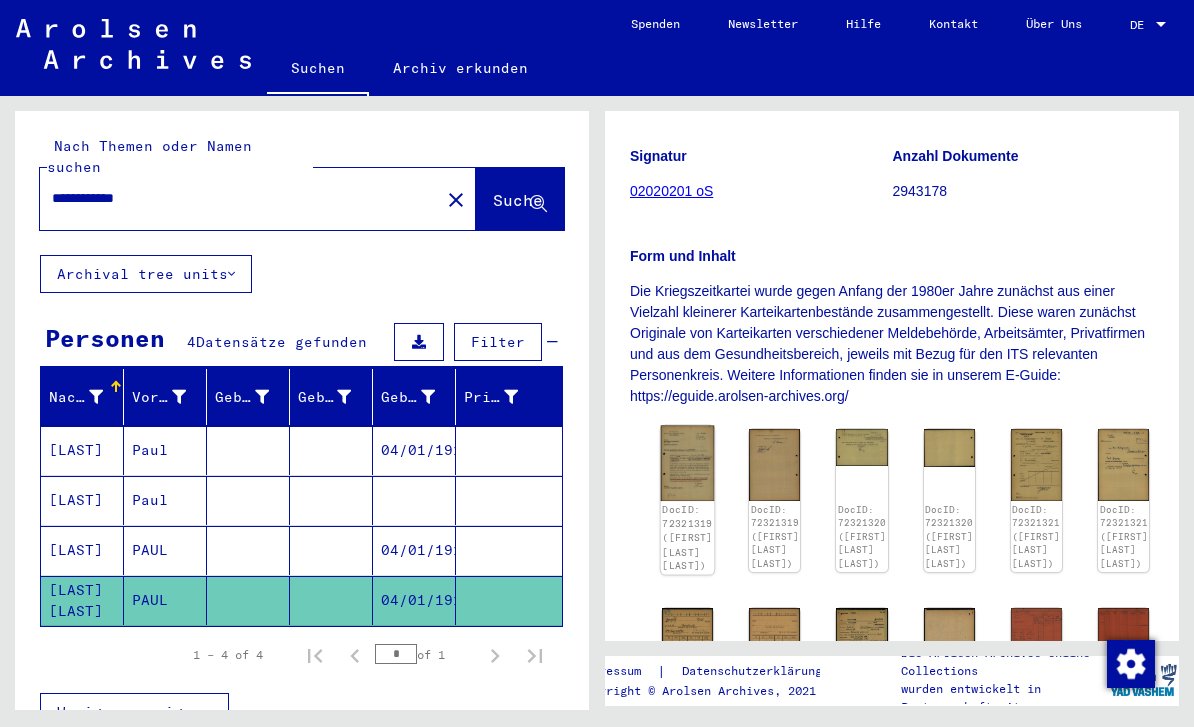 click 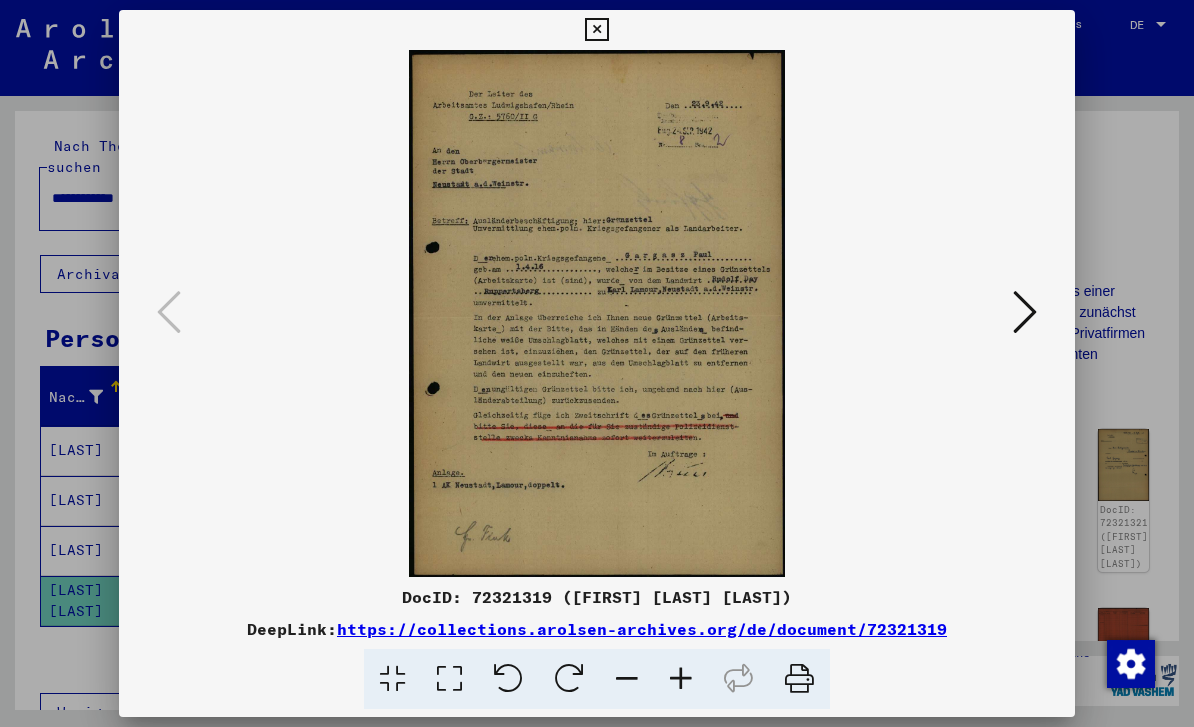 click at bounding box center (1025, 312) 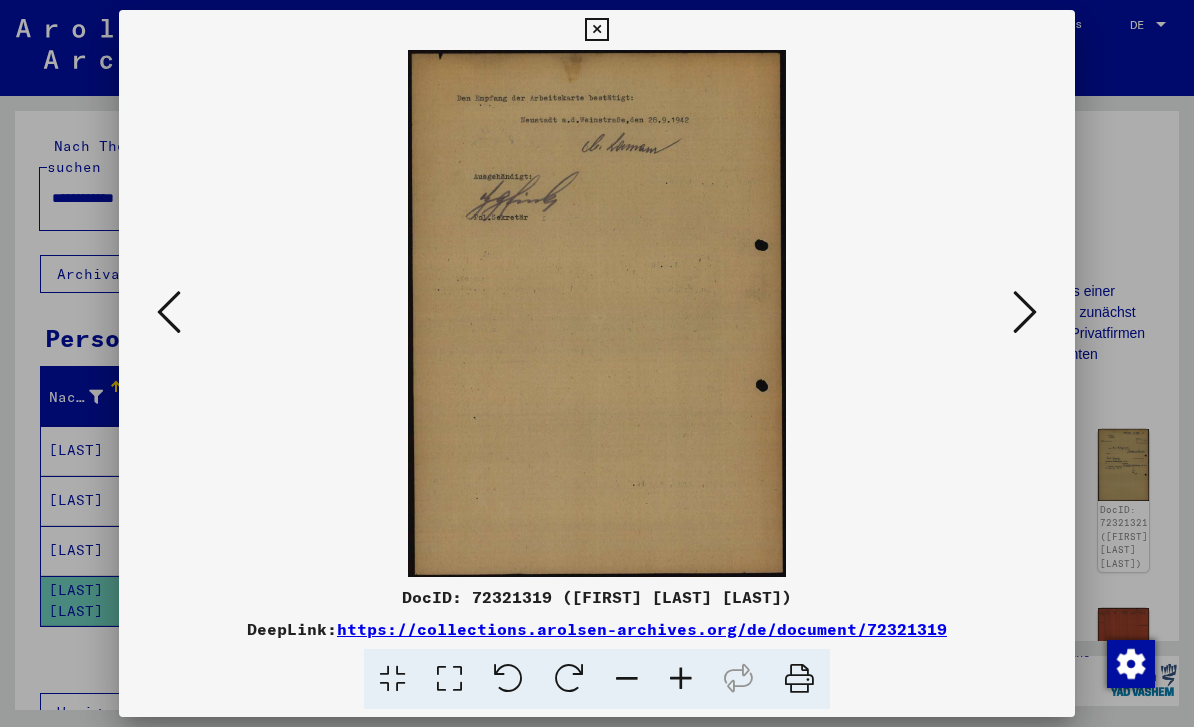 click at bounding box center [1025, 313] 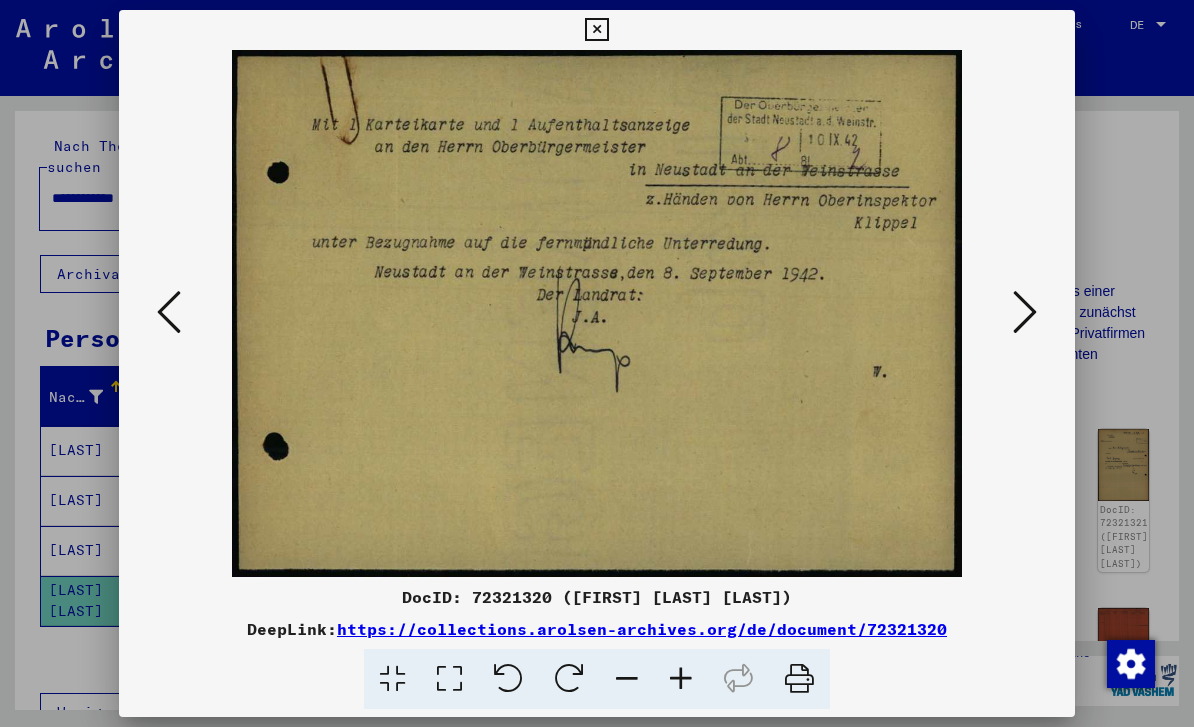 click at bounding box center [1025, 312] 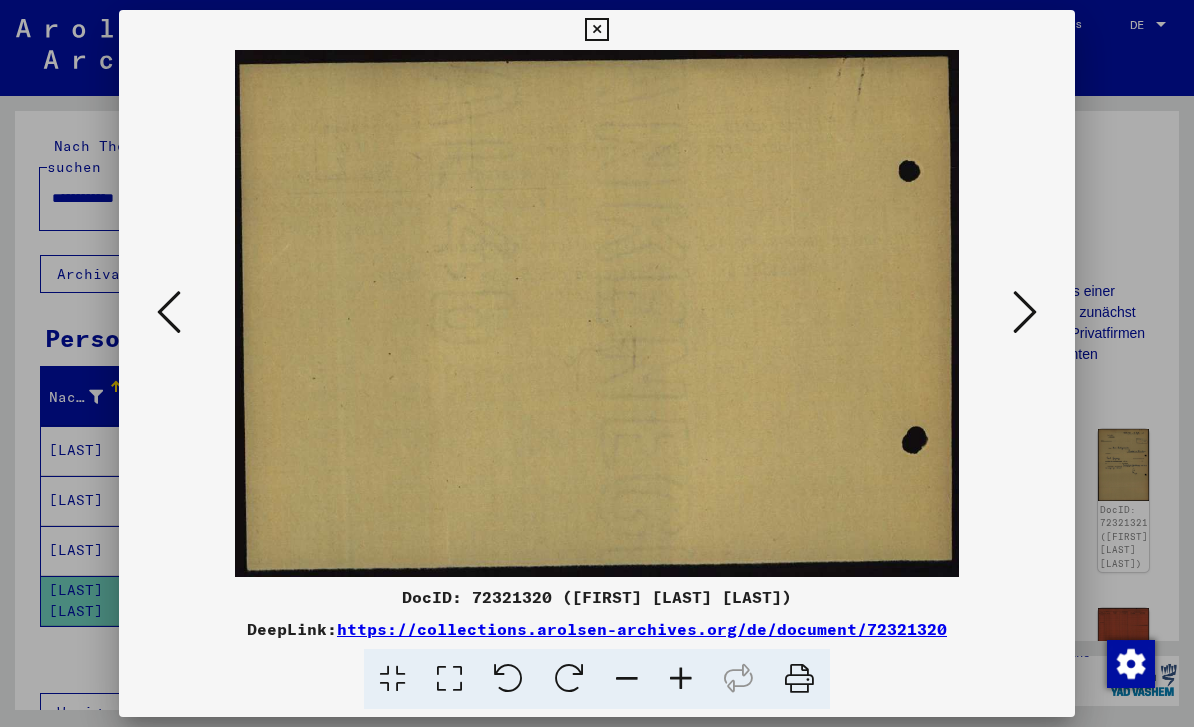 click at bounding box center [1025, 313] 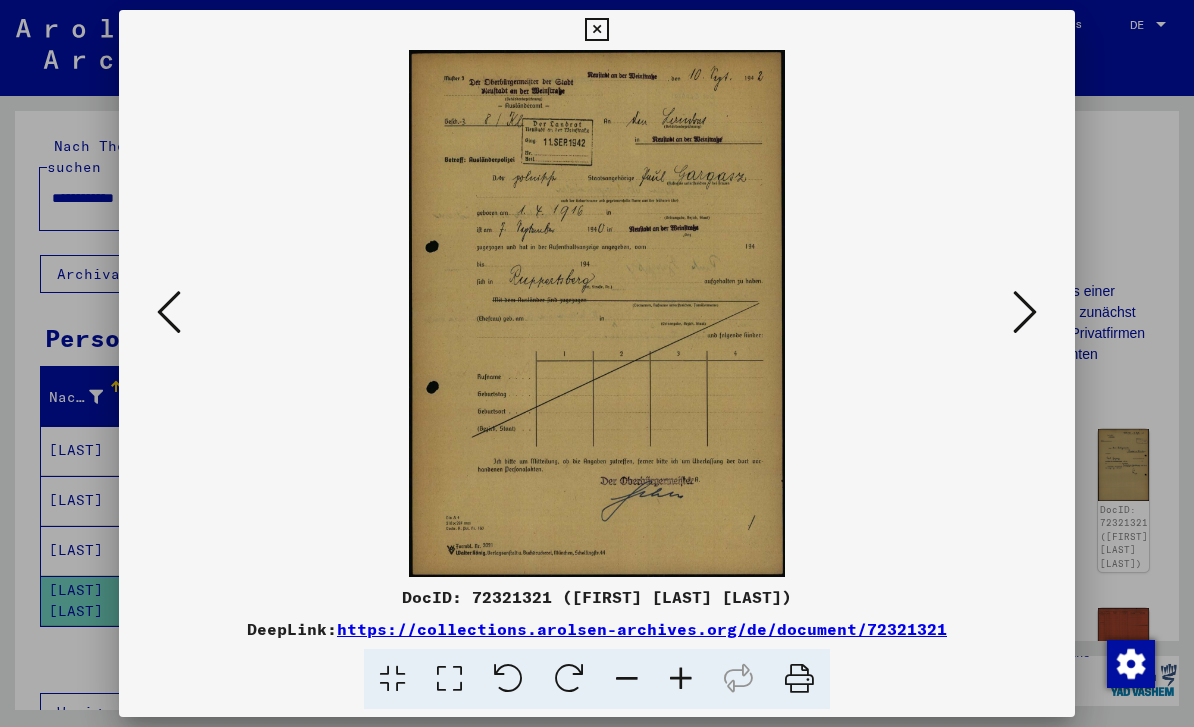 click at bounding box center (1025, 313) 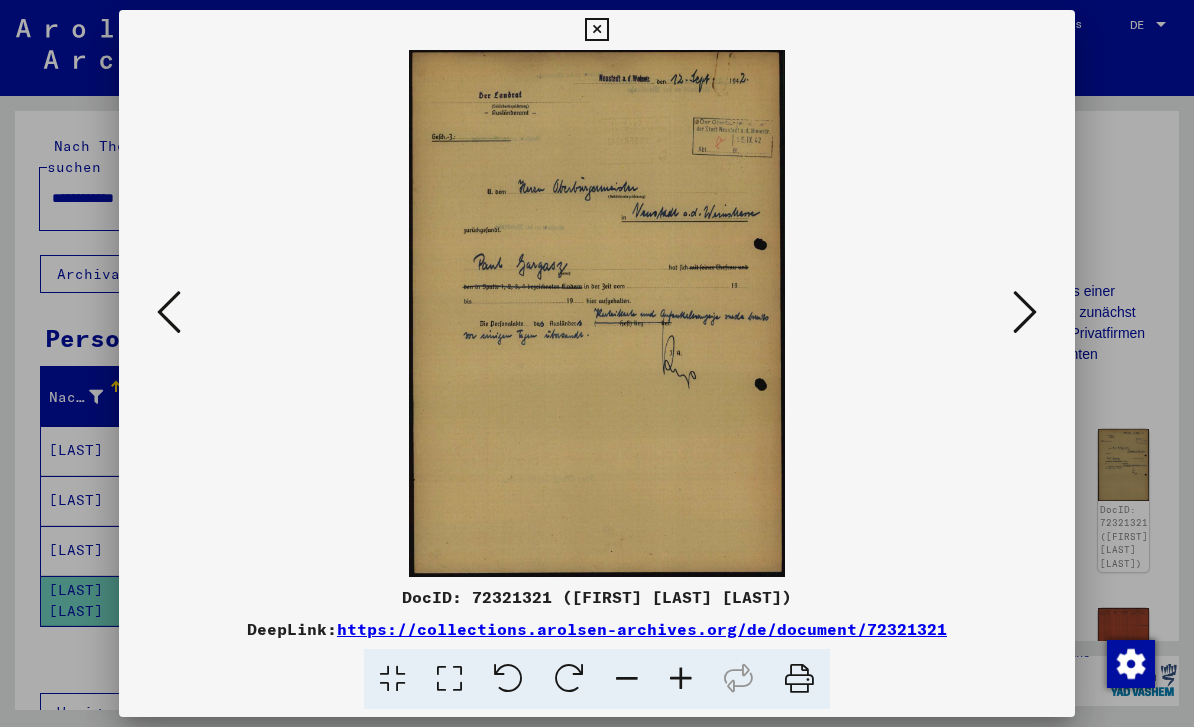 click at bounding box center (1025, 313) 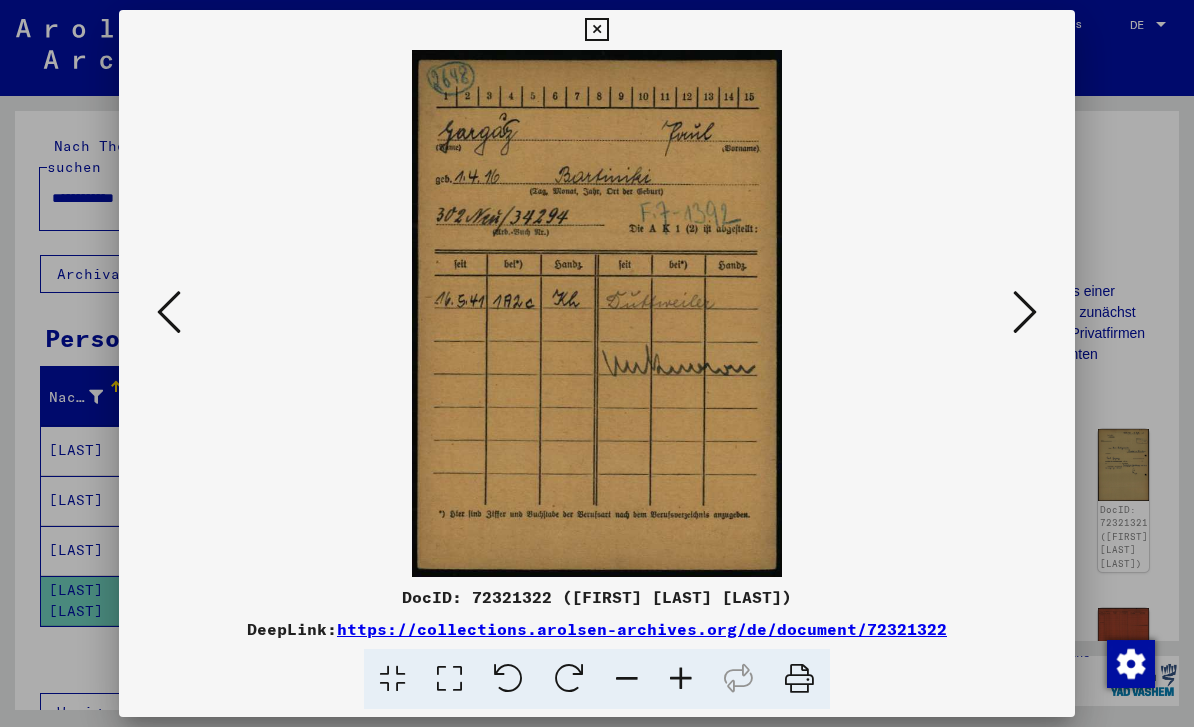 click at bounding box center [1025, 313] 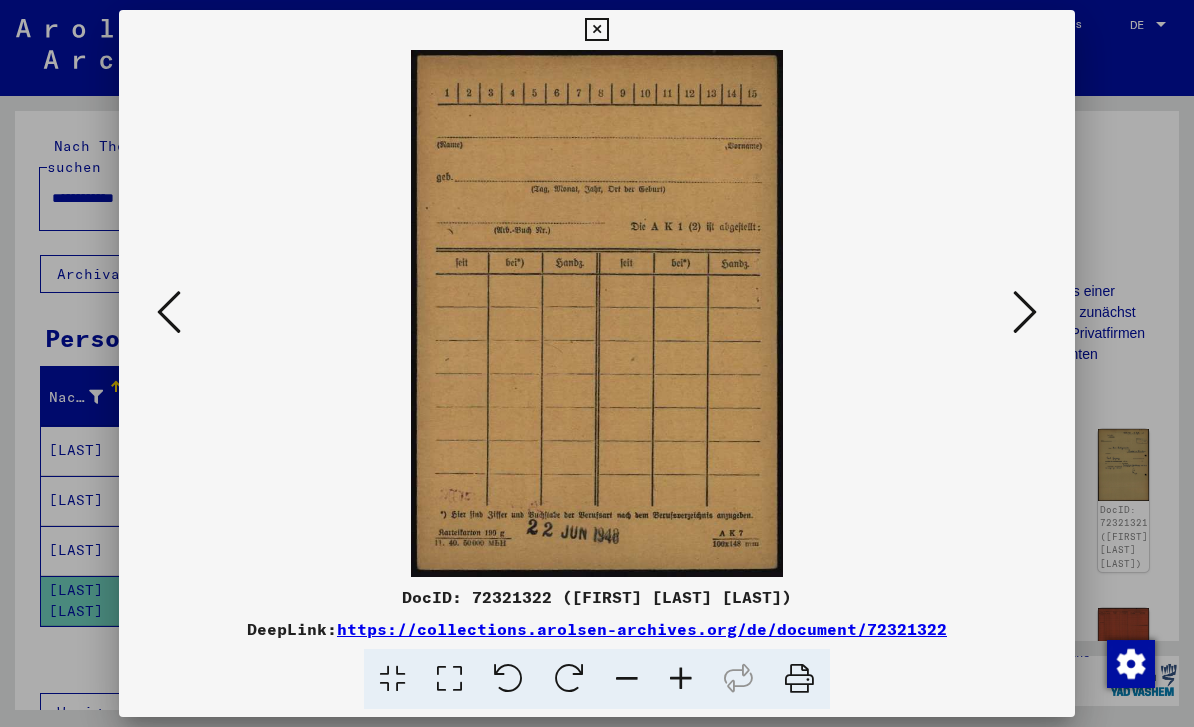 click at bounding box center [1025, 313] 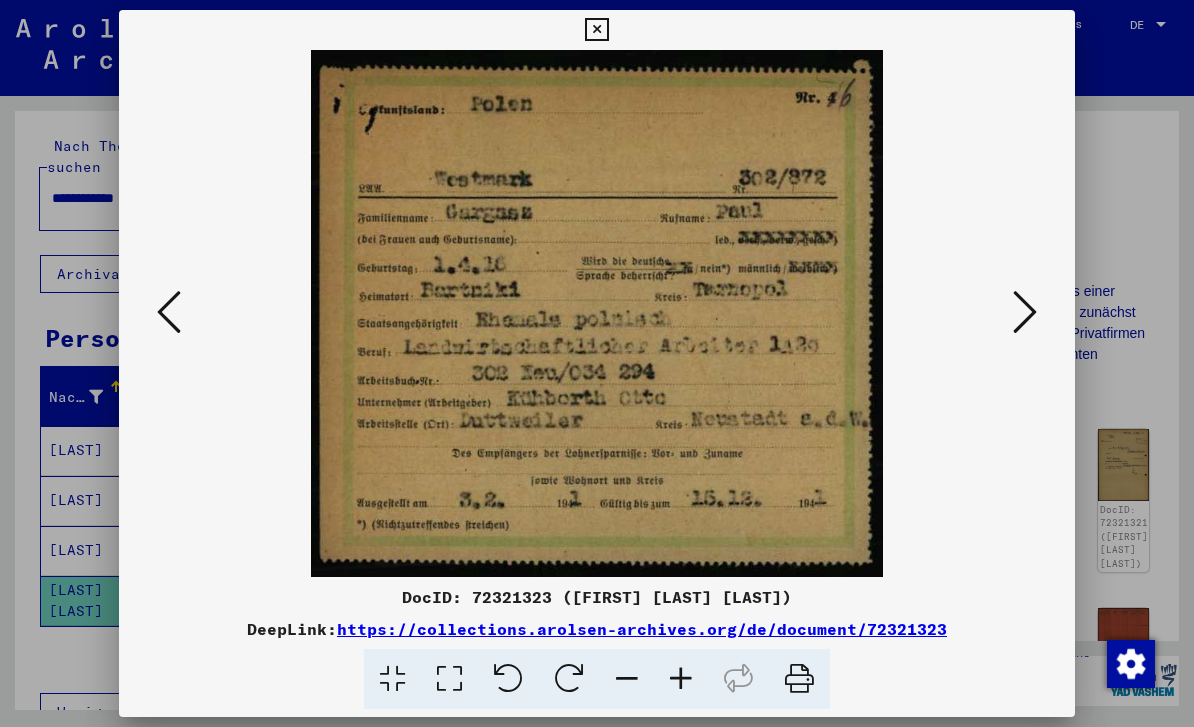 click at bounding box center [1025, 312] 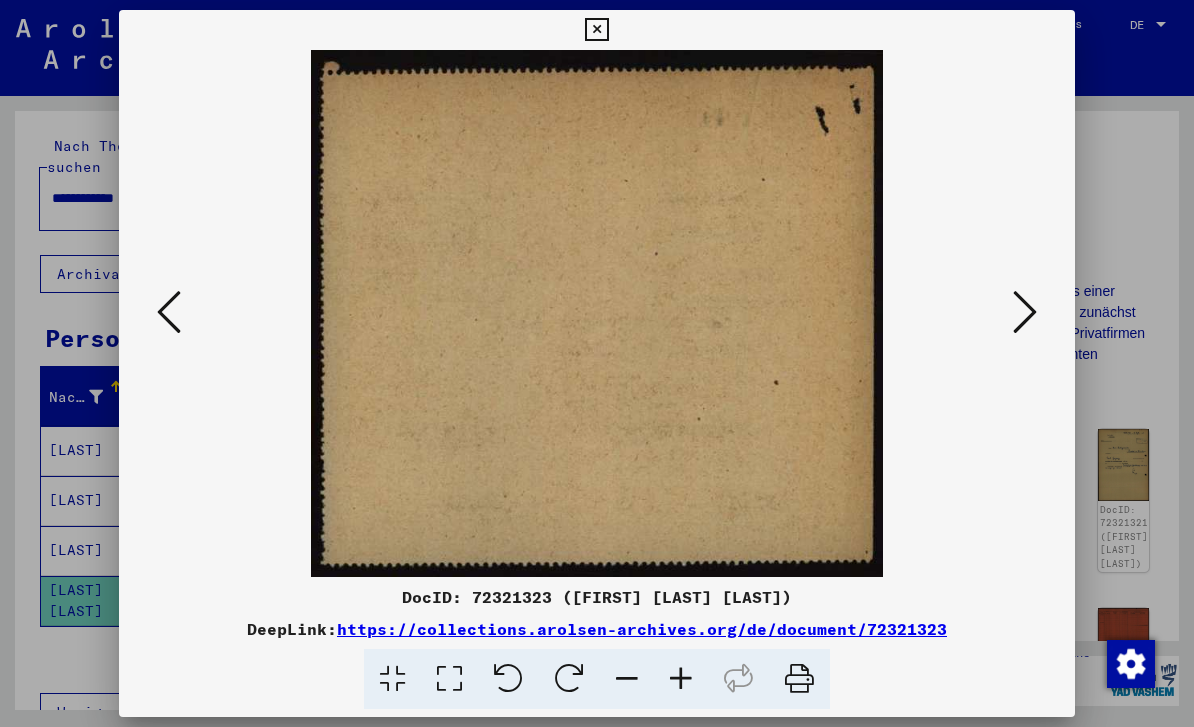 click at bounding box center (1025, 312) 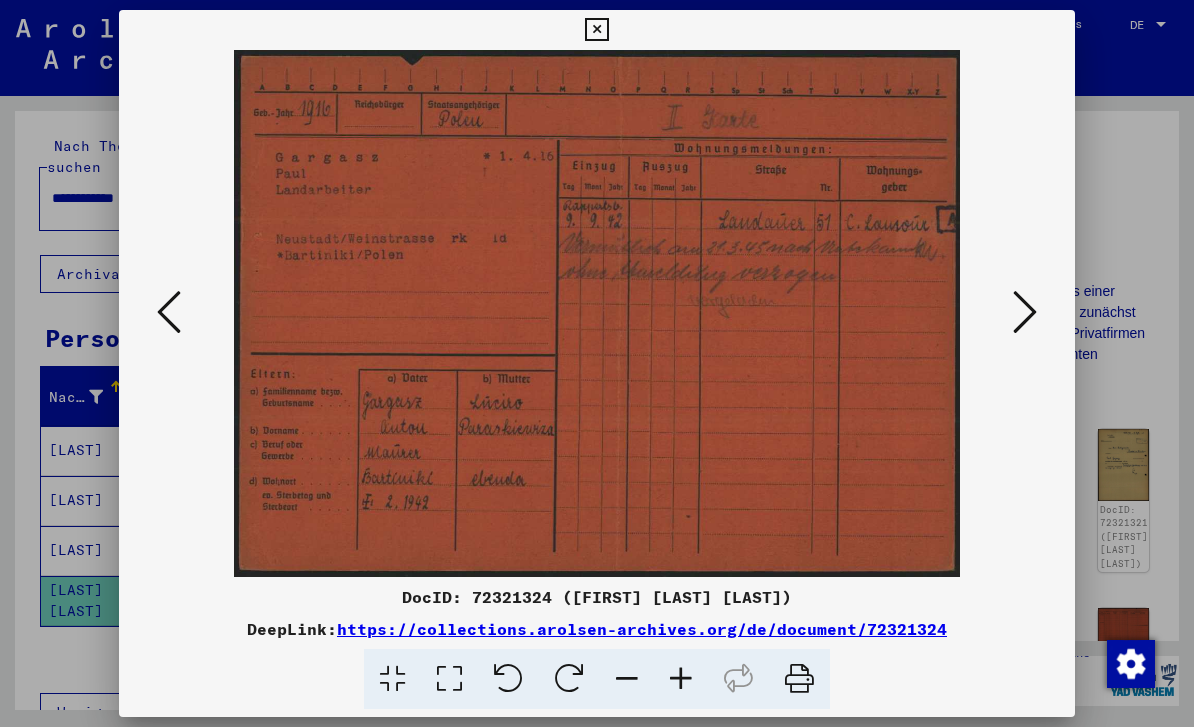 click at bounding box center (1025, 312) 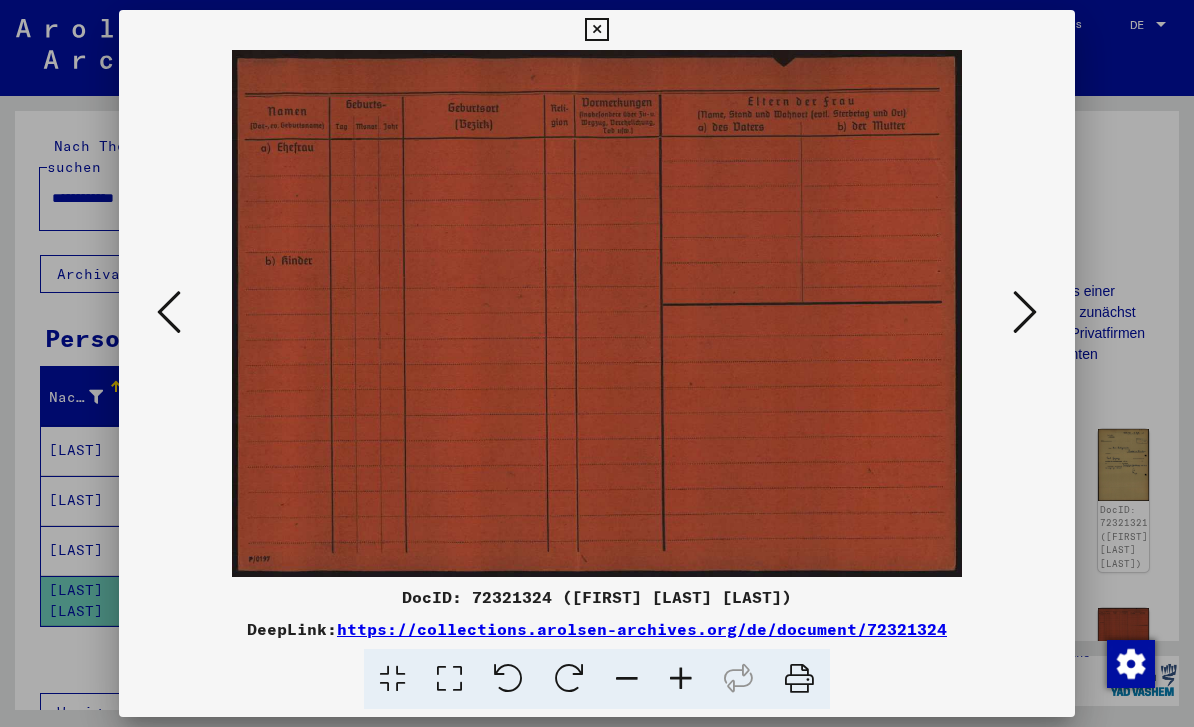 click at bounding box center [1025, 312] 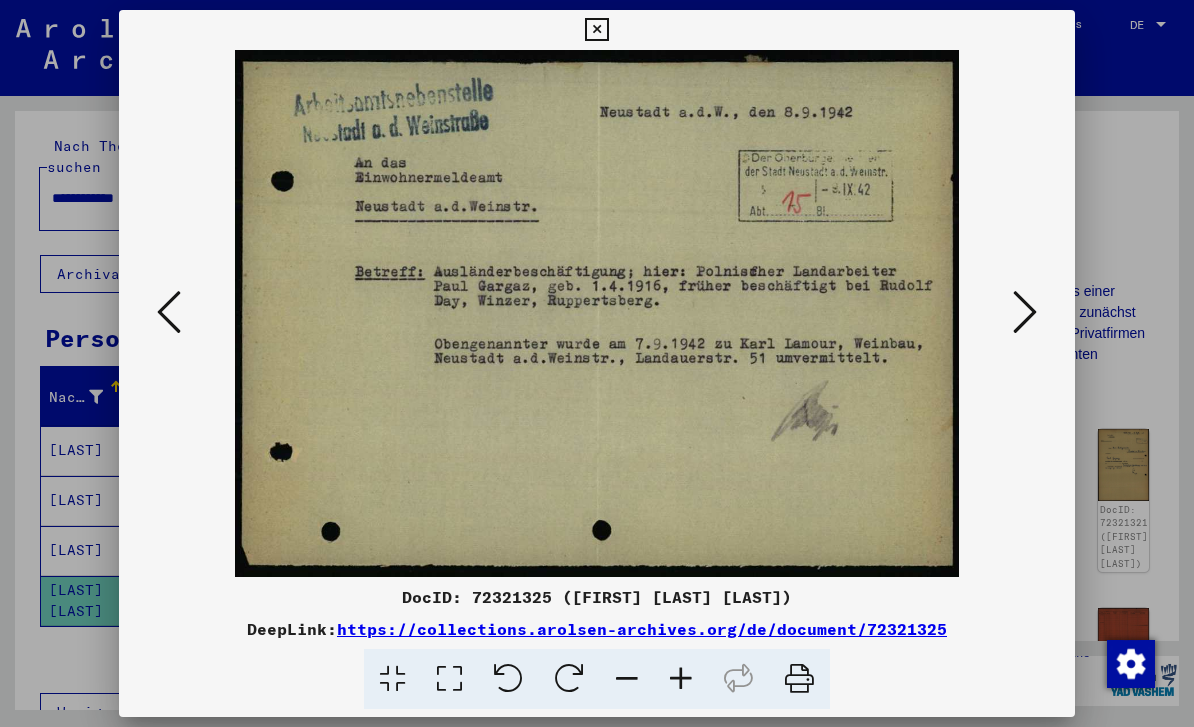 click at bounding box center (1025, 312) 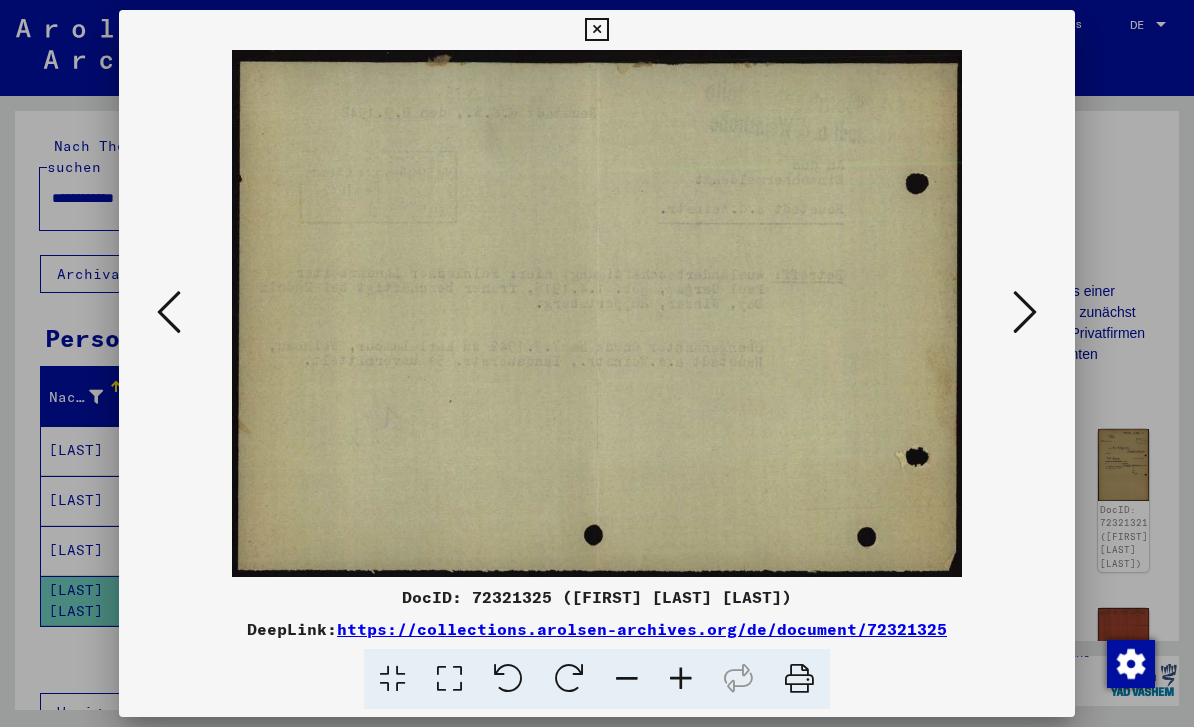 click at bounding box center [1025, 312] 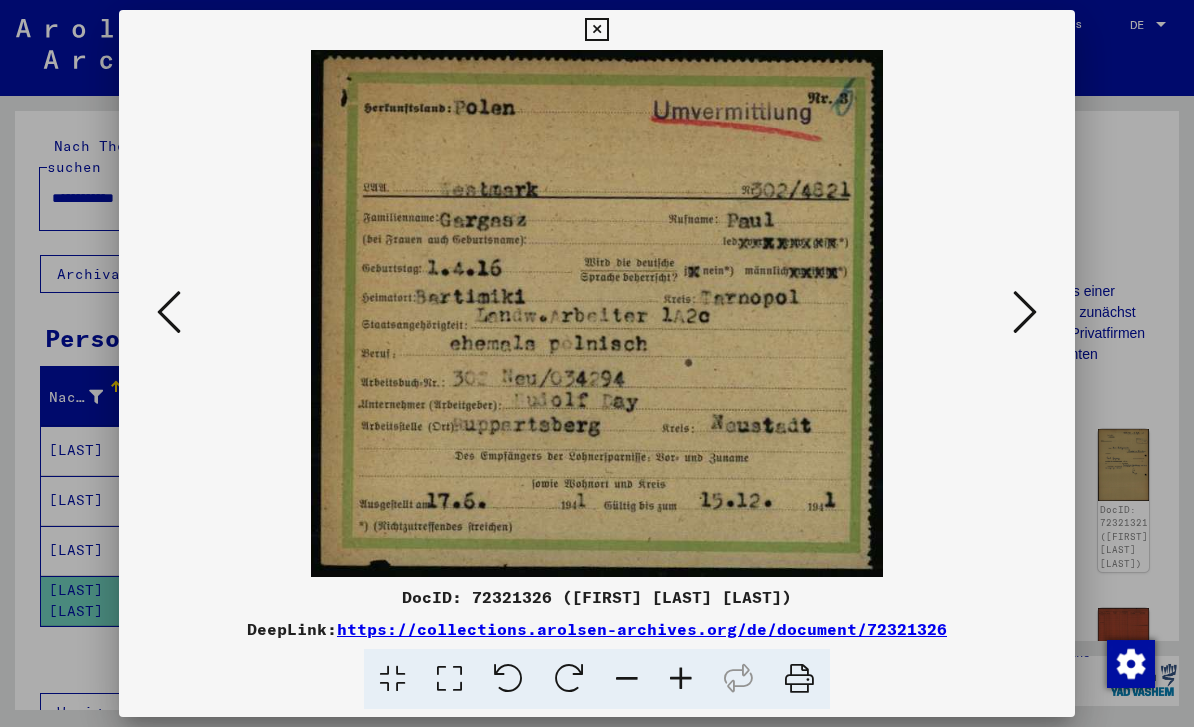 click at bounding box center [1025, 312] 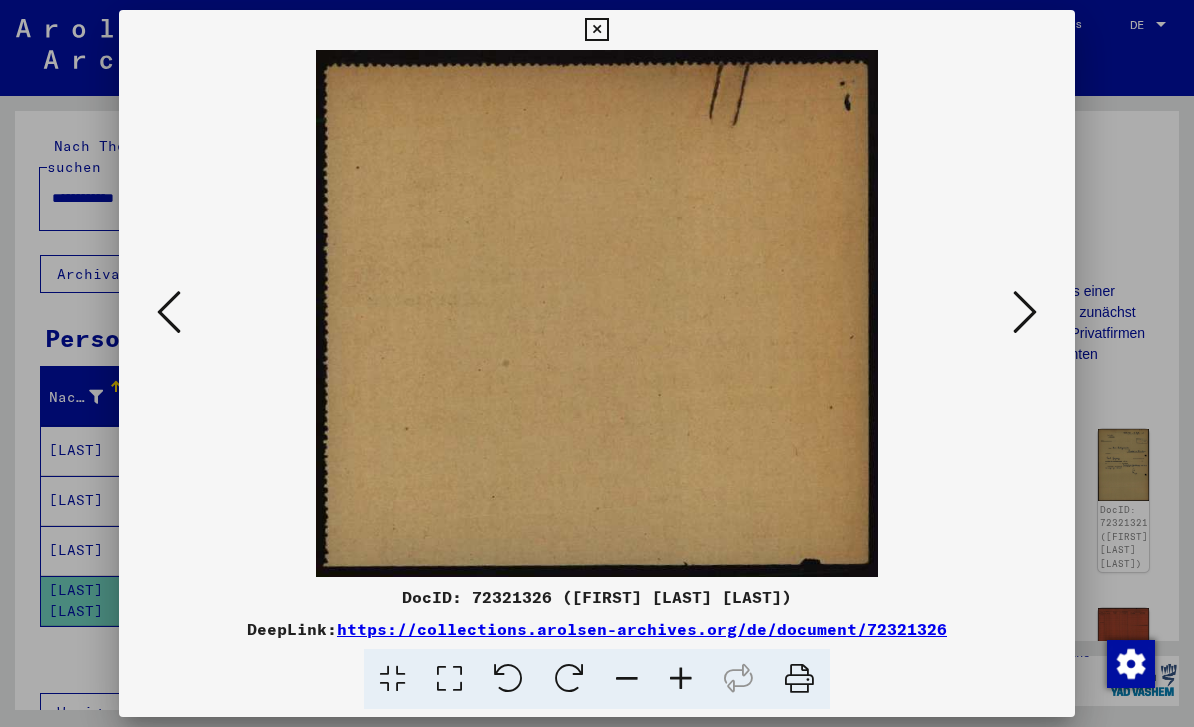 click at bounding box center [1025, 312] 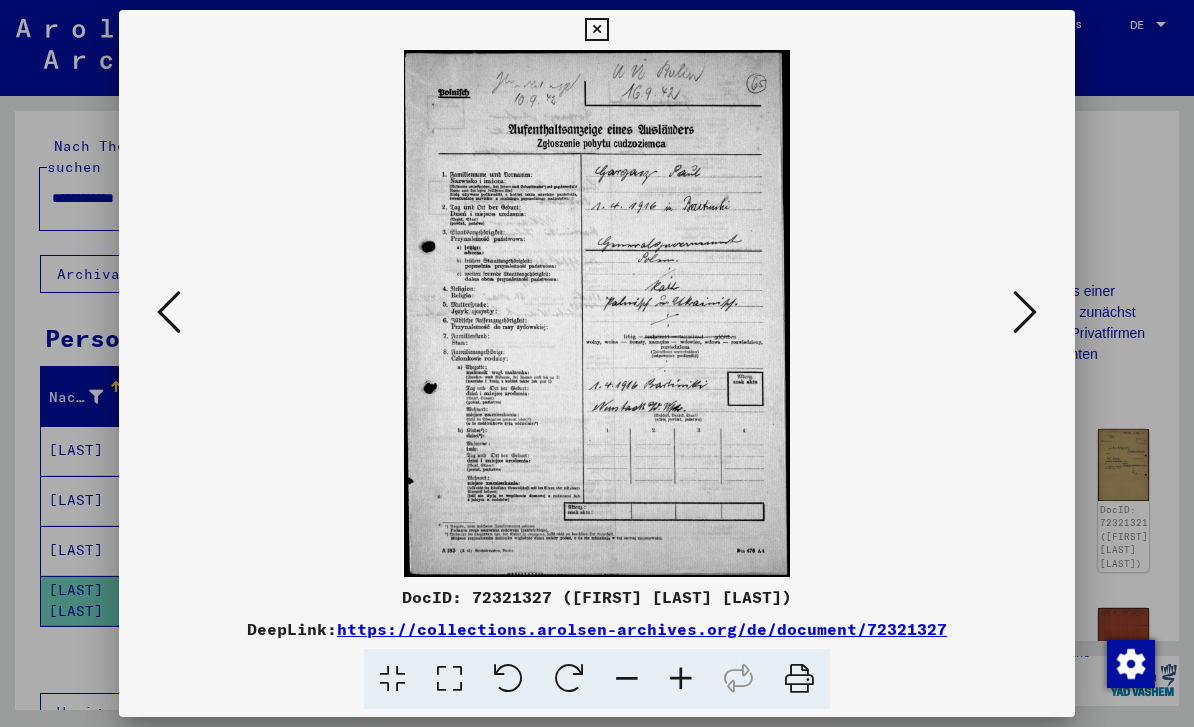 click at bounding box center (1025, 312) 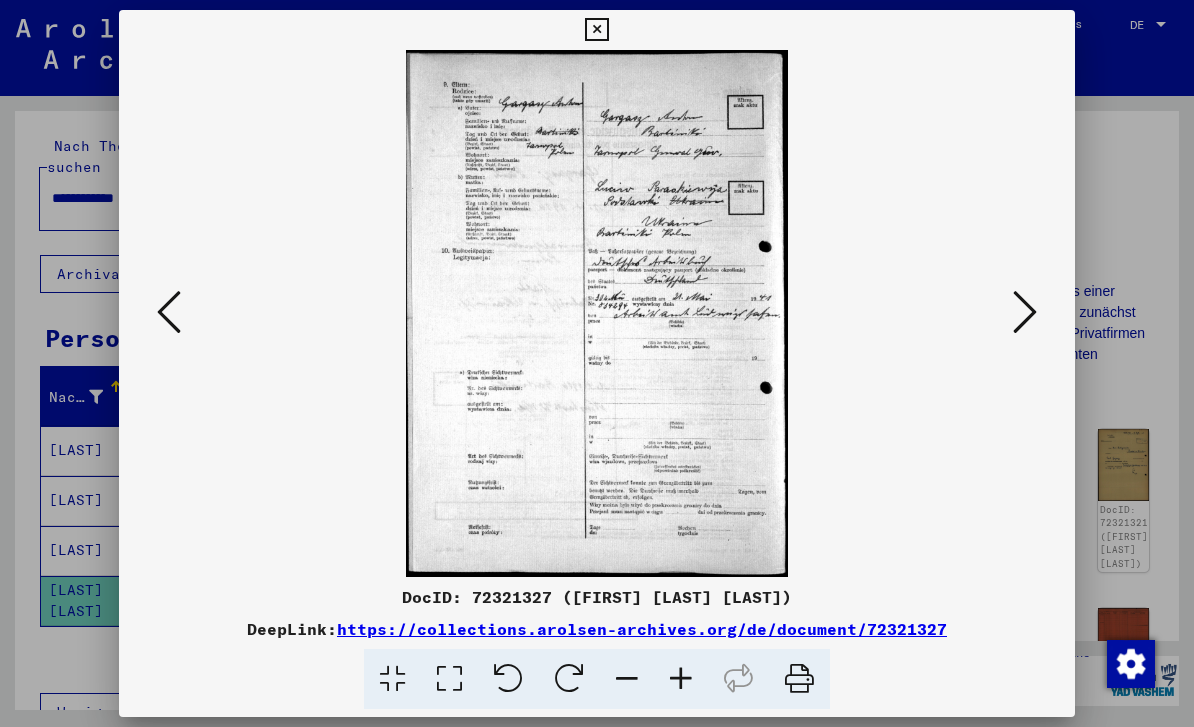 click at bounding box center [1025, 312] 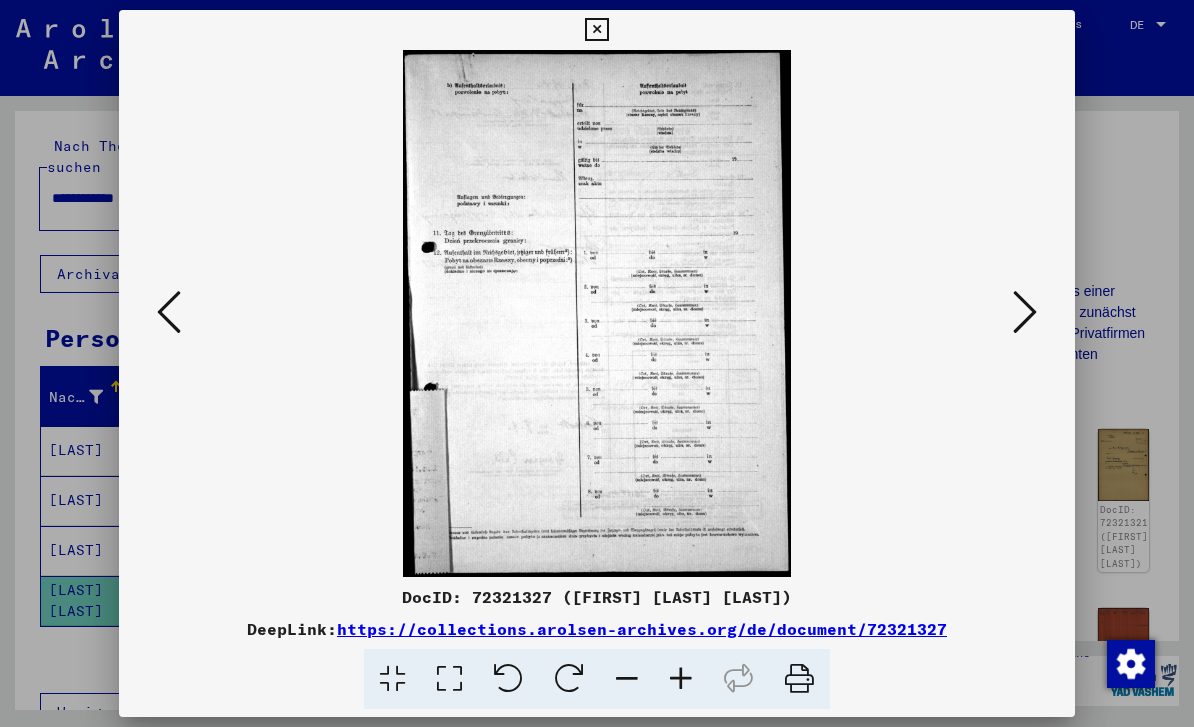 click at bounding box center [169, 312] 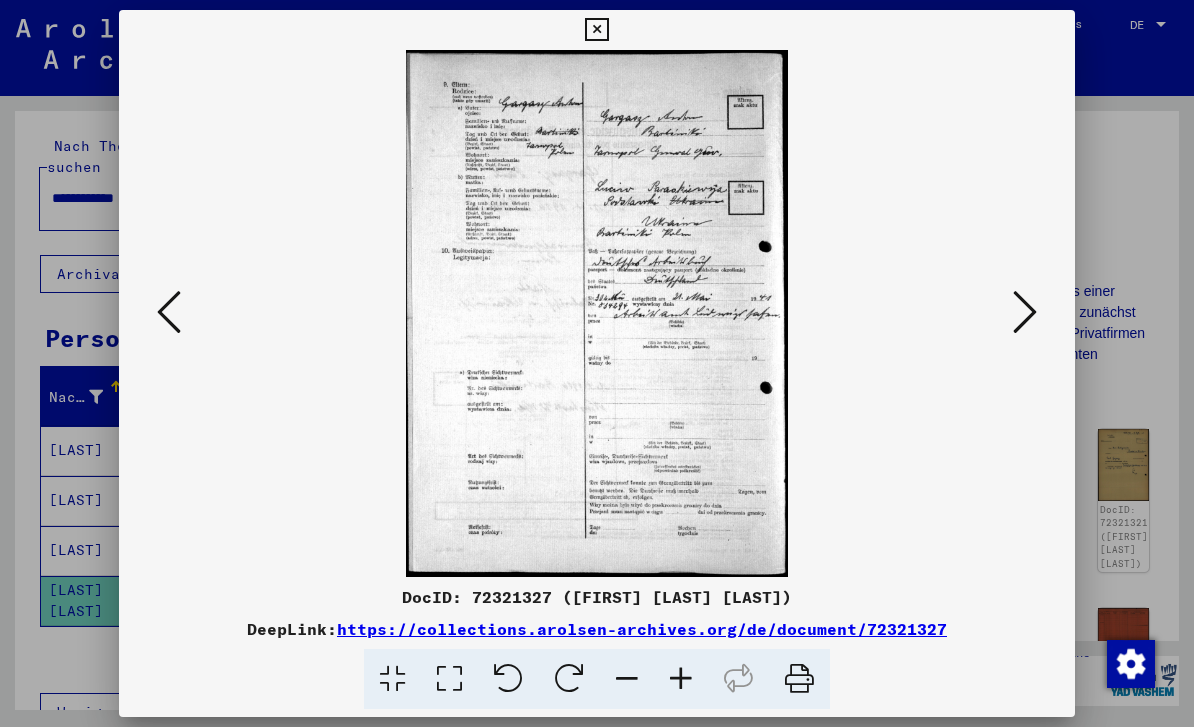 click at bounding box center (1025, 313) 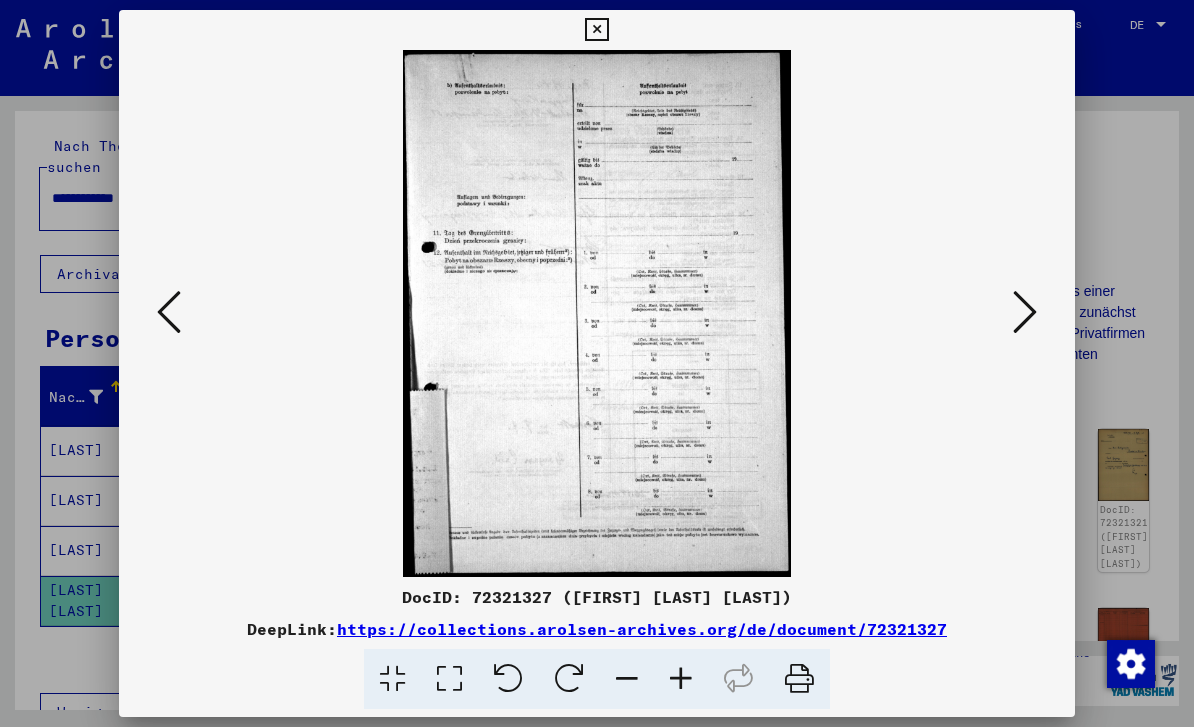 click at bounding box center [1025, 313] 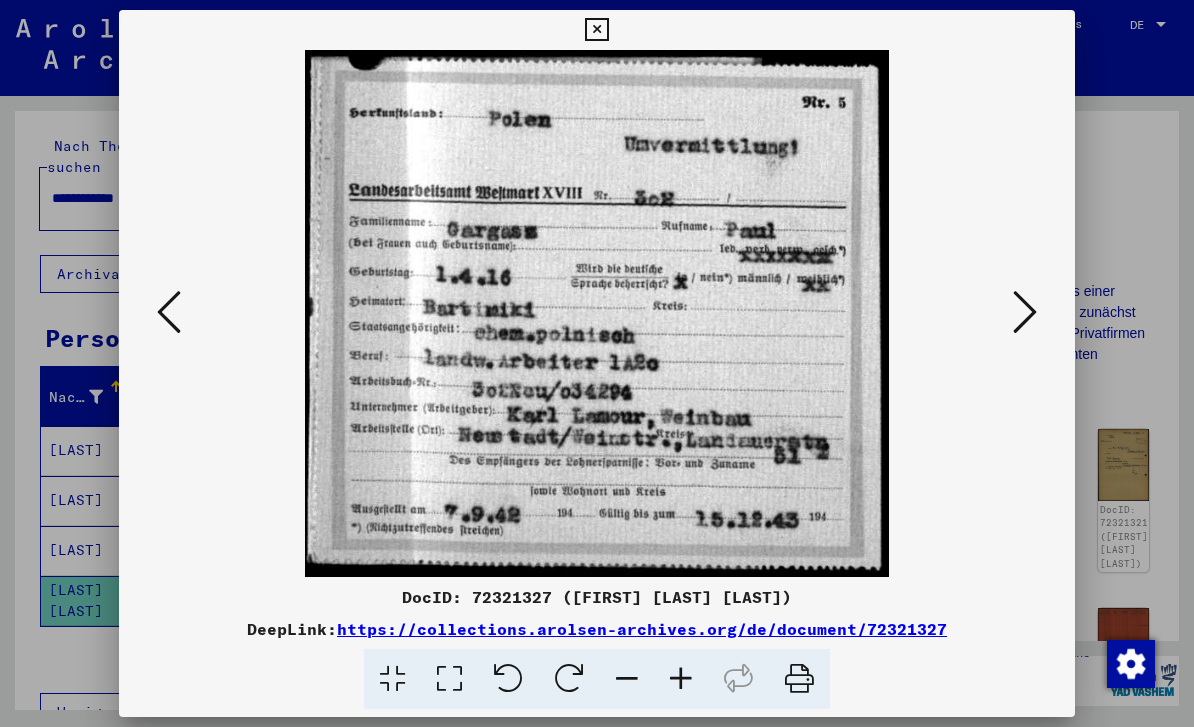 click at bounding box center [1025, 313] 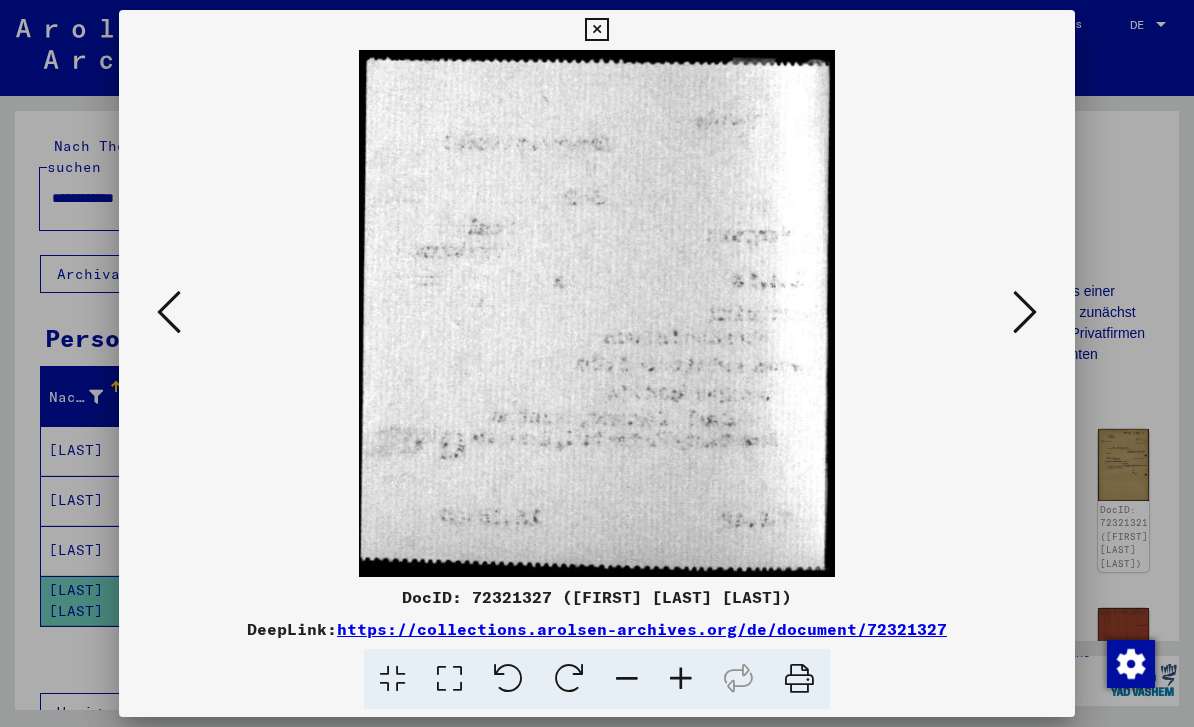click at bounding box center [1025, 312] 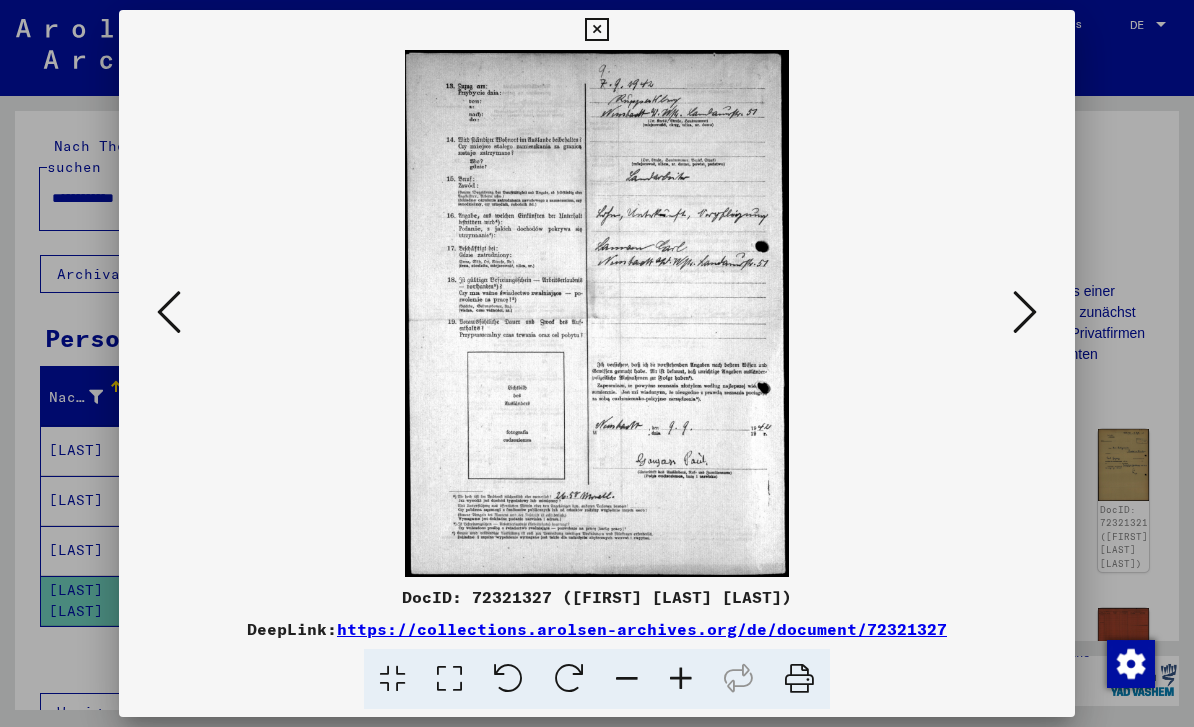 click at bounding box center [1025, 313] 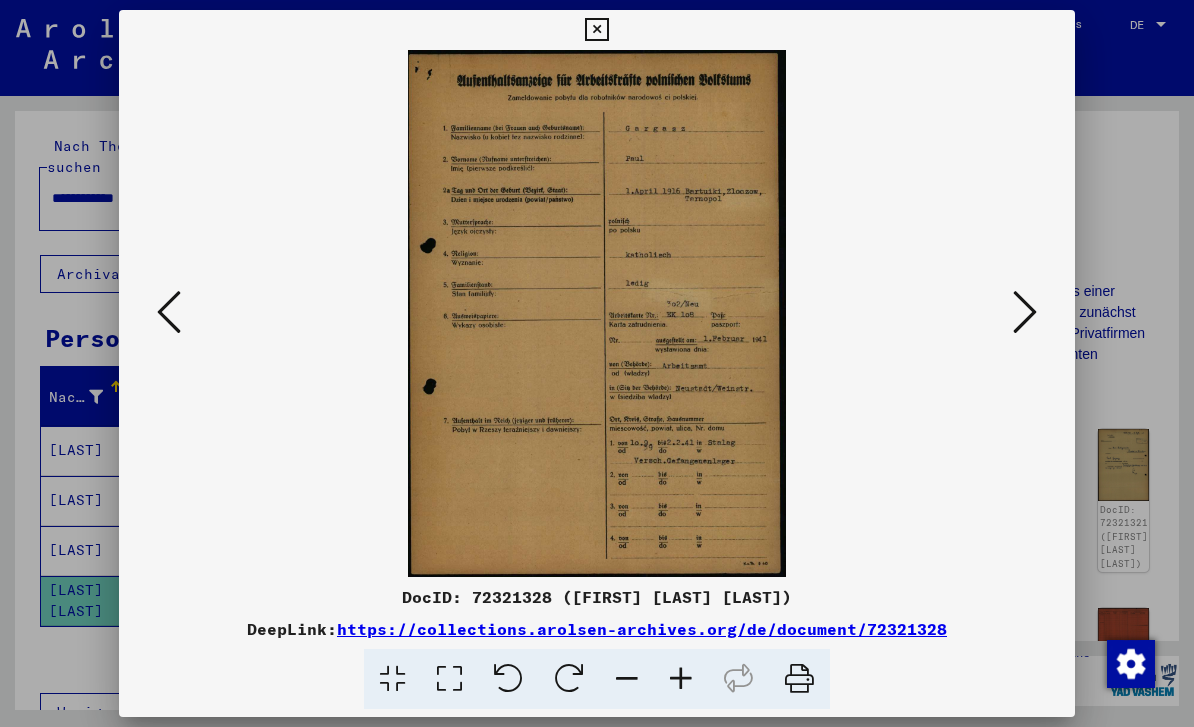 click at bounding box center [169, 313] 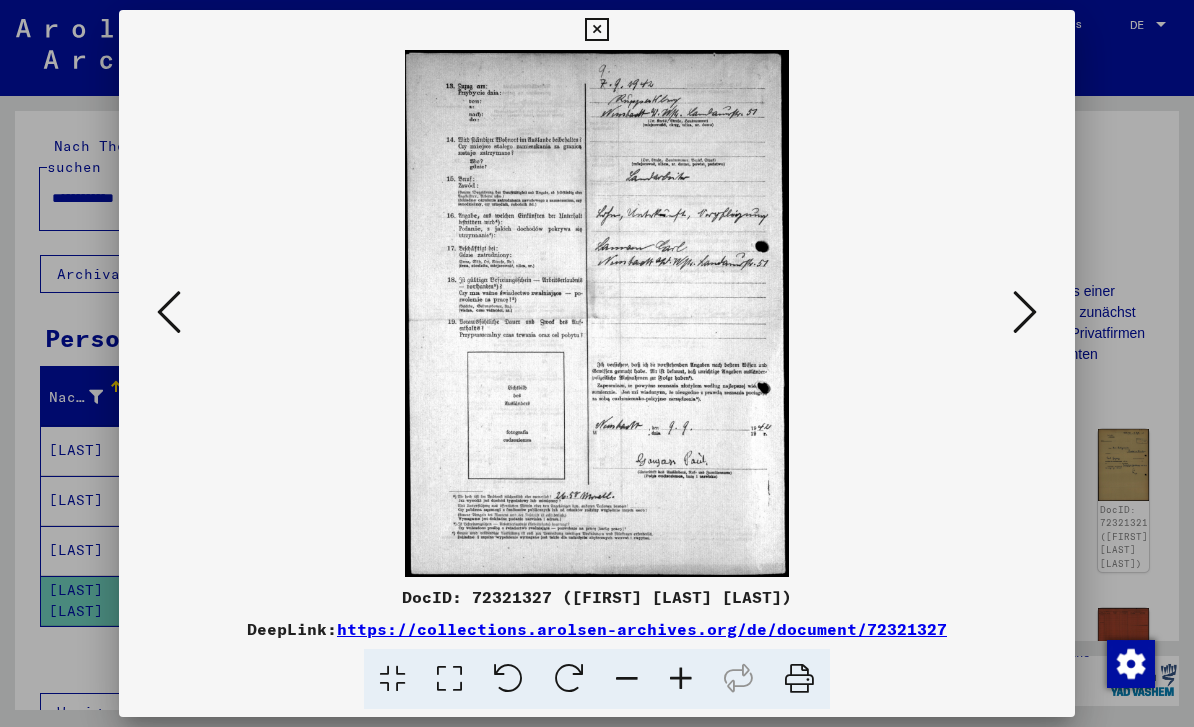 click at bounding box center [169, 312] 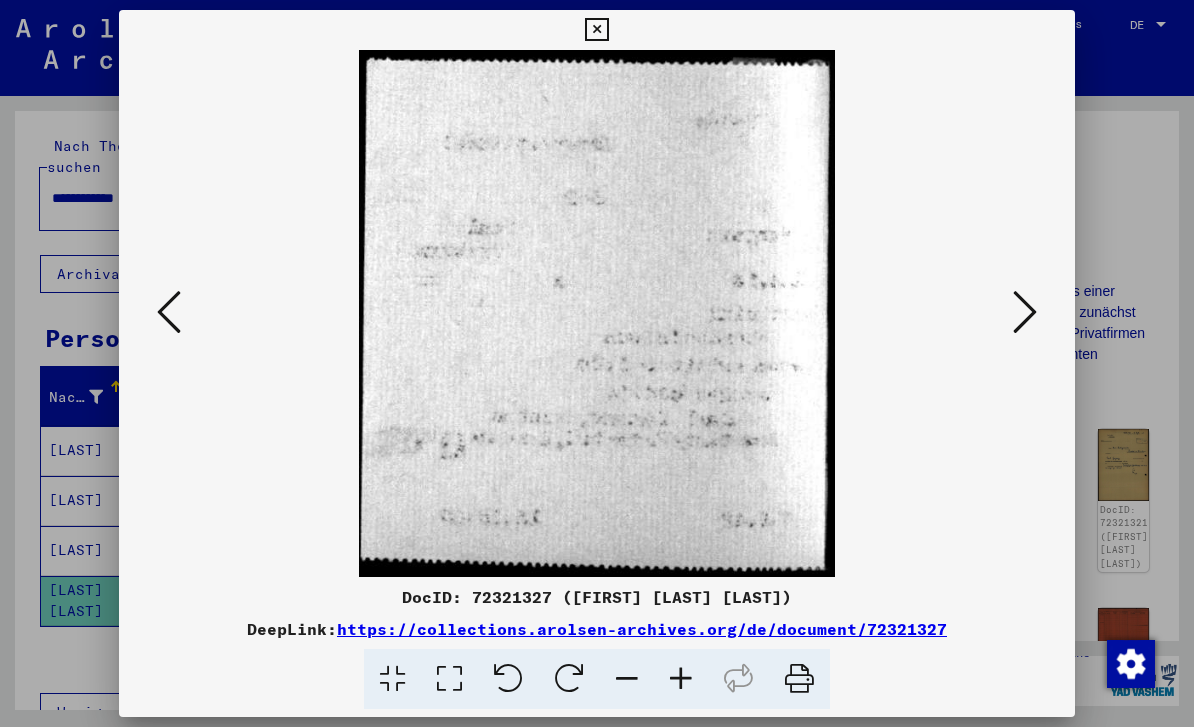 click at bounding box center [1025, 313] 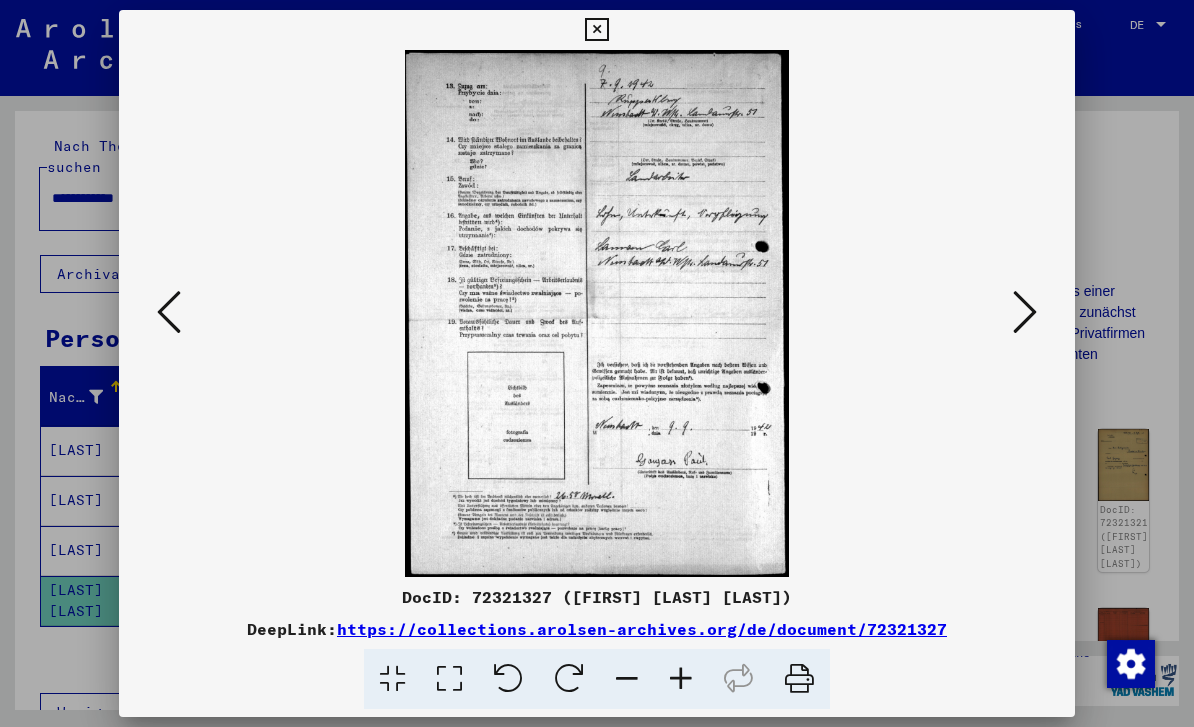 click at bounding box center (1025, 313) 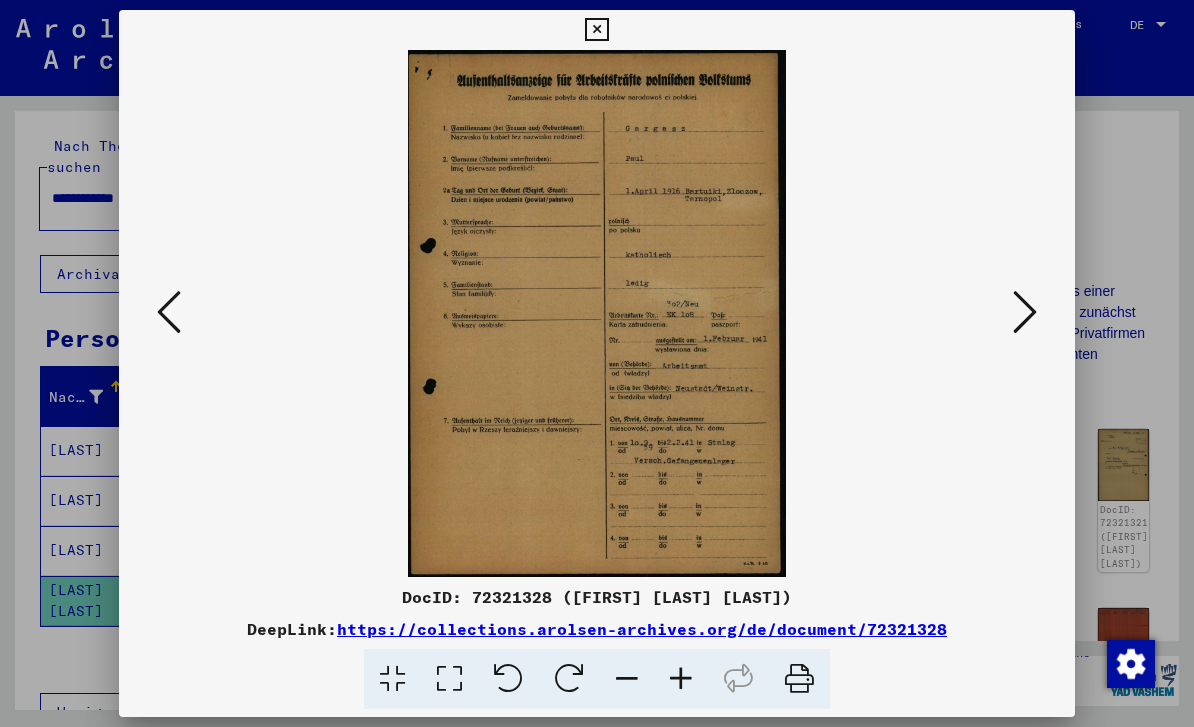 click at bounding box center [1025, 313] 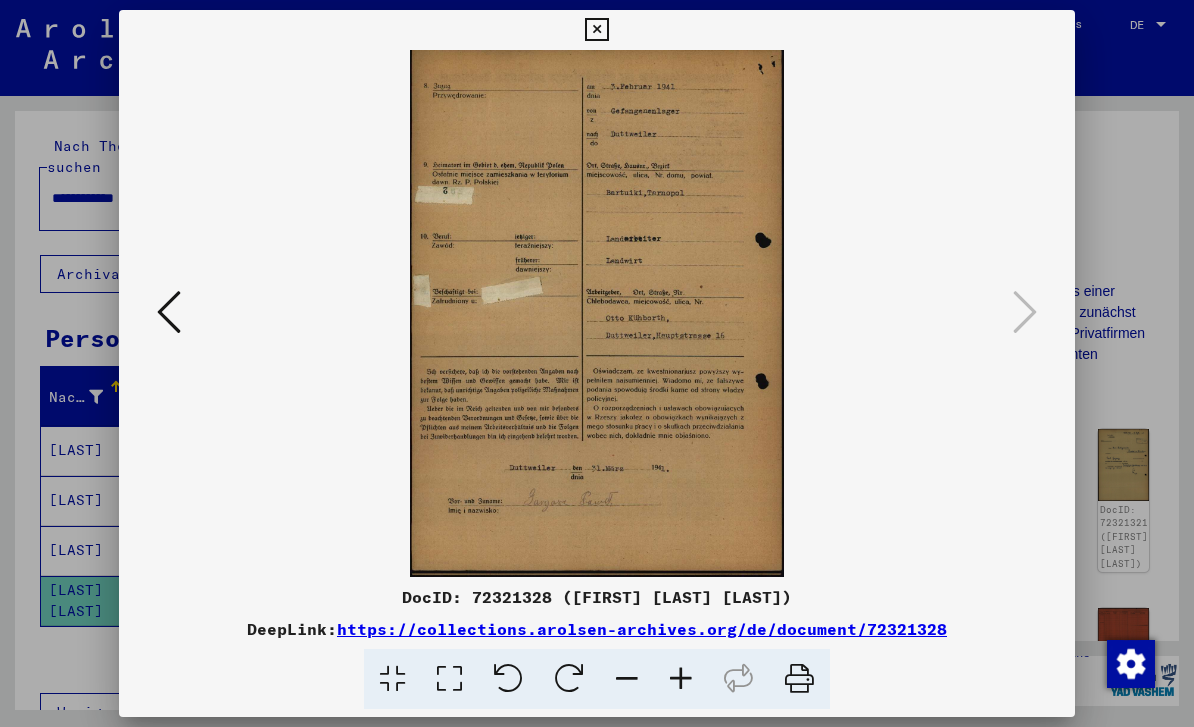 click at bounding box center [596, 313] 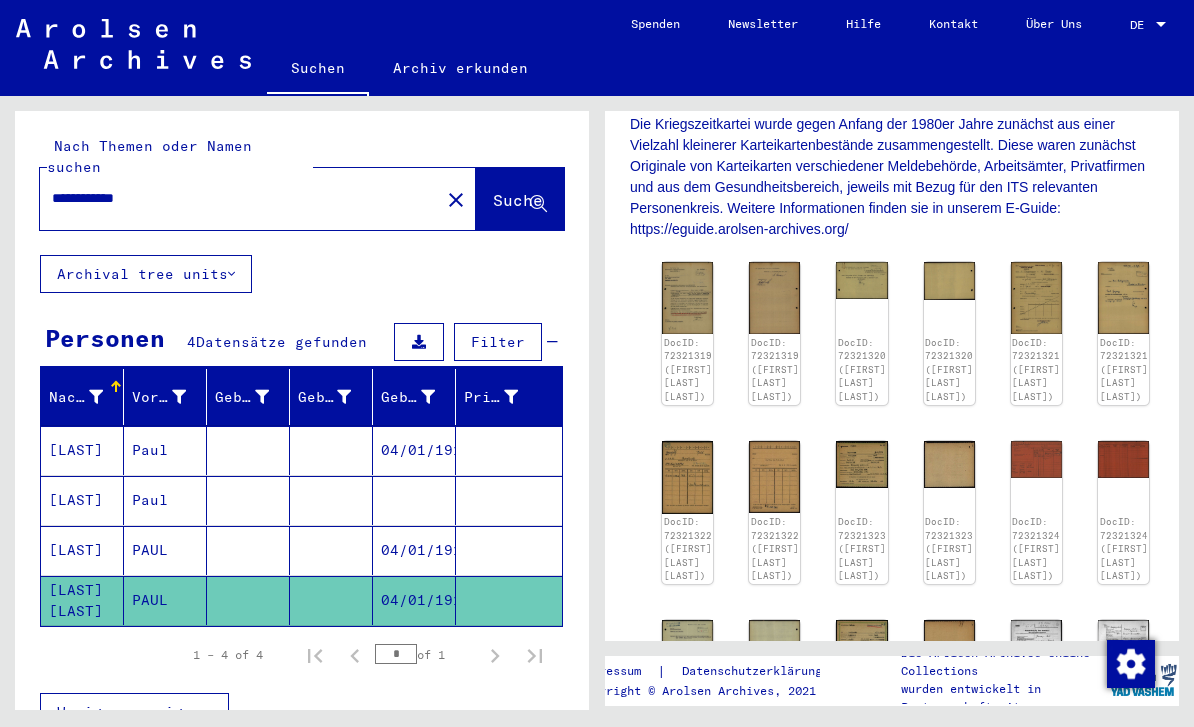 scroll, scrollTop: 441, scrollLeft: 0, axis: vertical 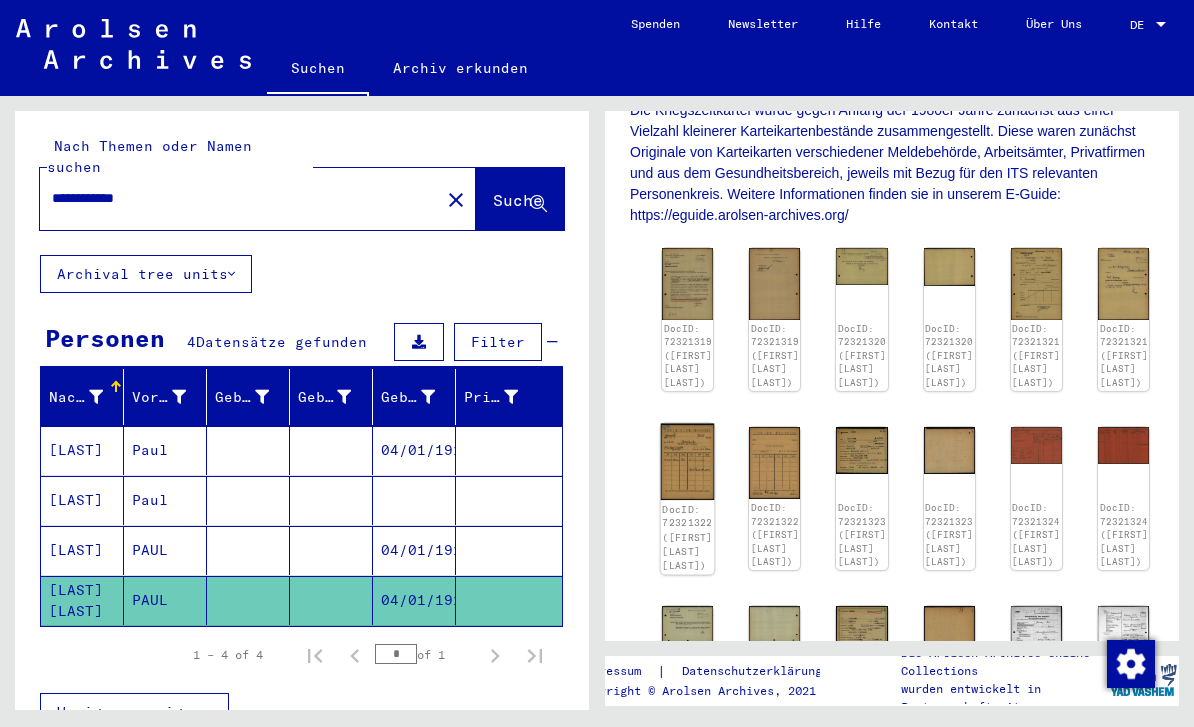 click on "DocID: 72321322 ([FIRST] [LAST] [LAST])" 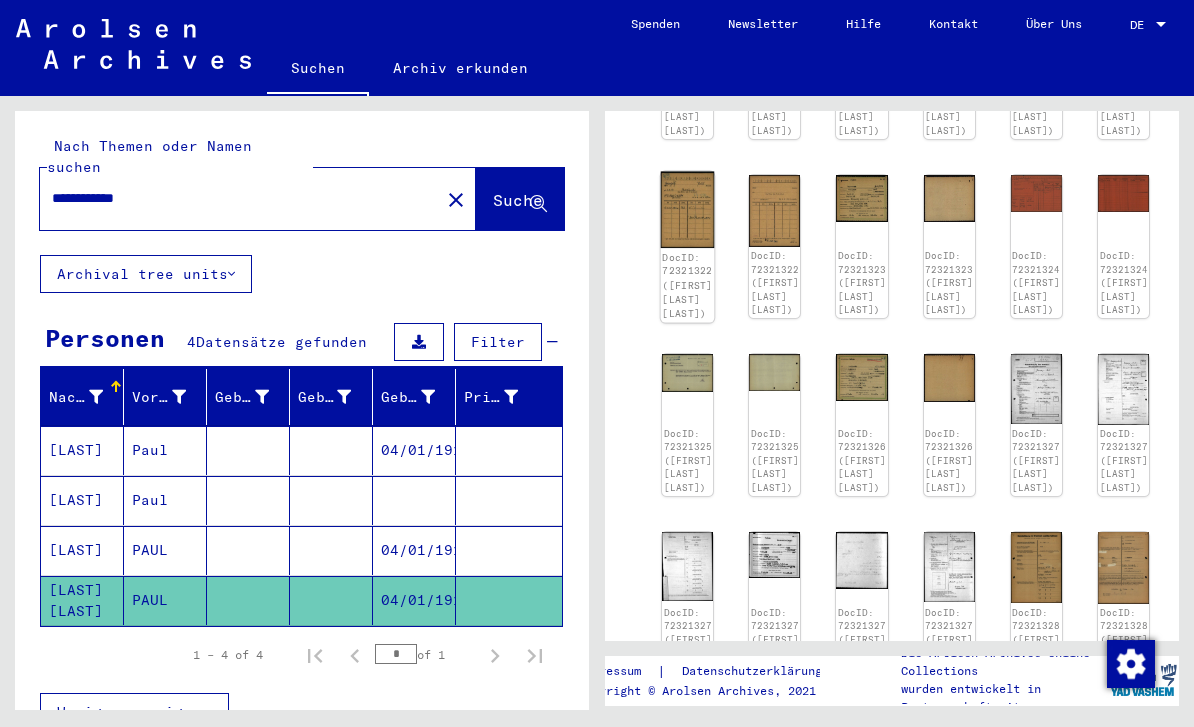 scroll, scrollTop: 699, scrollLeft: 0, axis: vertical 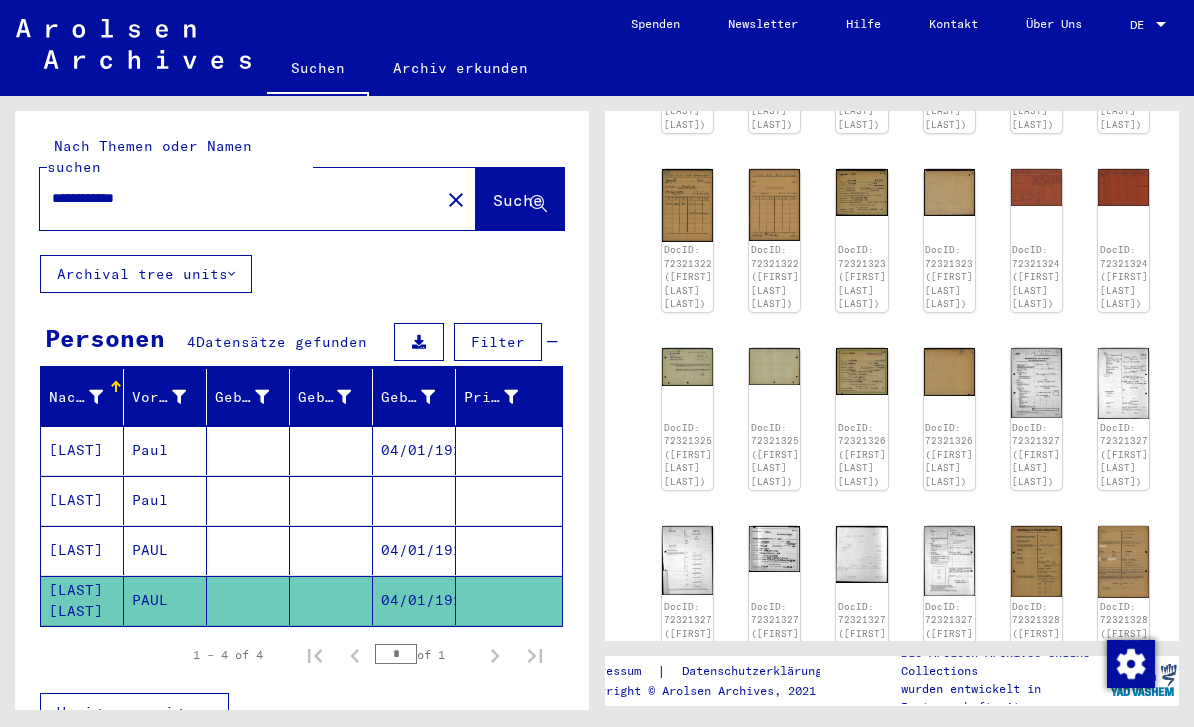 click on "04/01/1916" at bounding box center [414, 600] 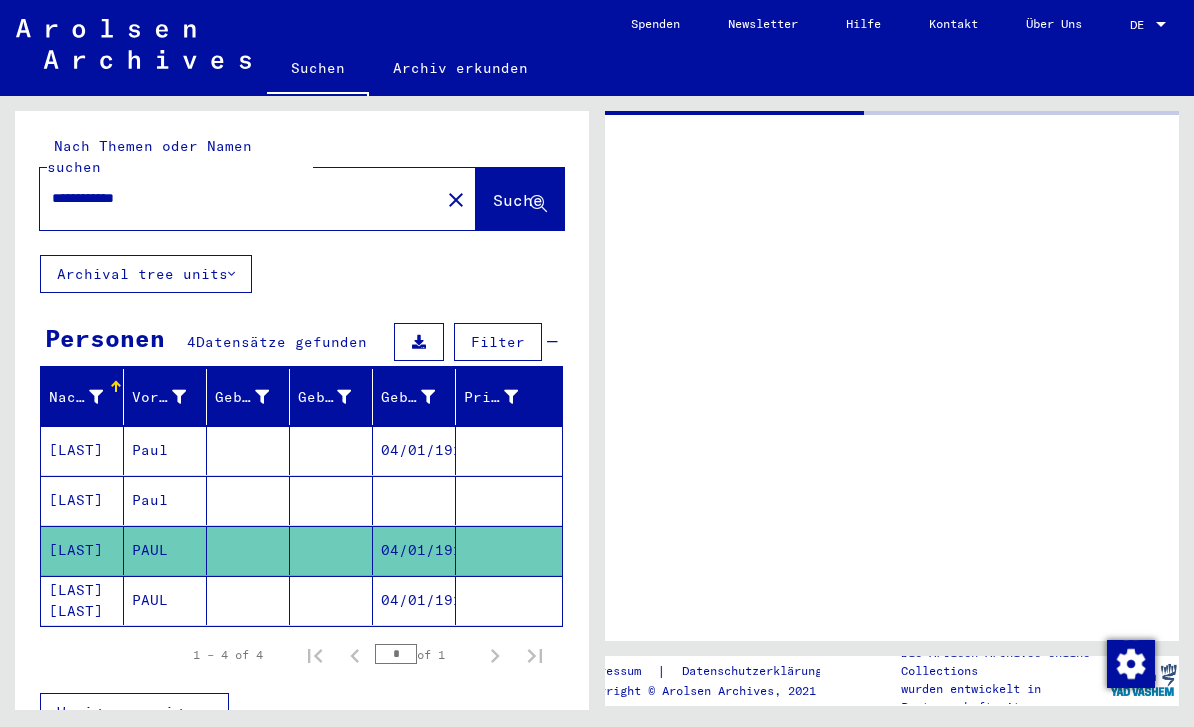 scroll, scrollTop: 0, scrollLeft: 0, axis: both 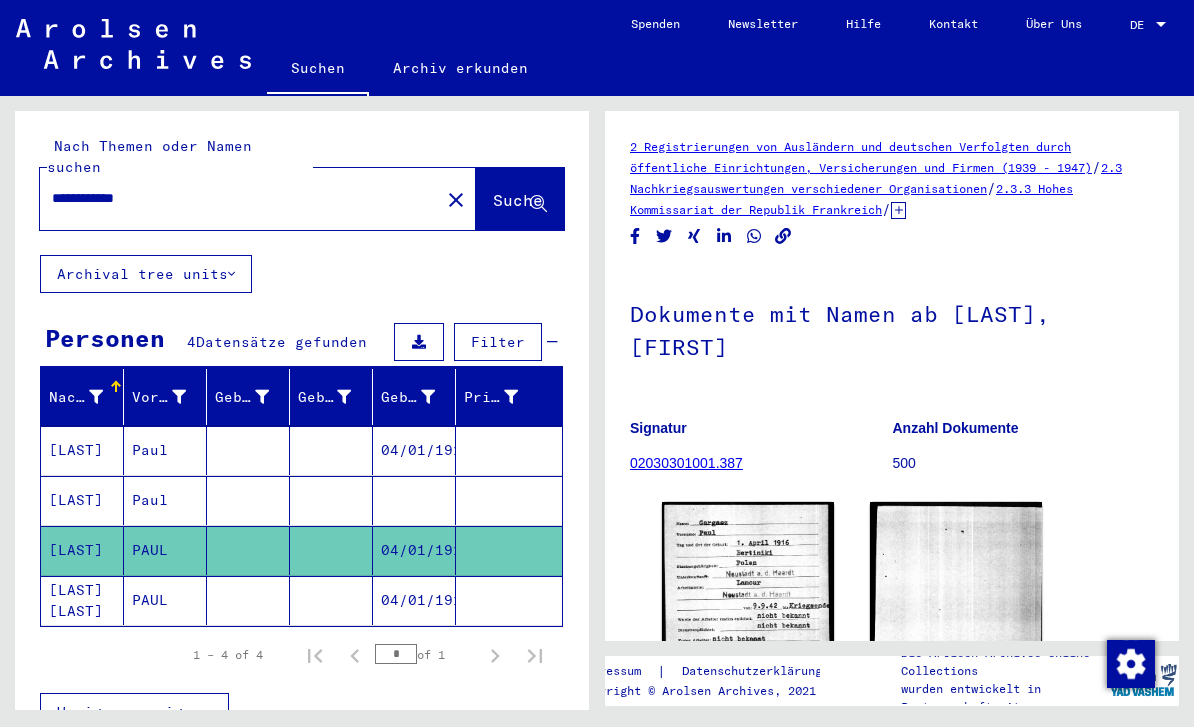 click at bounding box center [414, 550] 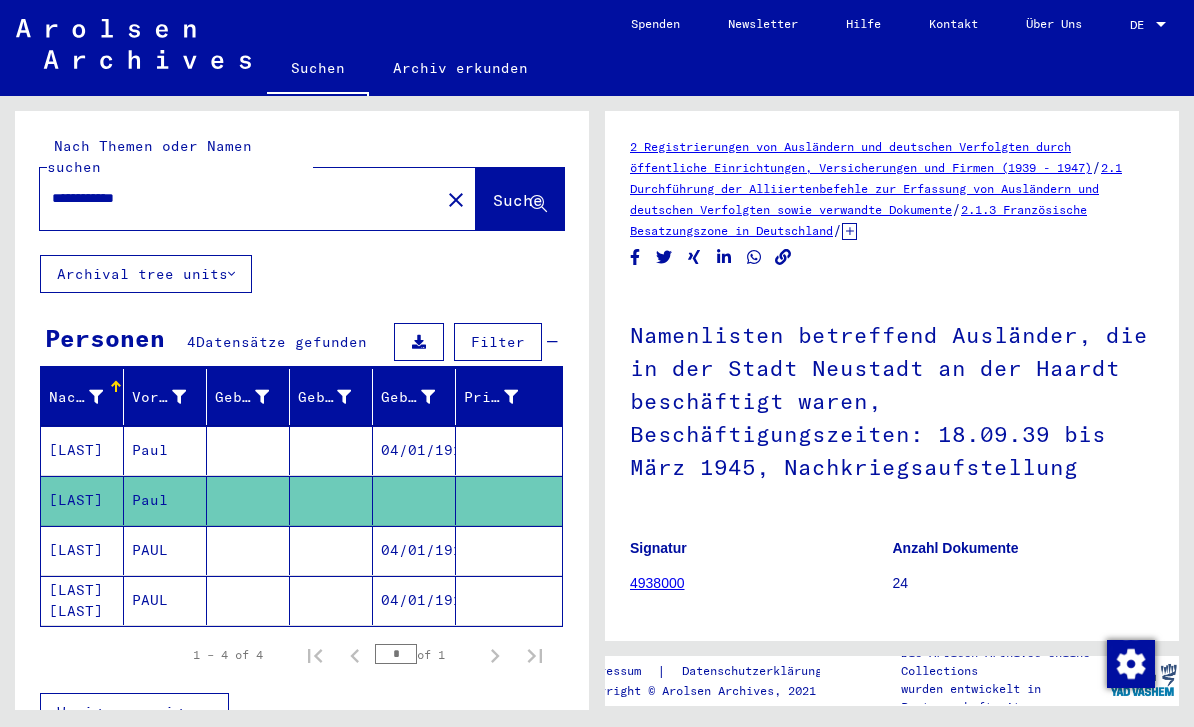 scroll, scrollTop: 0, scrollLeft: 0, axis: both 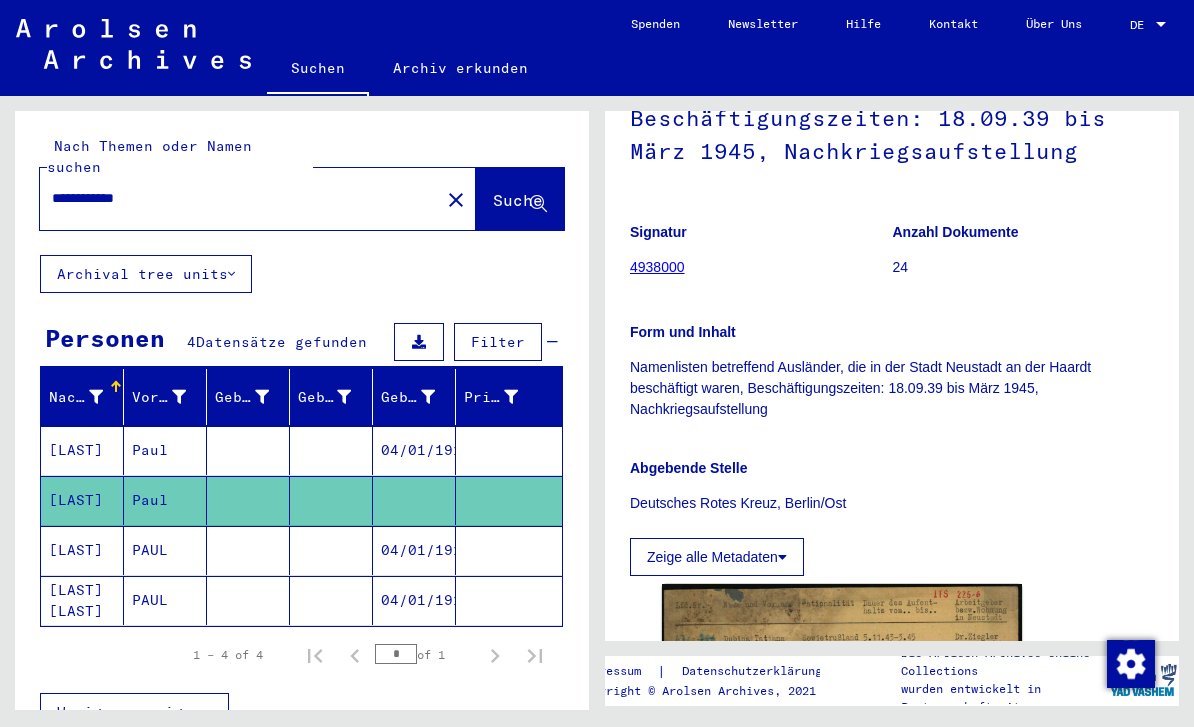 click on "04/01/1916" at bounding box center [414, 500] 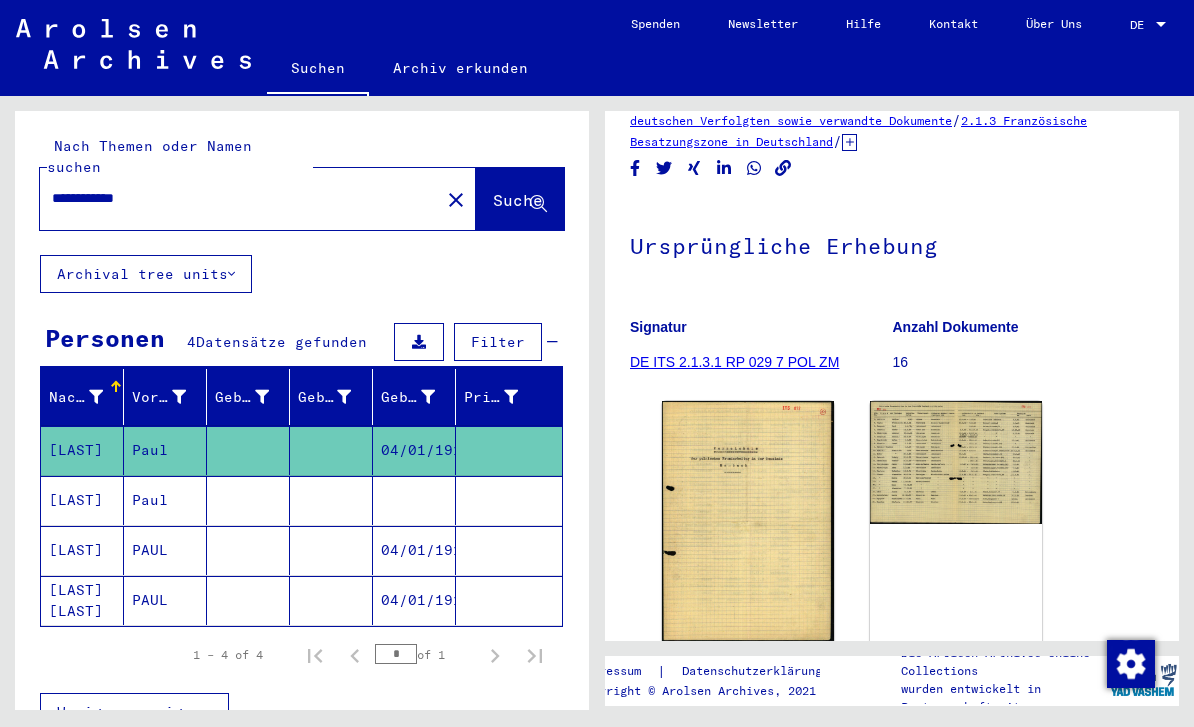 scroll, scrollTop: 297, scrollLeft: 0, axis: vertical 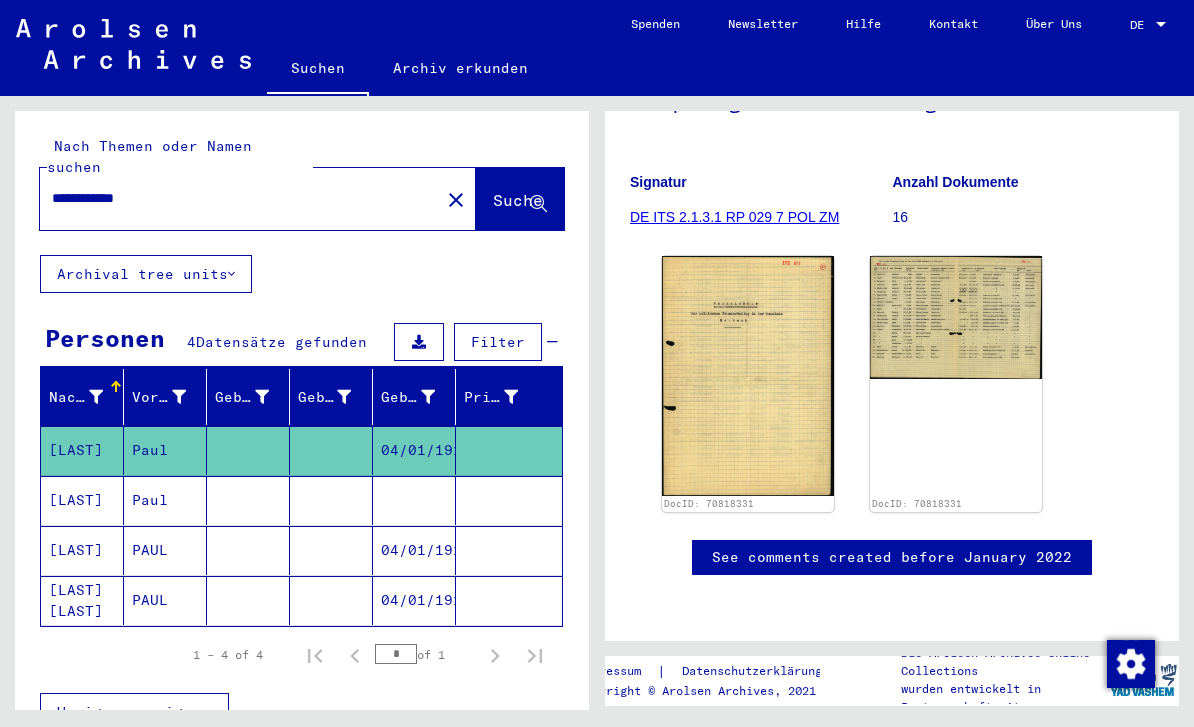 click on "04/01/1916" 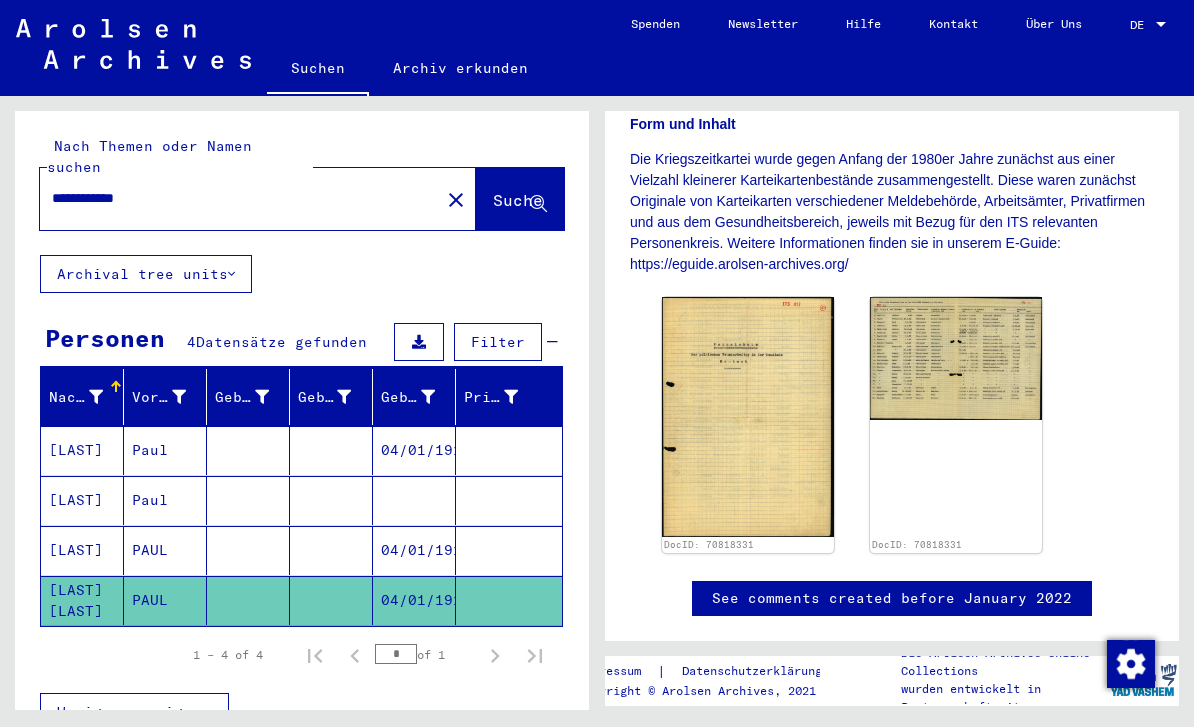 scroll, scrollTop: 328, scrollLeft: 0, axis: vertical 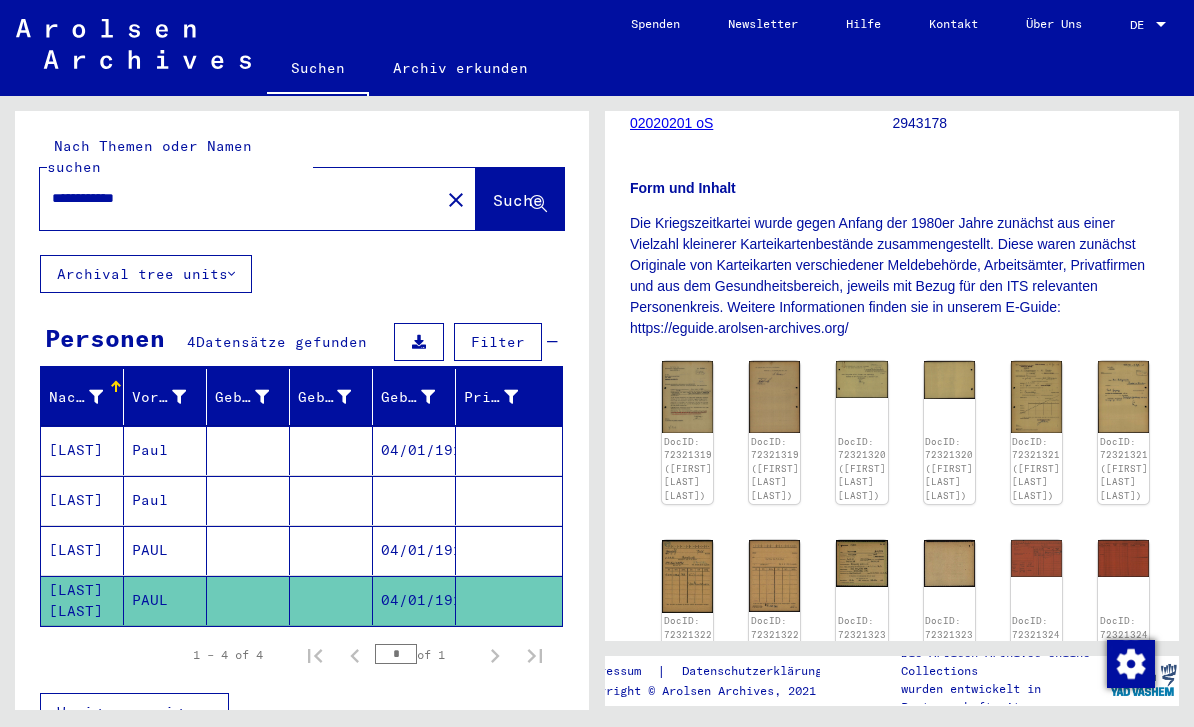 click at bounding box center (248, 600) 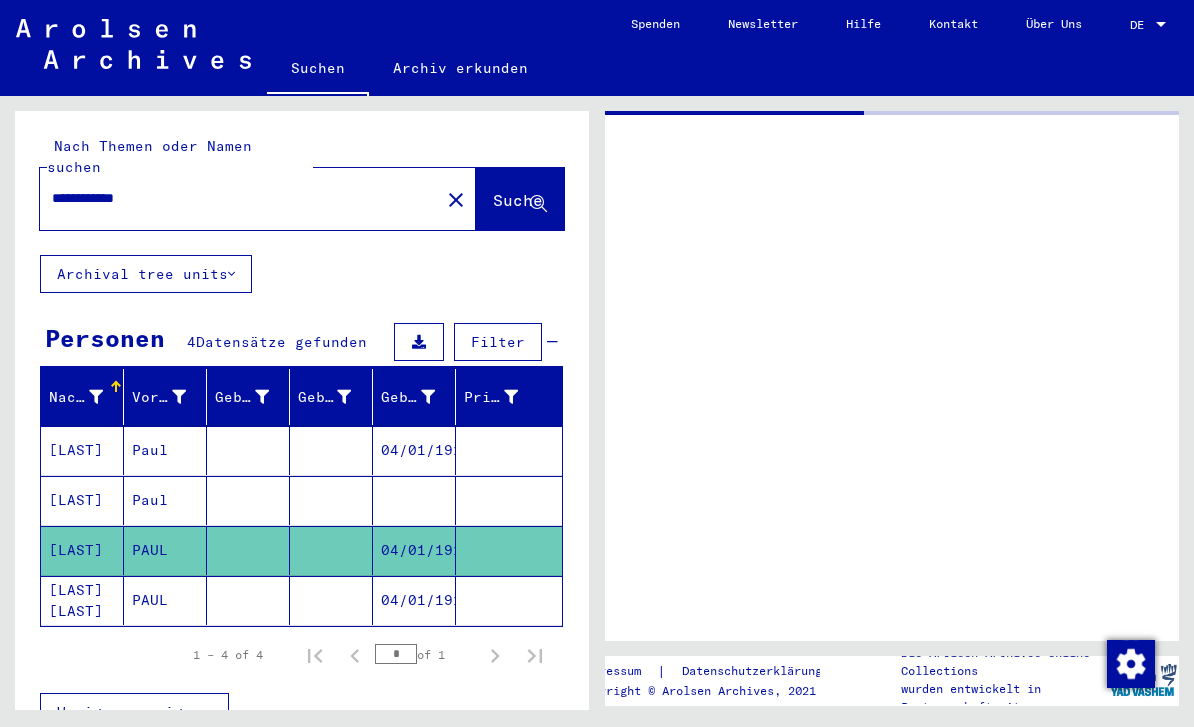 scroll, scrollTop: 0, scrollLeft: 0, axis: both 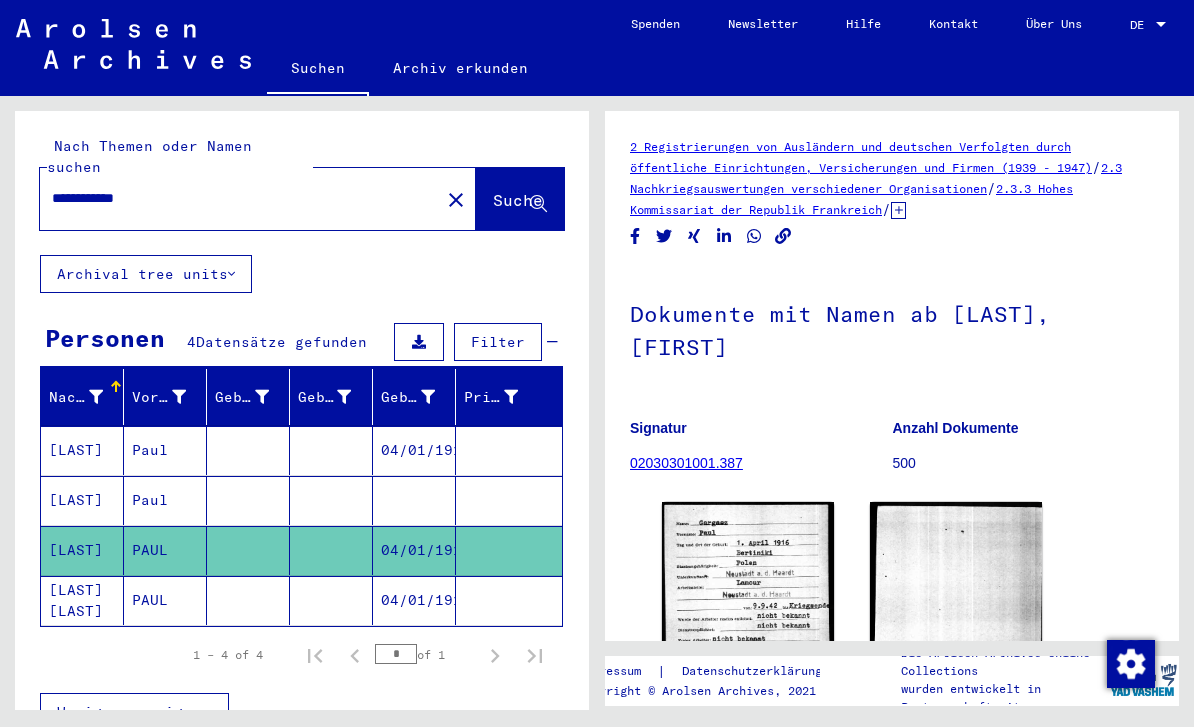 click at bounding box center (331, 550) 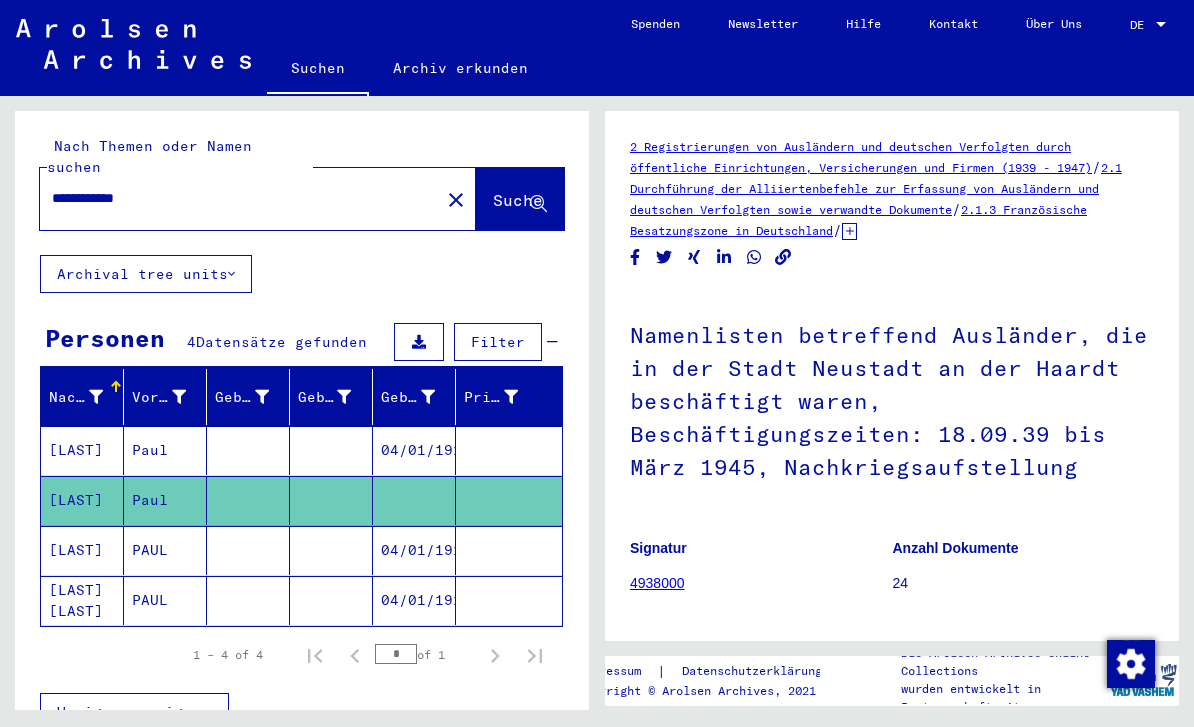scroll, scrollTop: 0, scrollLeft: 0, axis: both 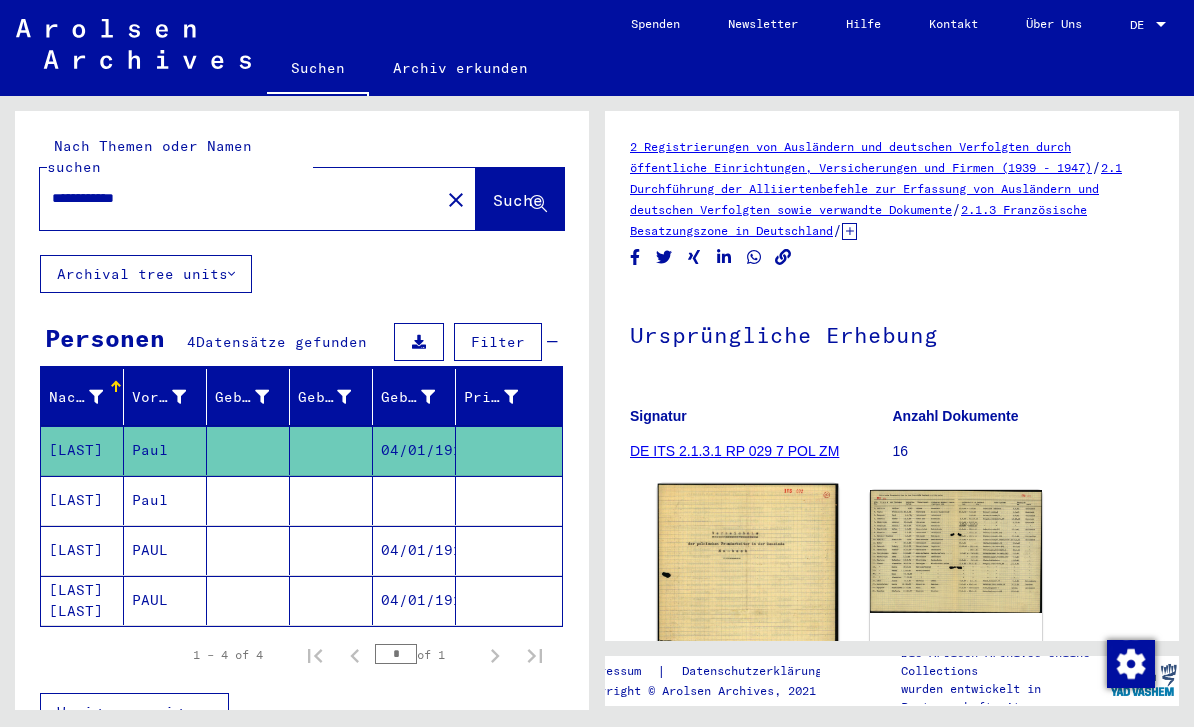 click 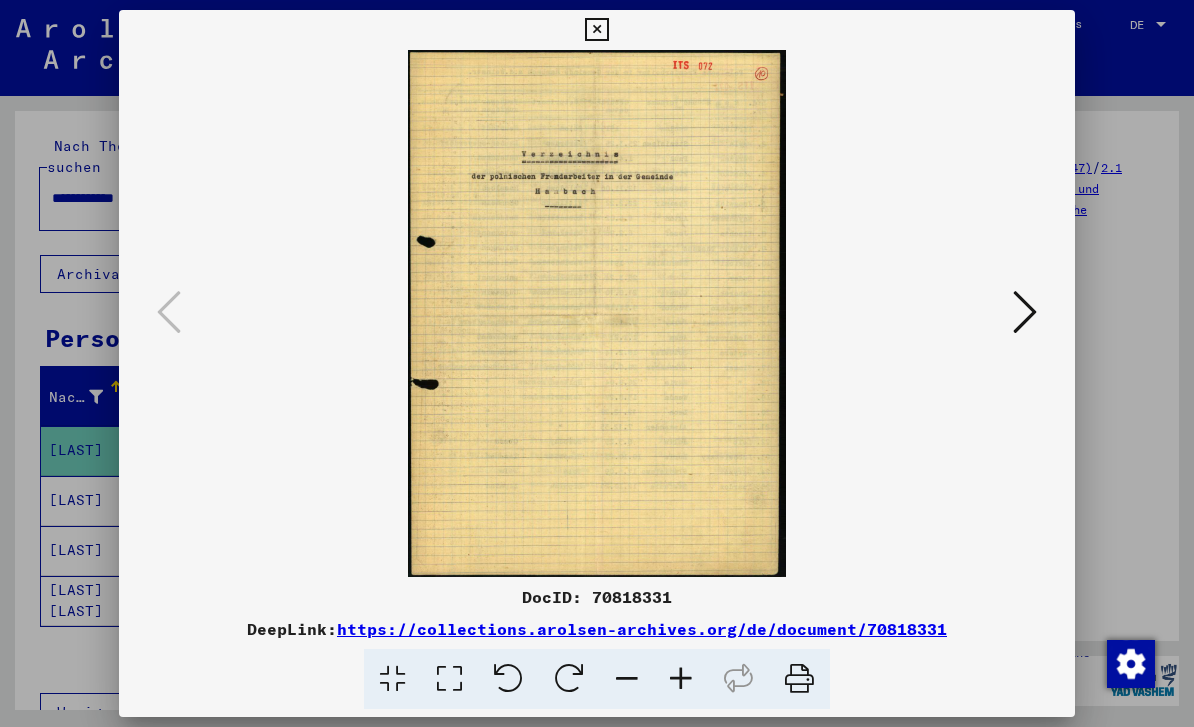 click at bounding box center (597, 363) 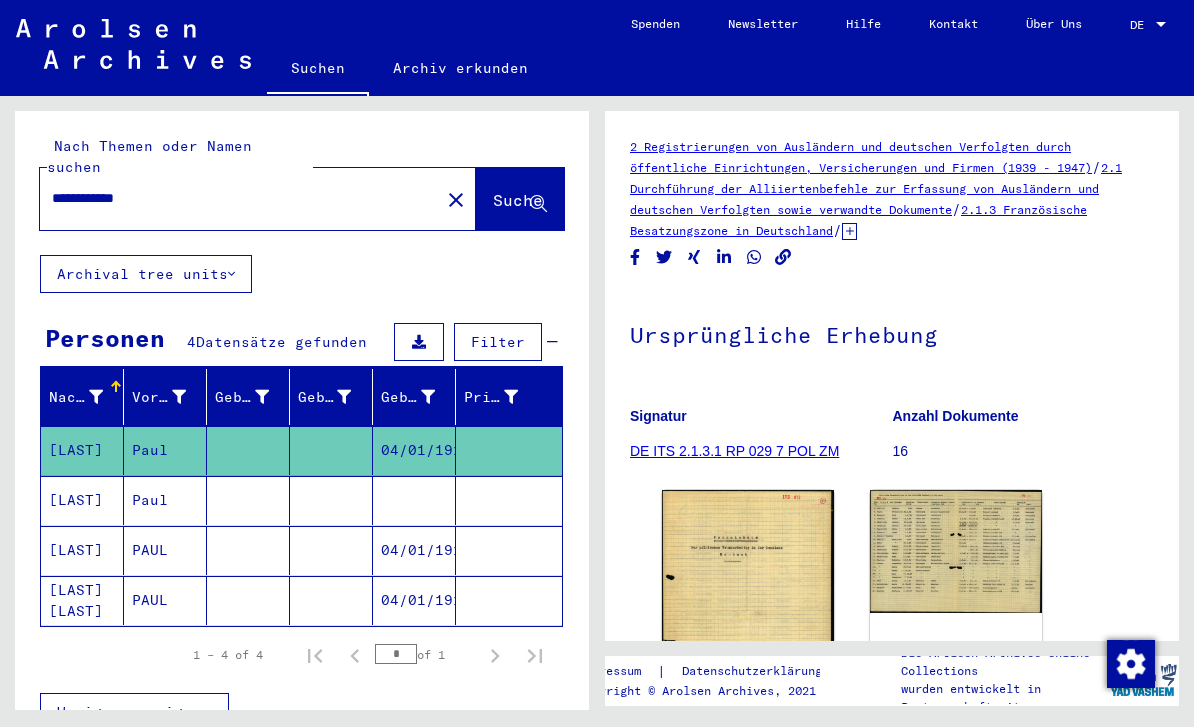 click on "04/01/1916" 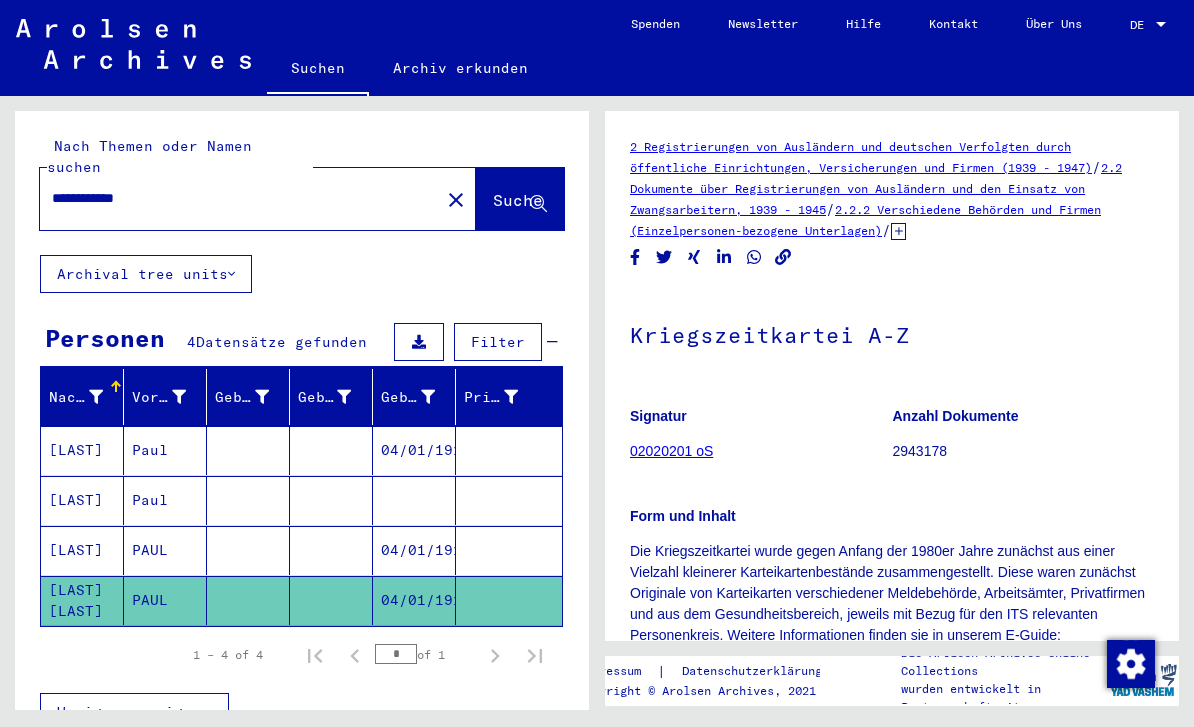 scroll, scrollTop: 0, scrollLeft: 0, axis: both 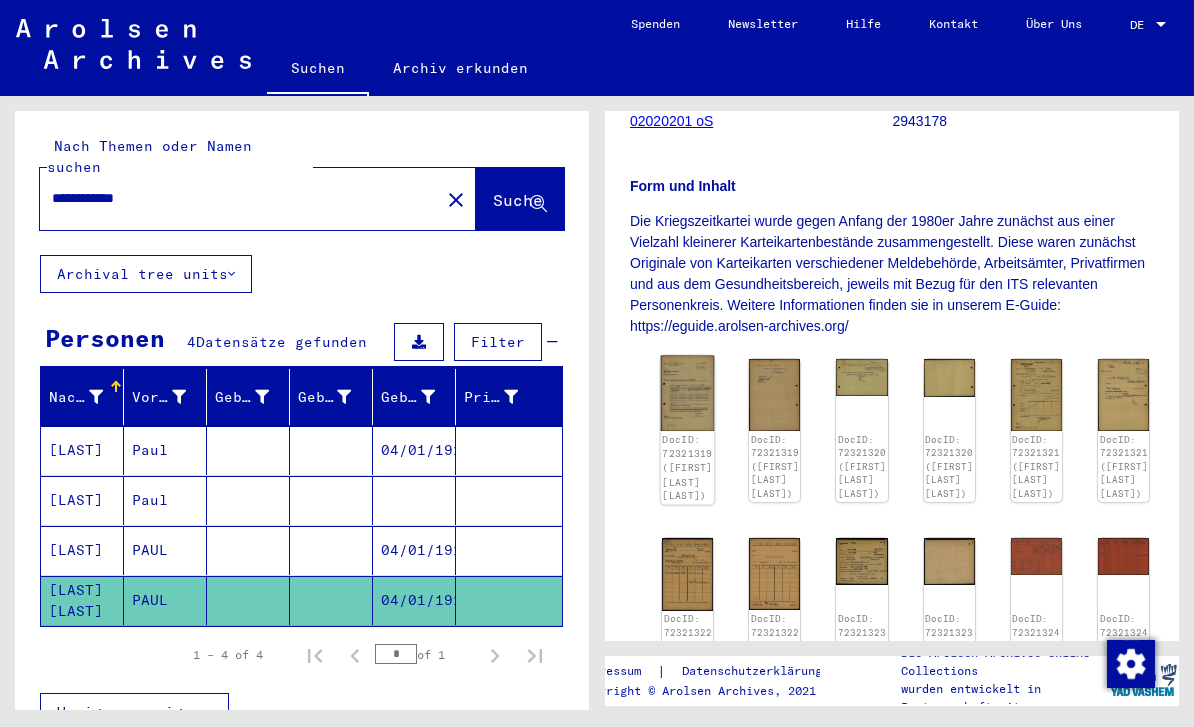 click 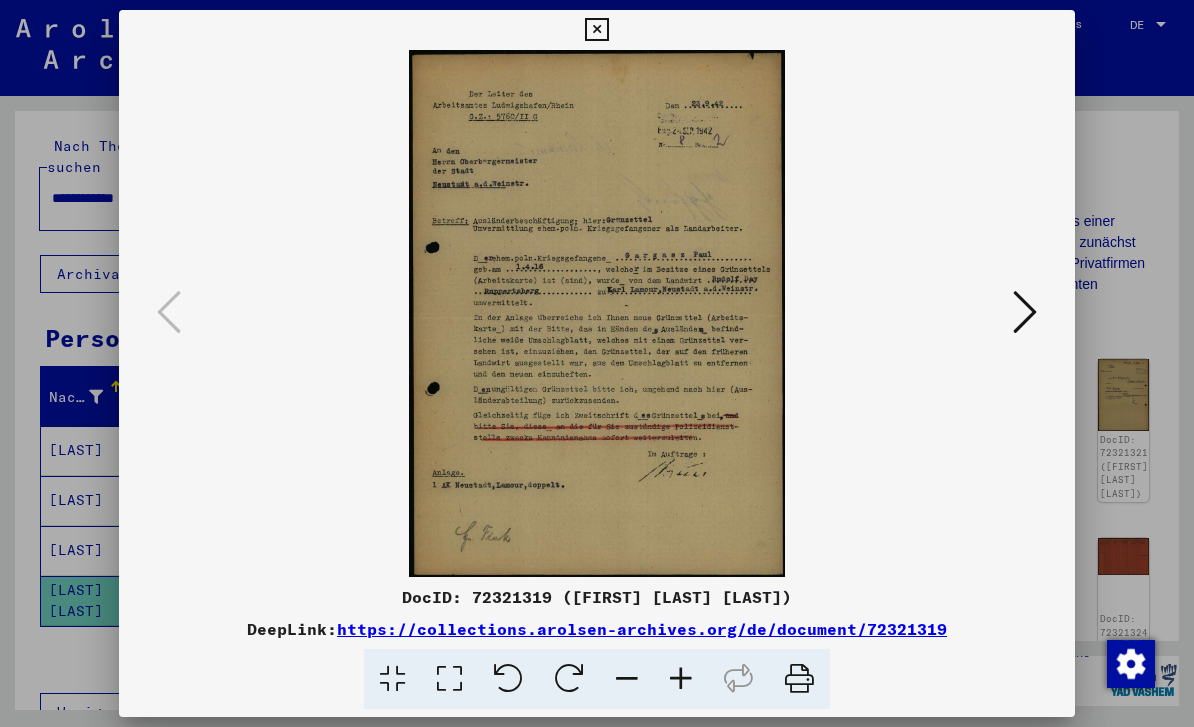 click at bounding box center [1025, 312] 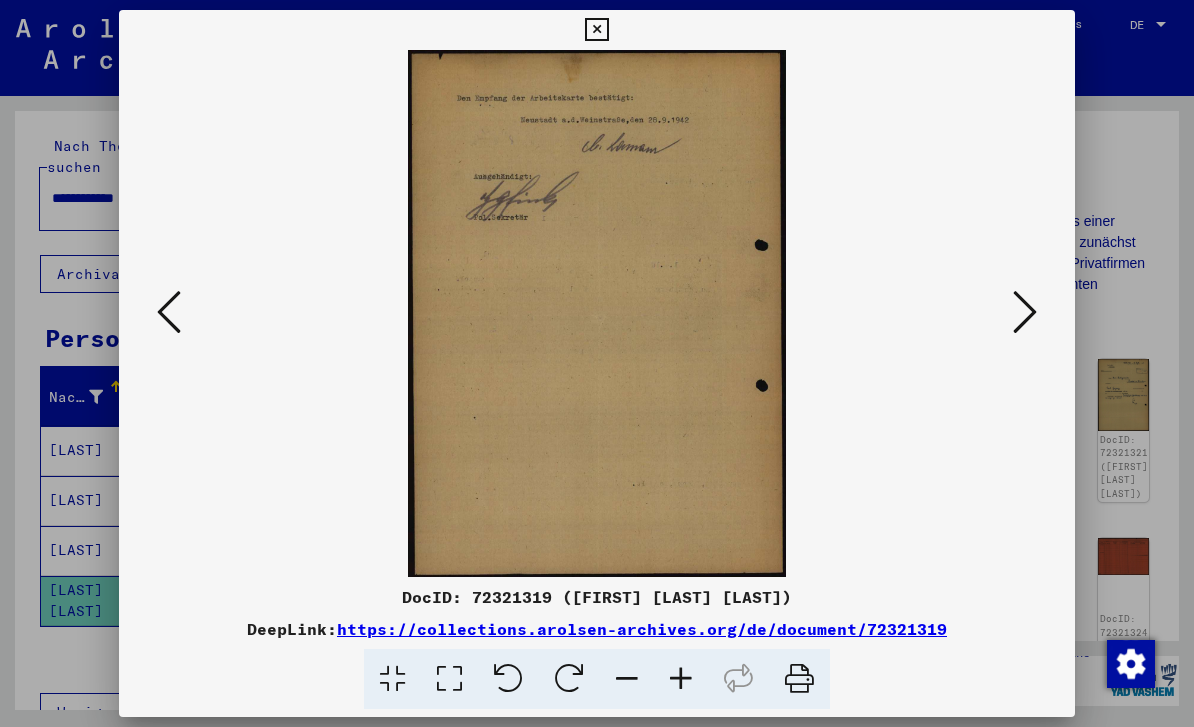 click at bounding box center (1025, 312) 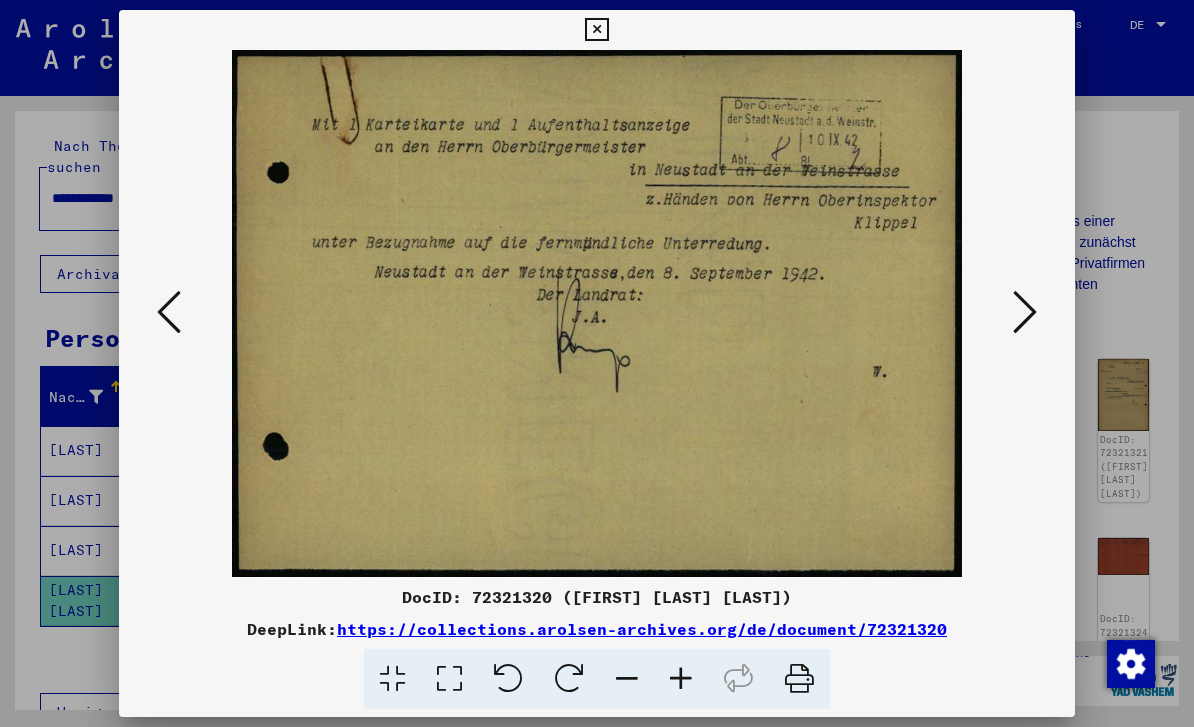 click at bounding box center [1025, 312] 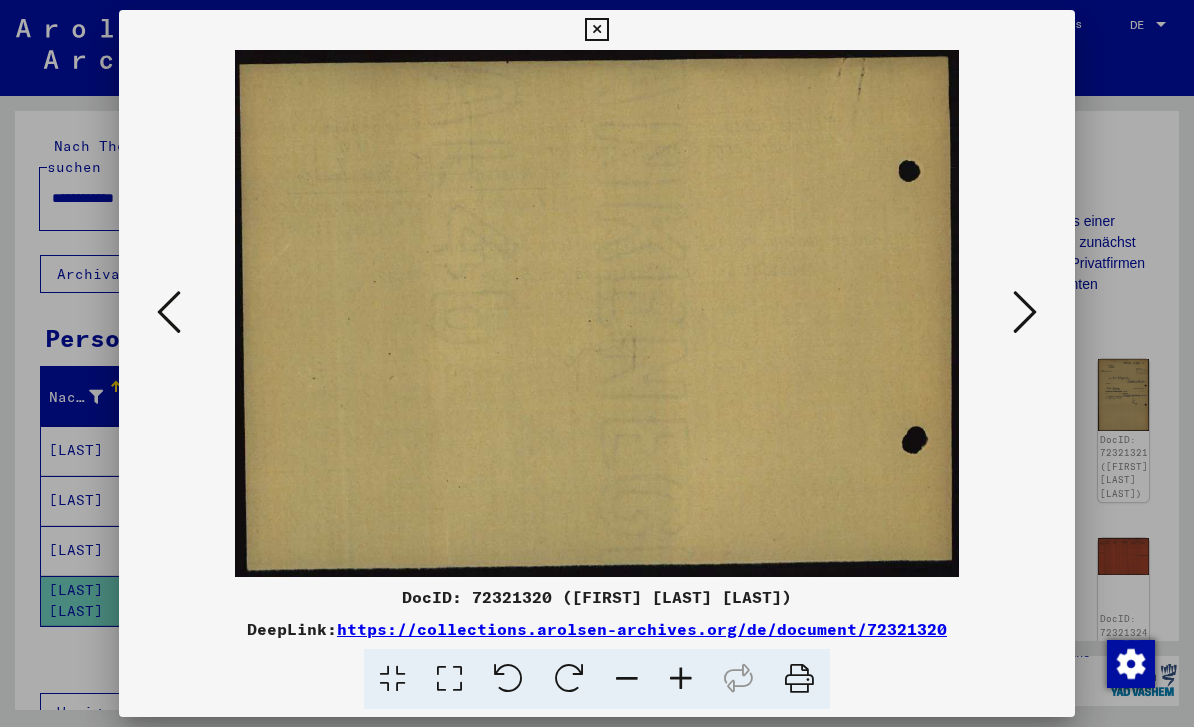 click at bounding box center (1025, 312) 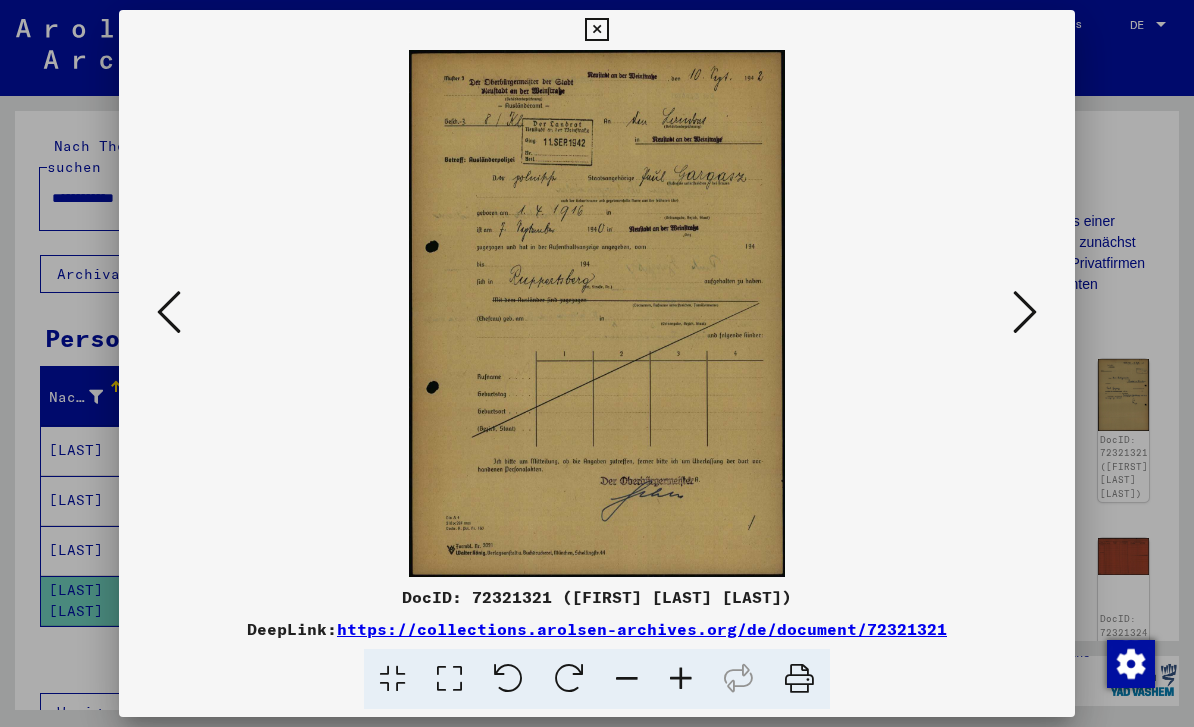 click at bounding box center [1025, 313] 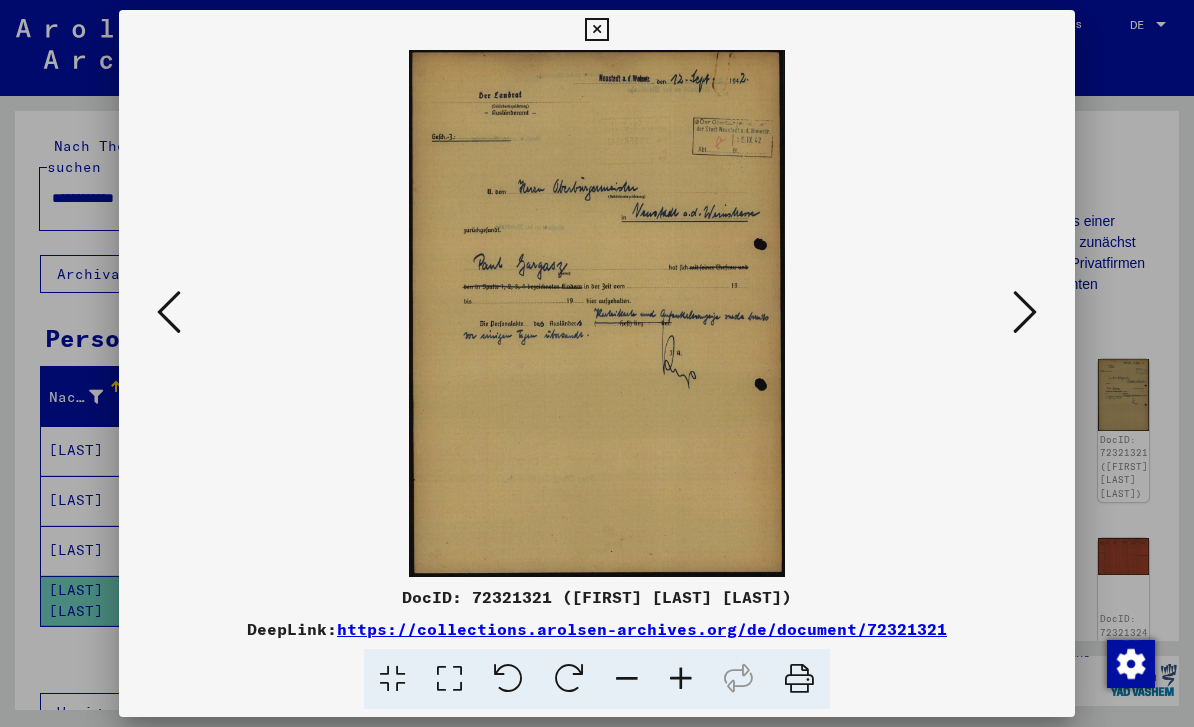 click at bounding box center (1025, 312) 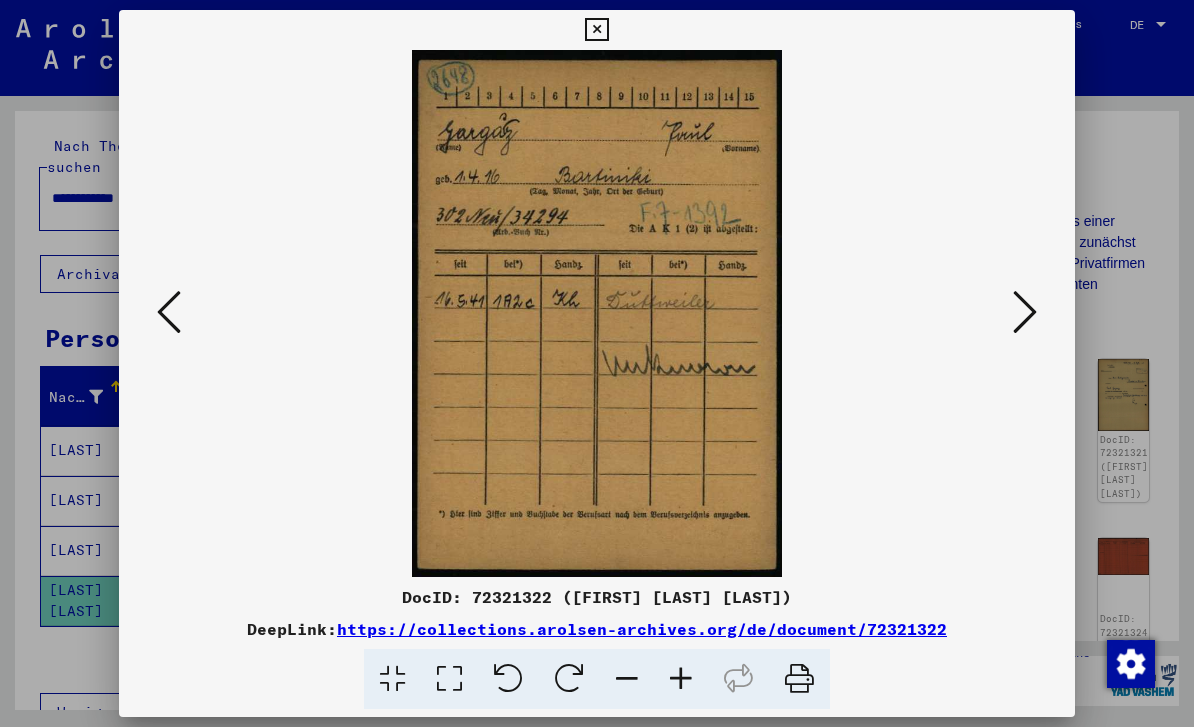 click at bounding box center (1025, 312) 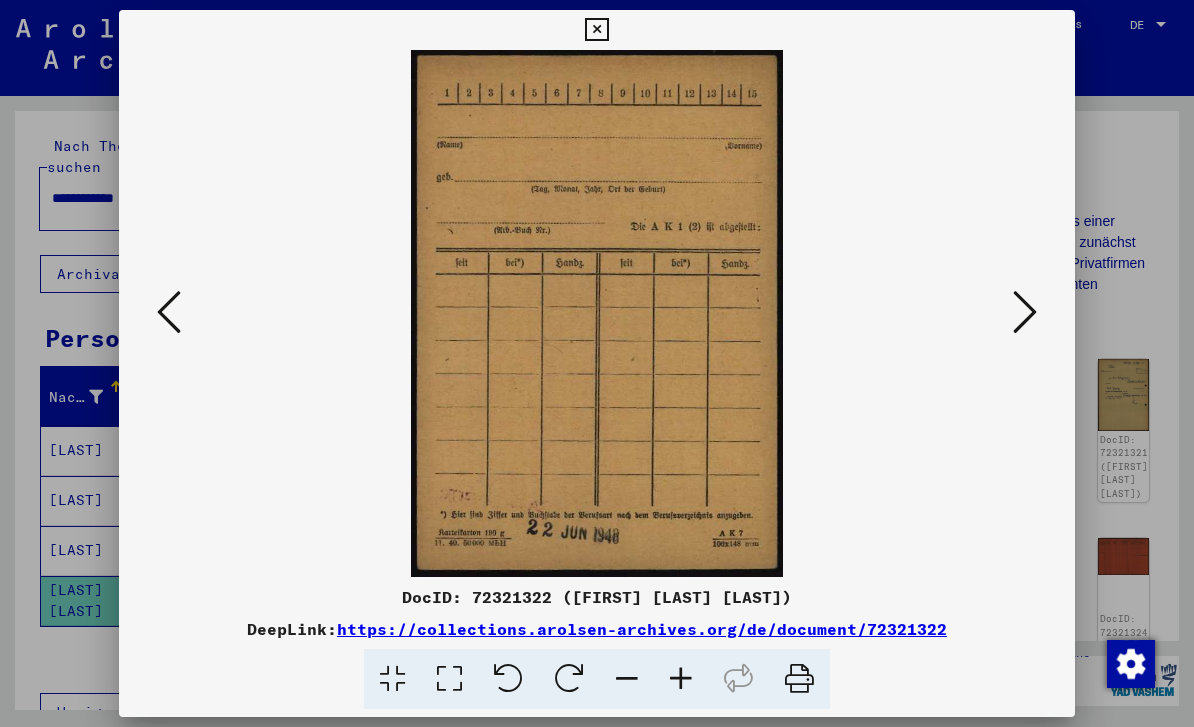 click at bounding box center [1025, 312] 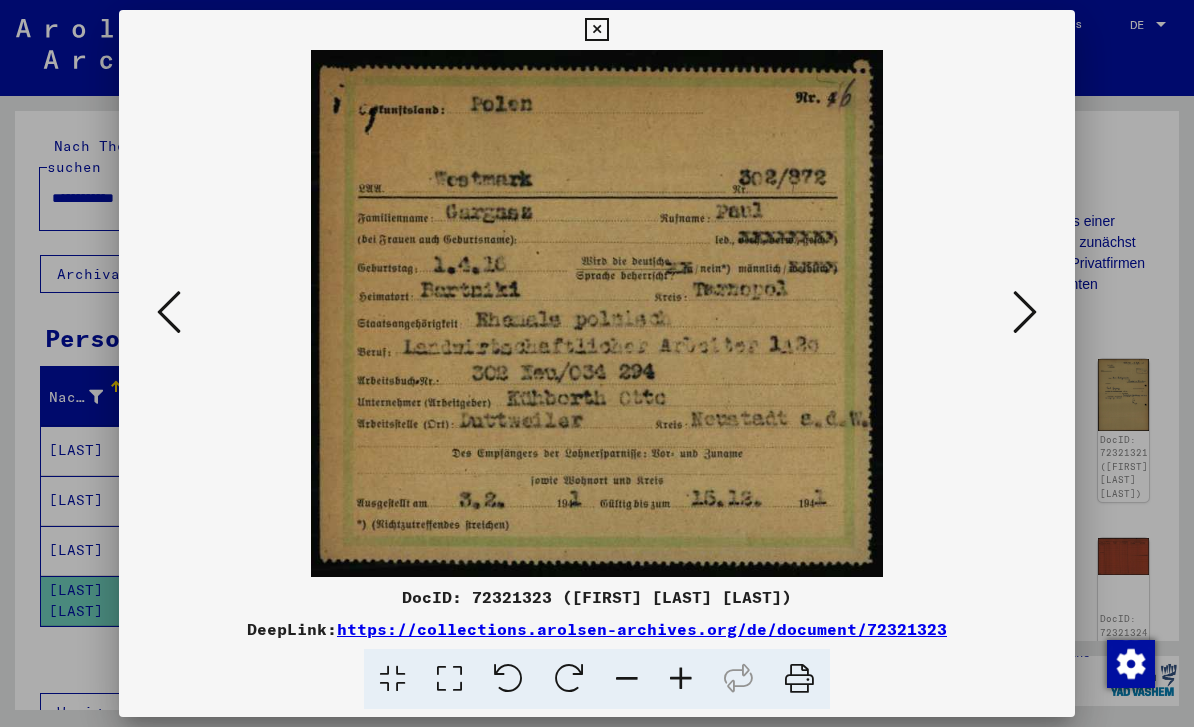 click at bounding box center [1025, 312] 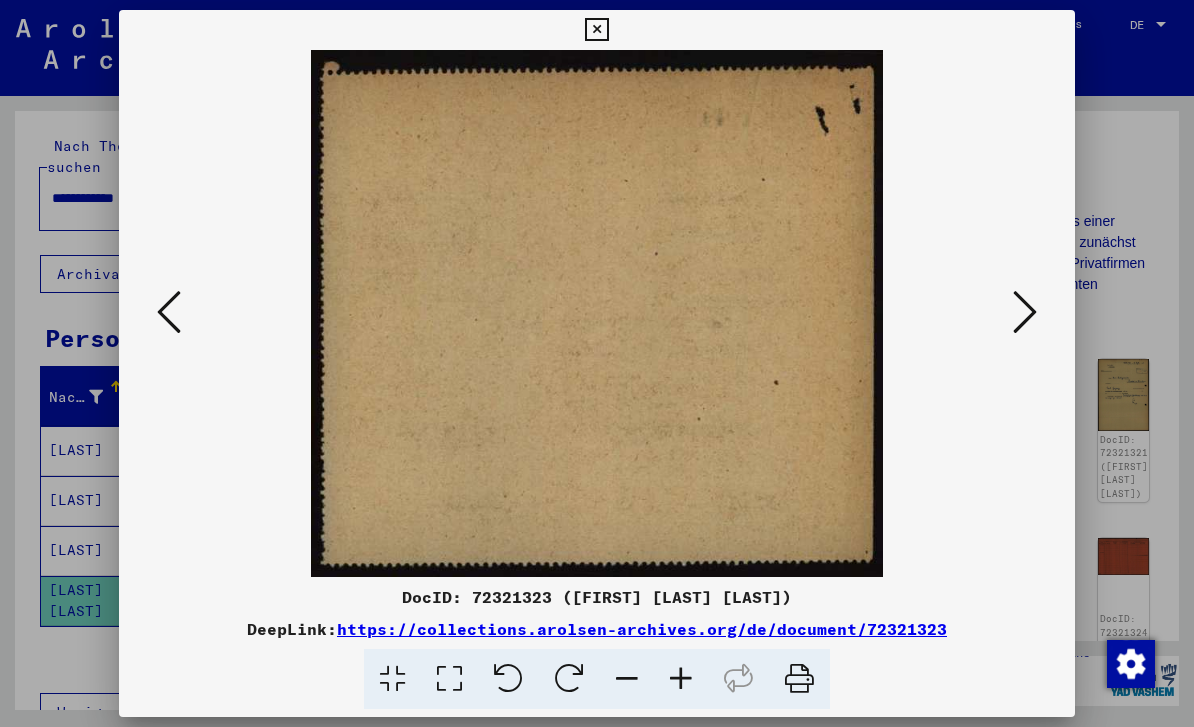 click at bounding box center (1025, 312) 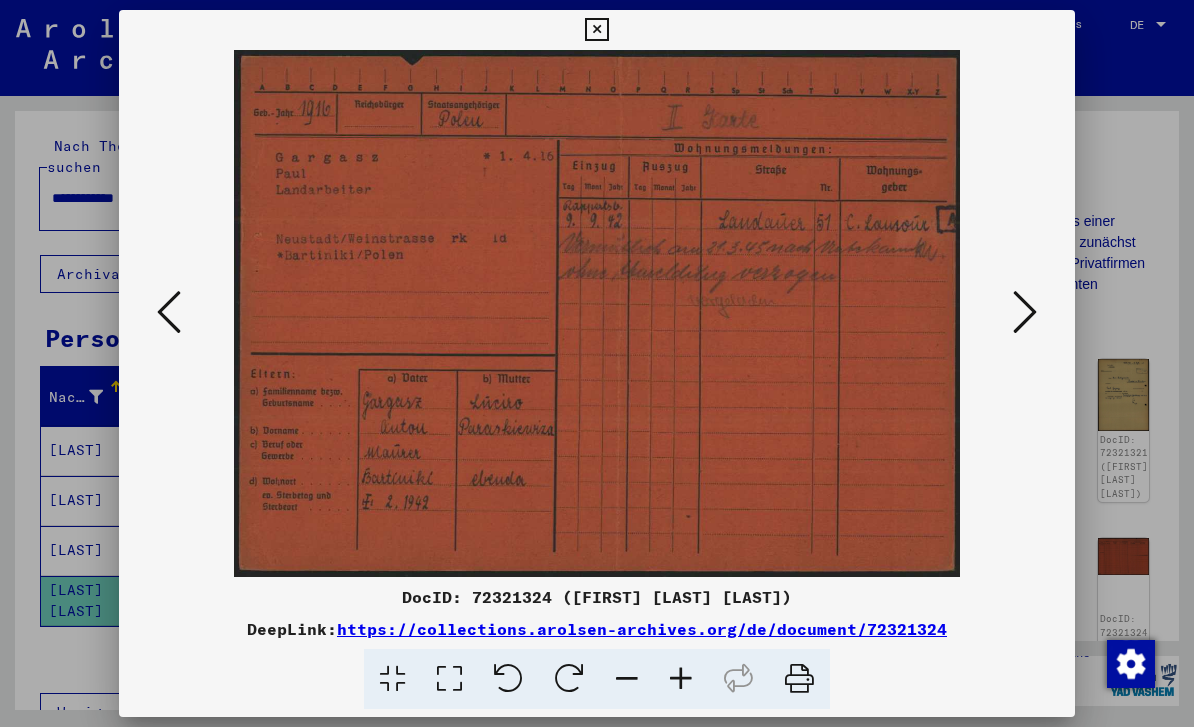 click at bounding box center [1025, 313] 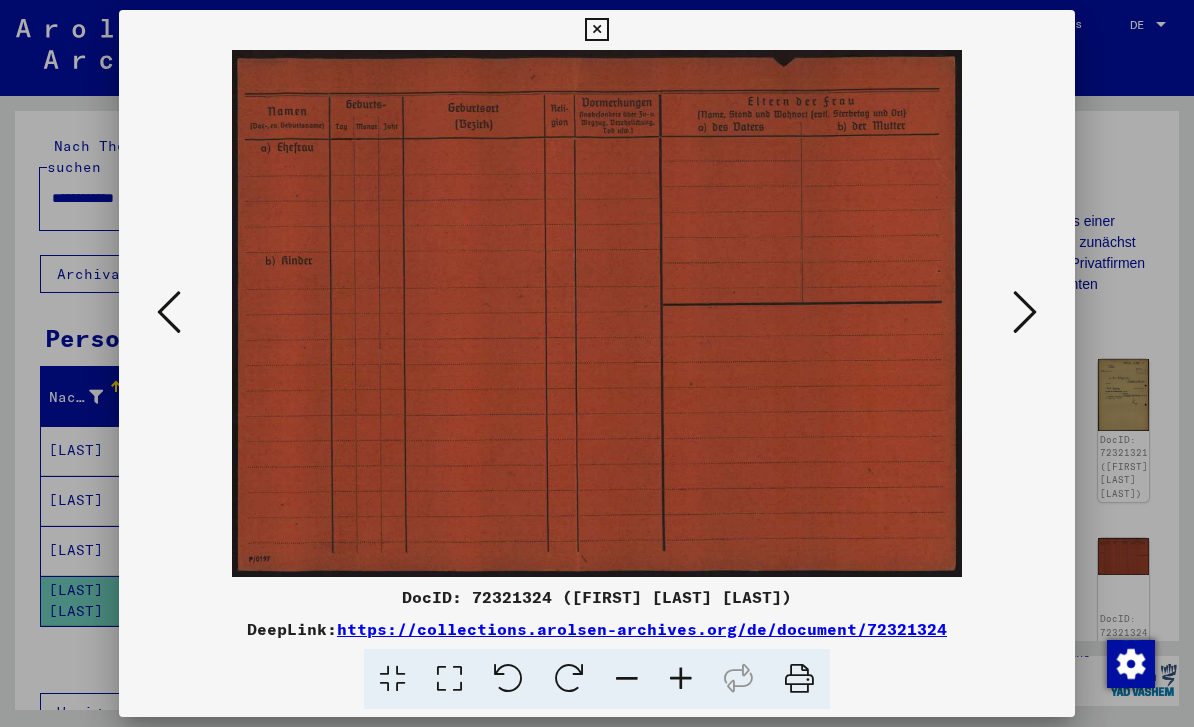 click at bounding box center (1025, 312) 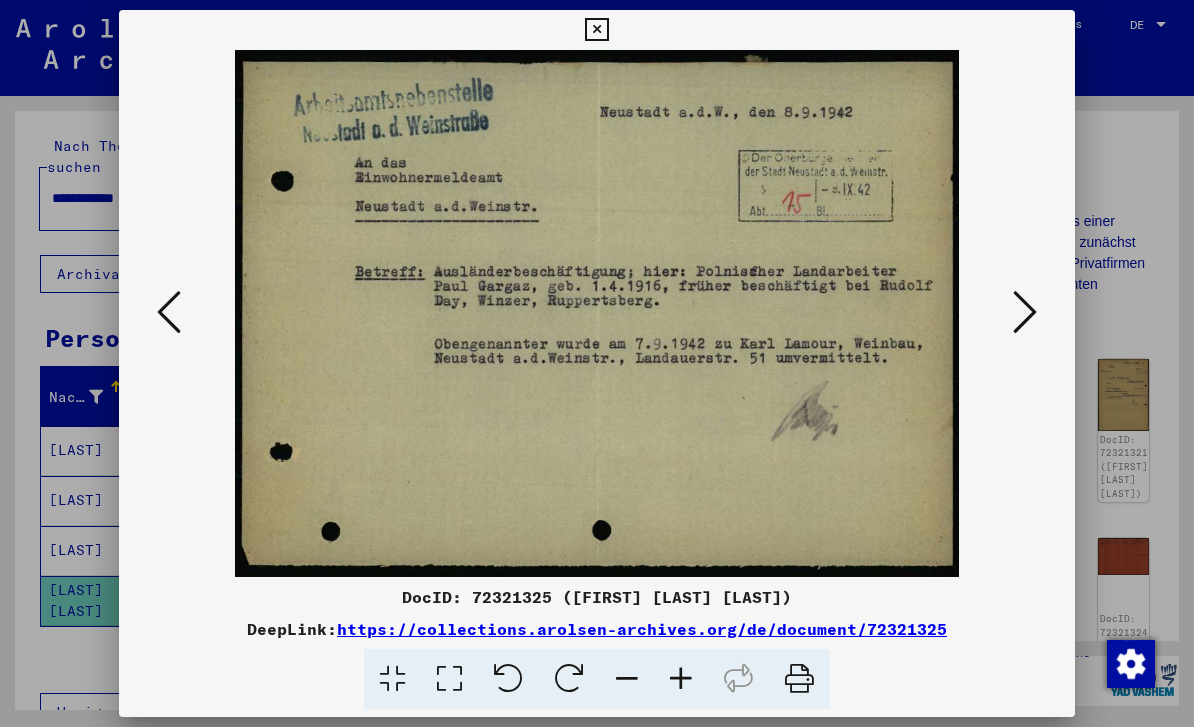 click at bounding box center (1025, 313) 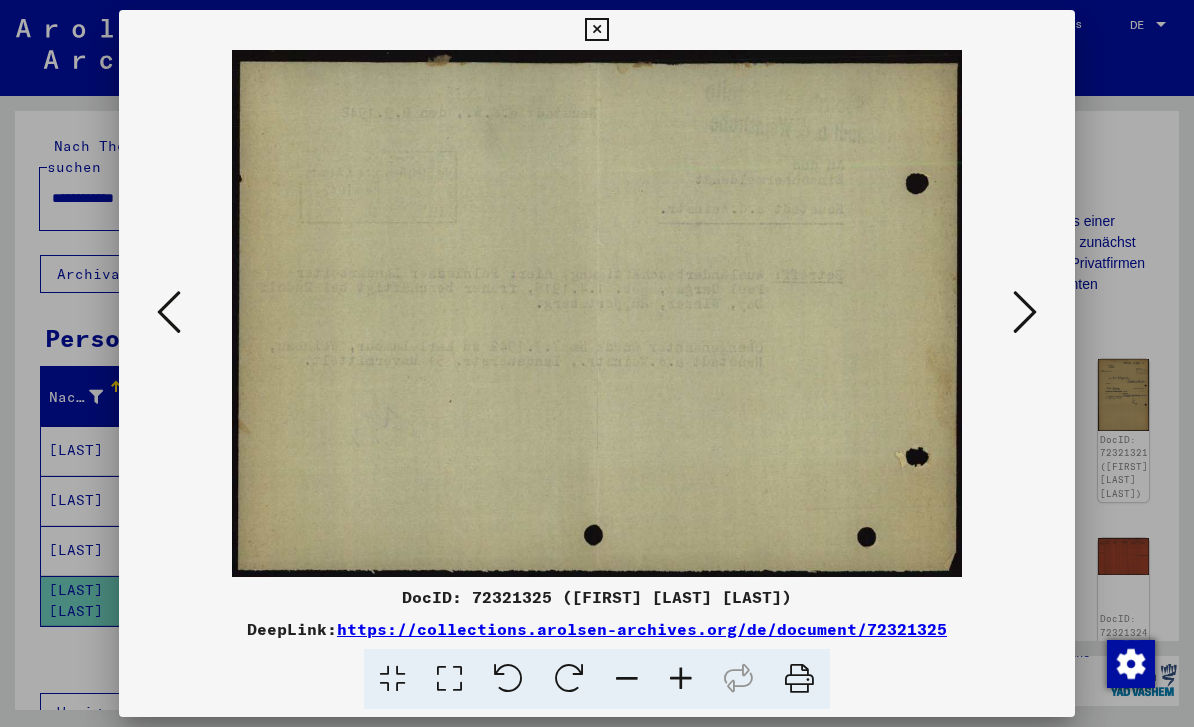 click at bounding box center (1025, 313) 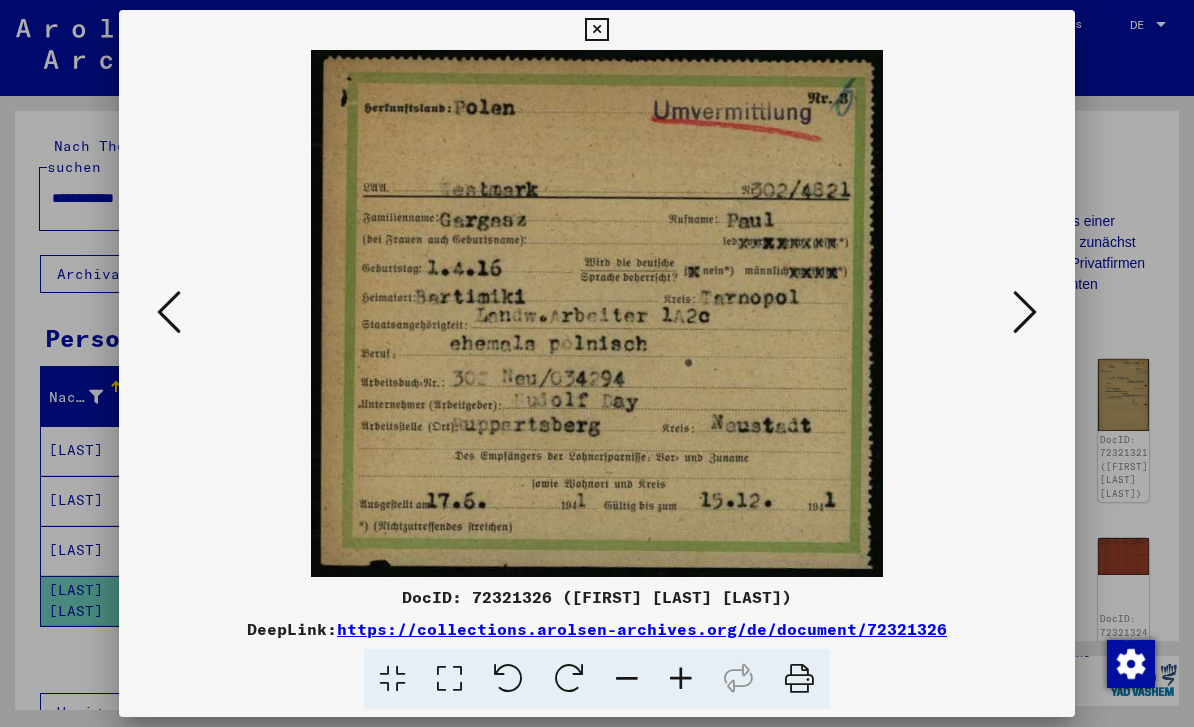click at bounding box center [1025, 312] 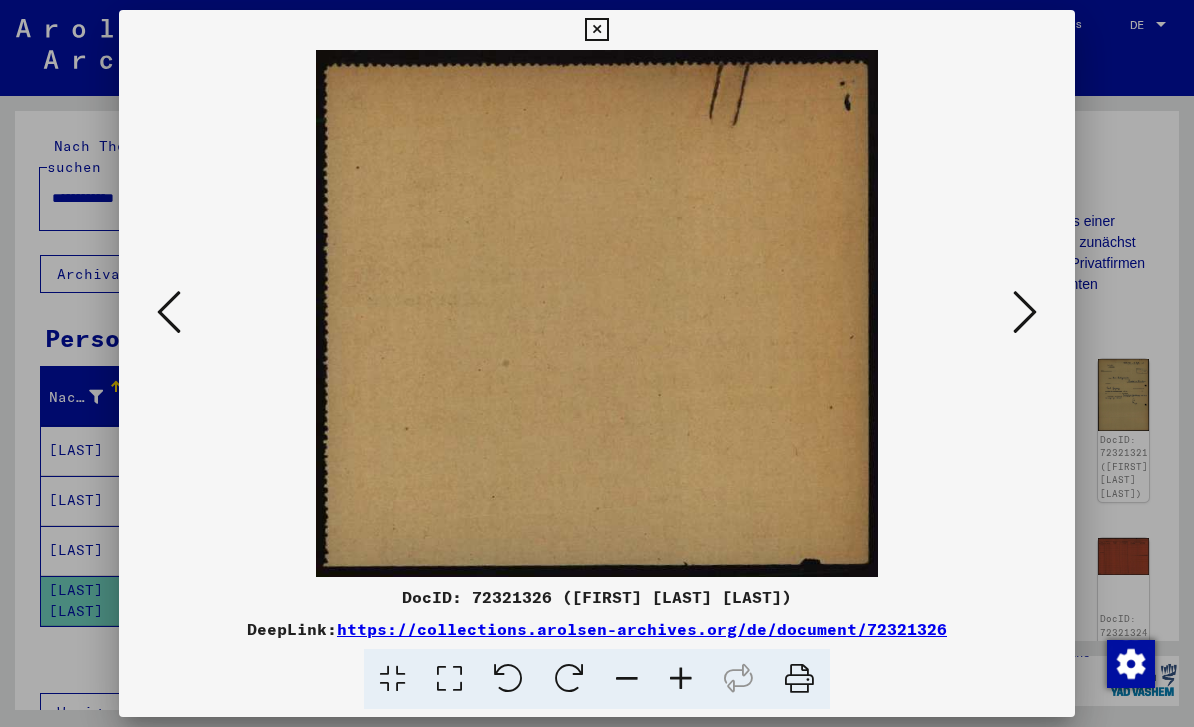 click at bounding box center (1025, 312) 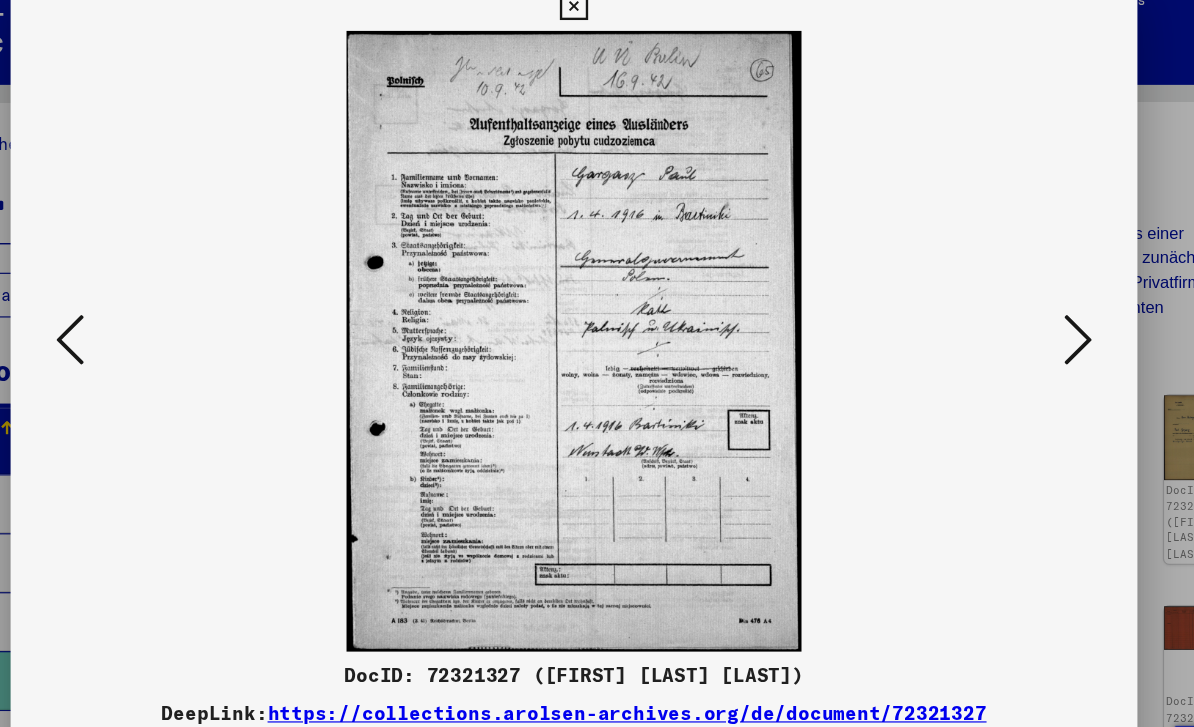 click at bounding box center (1025, 312) 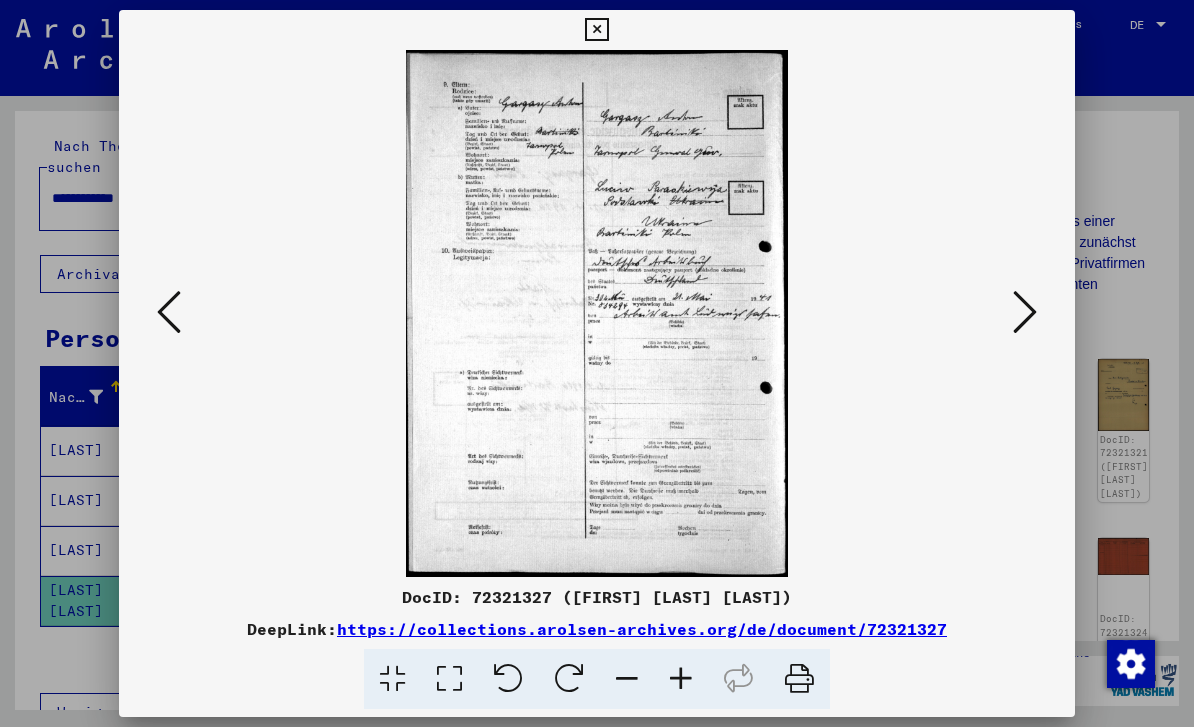 click at bounding box center (1025, 312) 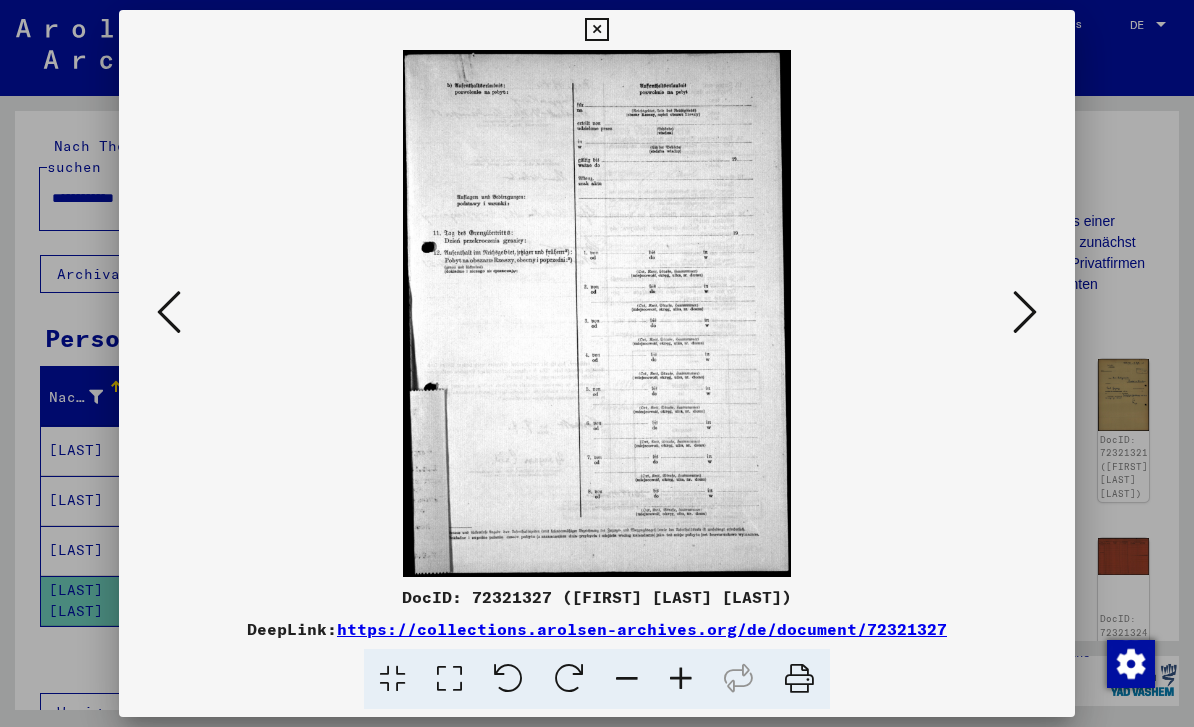 click at bounding box center (1025, 312) 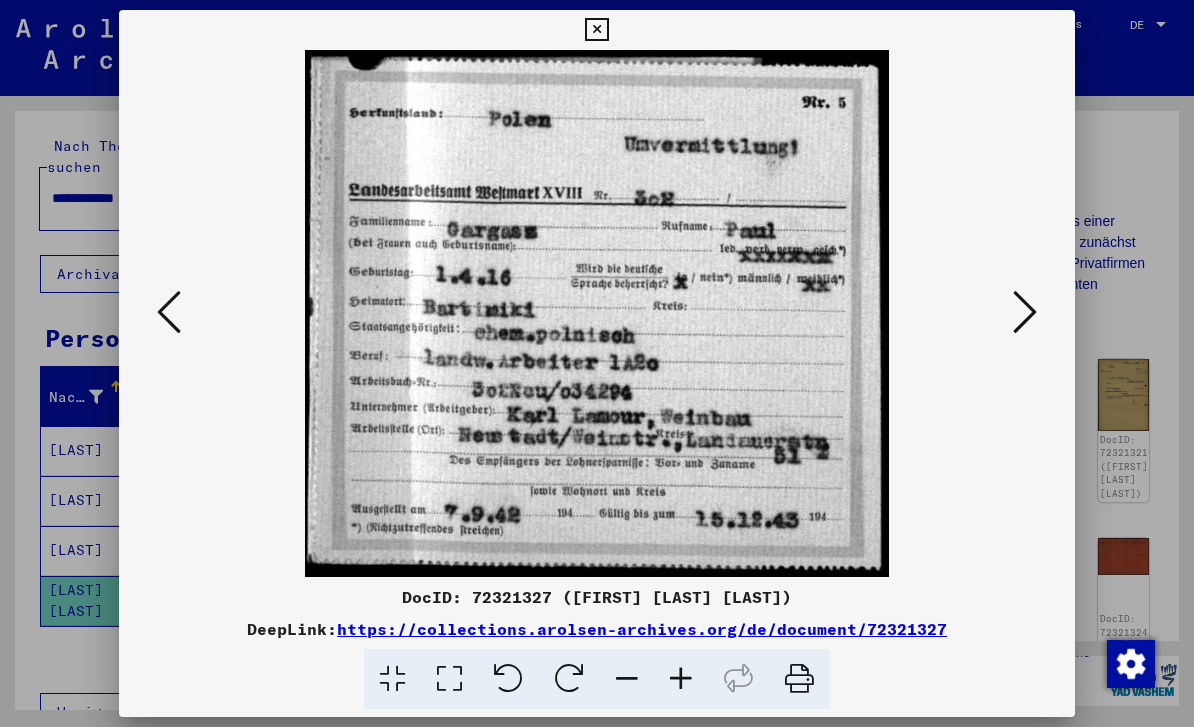 click at bounding box center (1025, 313) 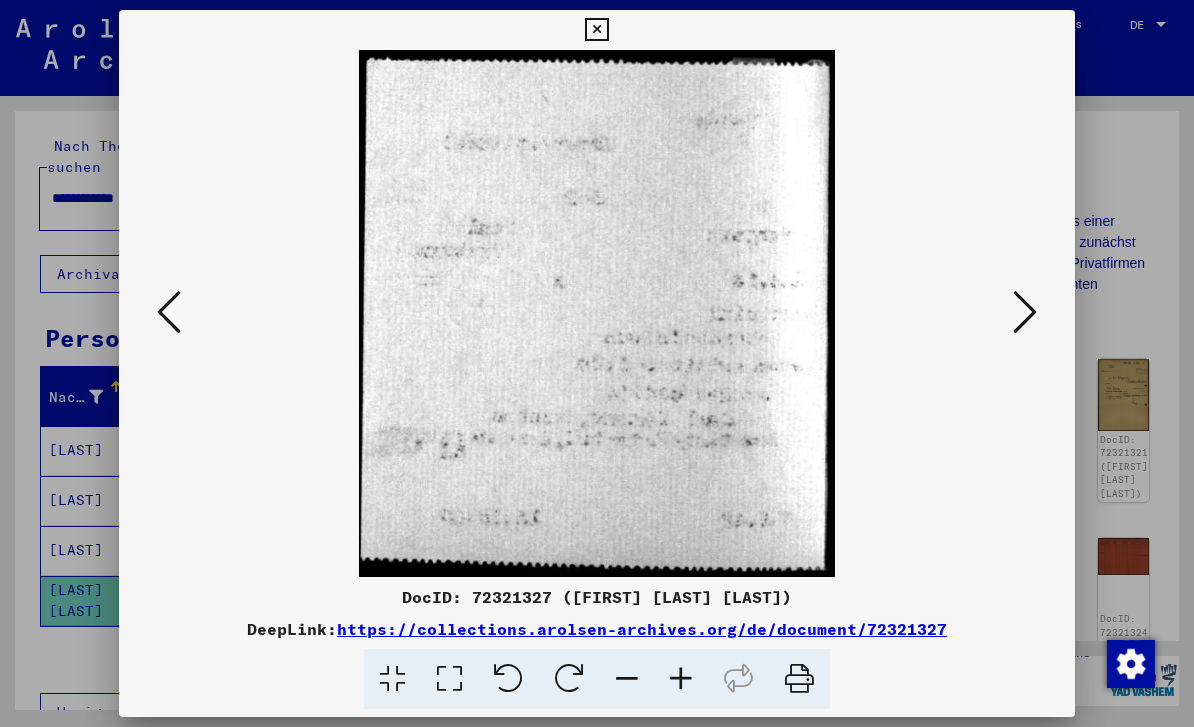 click at bounding box center [1025, 312] 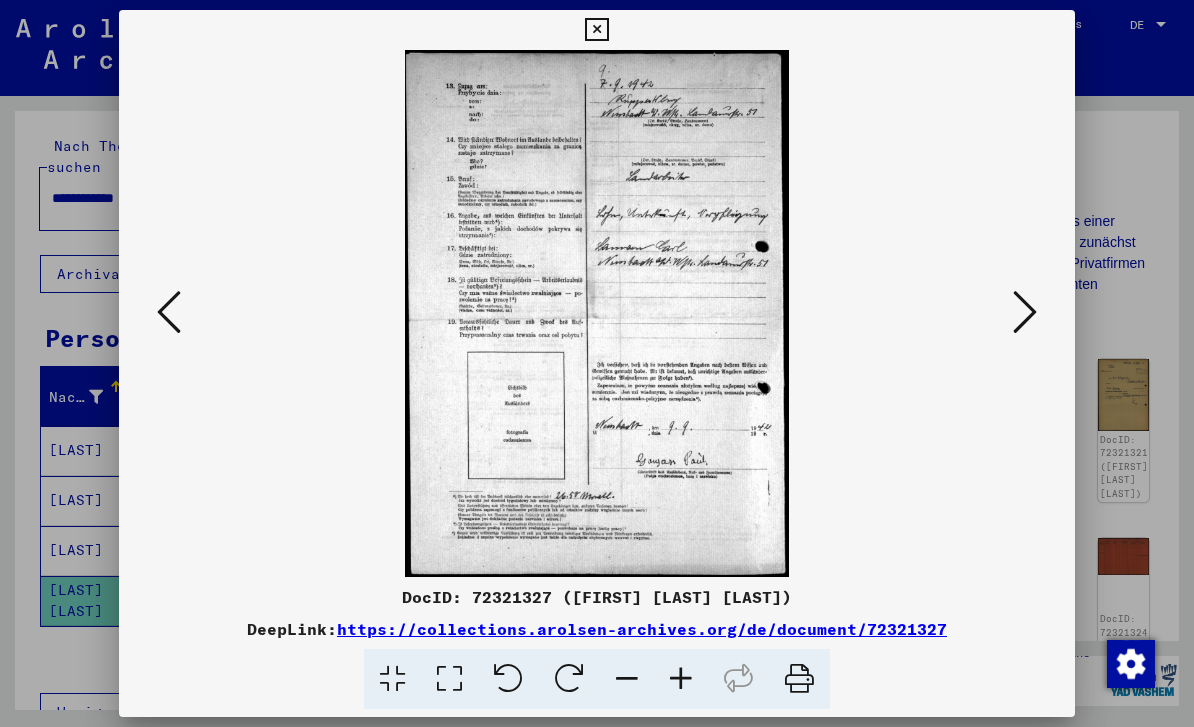 click at bounding box center (1025, 312) 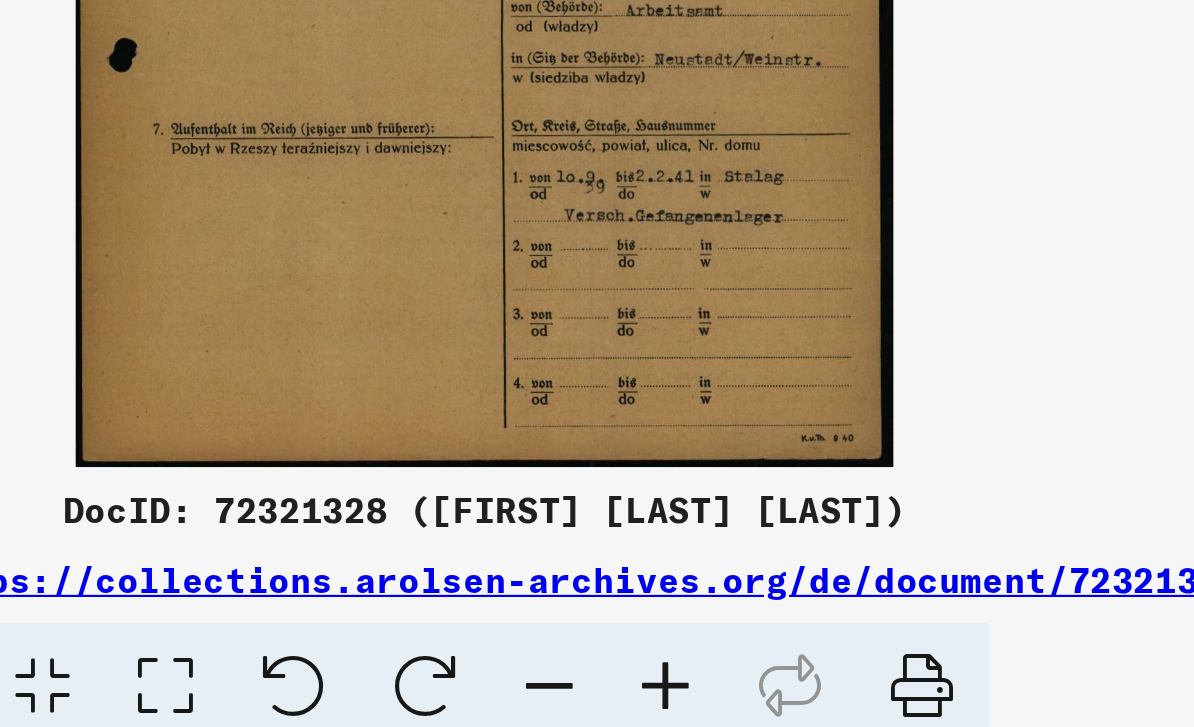 scroll, scrollTop: 0, scrollLeft: 0, axis: both 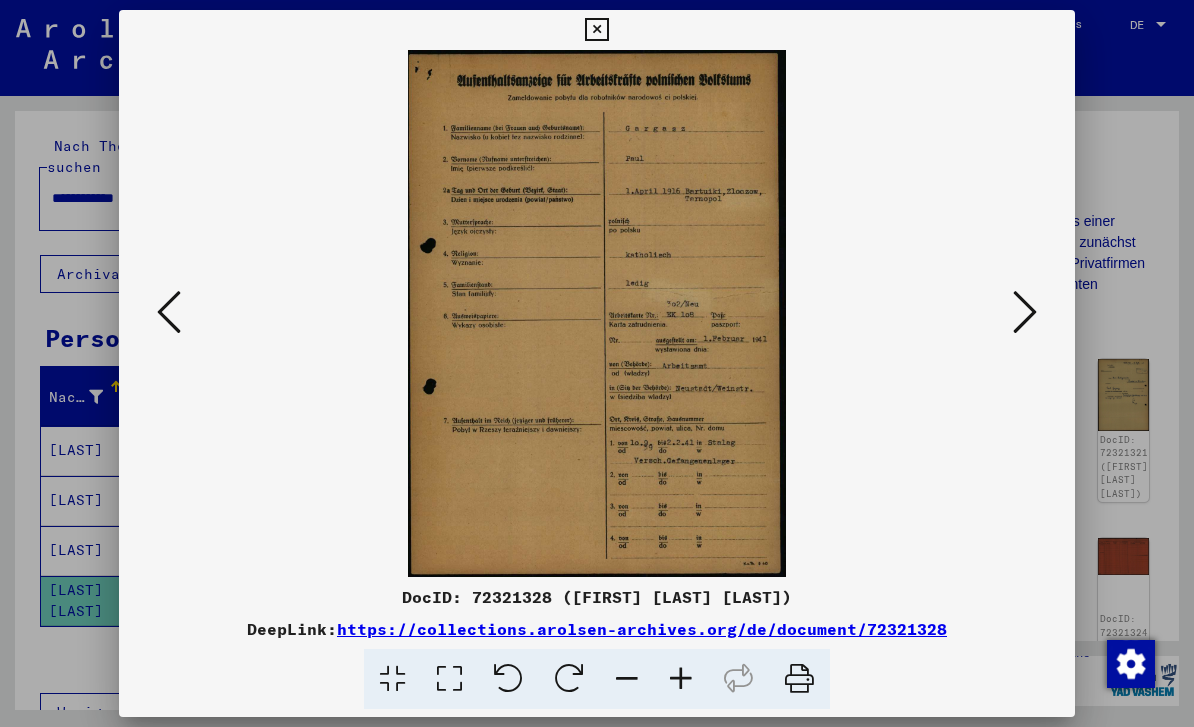 click at bounding box center [1025, 312] 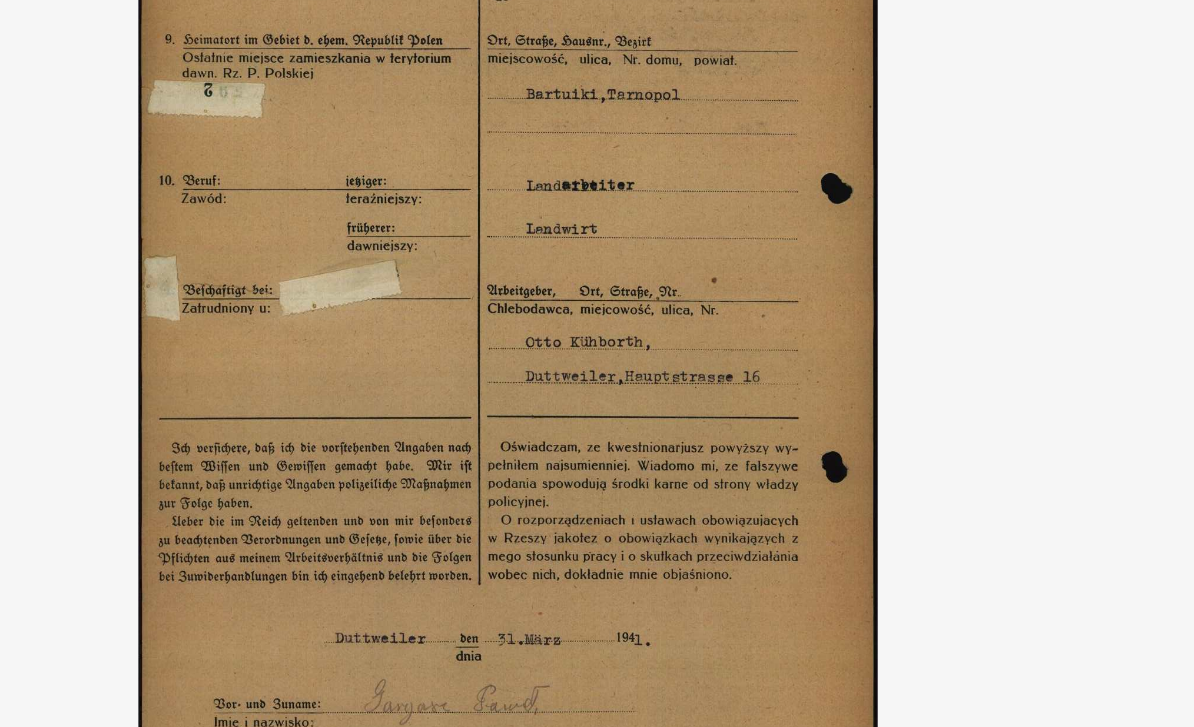 click at bounding box center (596, 313) 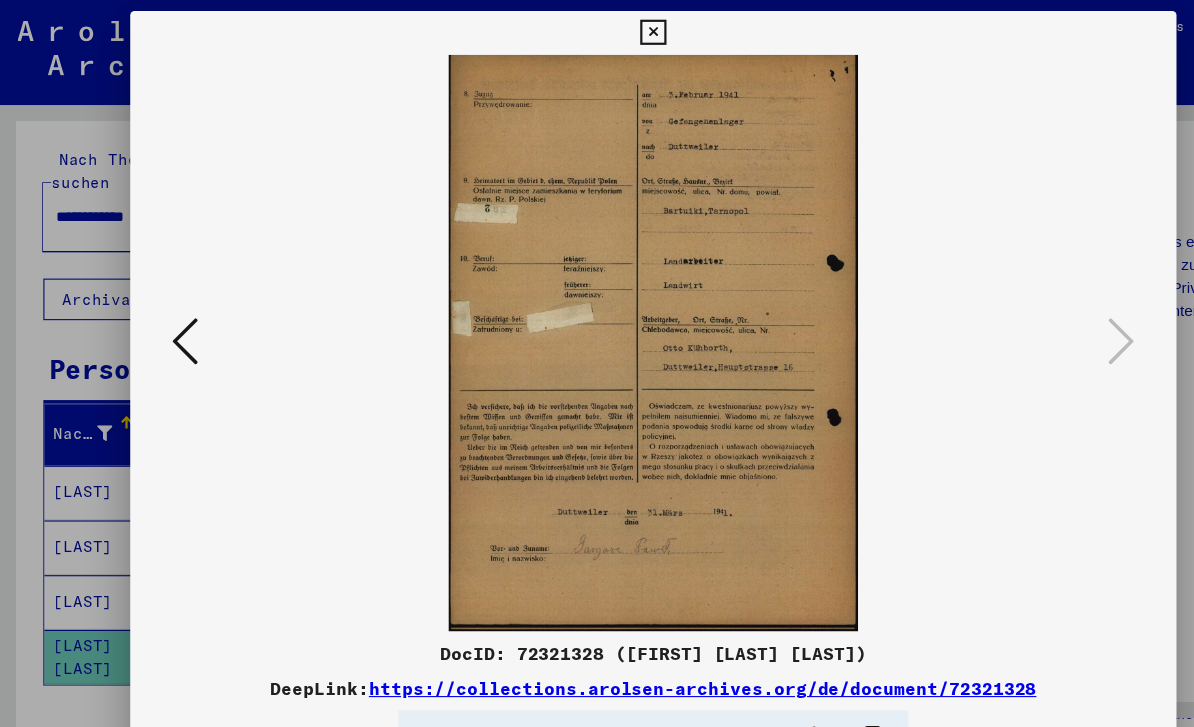 click at bounding box center (596, 313) 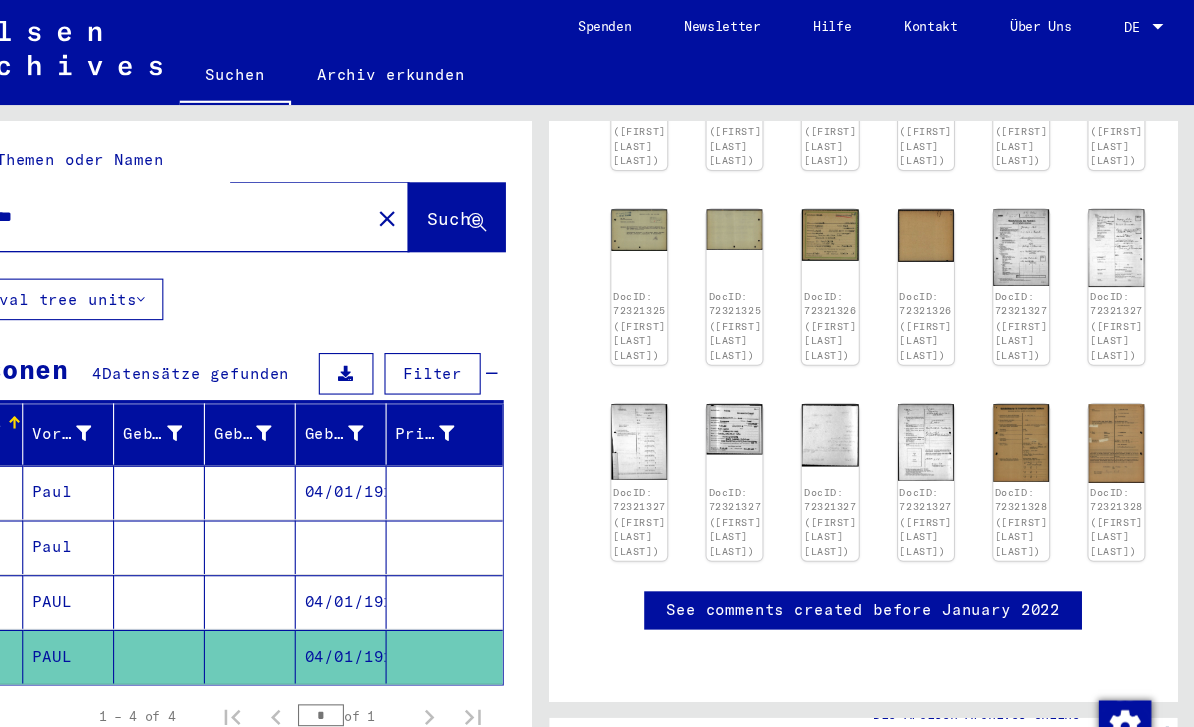 scroll, scrollTop: 1435, scrollLeft: 0, axis: vertical 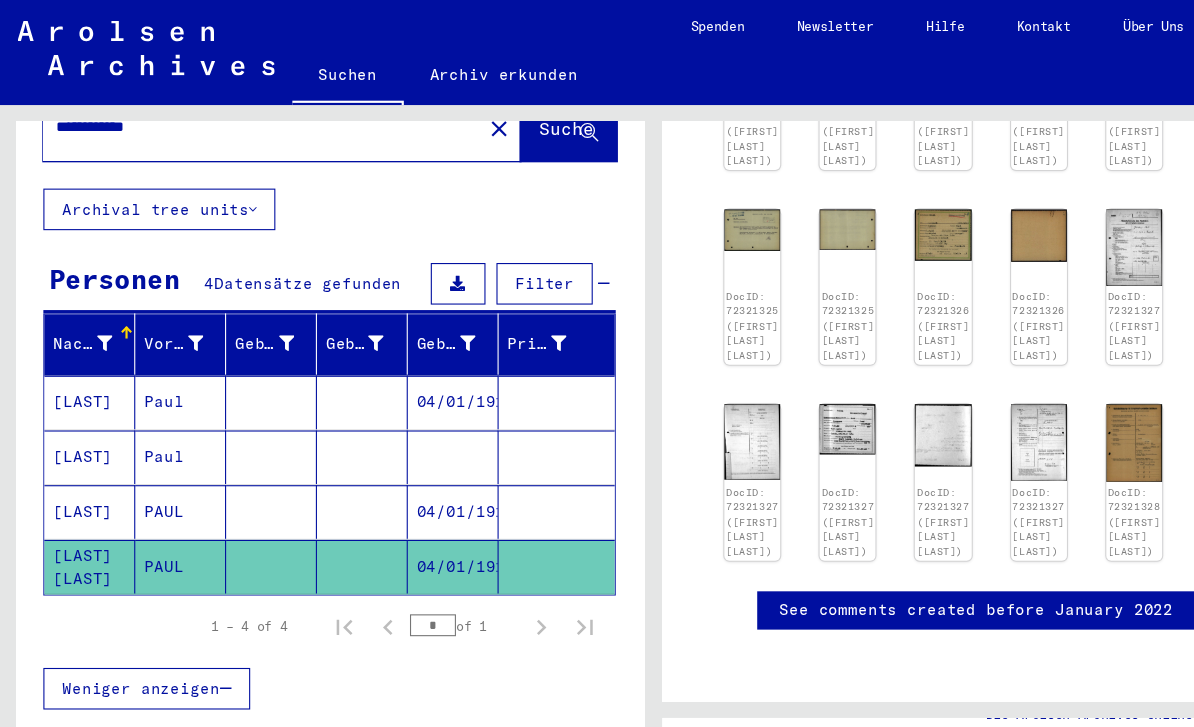 click 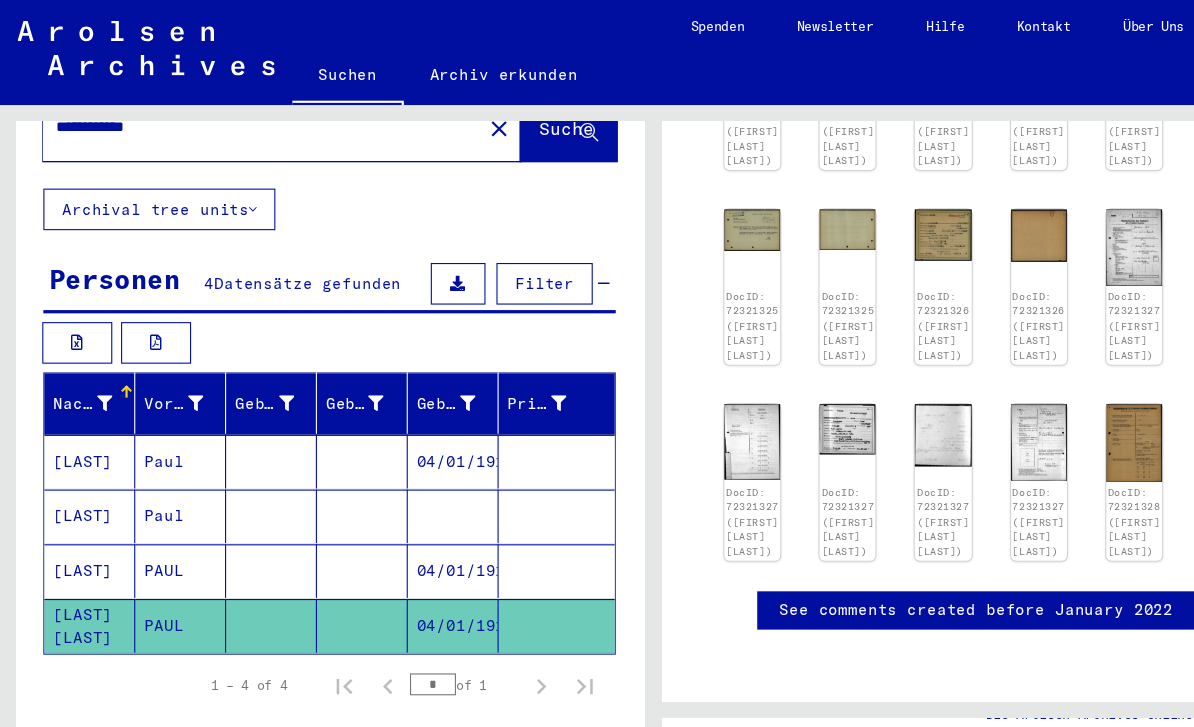 click at bounding box center [143, 313] 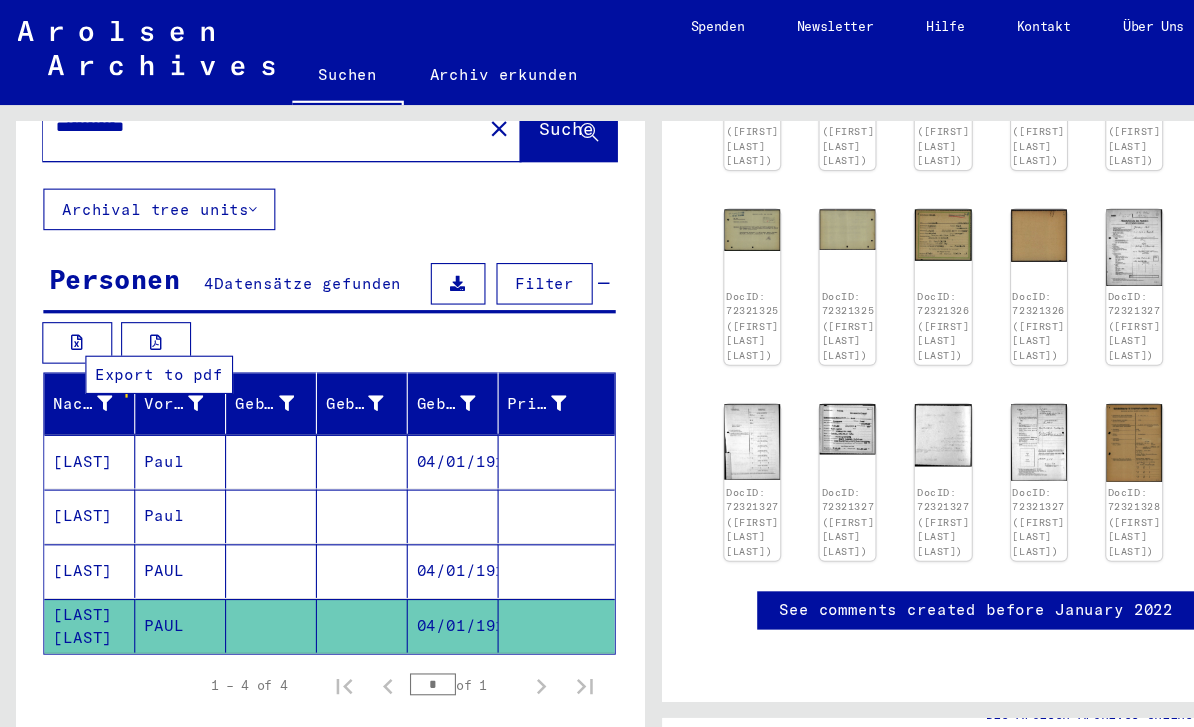 click at bounding box center [71, 313] 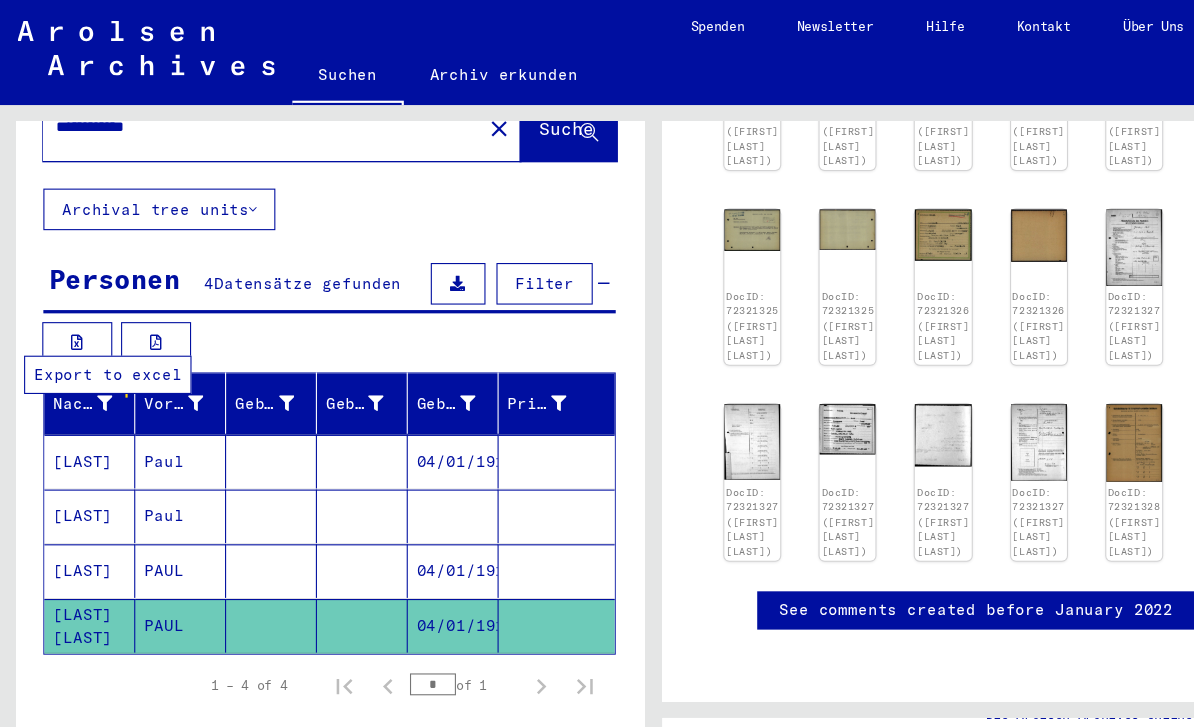 click on "[LAST] [LAST]         [FIRST]         [MM]/[DD]/[YYYY]" 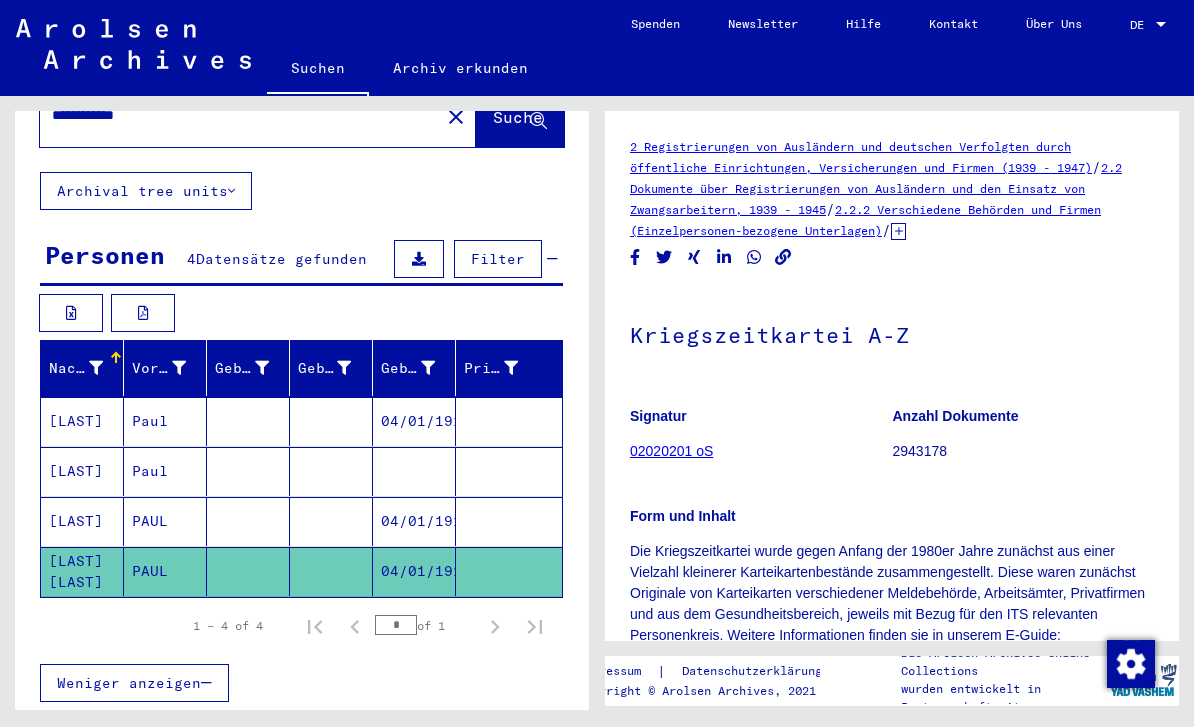 scroll, scrollTop: 0, scrollLeft: 0, axis: both 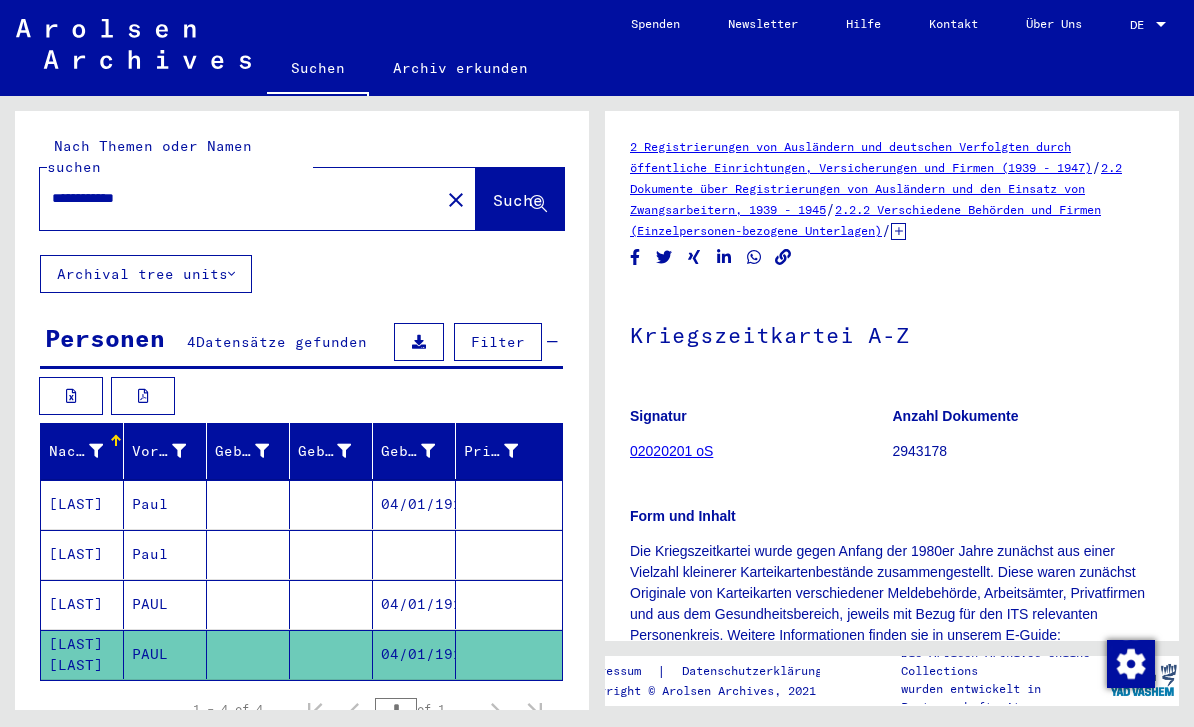 click on "close" 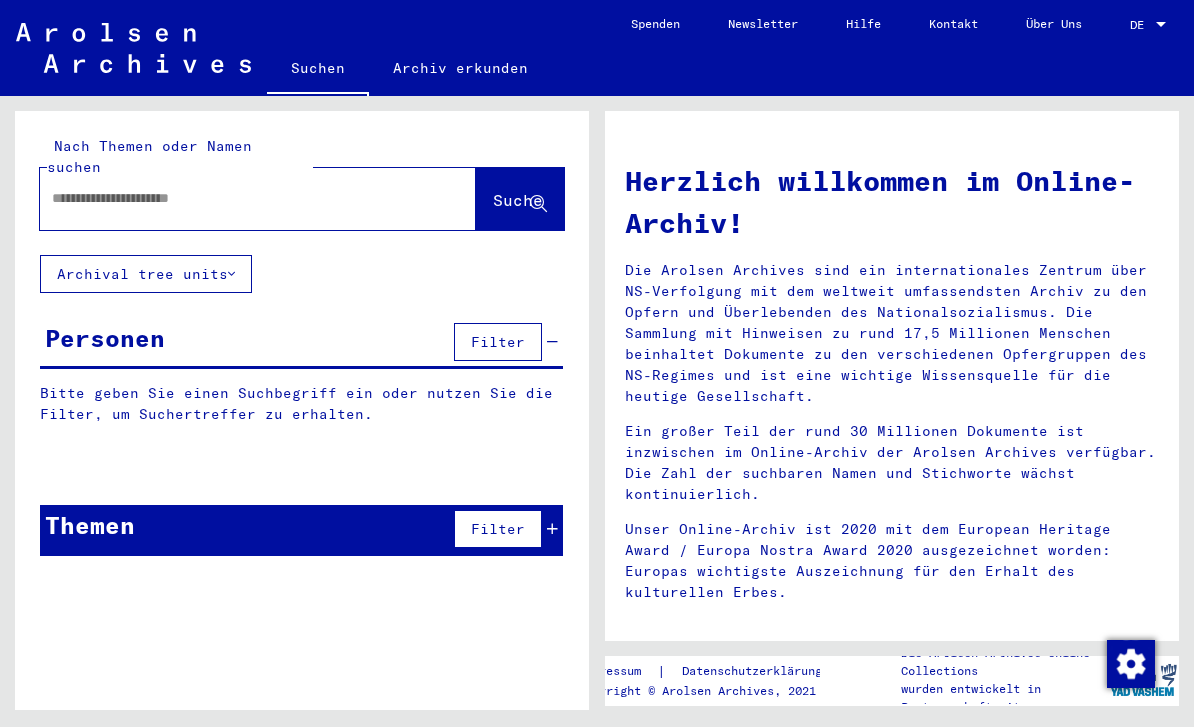 click at bounding box center [234, 198] 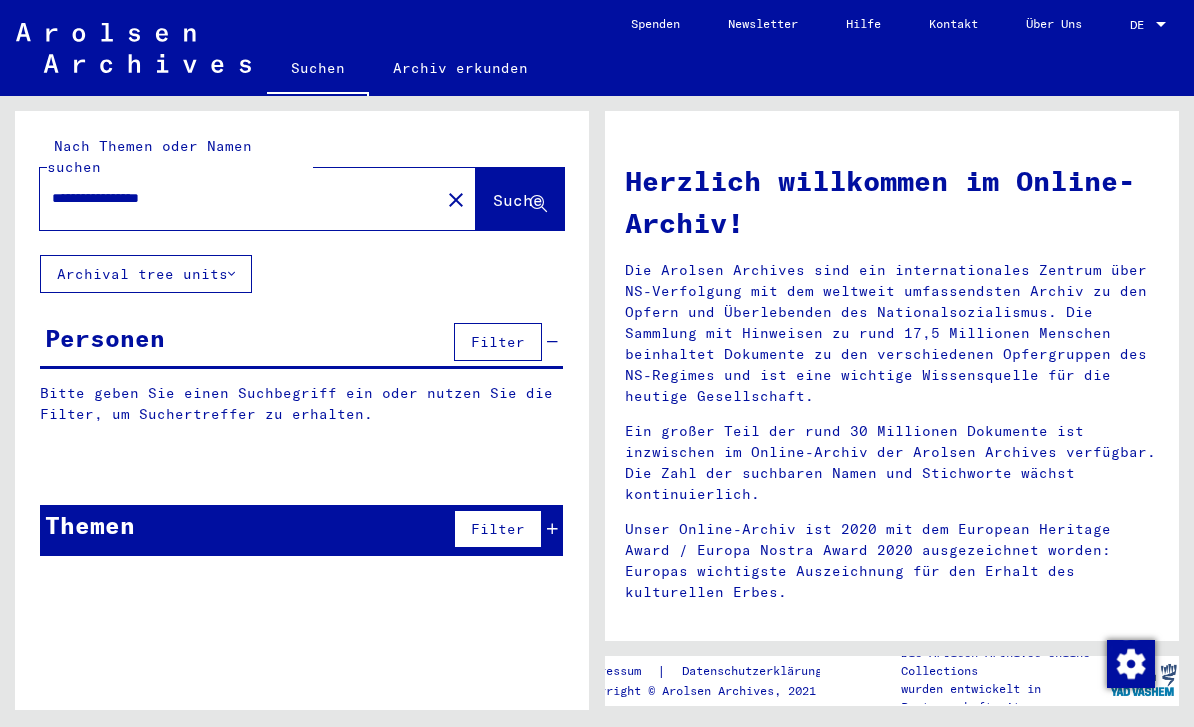 type on "**********" 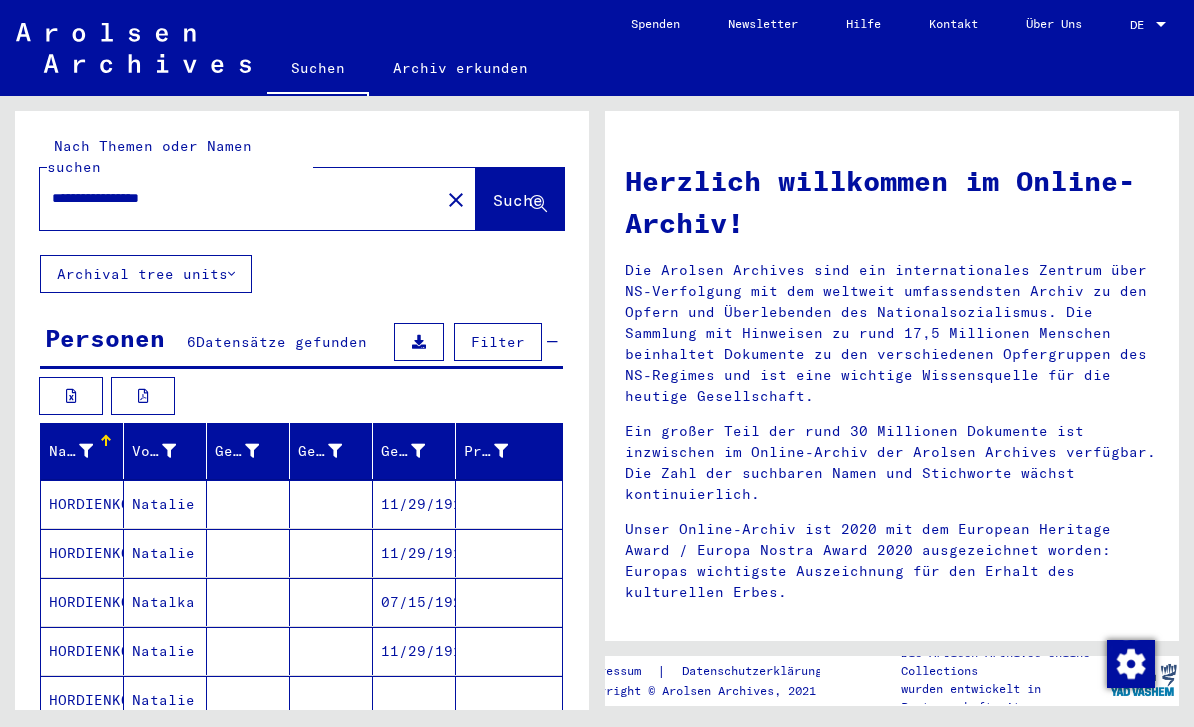 click on "11/29/1915" at bounding box center [414, 553] 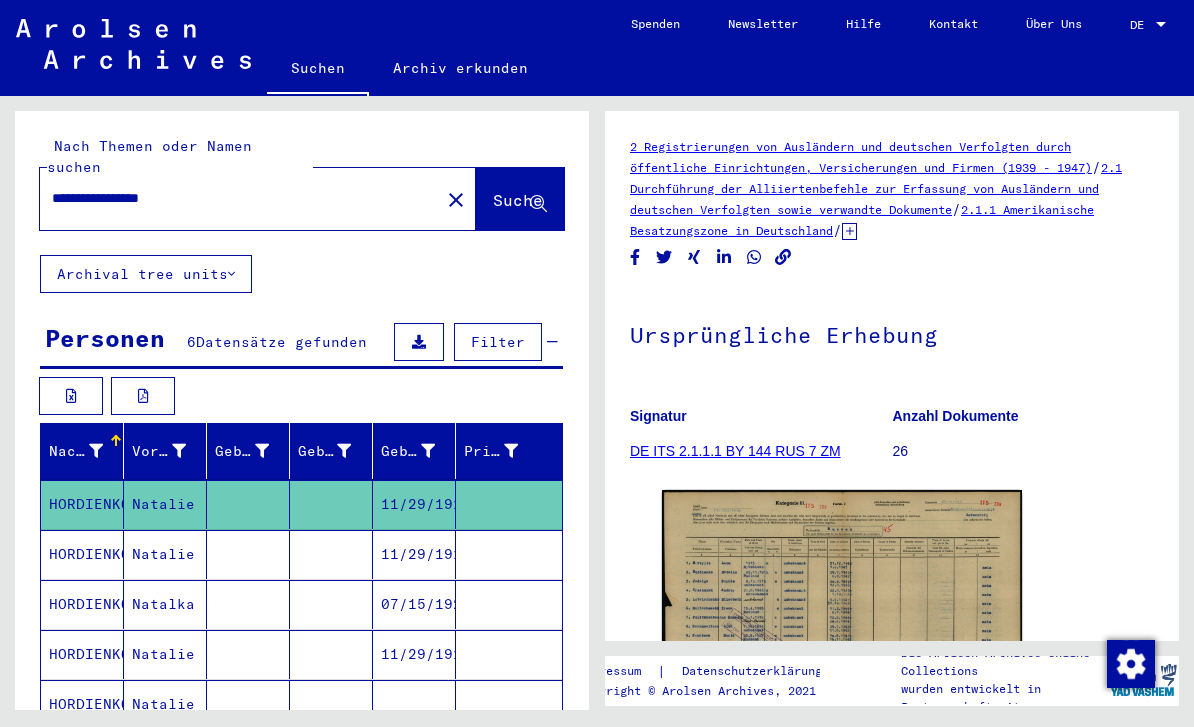 scroll, scrollTop: 0, scrollLeft: 0, axis: both 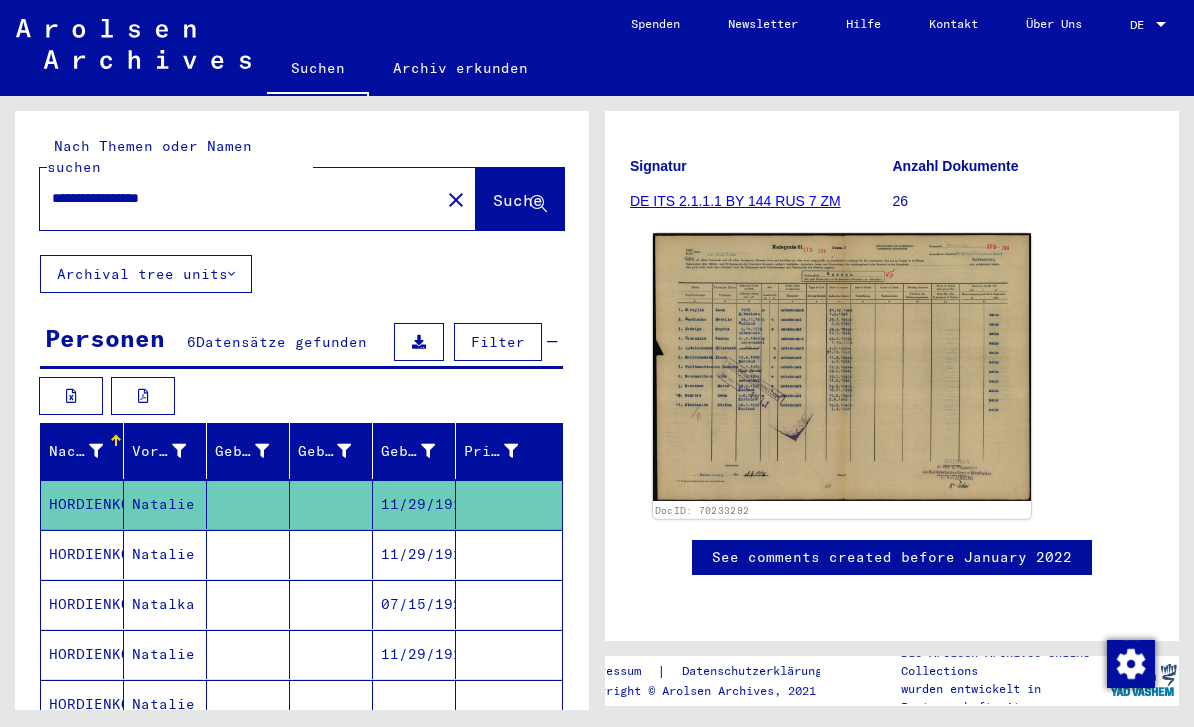 click 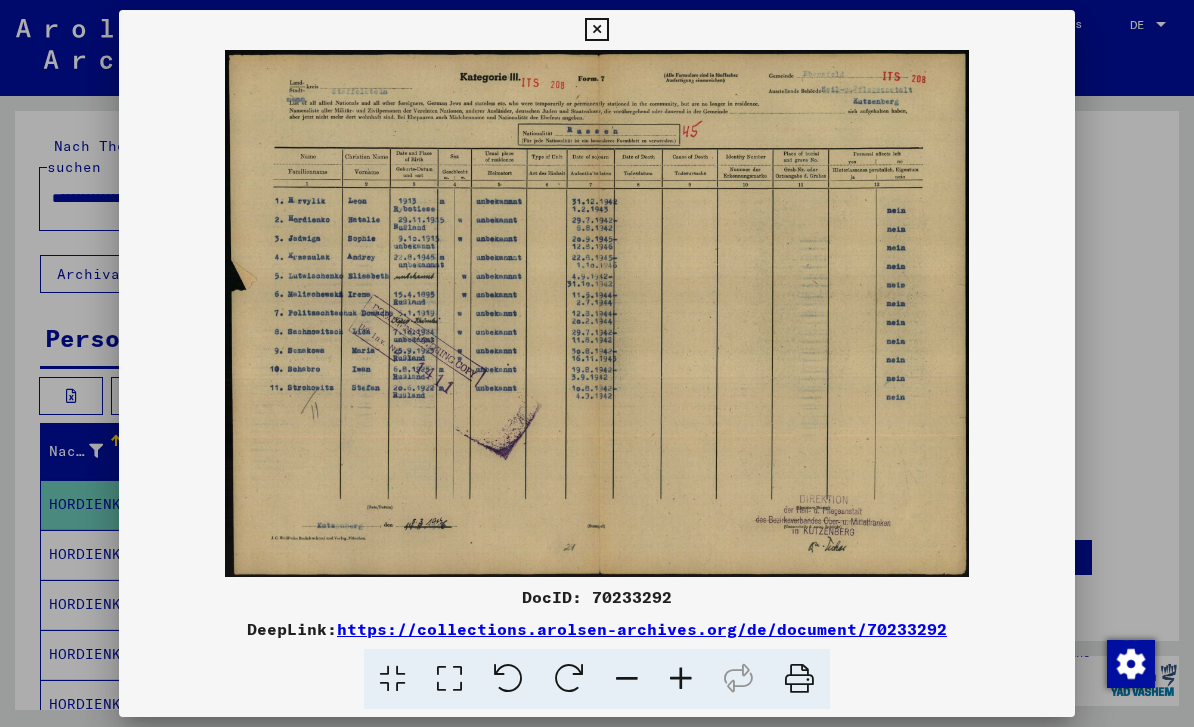 click at bounding box center [597, 363] 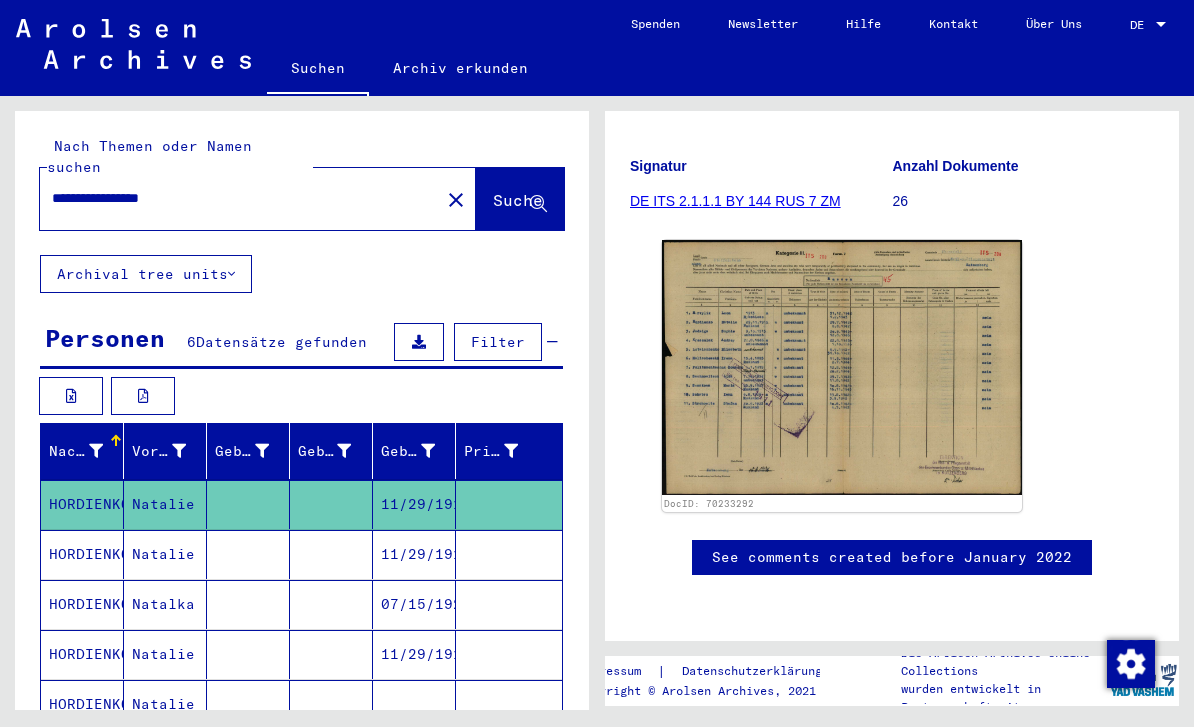 click at bounding box center (248, 604) 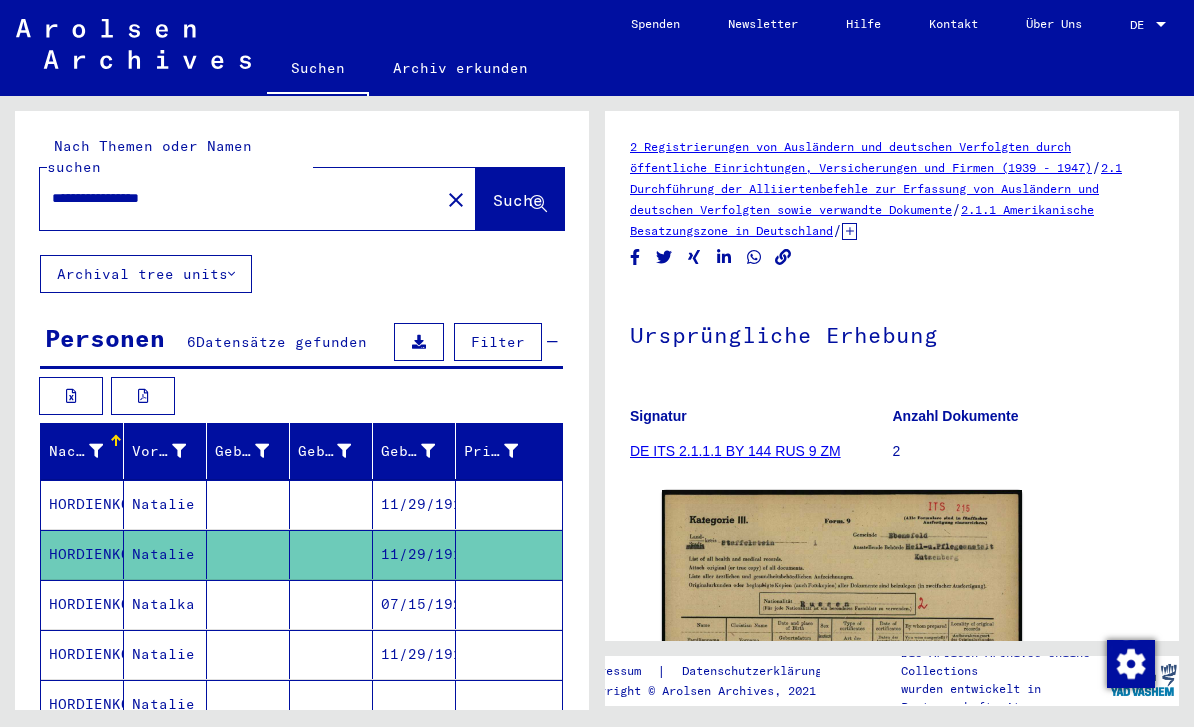 scroll, scrollTop: 0, scrollLeft: 0, axis: both 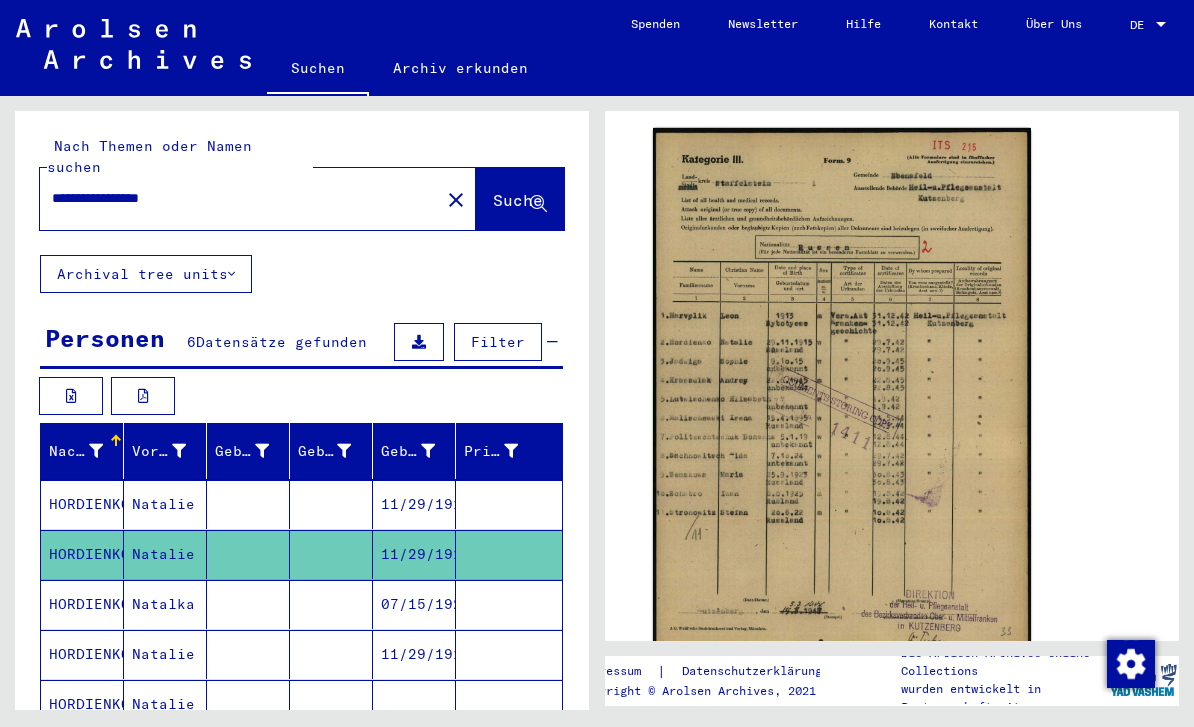 click 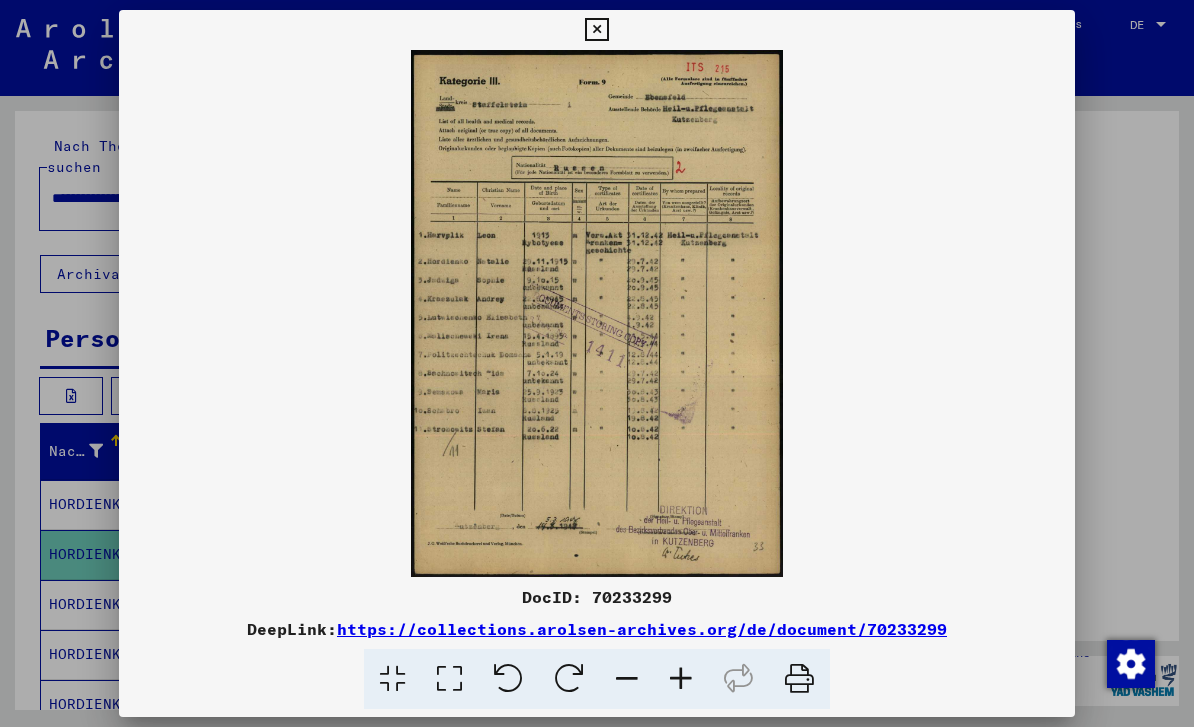 click at bounding box center (596, 30) 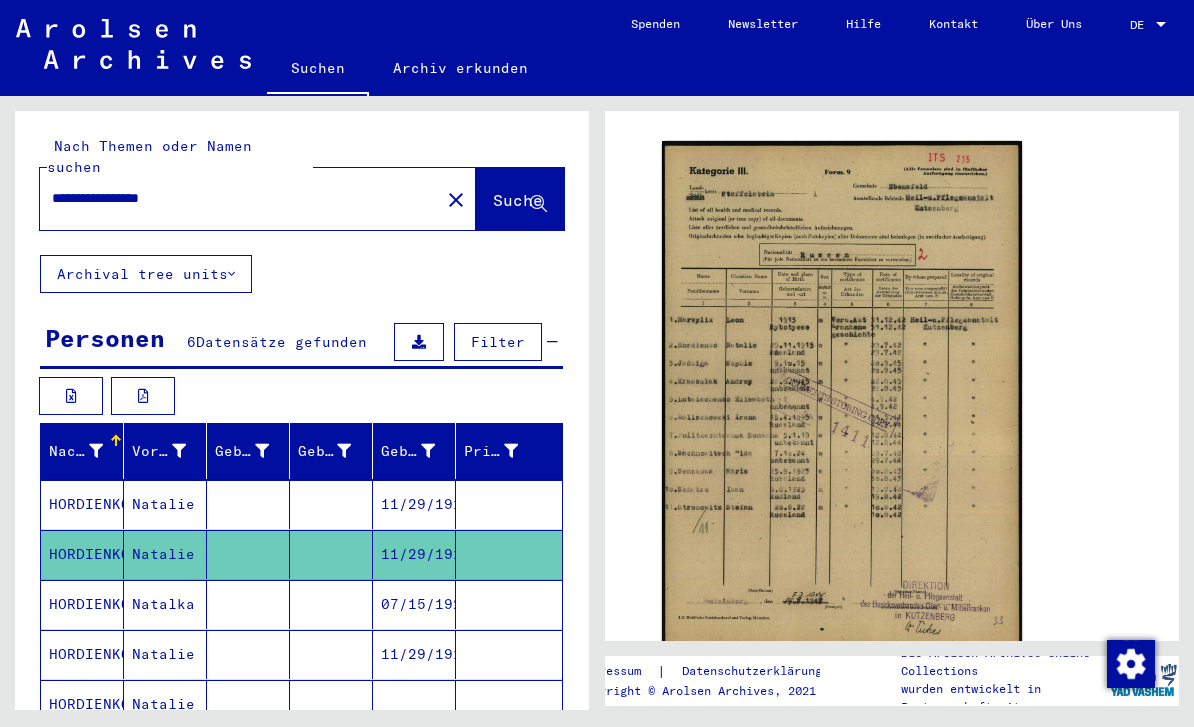 click on "07/15/1925" at bounding box center (414, 654) 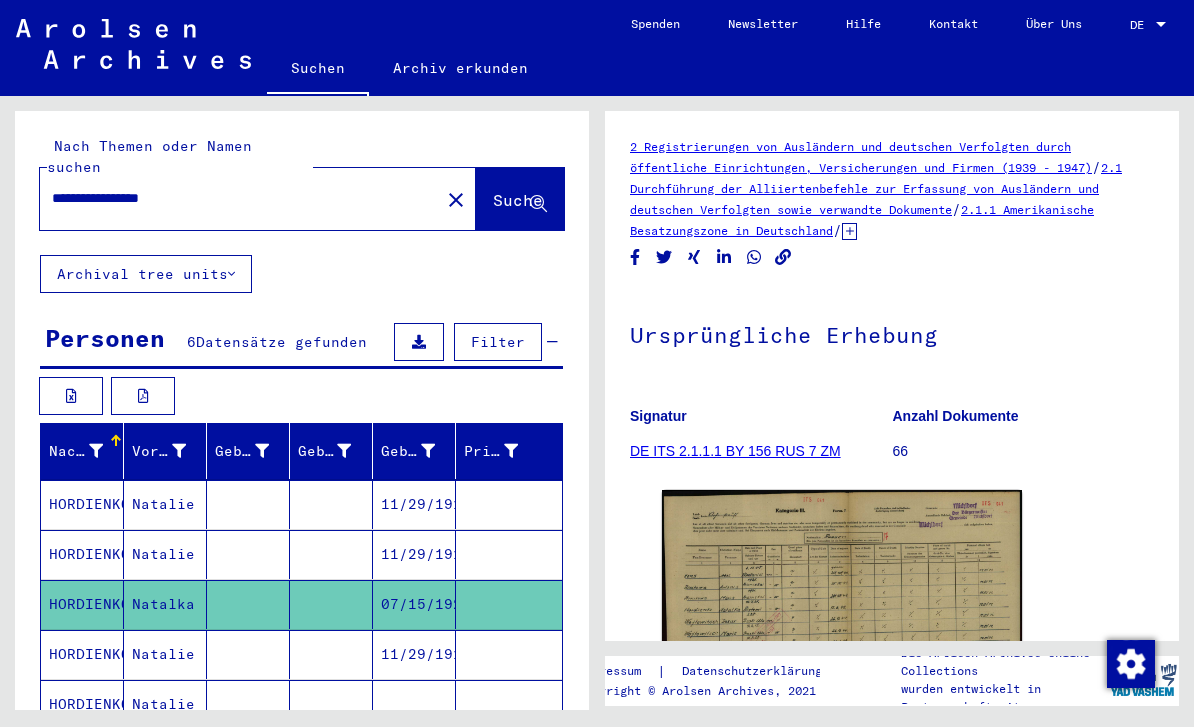 scroll, scrollTop: 56, scrollLeft: 0, axis: vertical 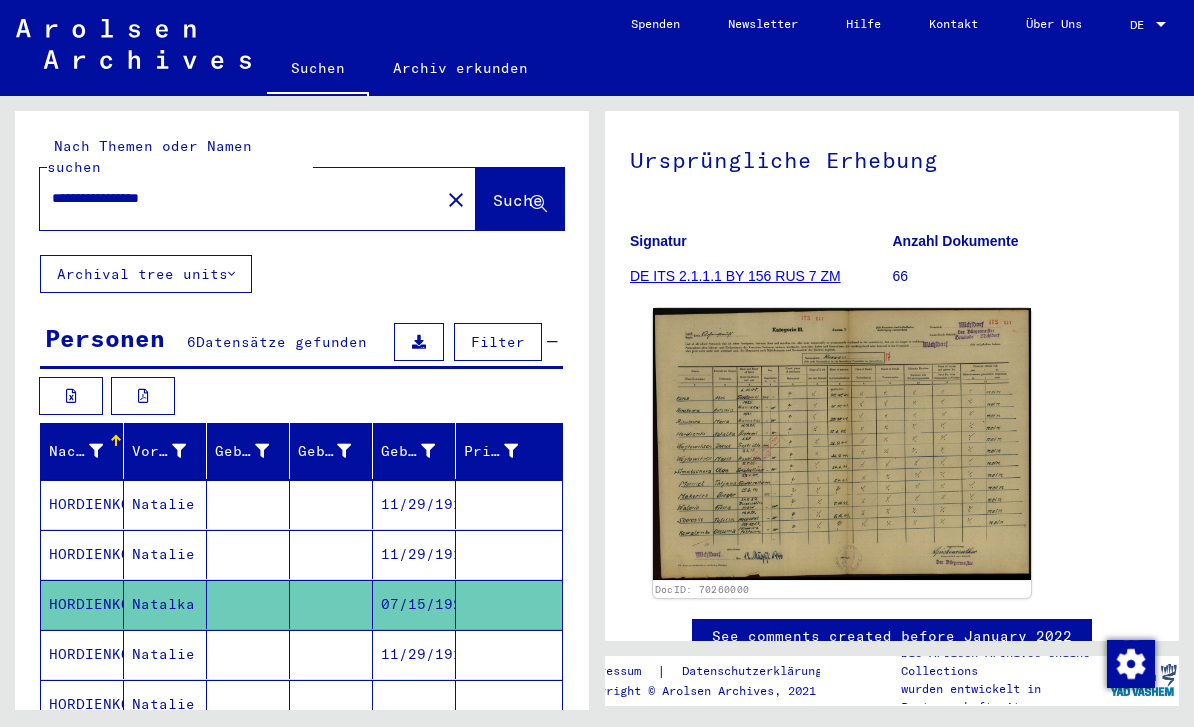 click 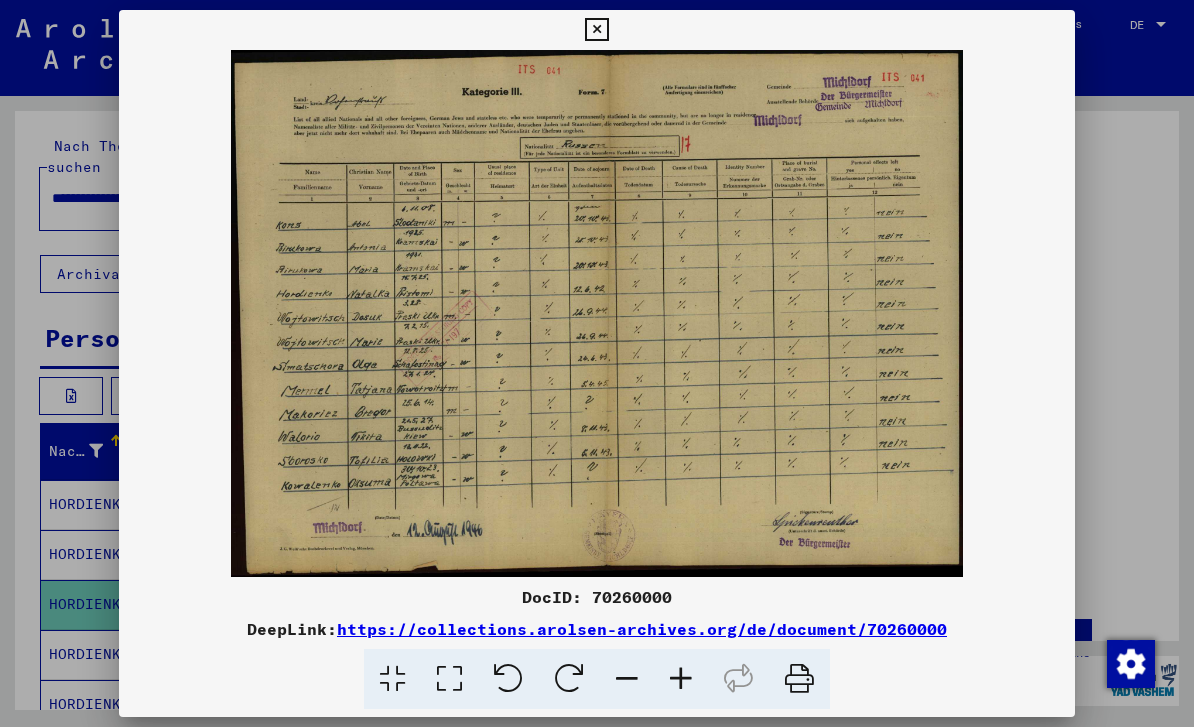 click at bounding box center (596, 313) 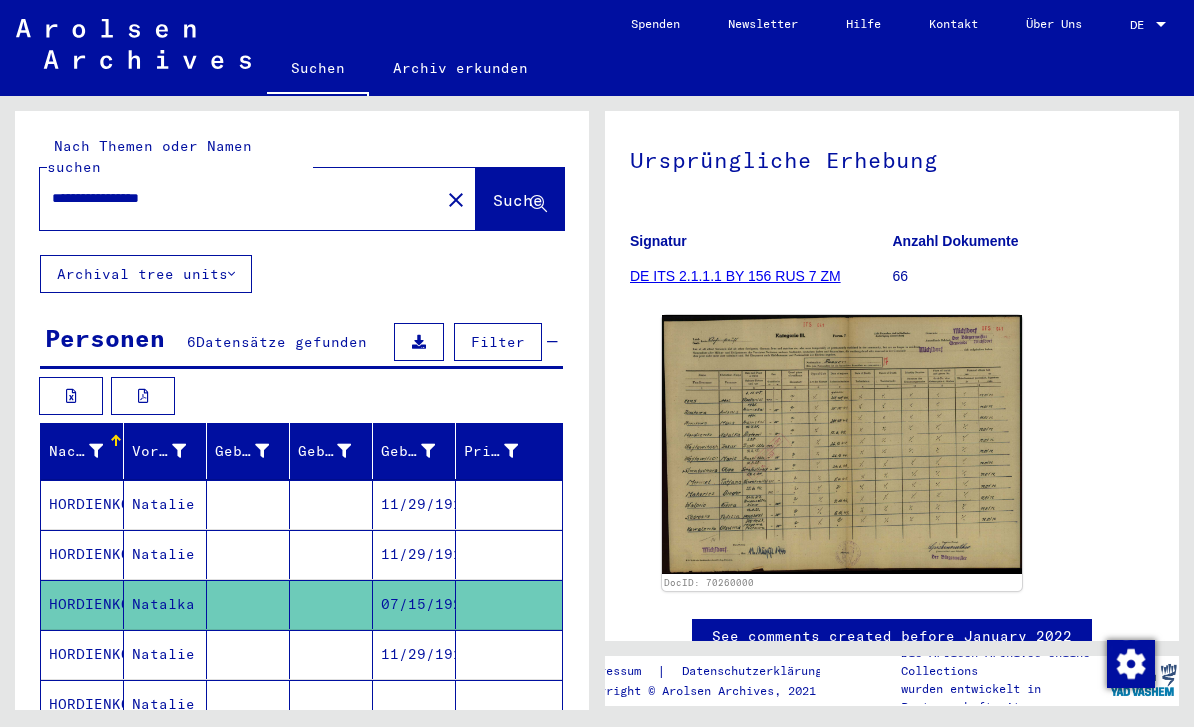 click at bounding box center (331, 704) 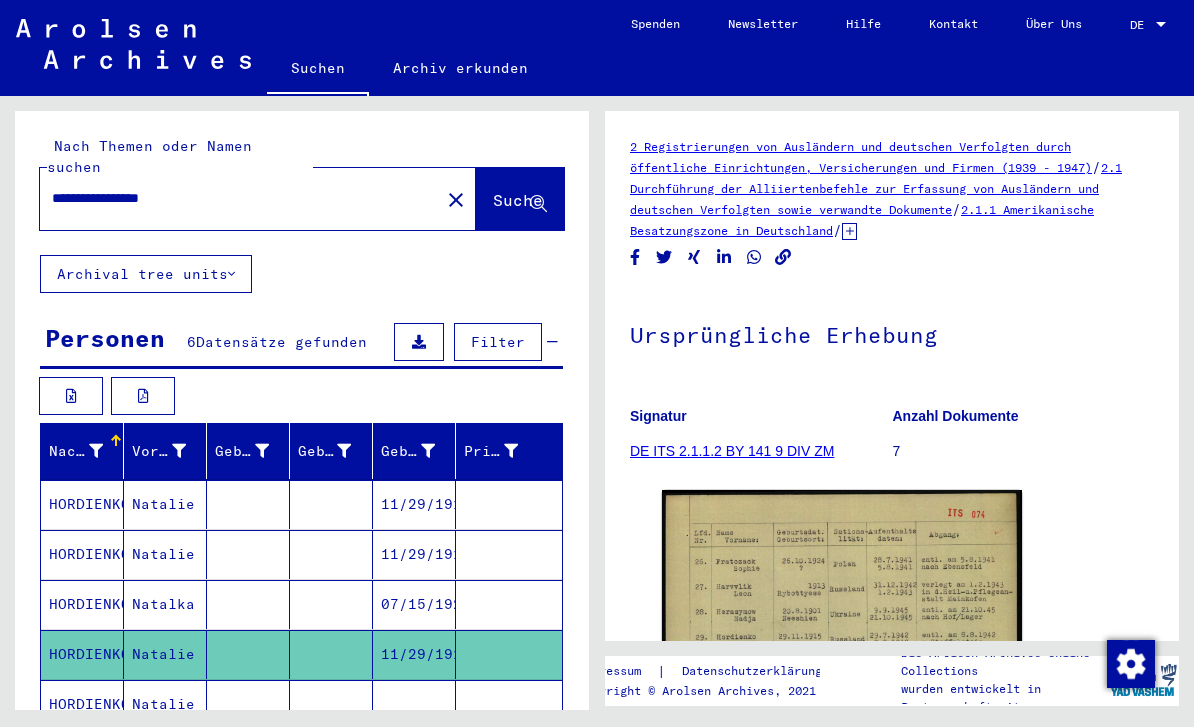 scroll, scrollTop: 0, scrollLeft: 0, axis: both 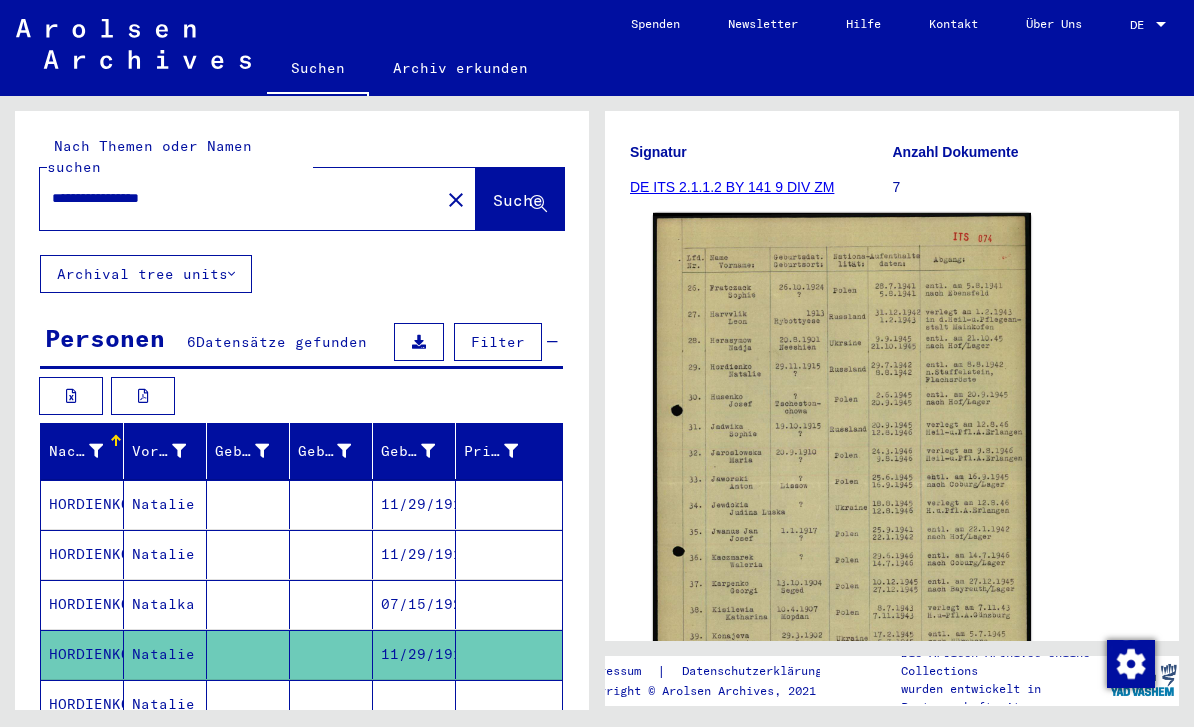 click 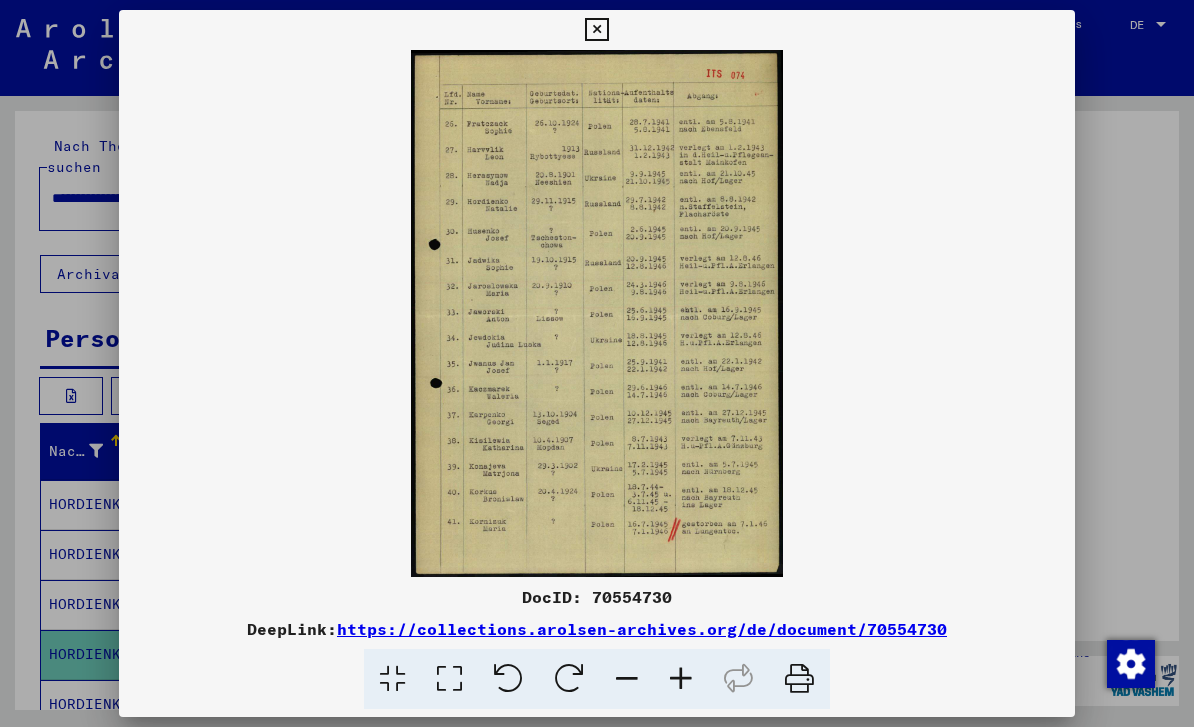click at bounding box center (597, 363) 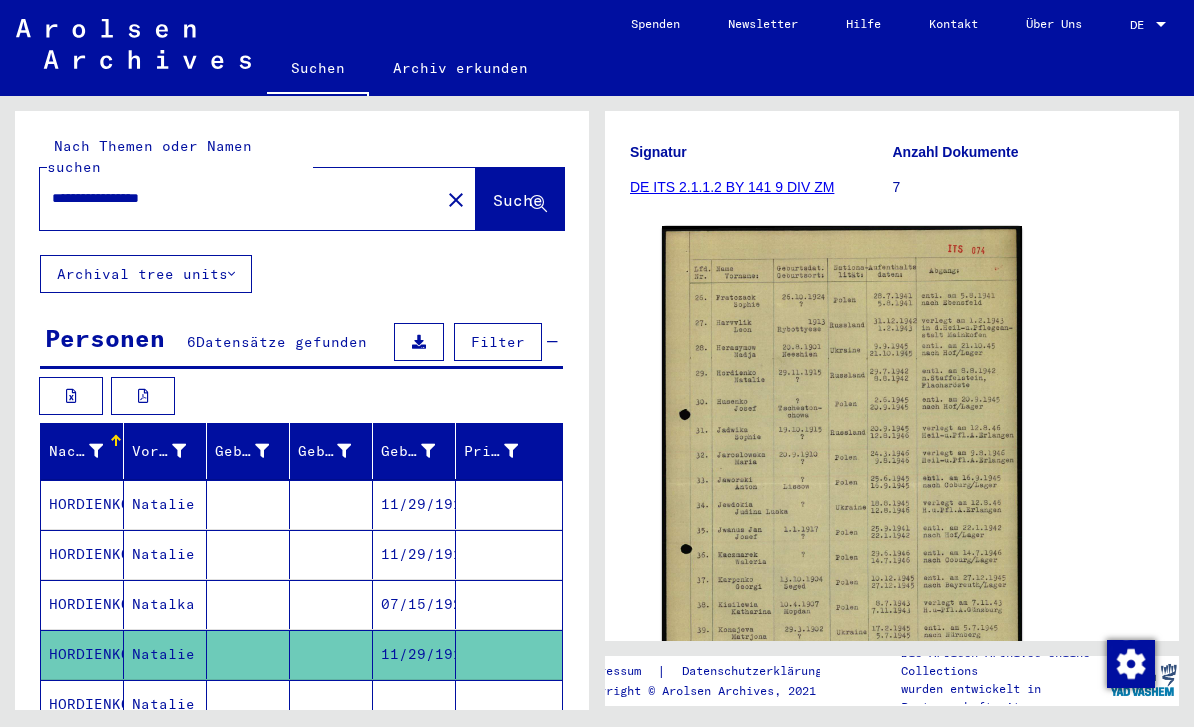 click at bounding box center [414, 754] 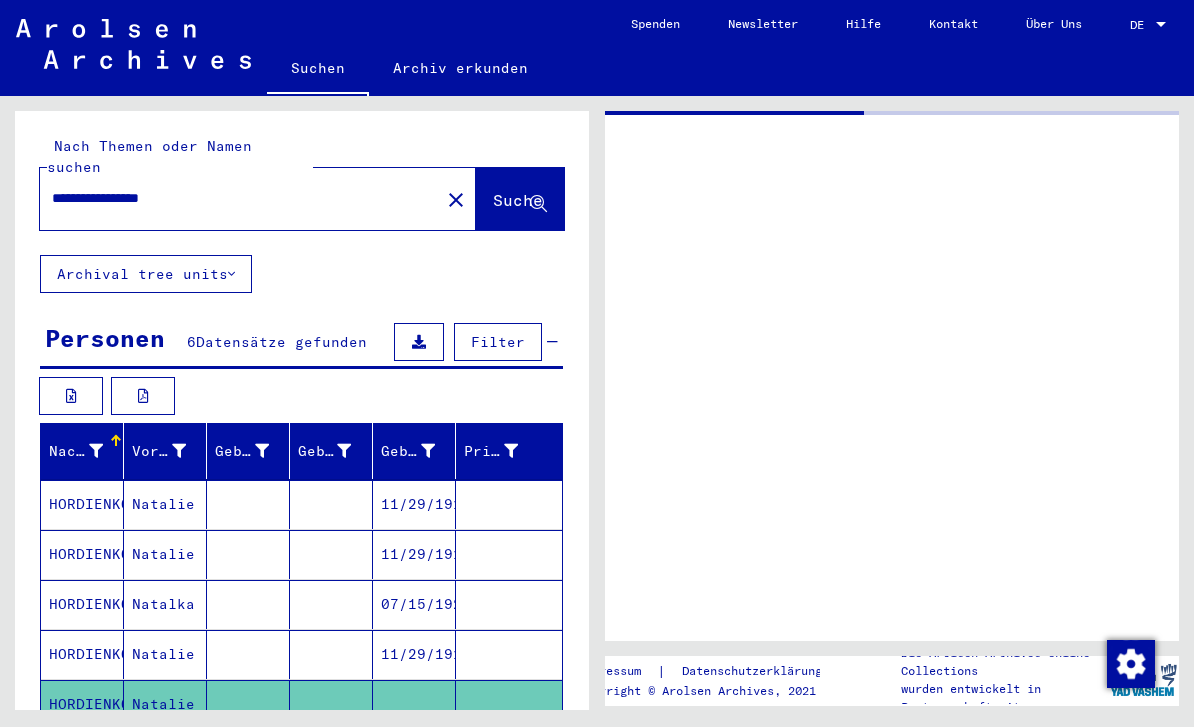 scroll, scrollTop: 0, scrollLeft: 0, axis: both 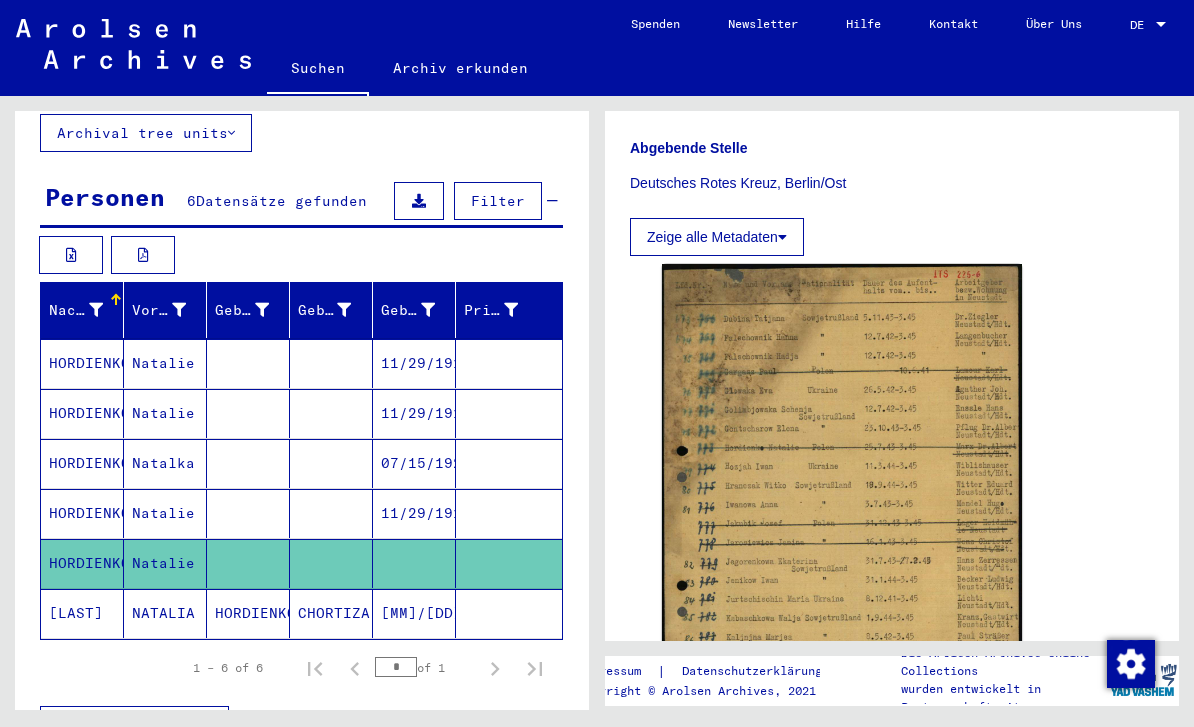 click on "[MM]/[DD]/[YYYY]" 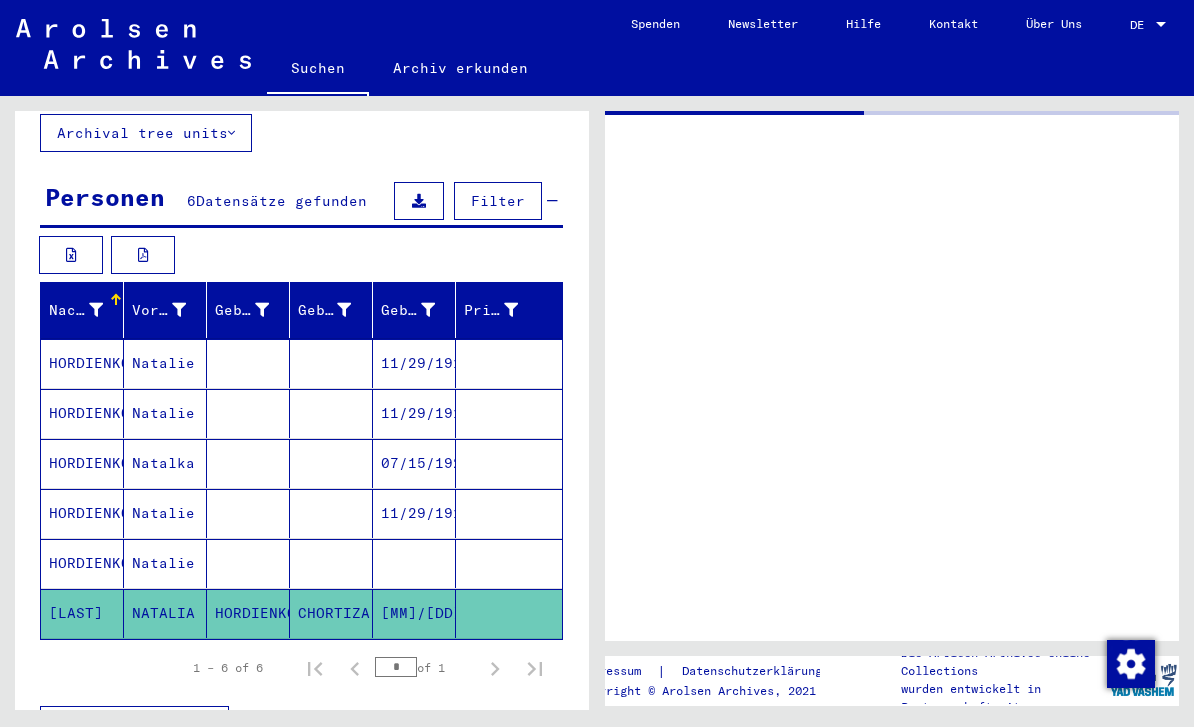 scroll, scrollTop: 0, scrollLeft: 0, axis: both 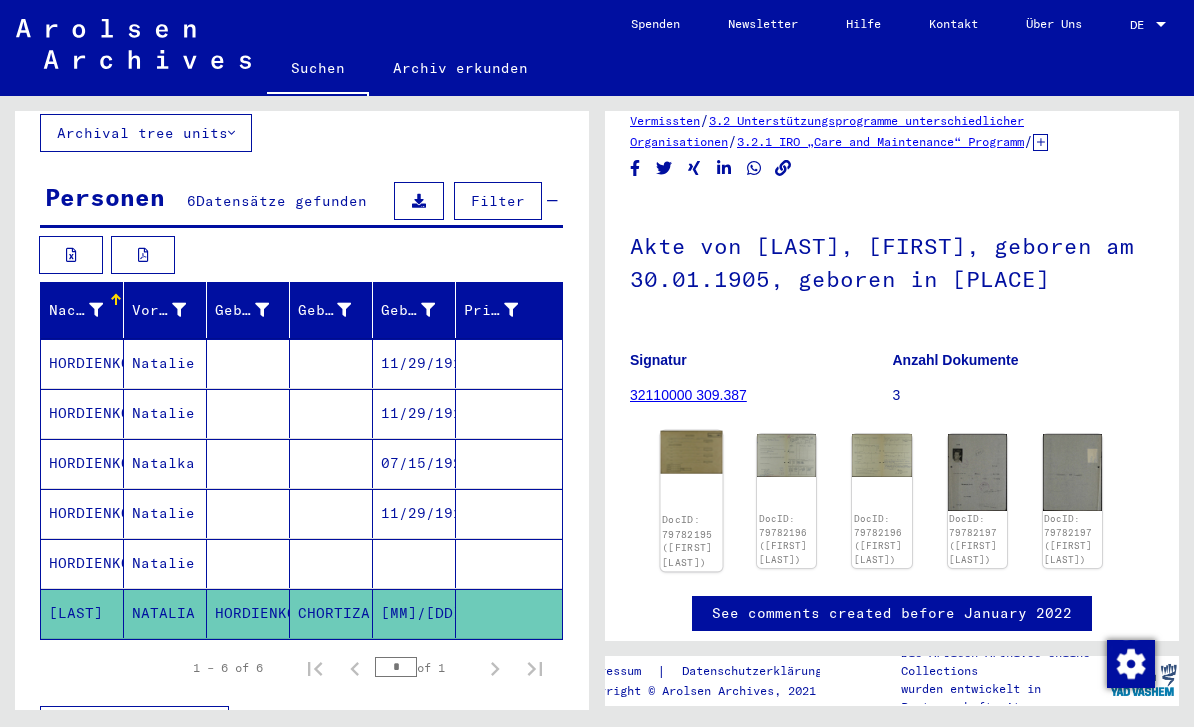 click on "DocID: 79782195 ([FIRST] [LAST])" 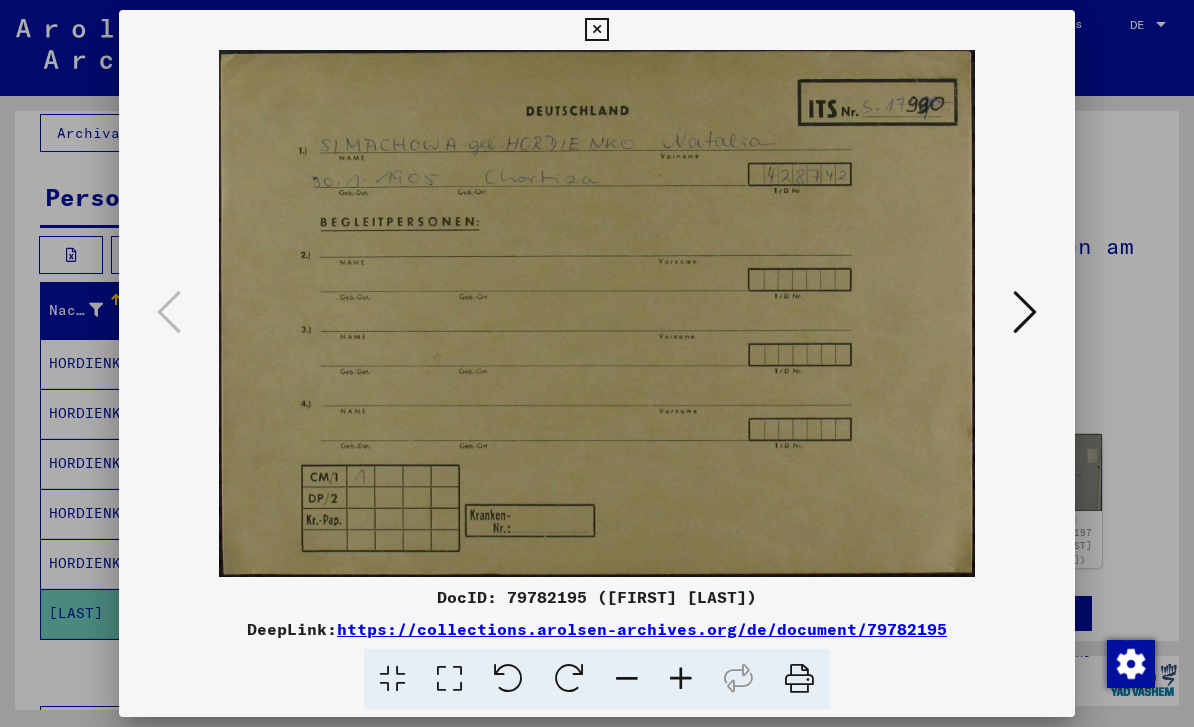 click at bounding box center (1025, 312) 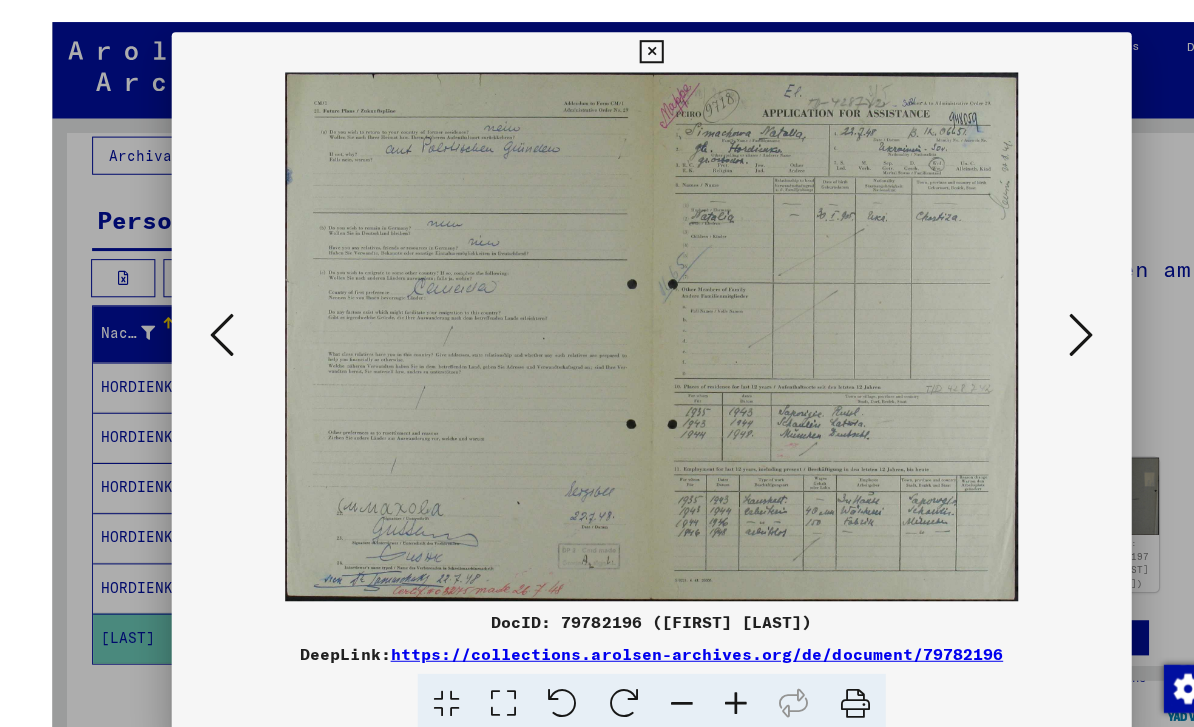 scroll, scrollTop: 40, scrollLeft: 0, axis: vertical 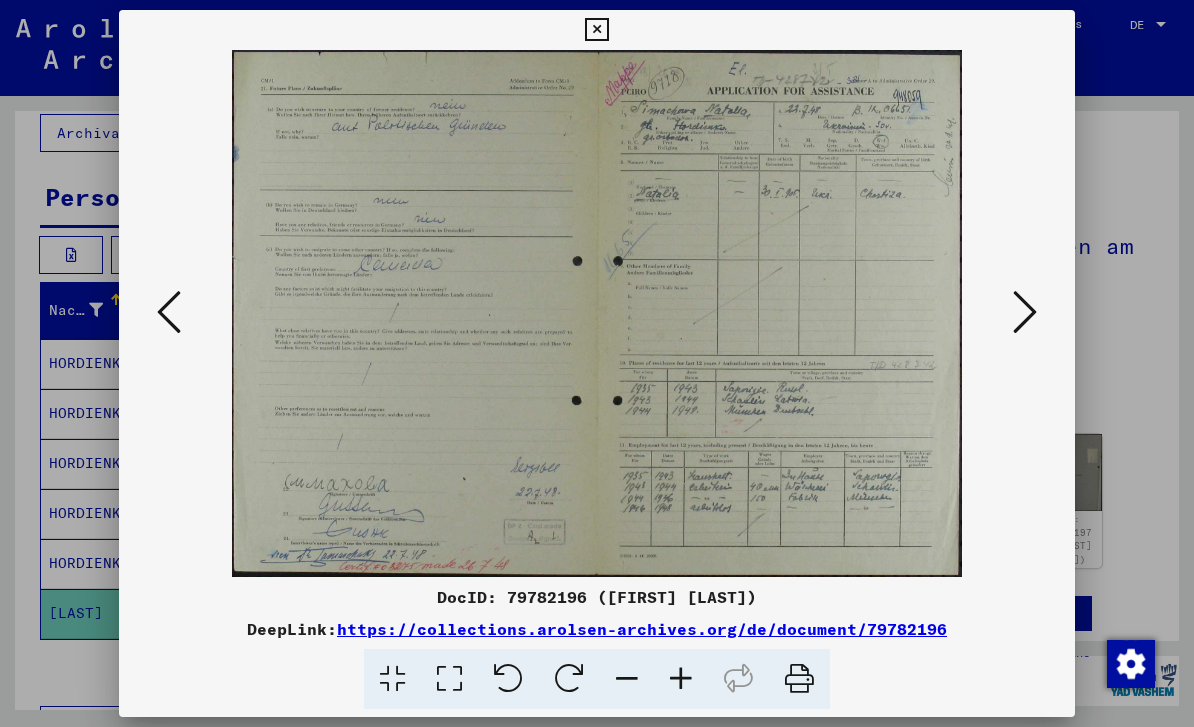 click at bounding box center [1025, 312] 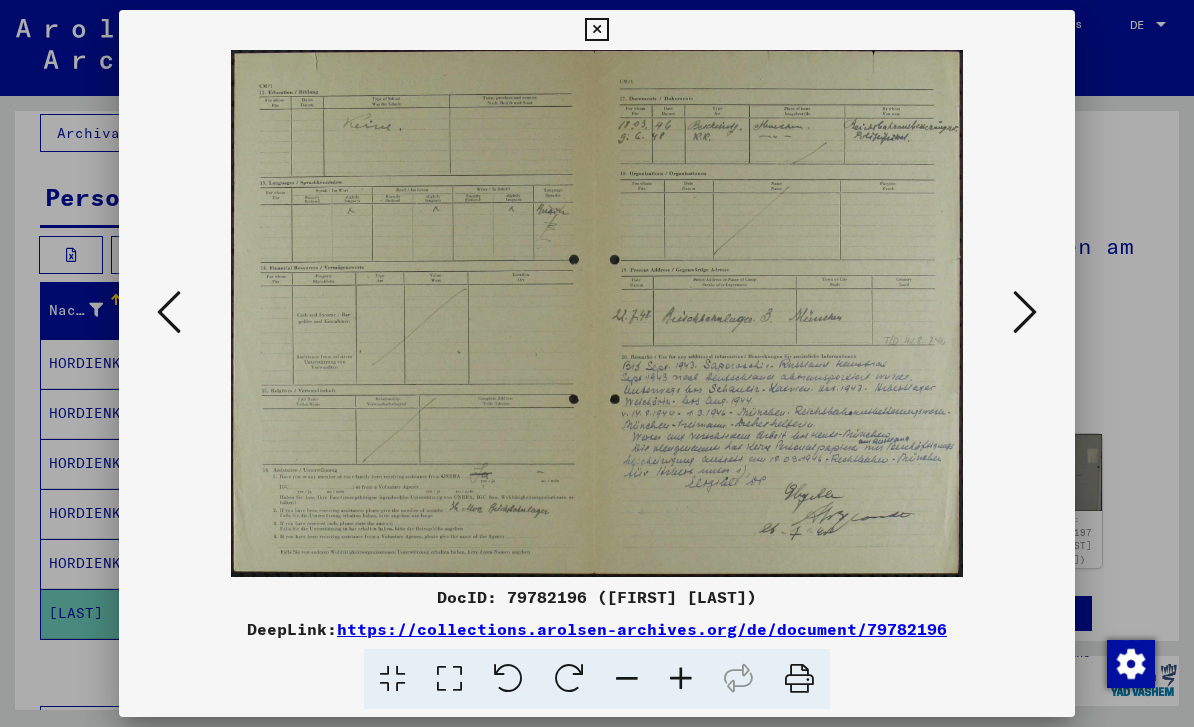 click at bounding box center (1025, 312) 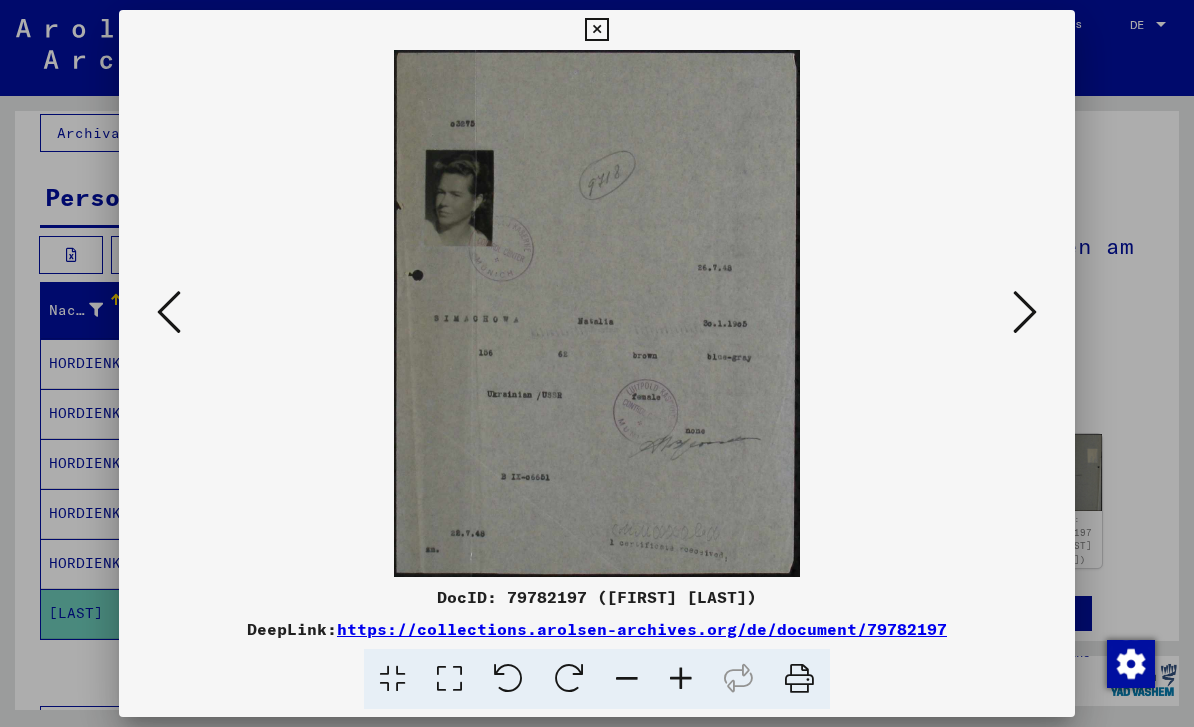 click at bounding box center [596, 313] 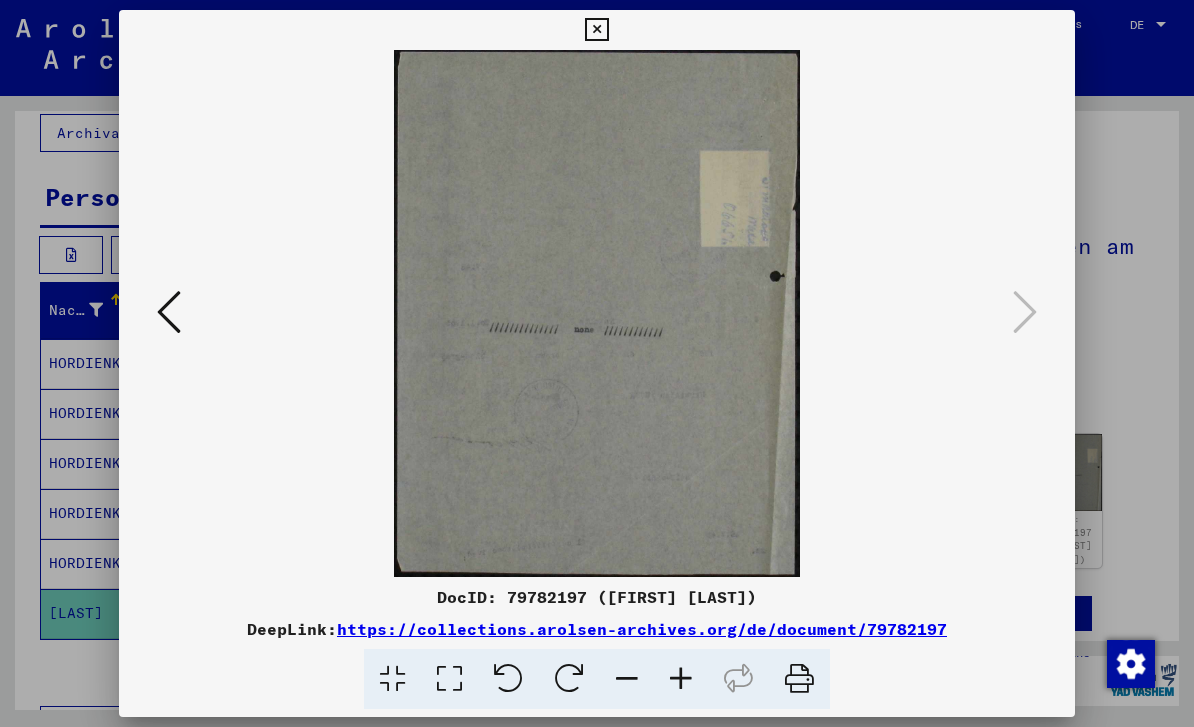 click at bounding box center [597, 363] 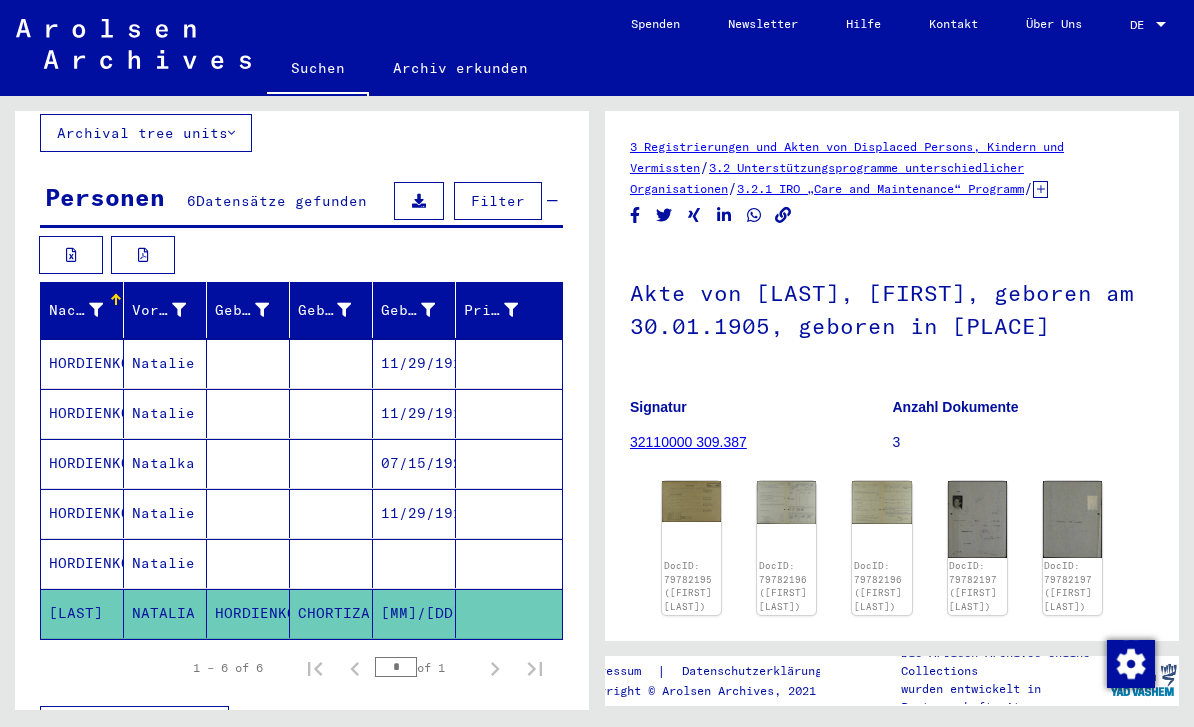 scroll, scrollTop: 0, scrollLeft: 0, axis: both 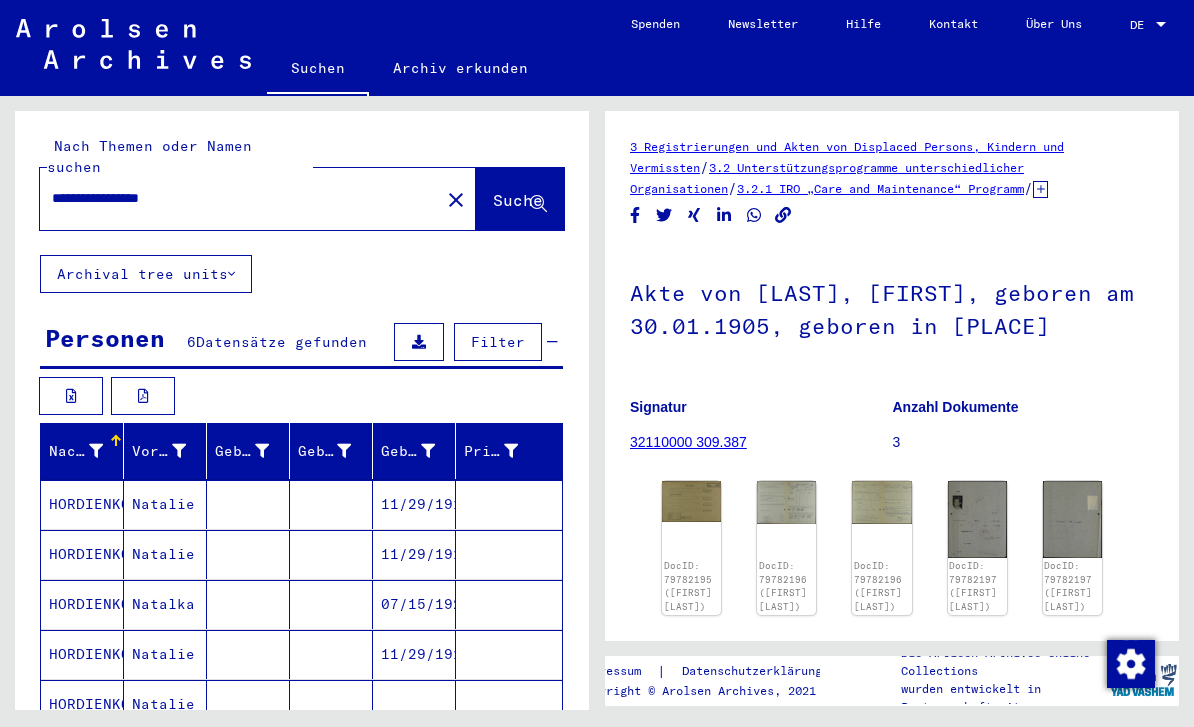 click on "close" 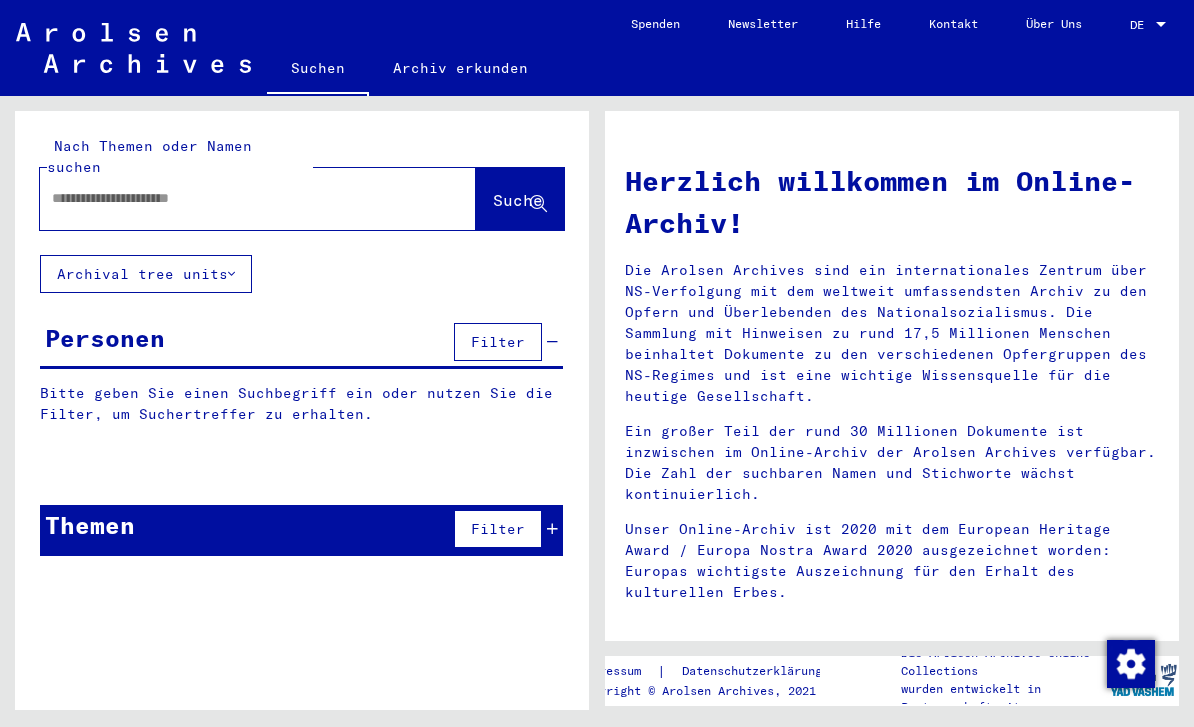 click 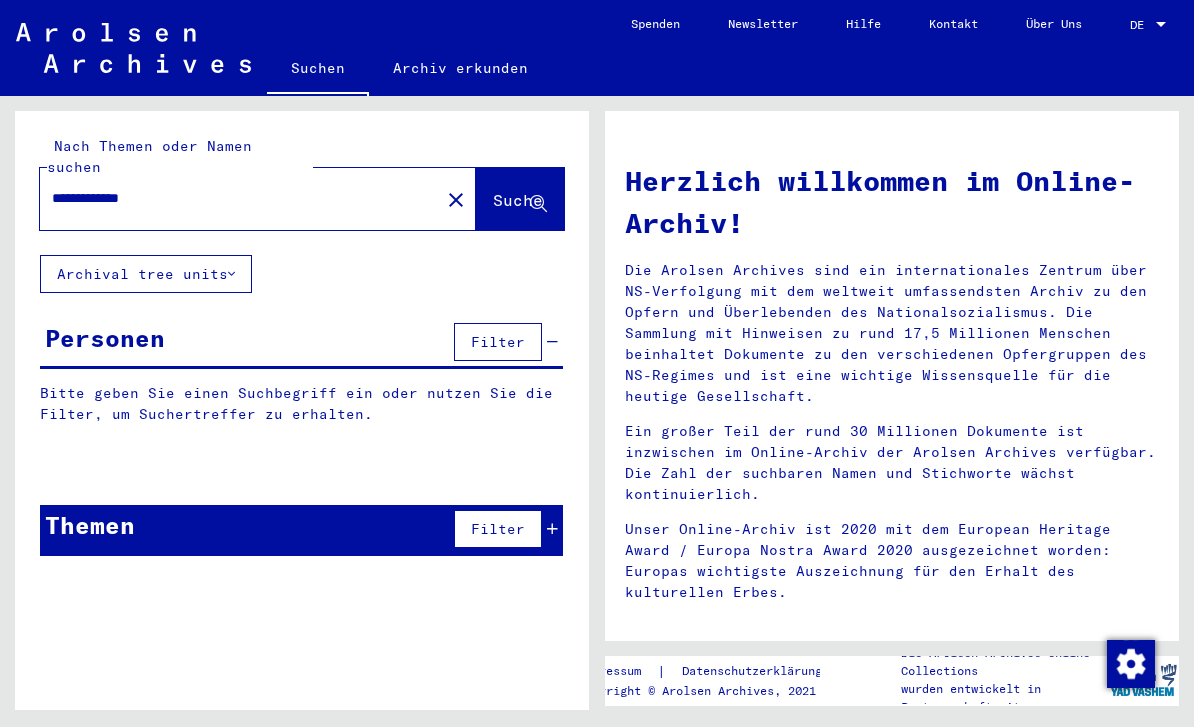 type on "**********" 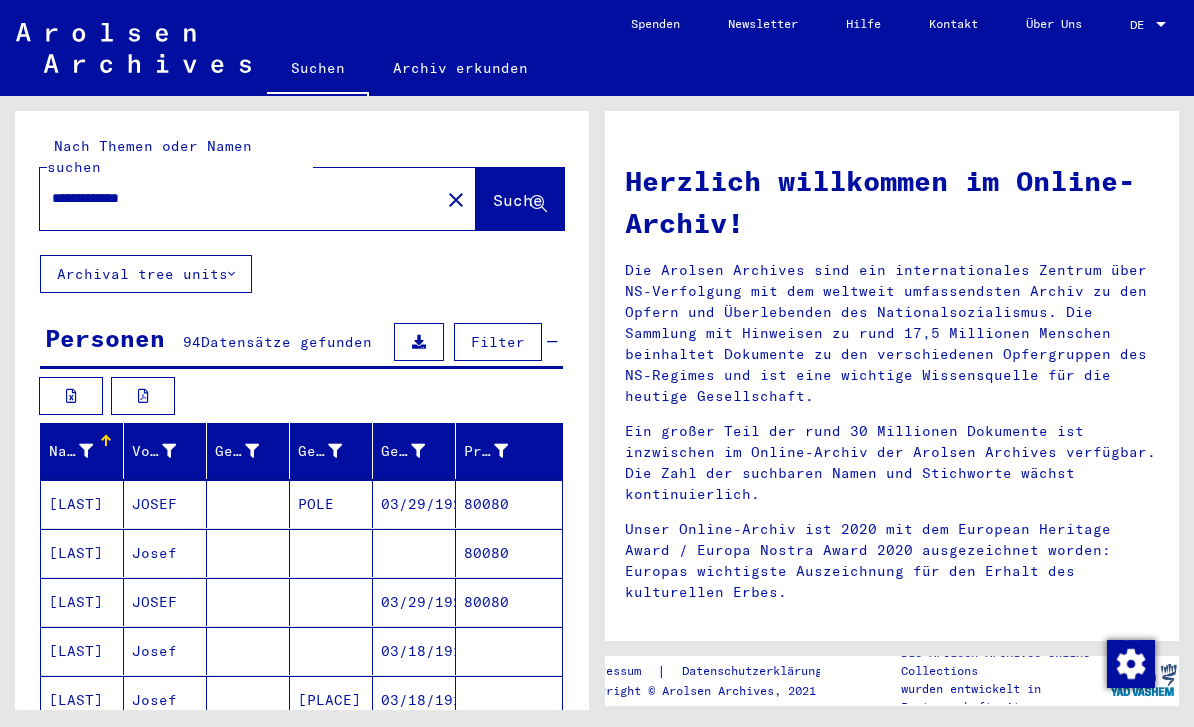 click on "POLE" at bounding box center (331, 553) 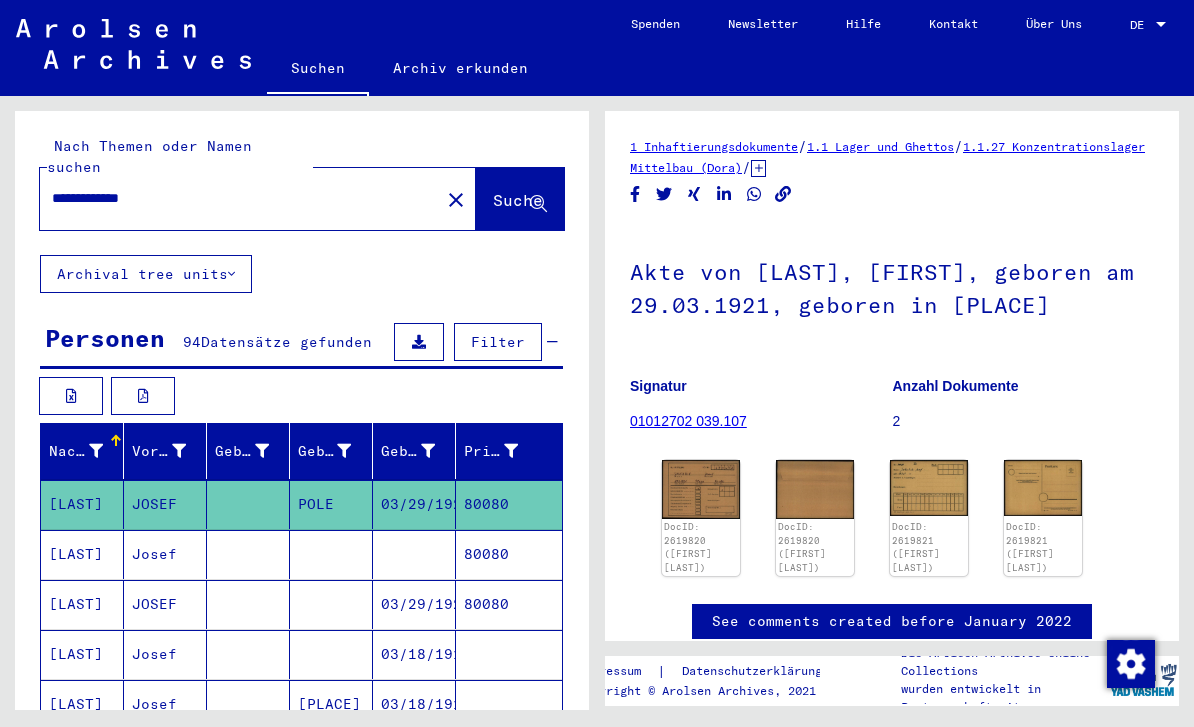 scroll, scrollTop: 0, scrollLeft: 0, axis: both 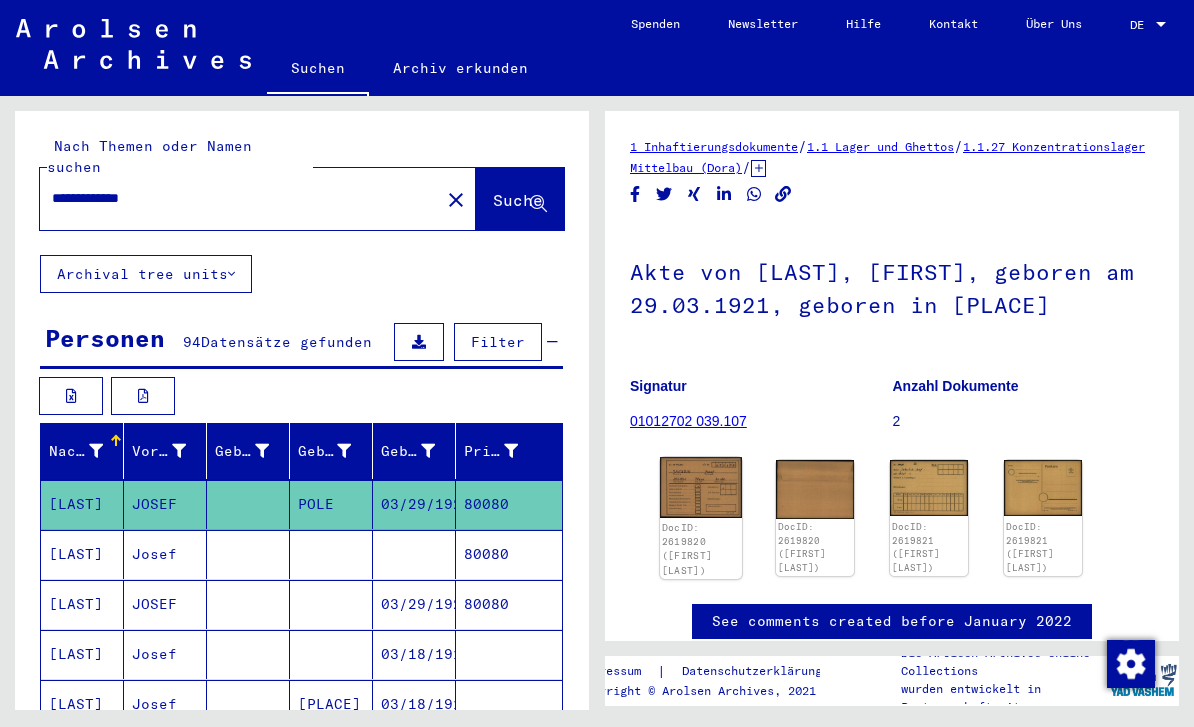 click 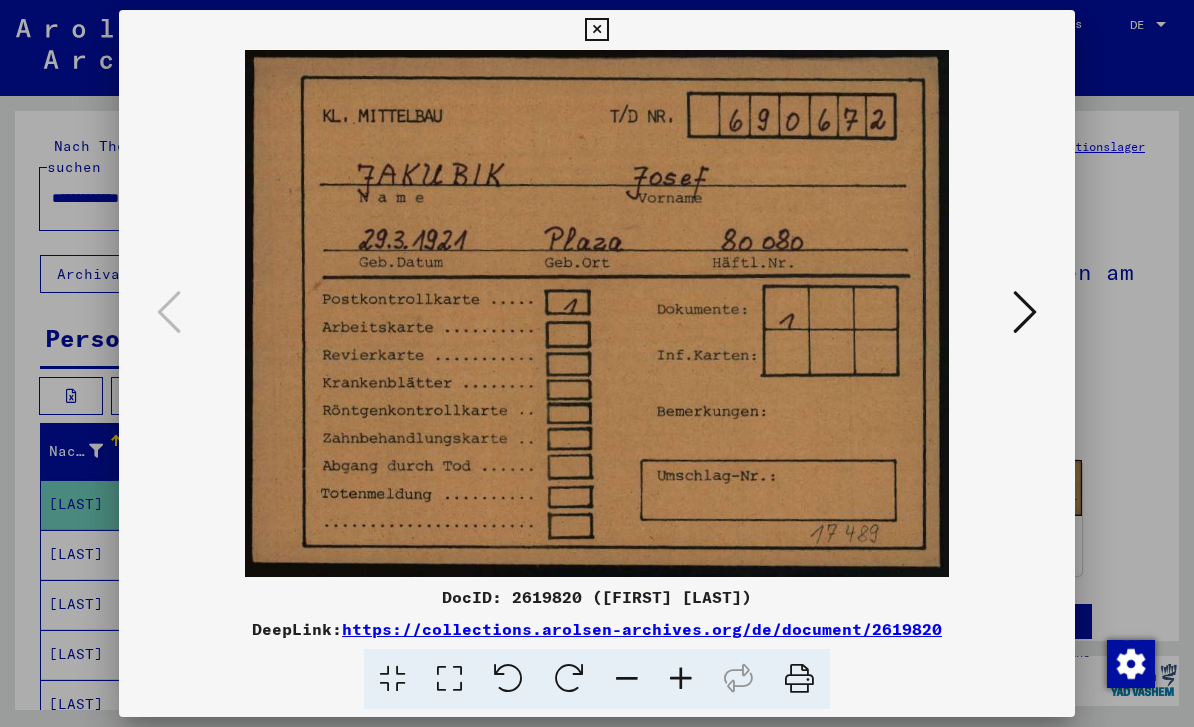click at bounding box center [1025, 312] 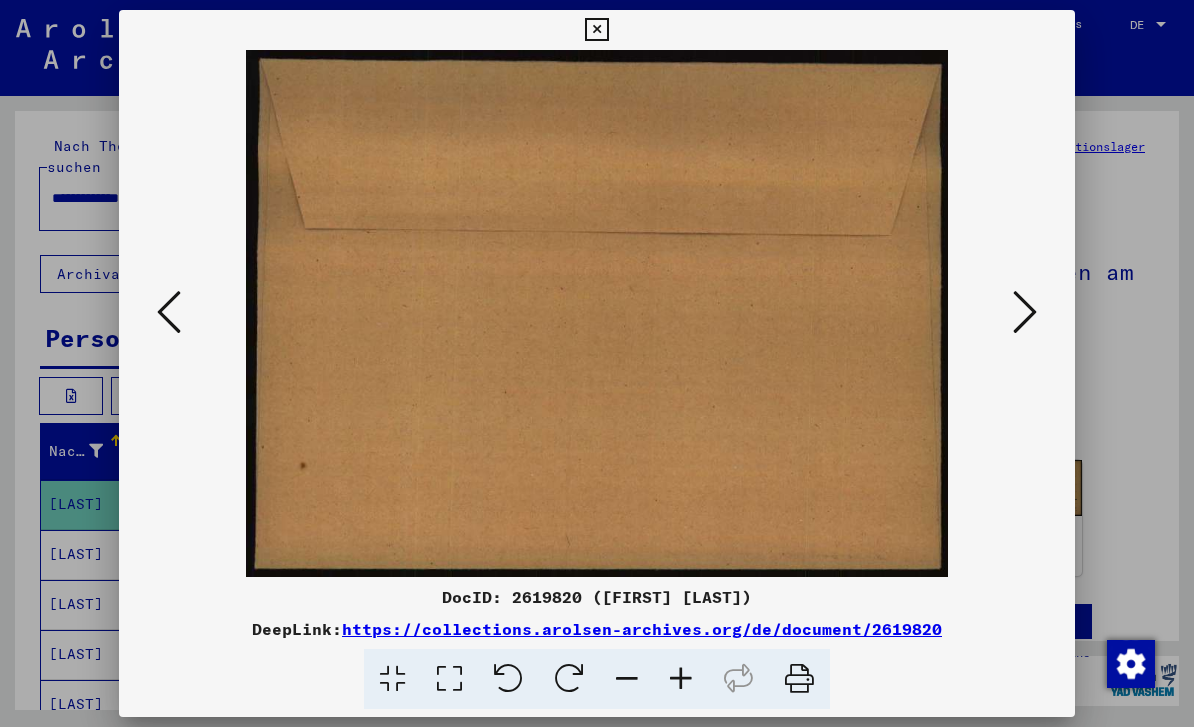 click at bounding box center (1025, 312) 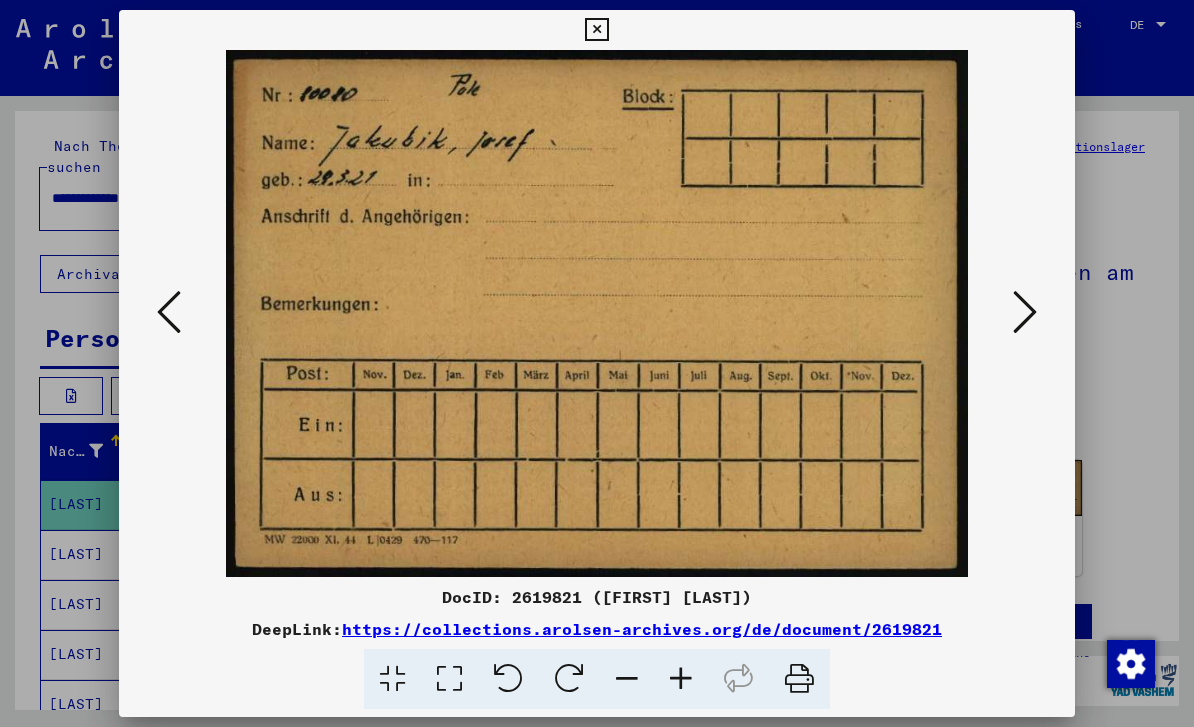 click at bounding box center [1025, 313] 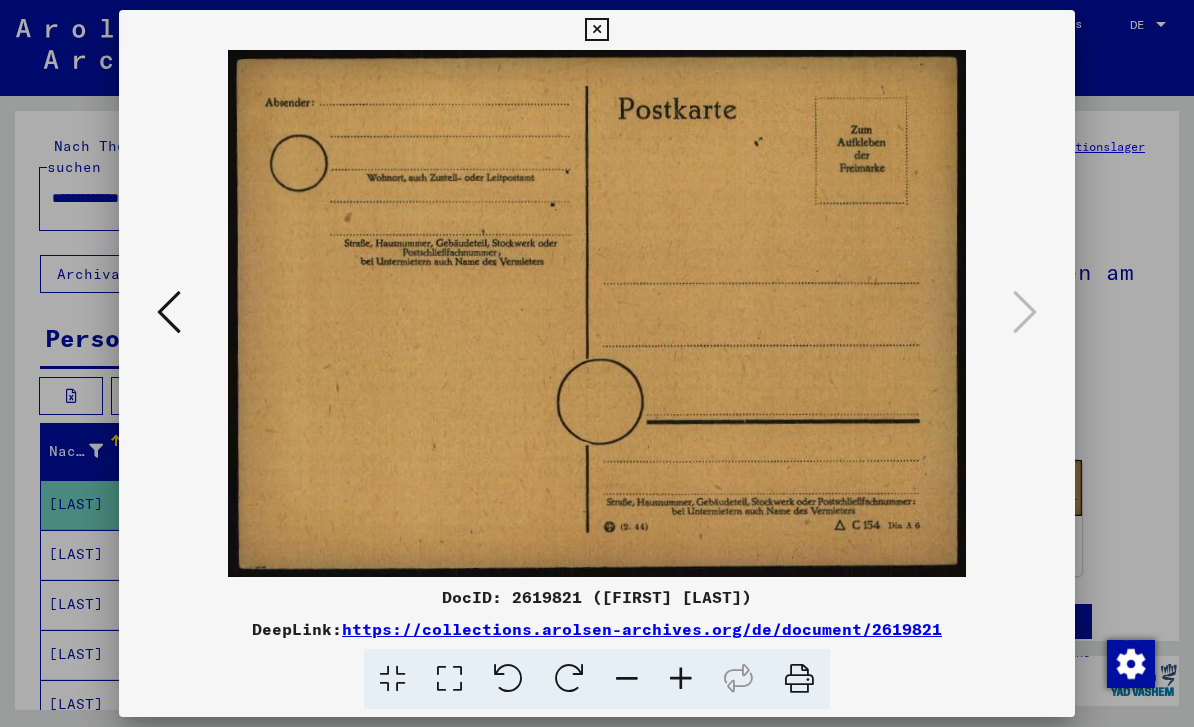 click at bounding box center [597, 363] 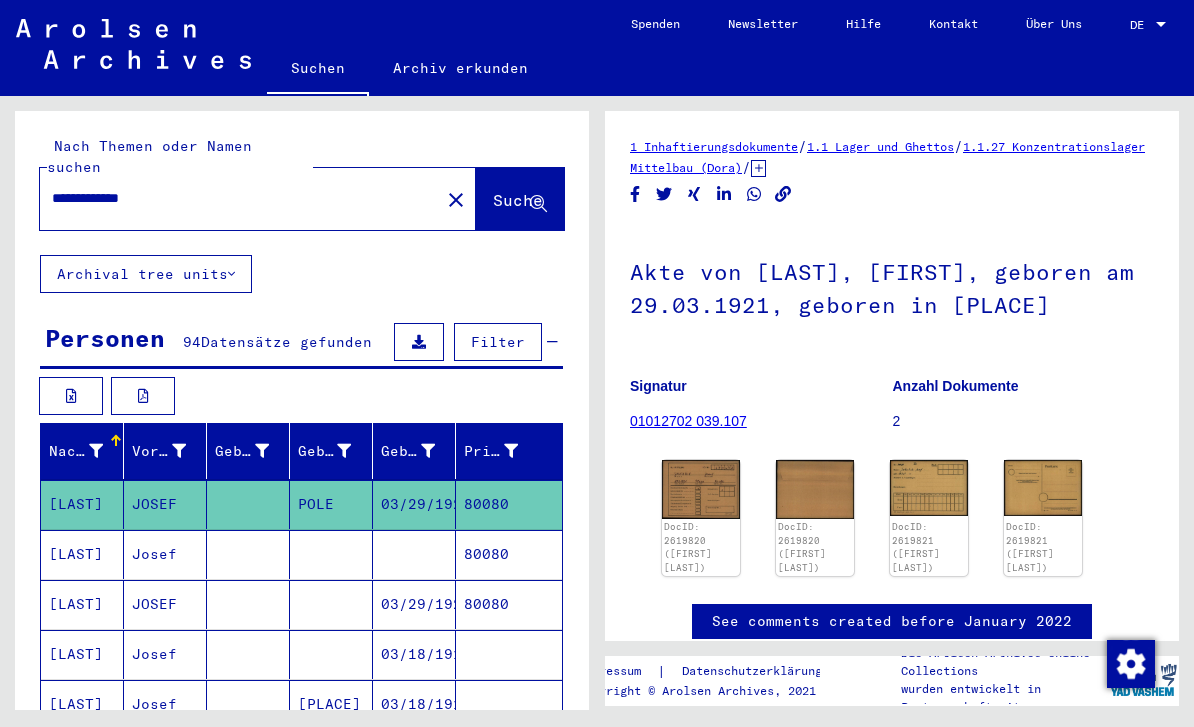 click at bounding box center (414, 604) 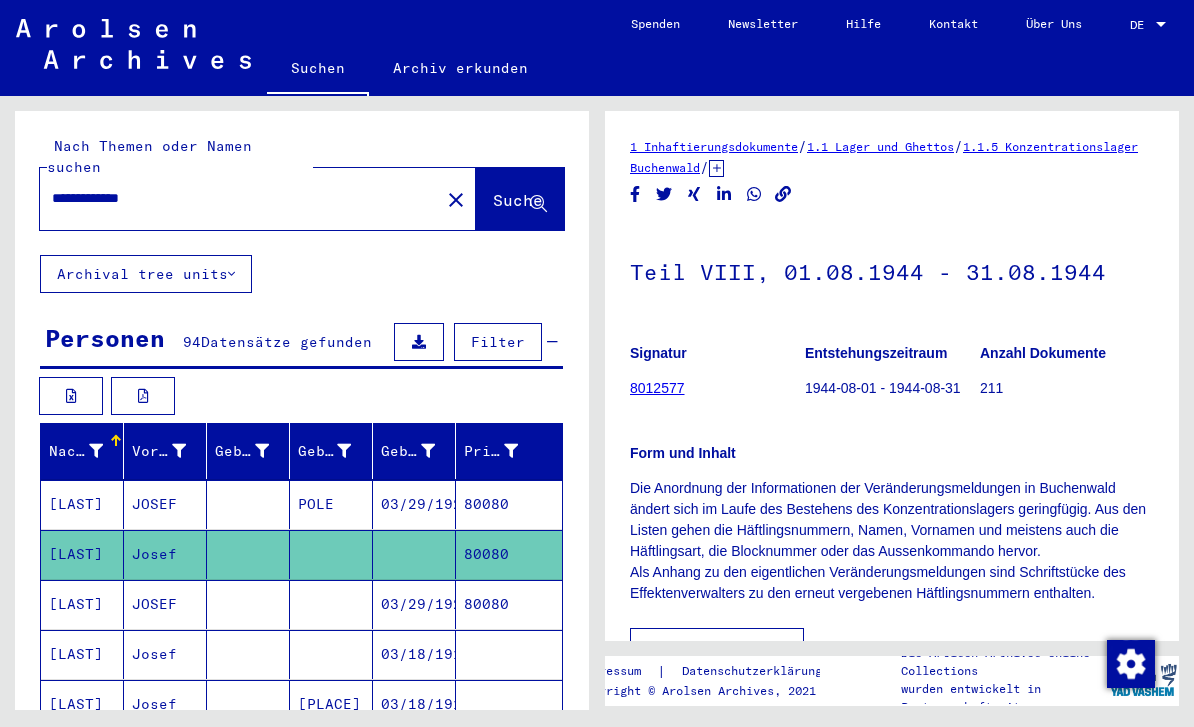 click on "03/29/1921" at bounding box center (414, 554) 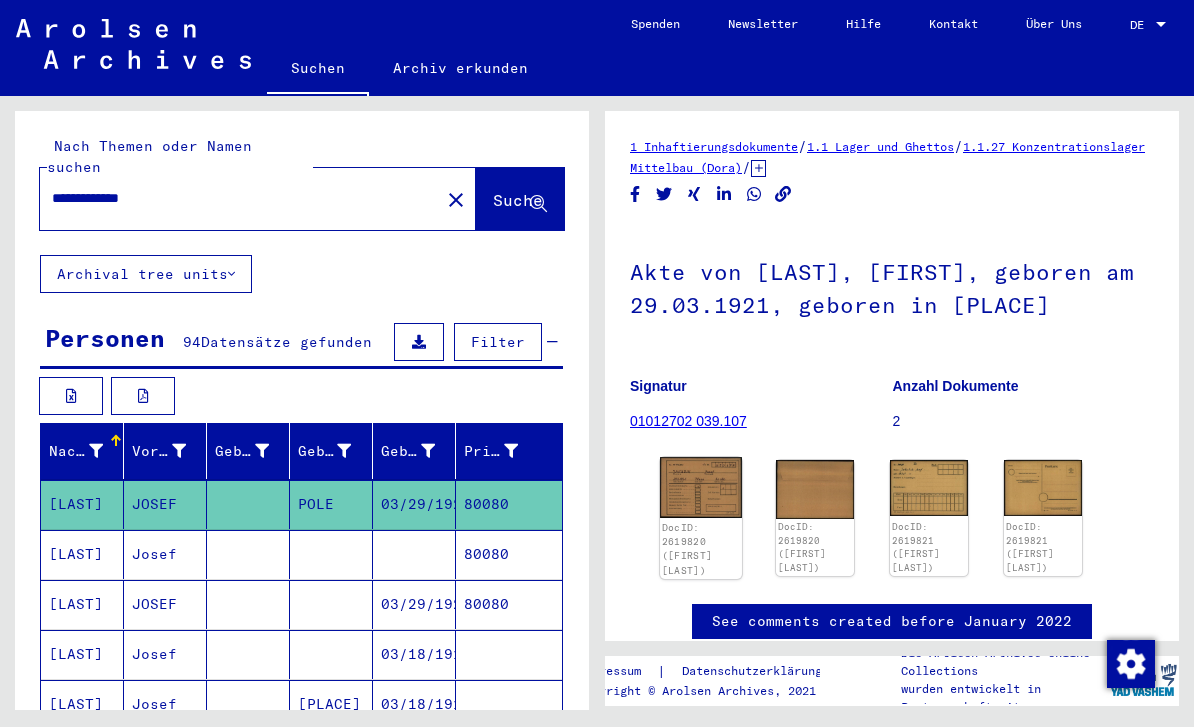 click 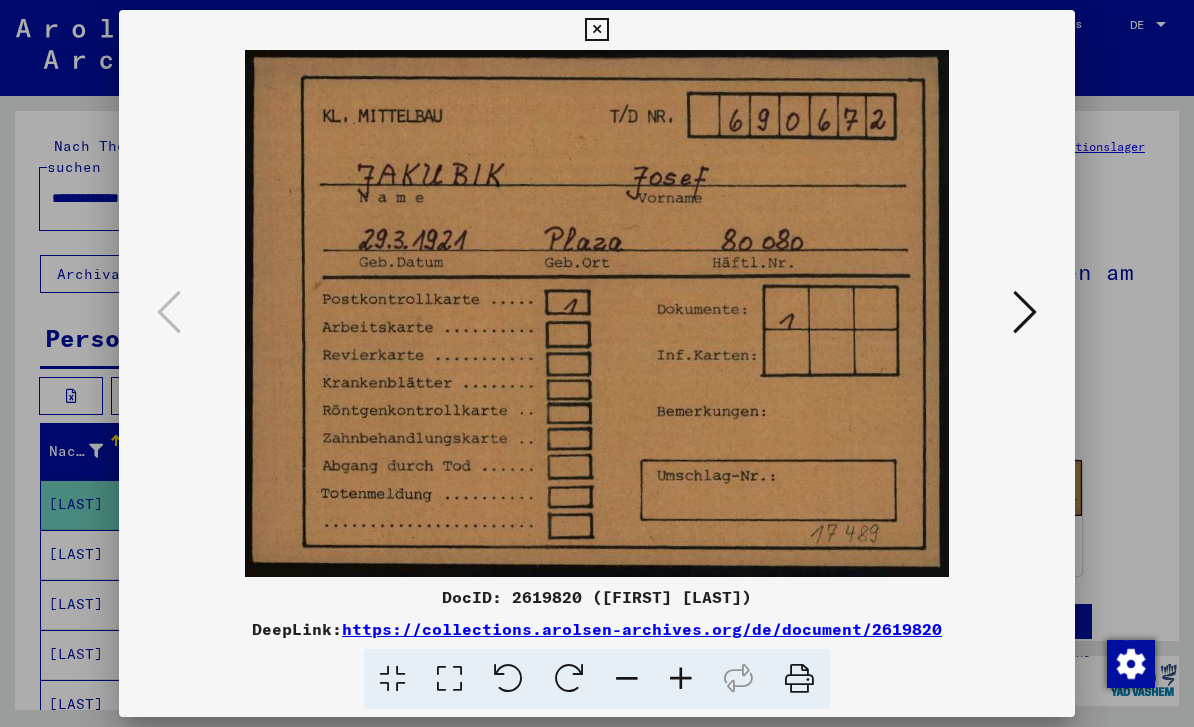 scroll, scrollTop: 0, scrollLeft: 0, axis: both 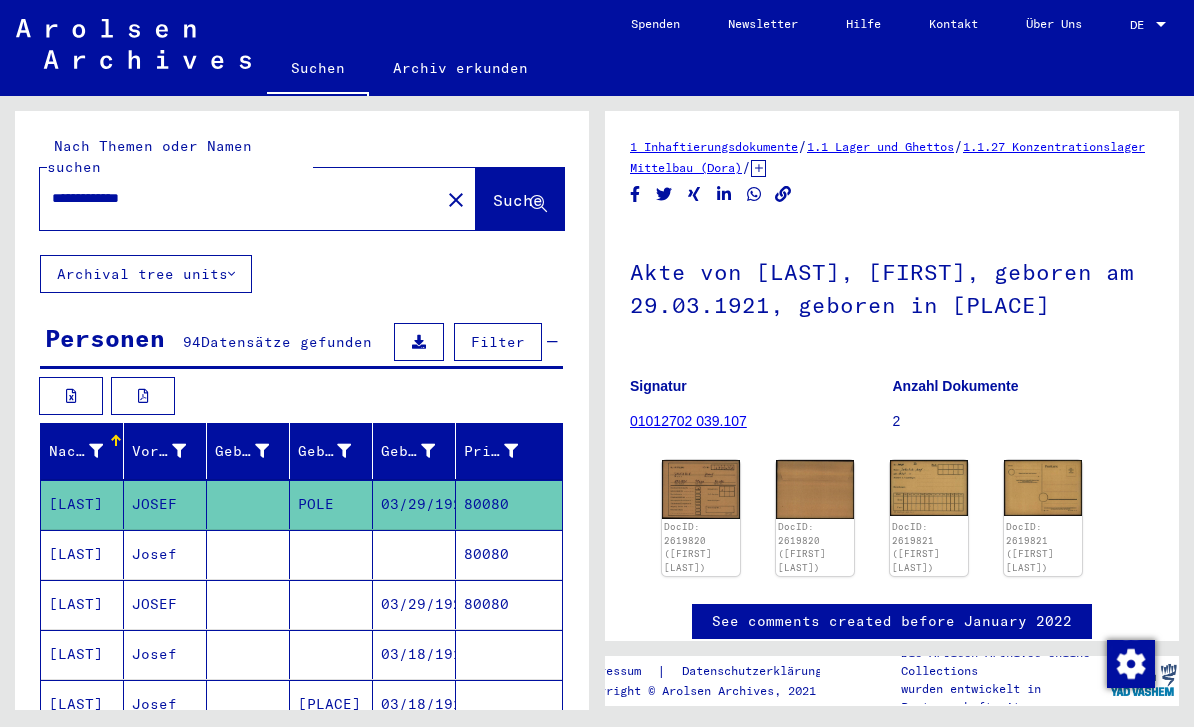 click at bounding box center (414, 604) 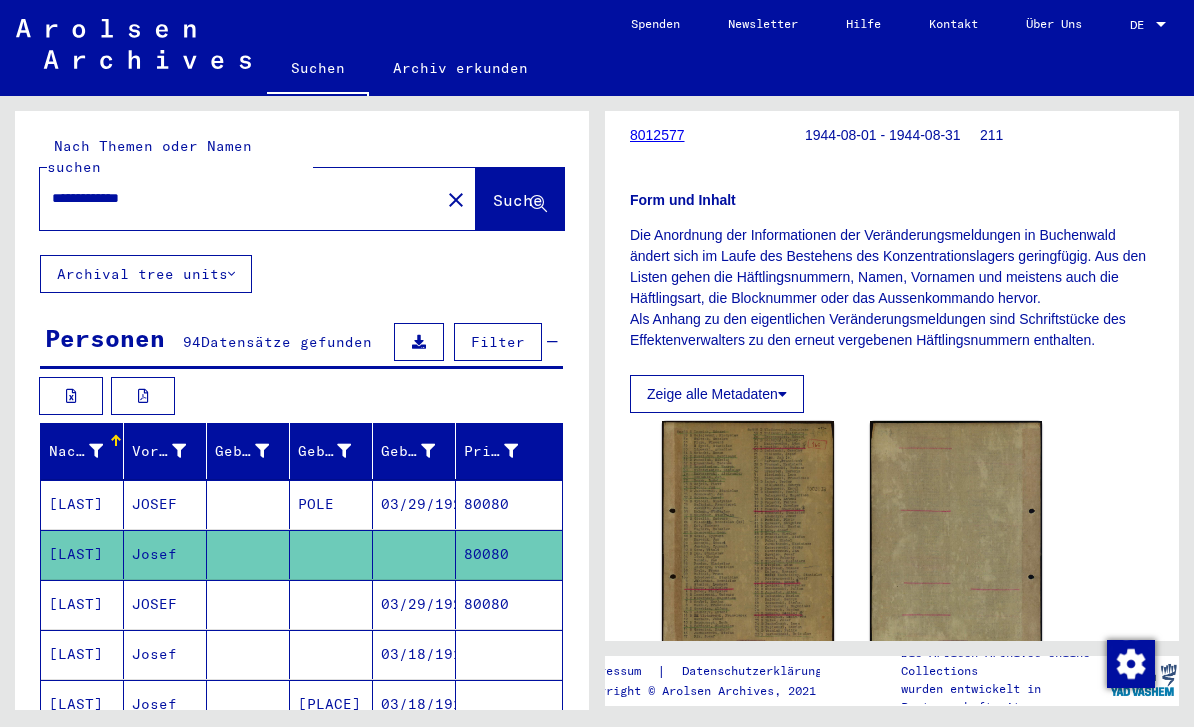 scroll, scrollTop: 0, scrollLeft: 0, axis: both 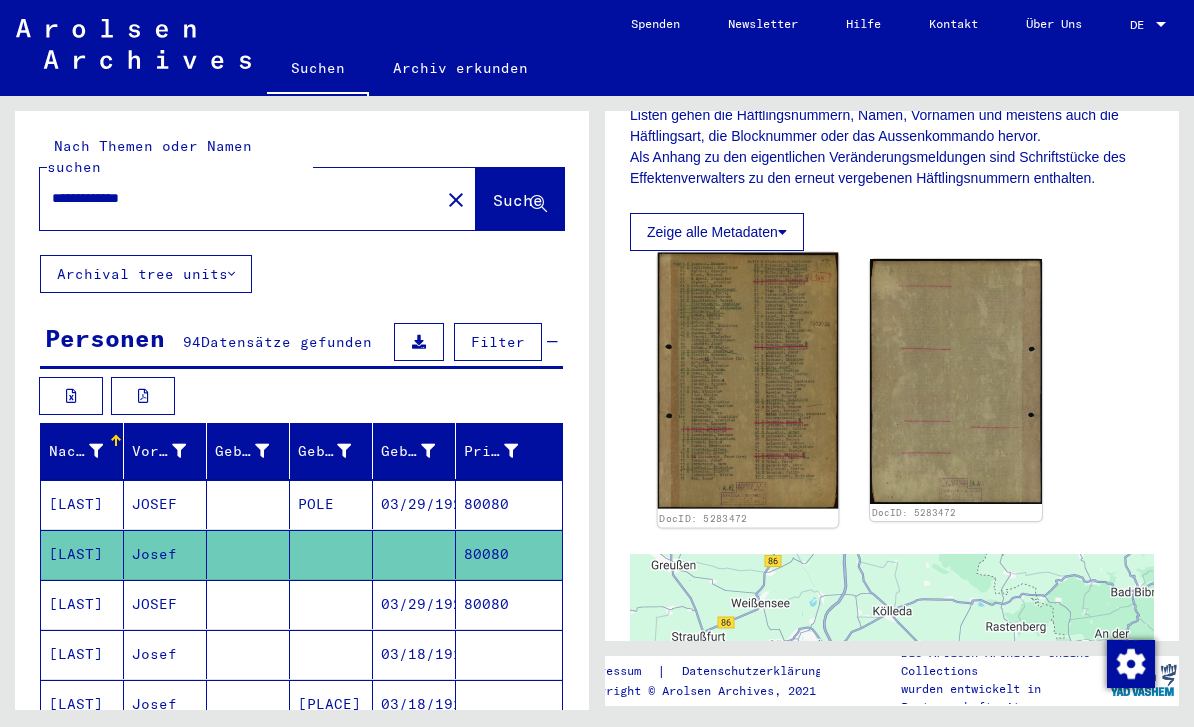 click 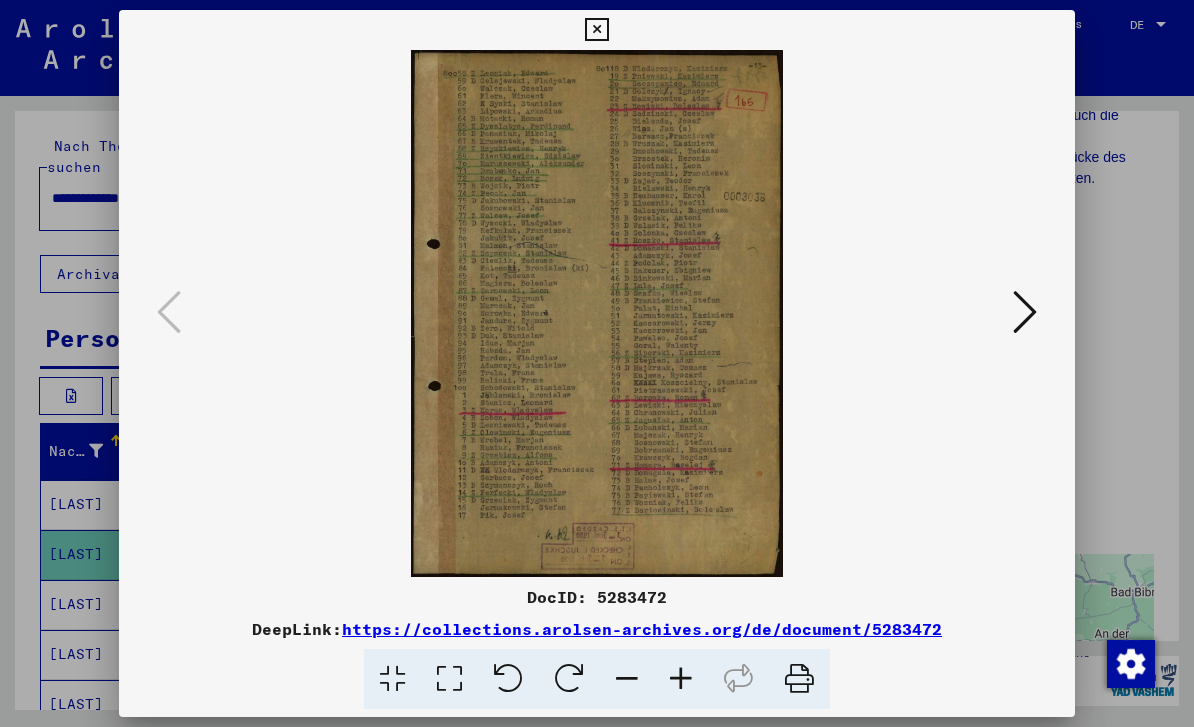 click at bounding box center (1025, 312) 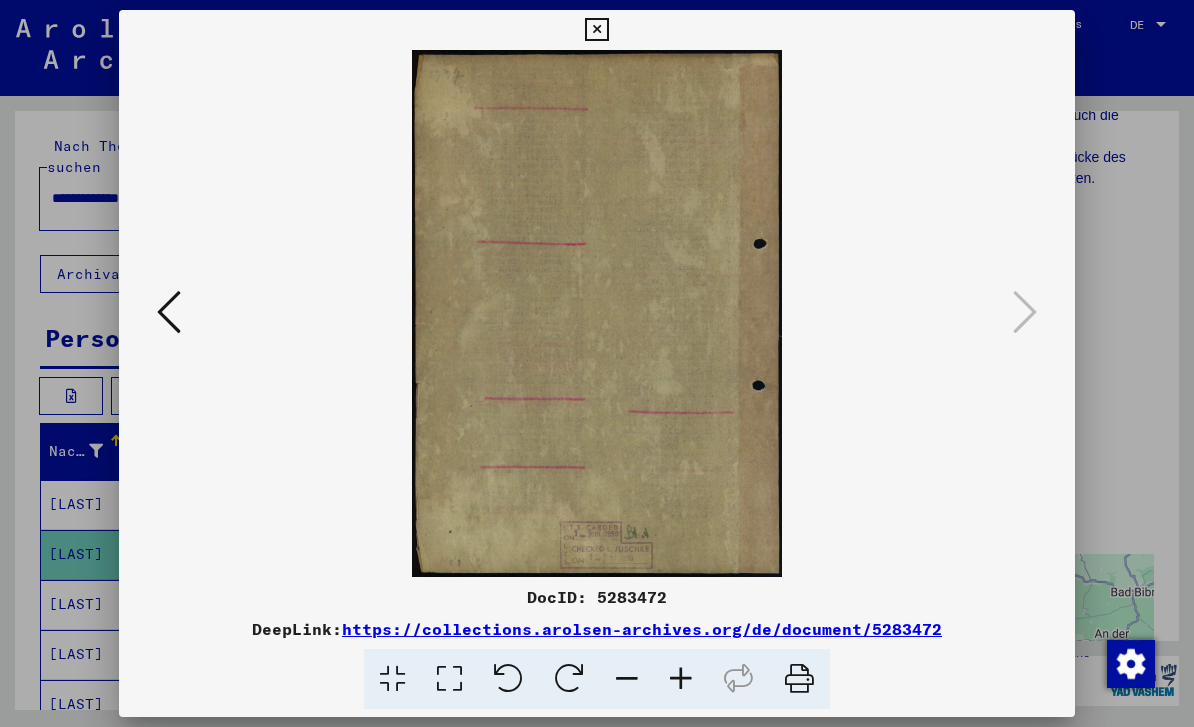 click at bounding box center (597, 363) 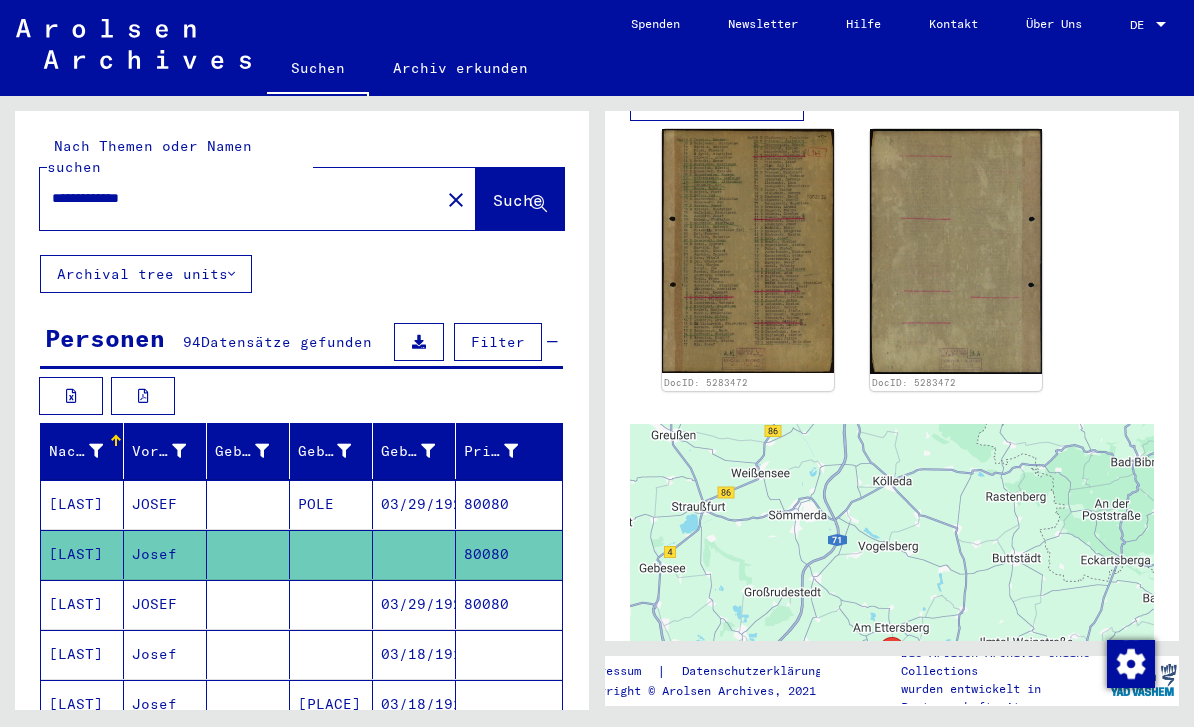 scroll, scrollTop: 582, scrollLeft: 0, axis: vertical 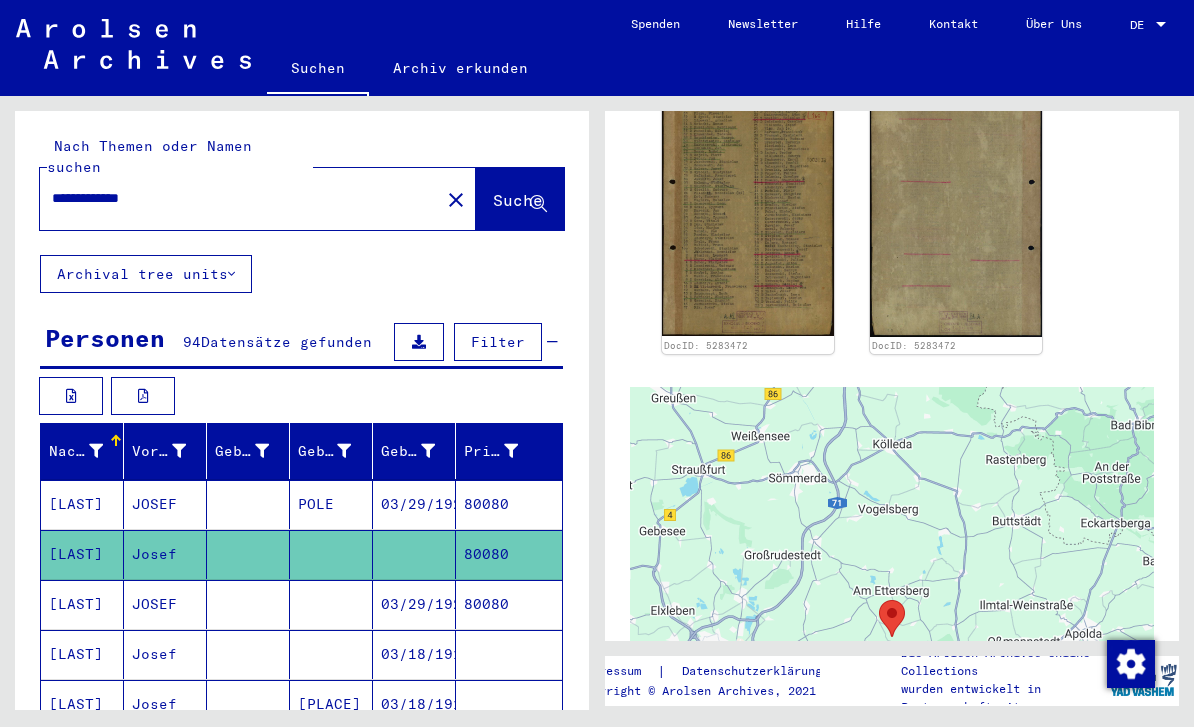 click on "80080" at bounding box center [509, 654] 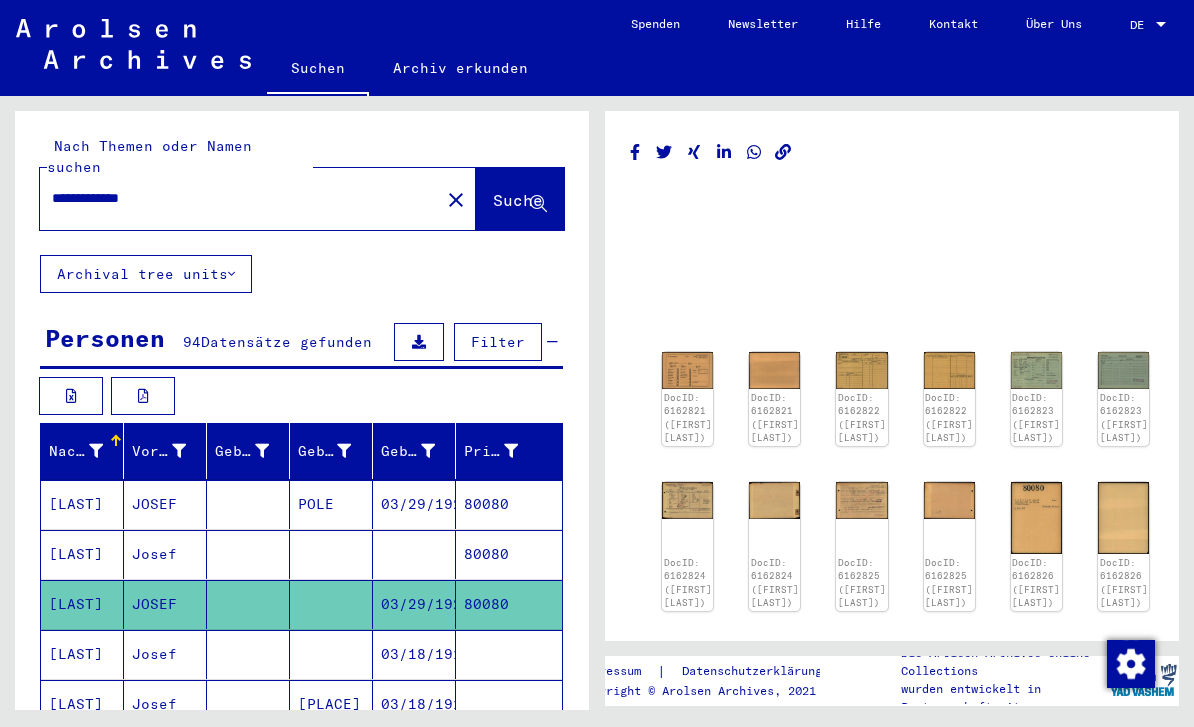 scroll, scrollTop: 0, scrollLeft: 0, axis: both 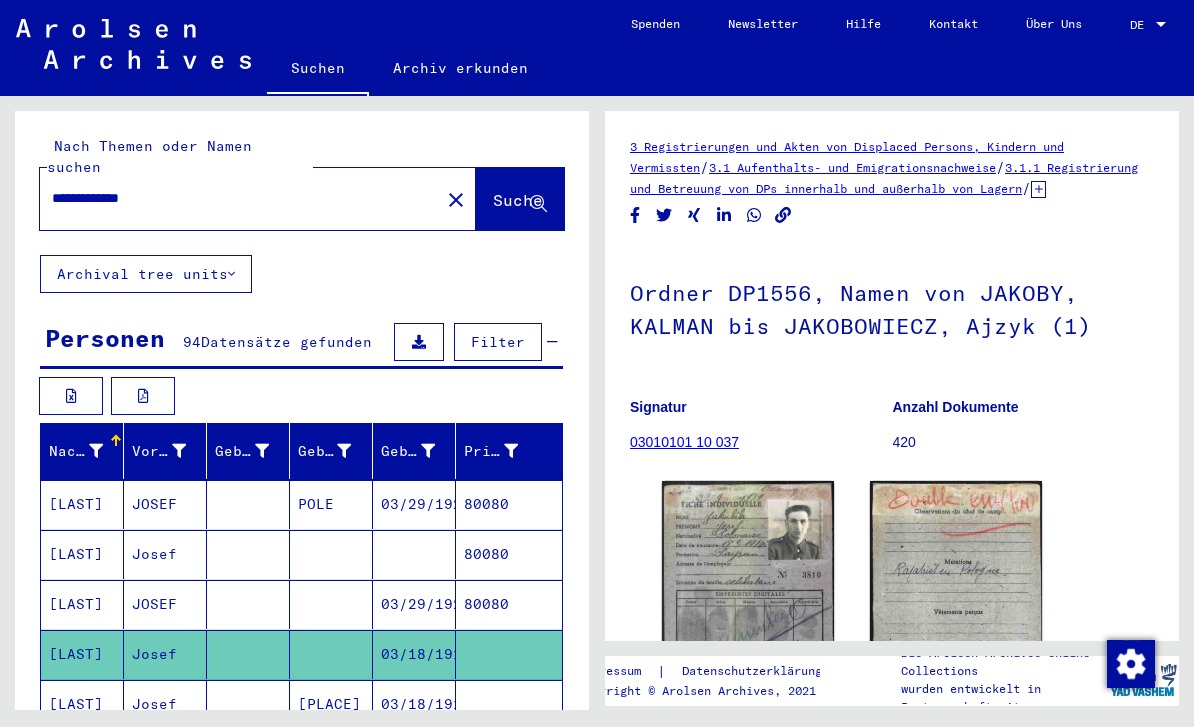 click on "03/29/1921" at bounding box center (414, 654) 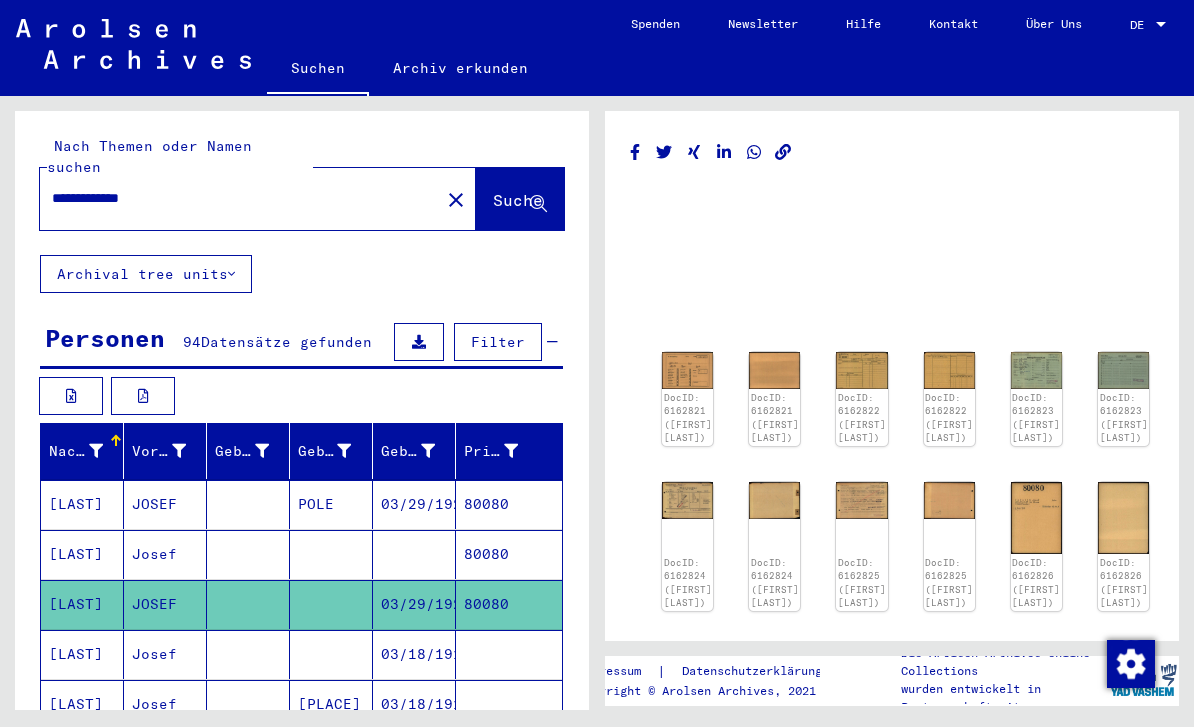 scroll, scrollTop: 47, scrollLeft: 0, axis: vertical 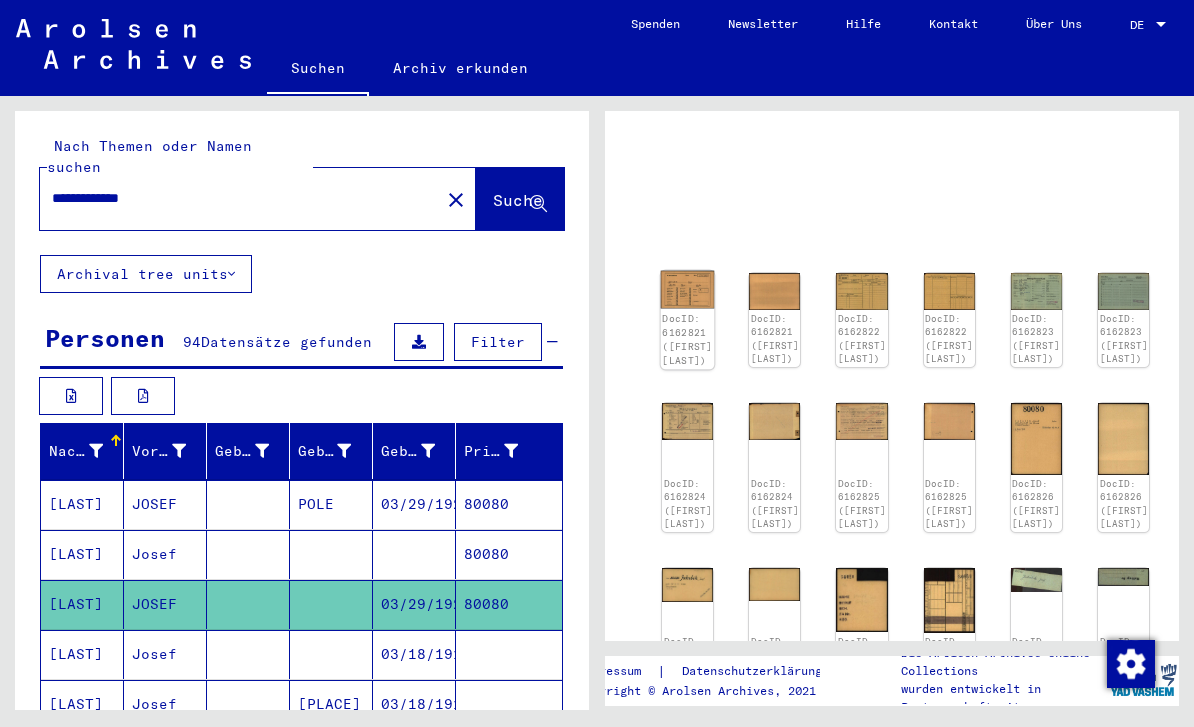 click 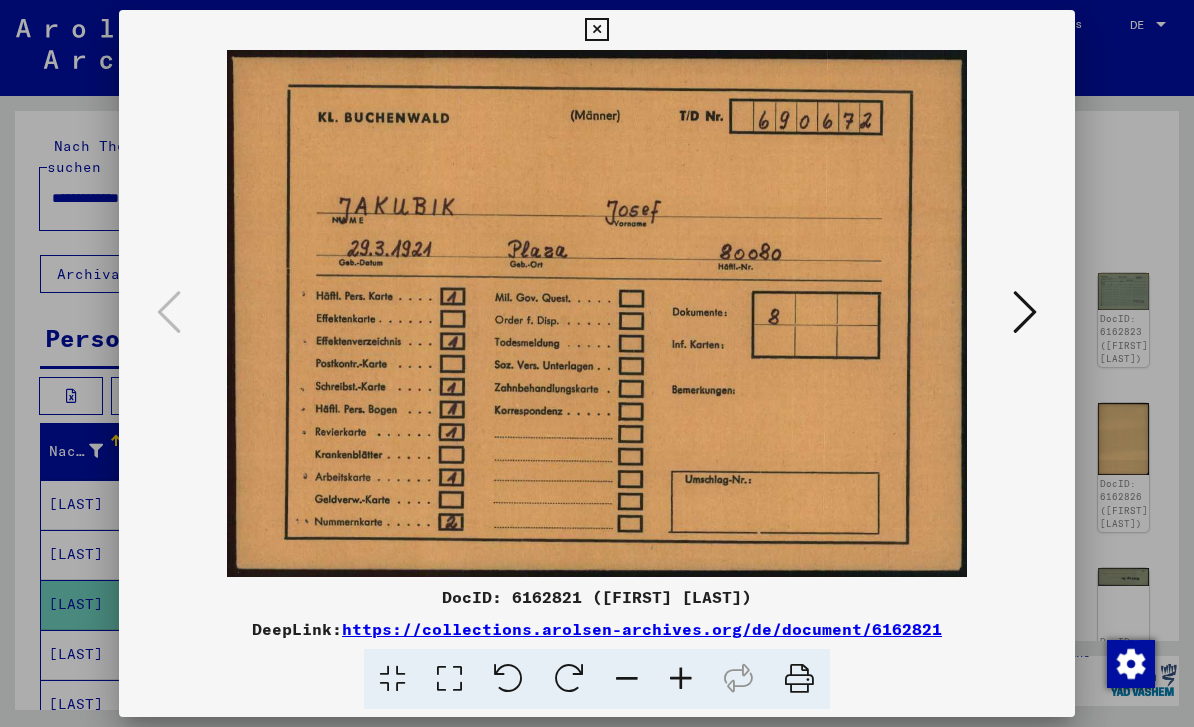 click at bounding box center (1025, 312) 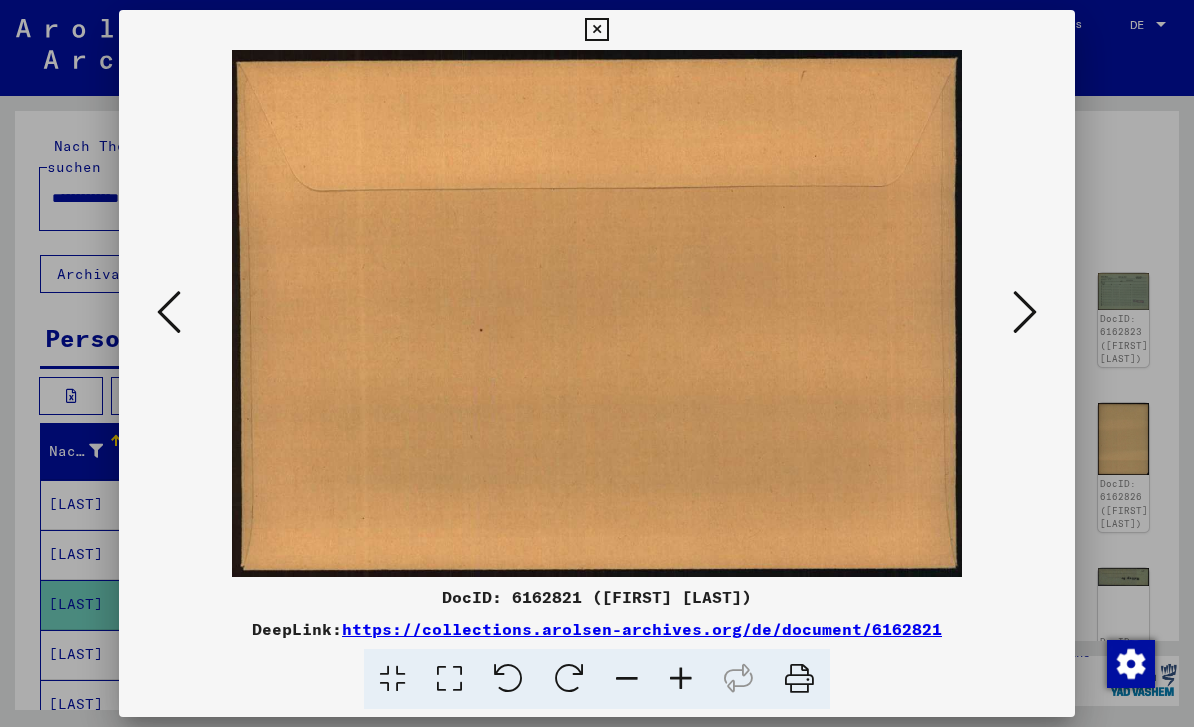 click at bounding box center (1025, 312) 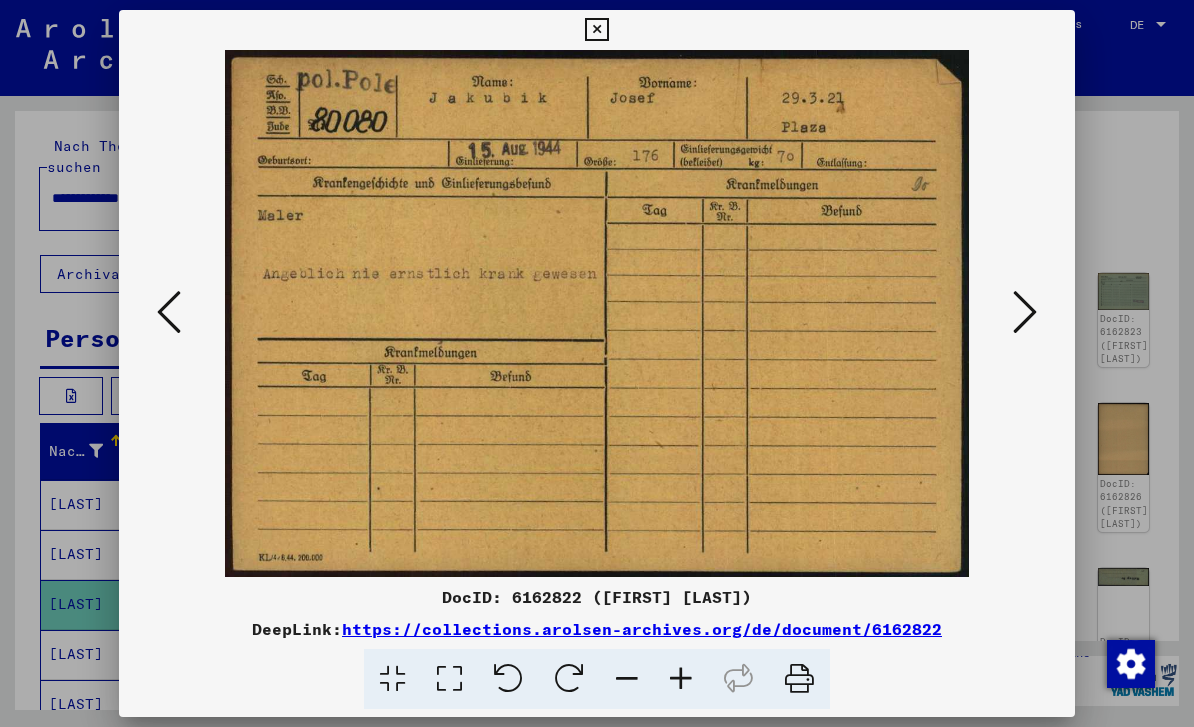 click at bounding box center (1025, 313) 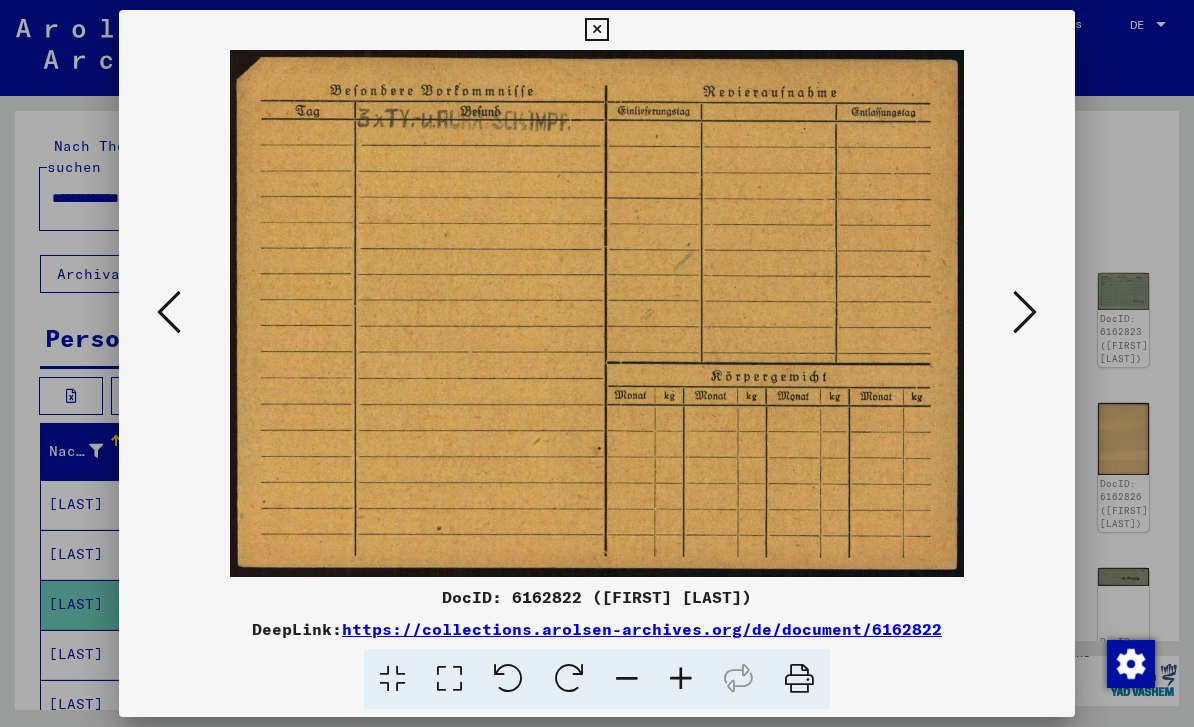 click at bounding box center [1025, 312] 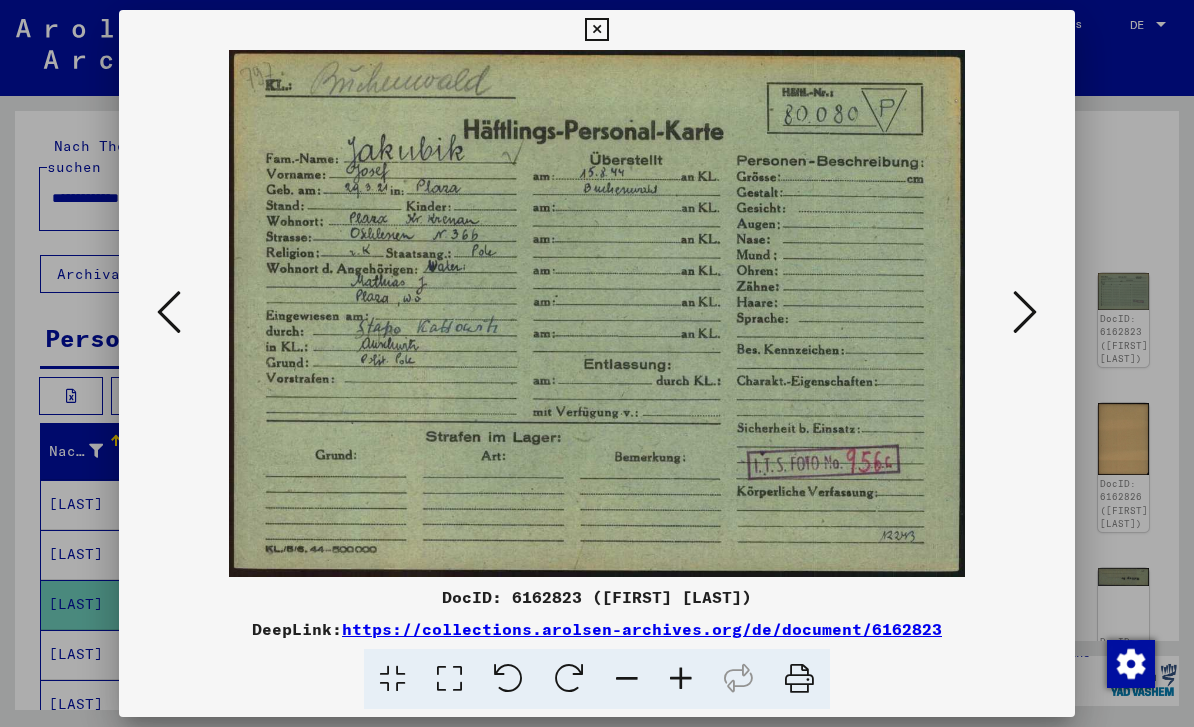 click at bounding box center (1025, 313) 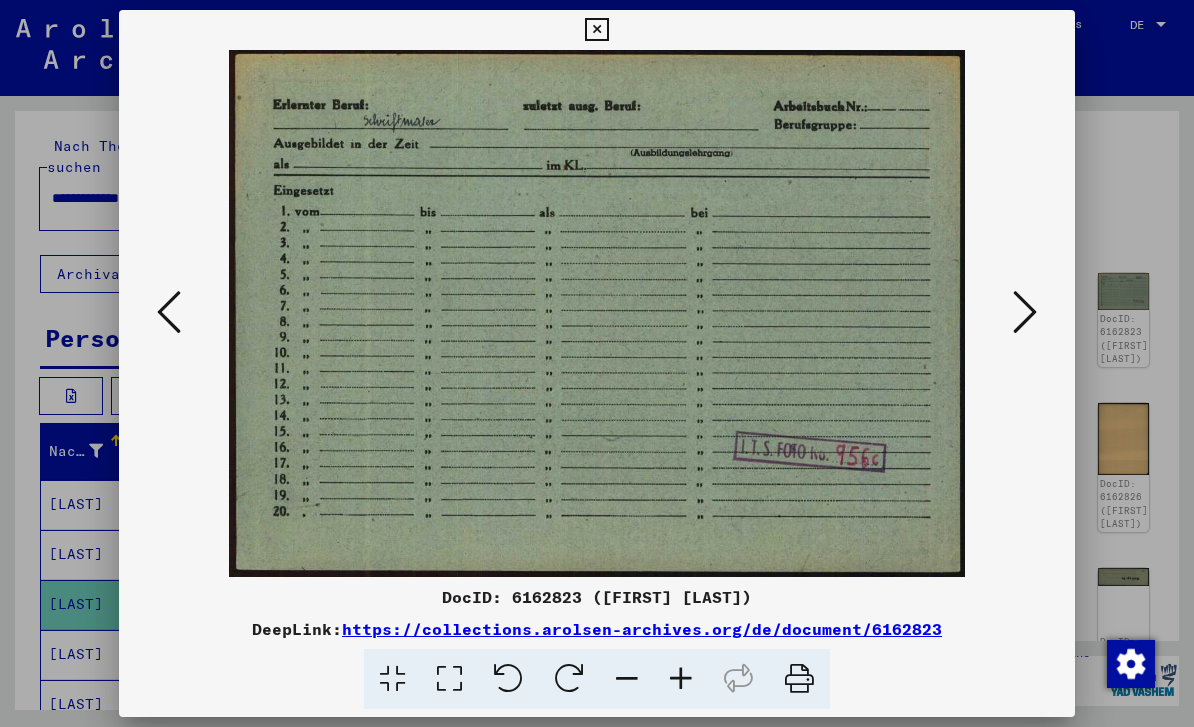 click at bounding box center [1025, 312] 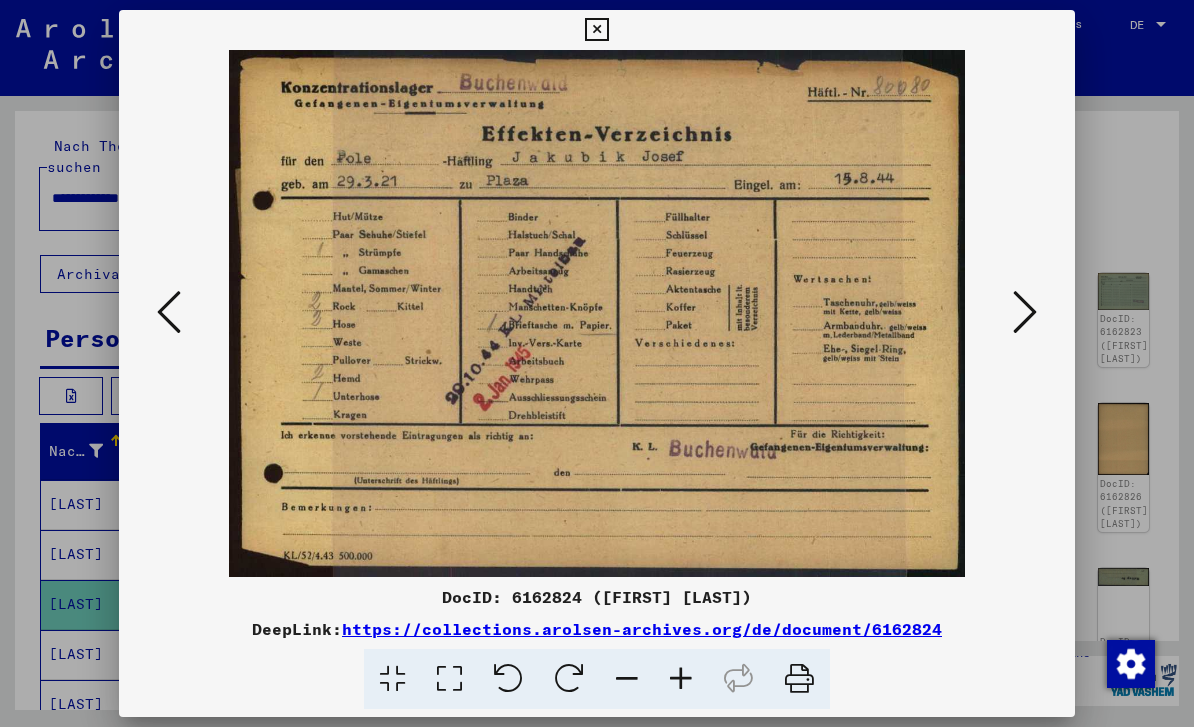 click at bounding box center (1025, 312) 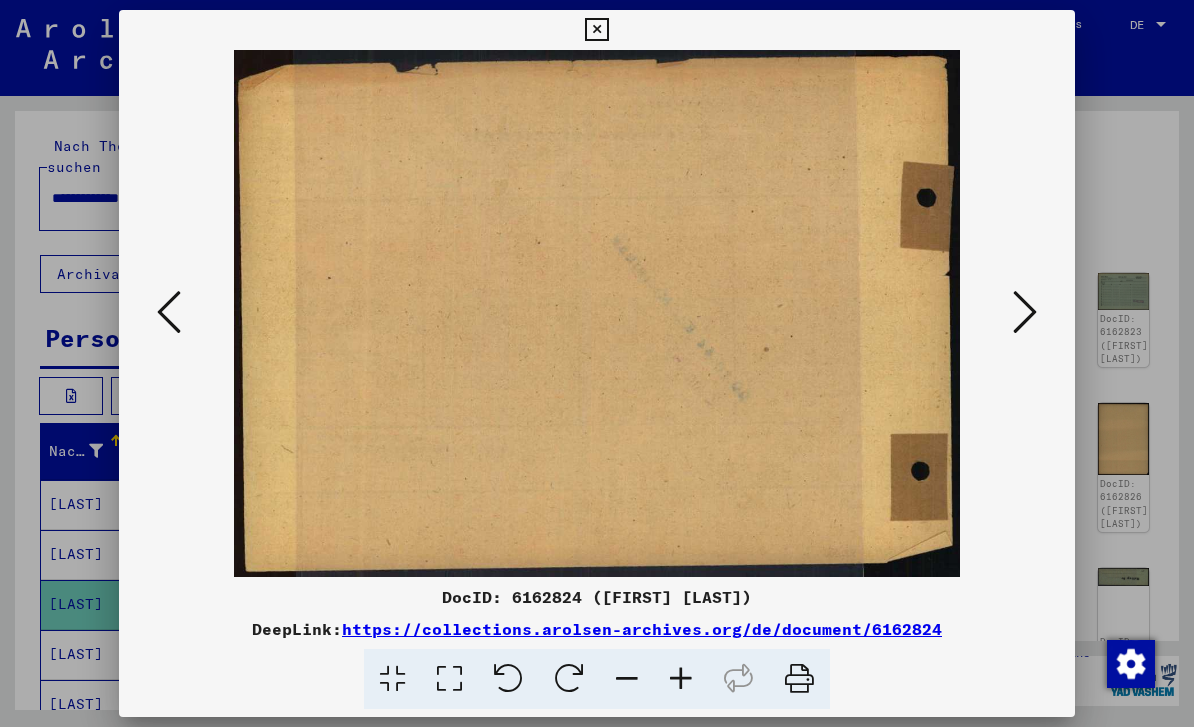 click at bounding box center [1025, 312] 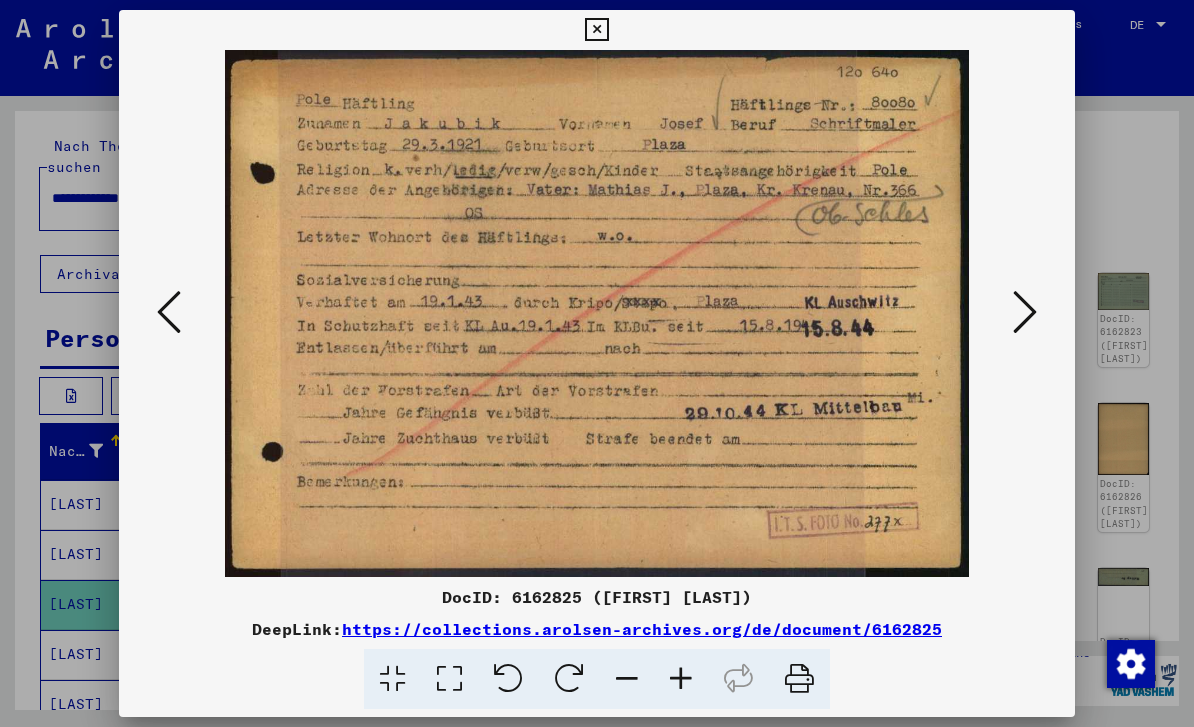 click at bounding box center (1025, 312) 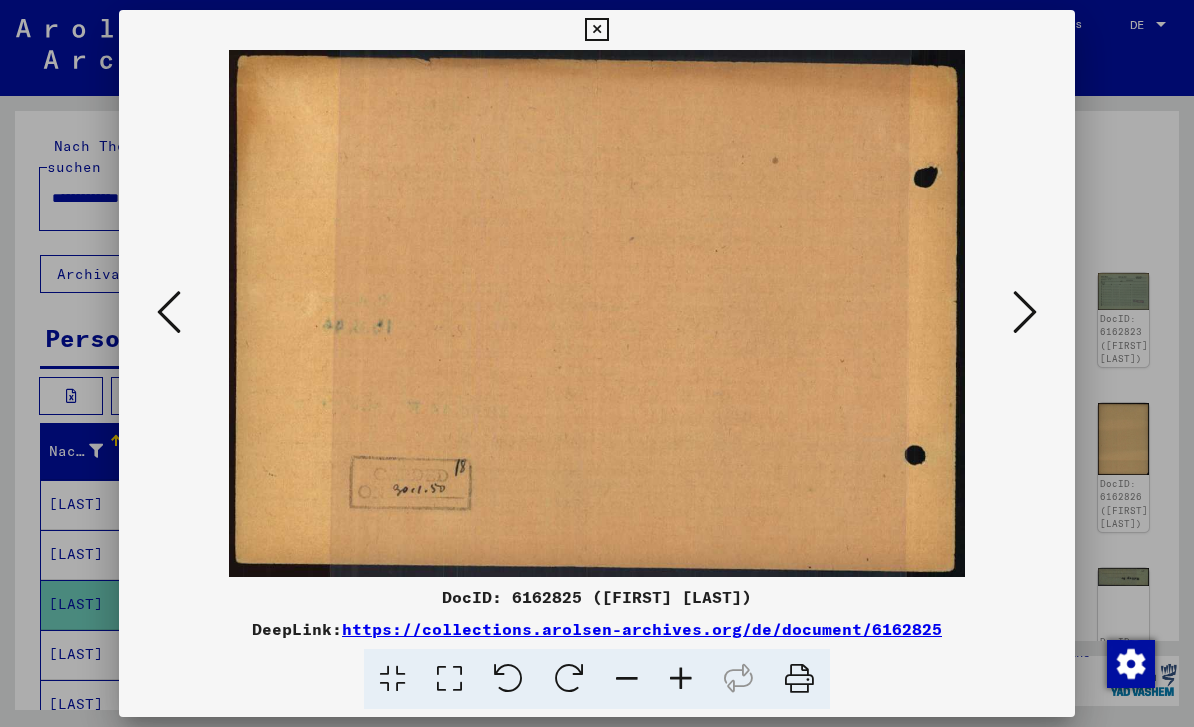 click at bounding box center [1025, 312] 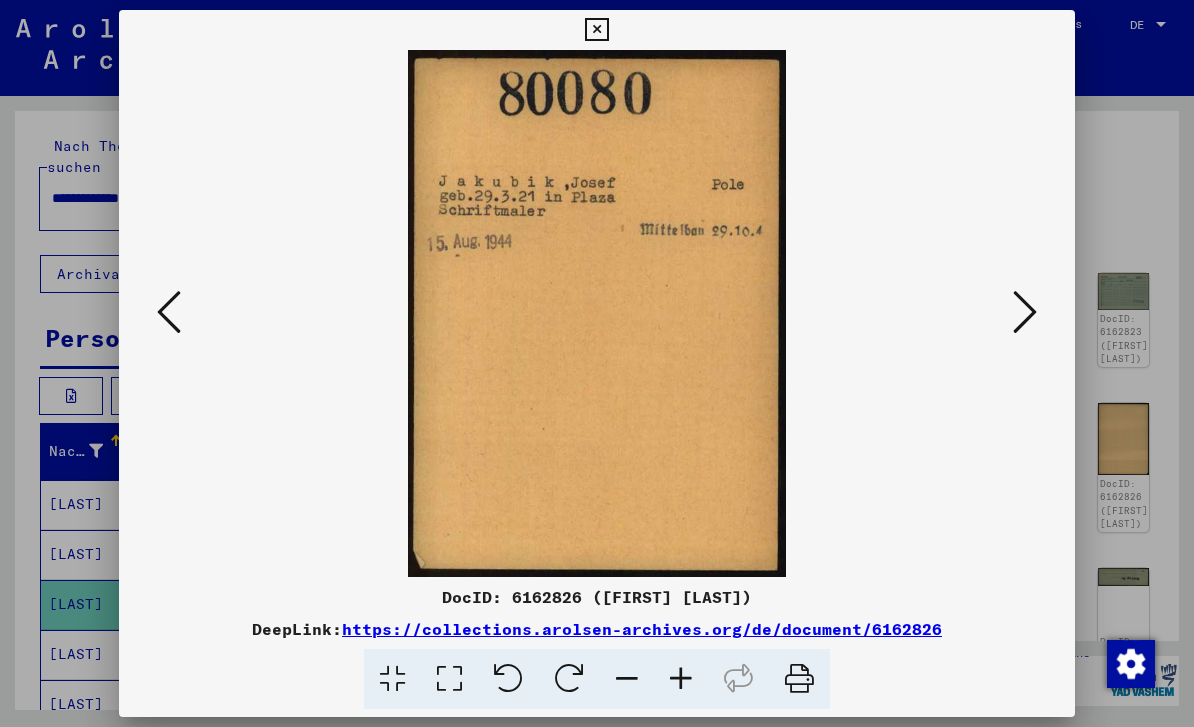click at bounding box center [1025, 312] 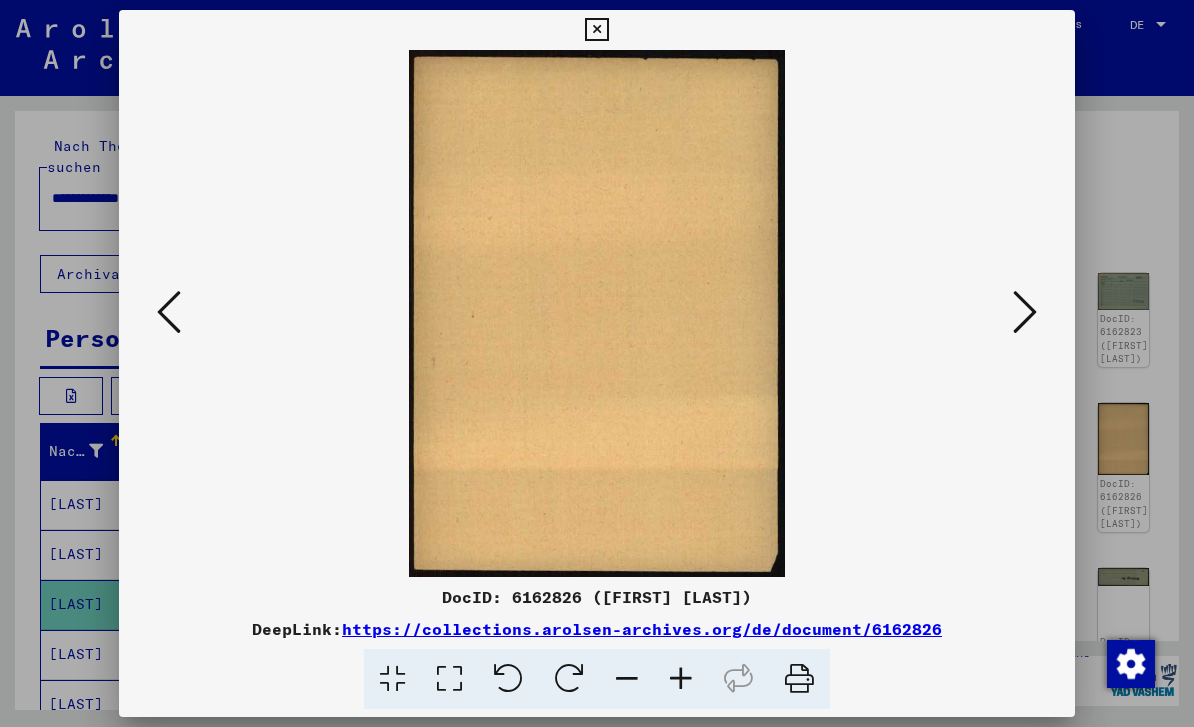 click at bounding box center (1025, 312) 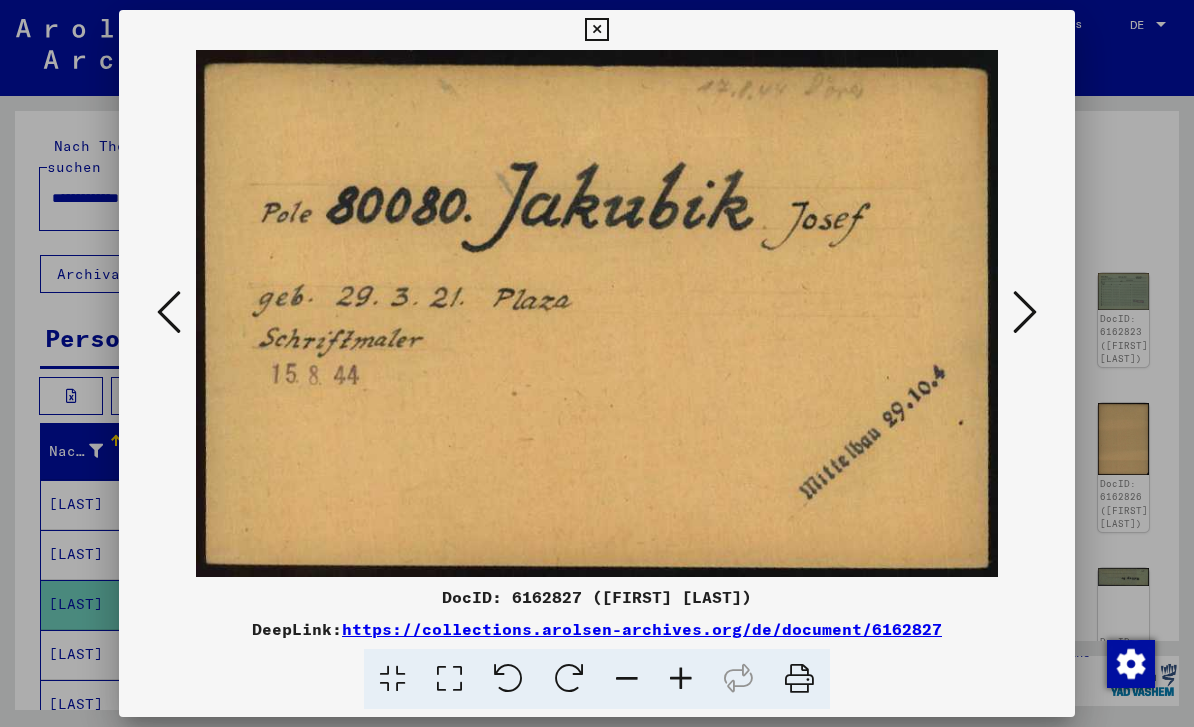 click at bounding box center (1025, 312) 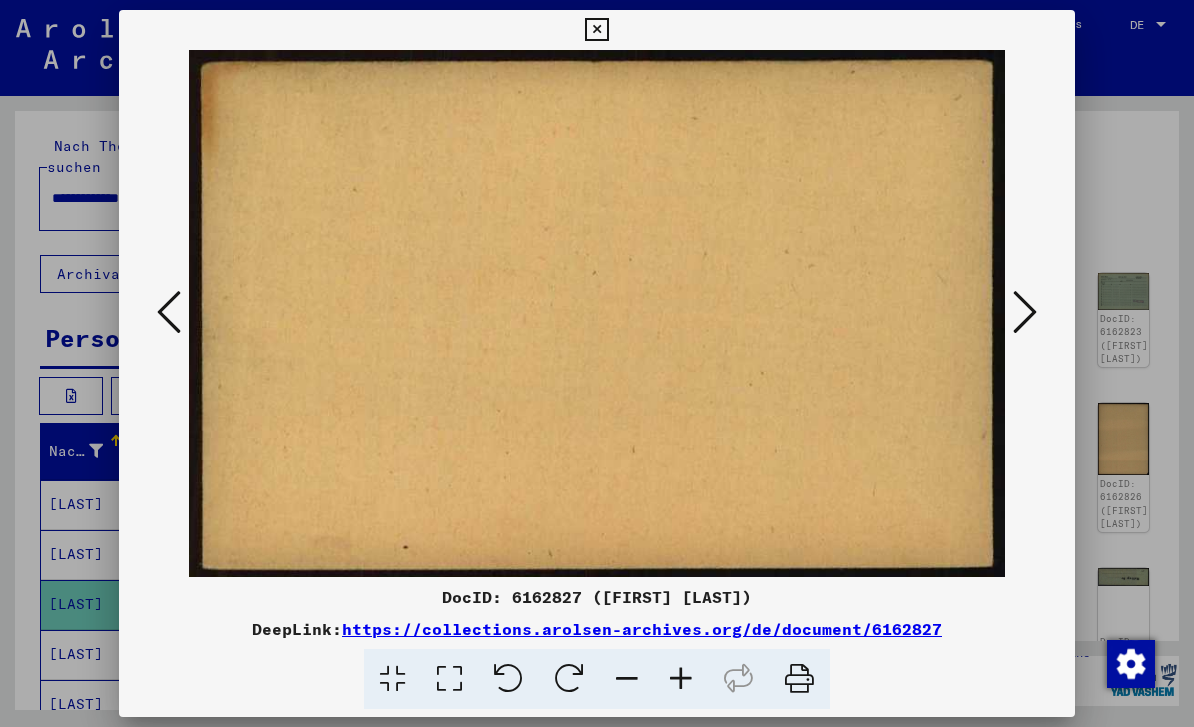 click at bounding box center (1025, 312) 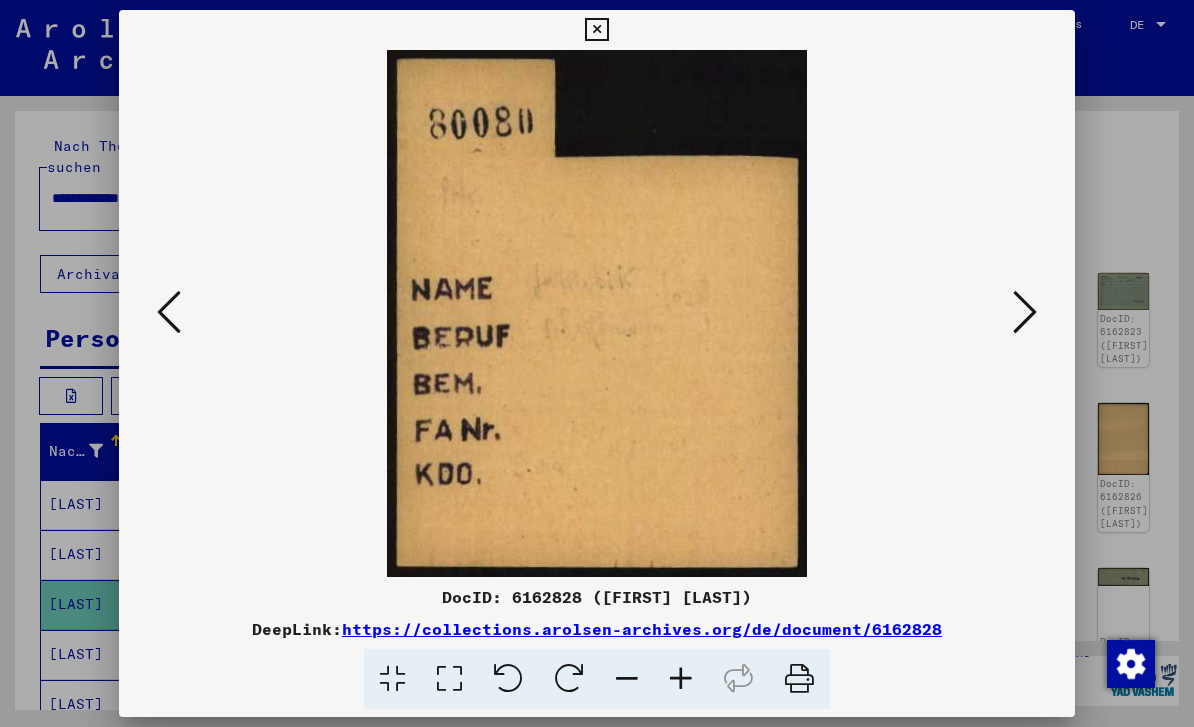 click at bounding box center [1025, 312] 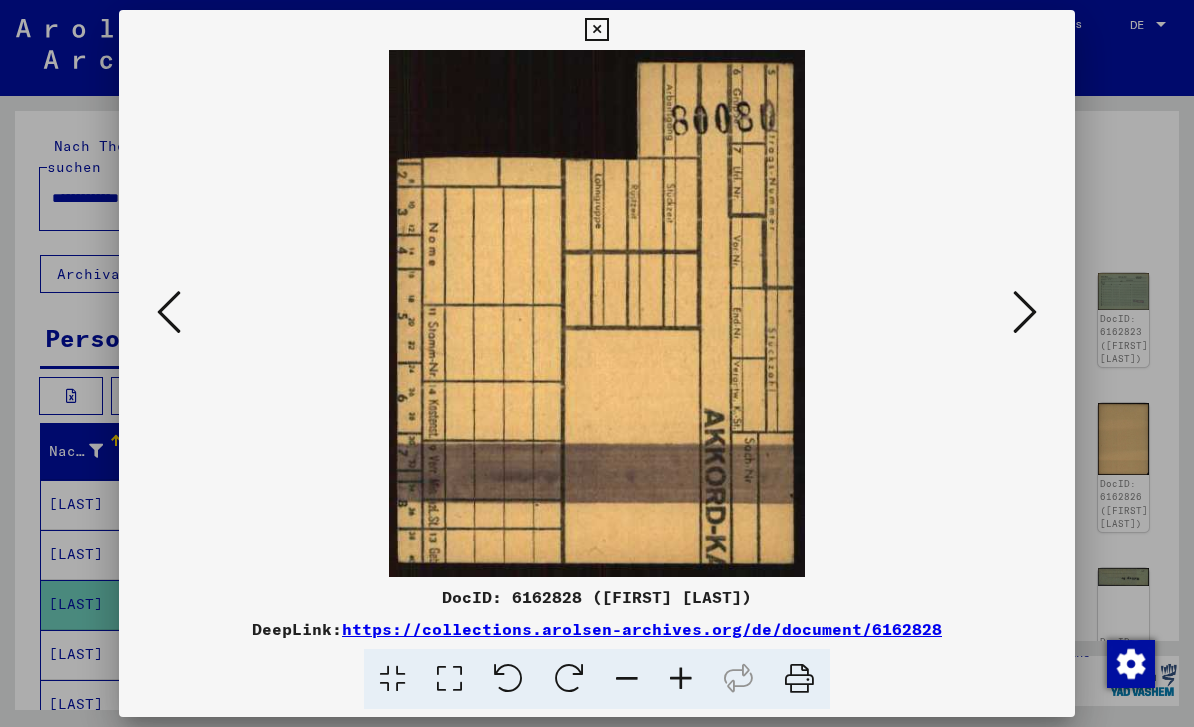 click at bounding box center [1025, 312] 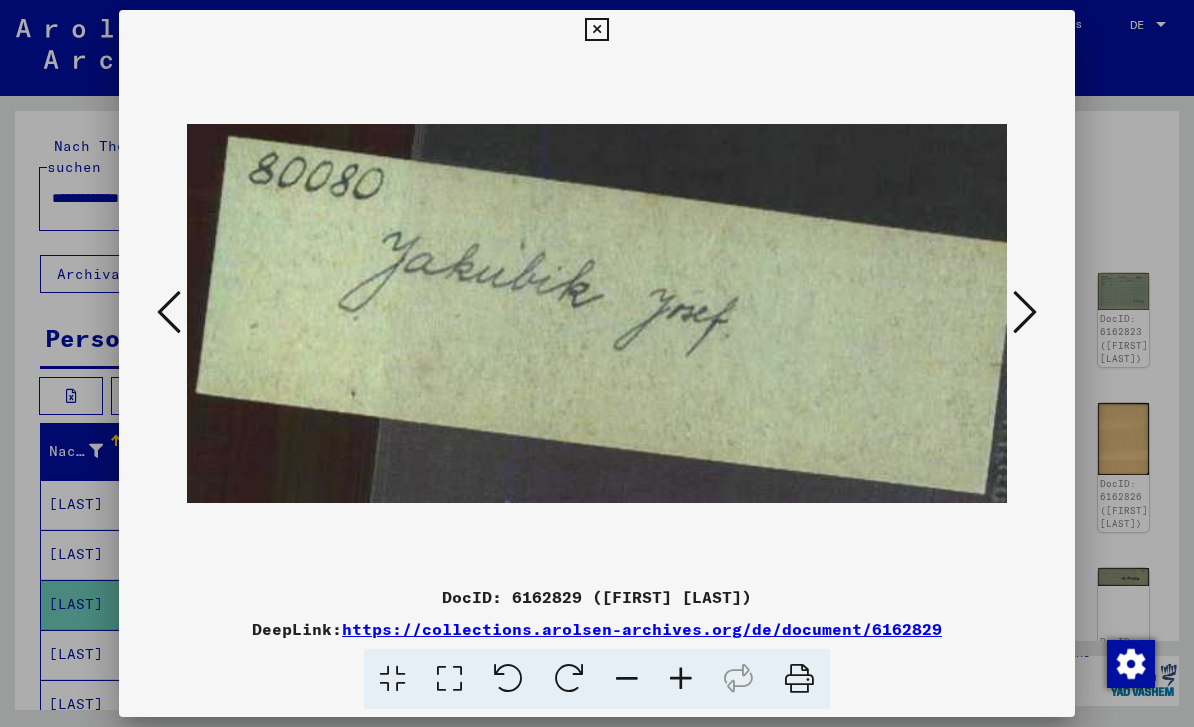 click at bounding box center (1025, 312) 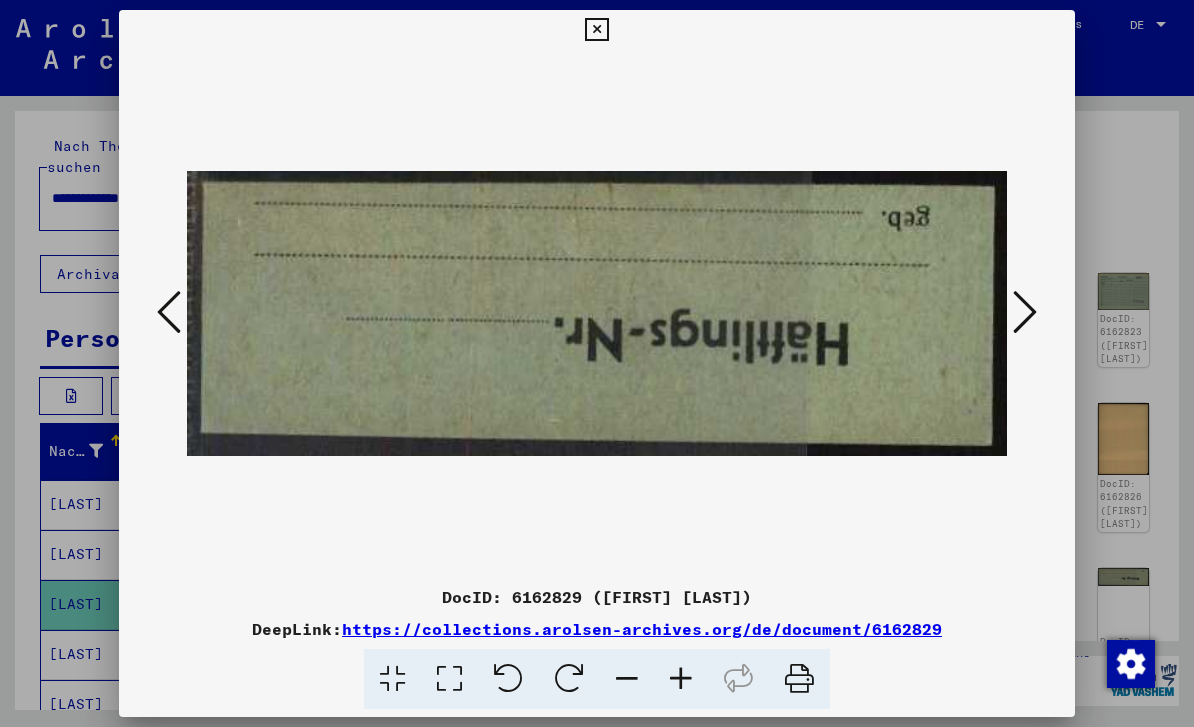 click at bounding box center (1025, 312) 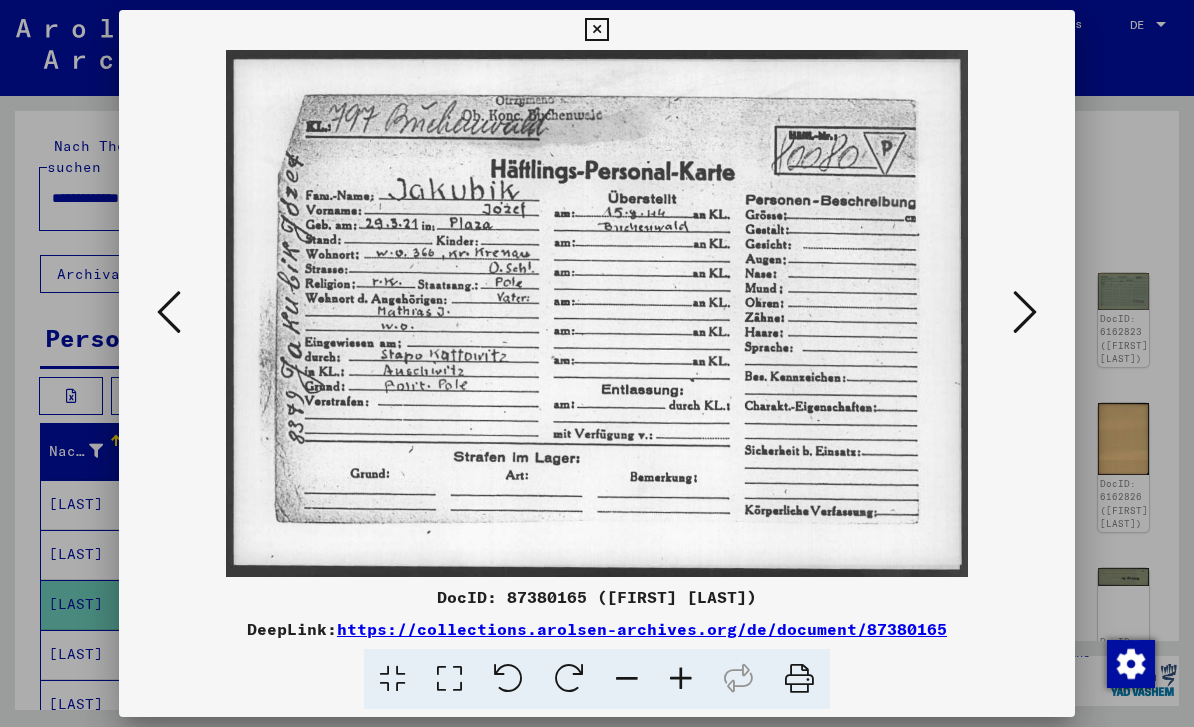 click at bounding box center [1025, 312] 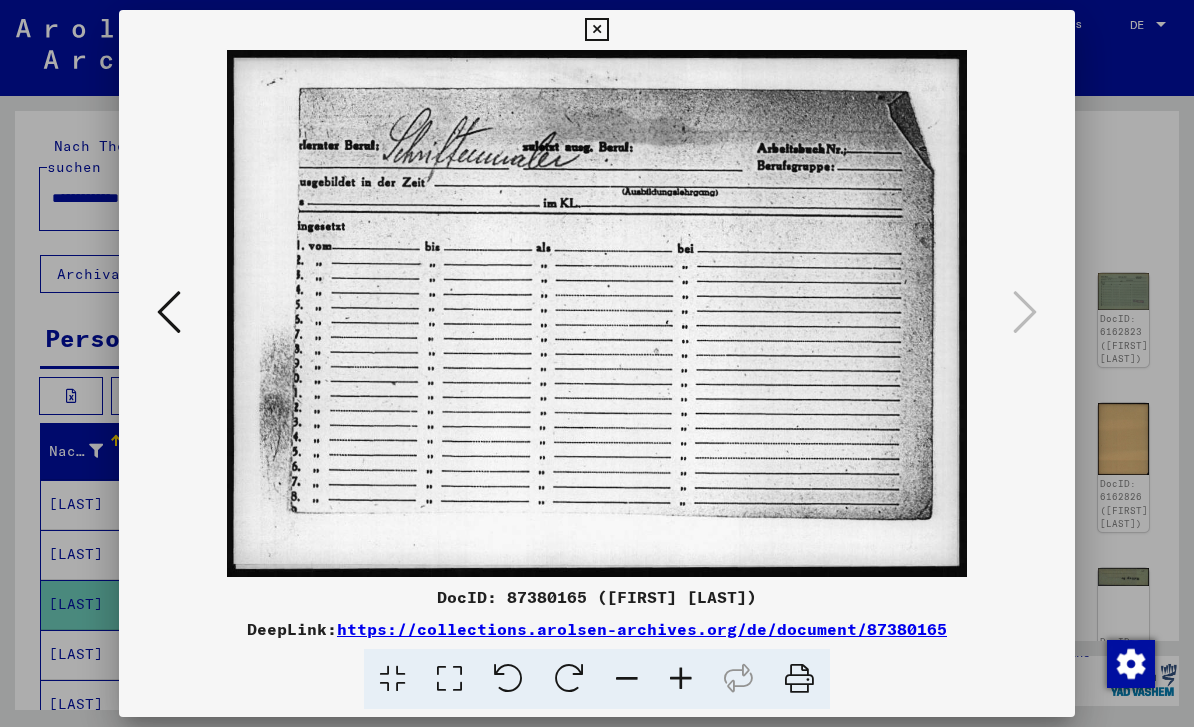 click at bounding box center (597, 363) 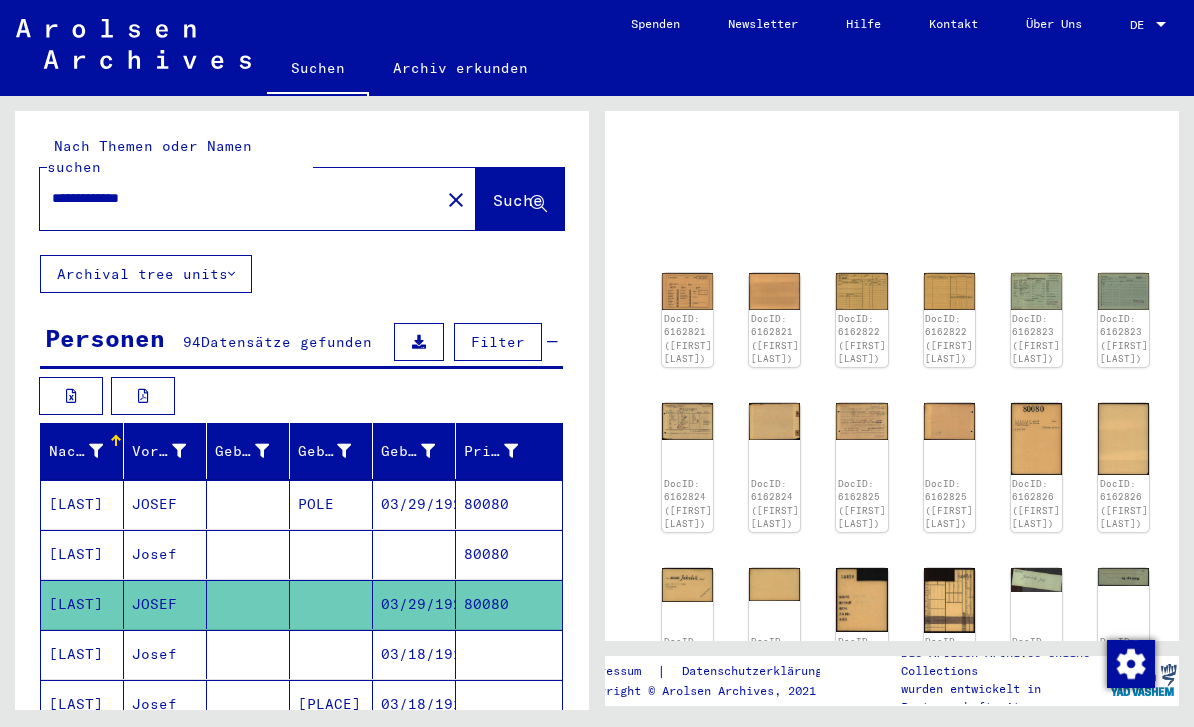 click on "03/18/1914" at bounding box center (414, 704) 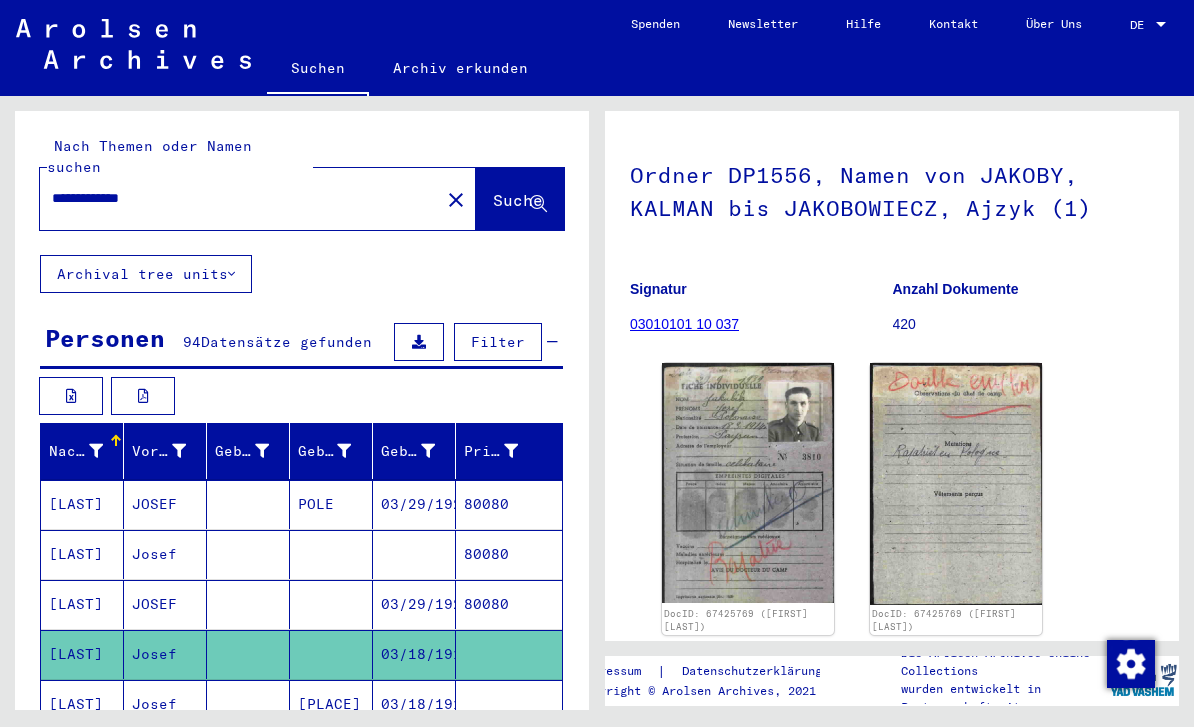 scroll, scrollTop: 121, scrollLeft: 0, axis: vertical 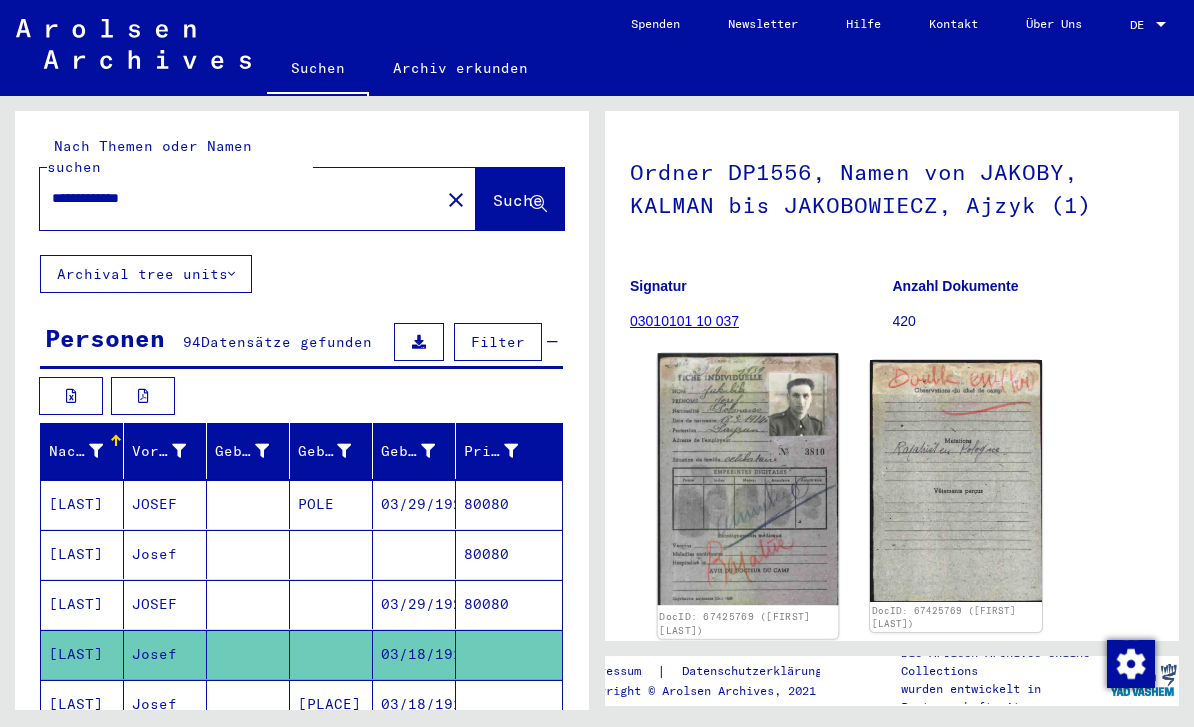 click 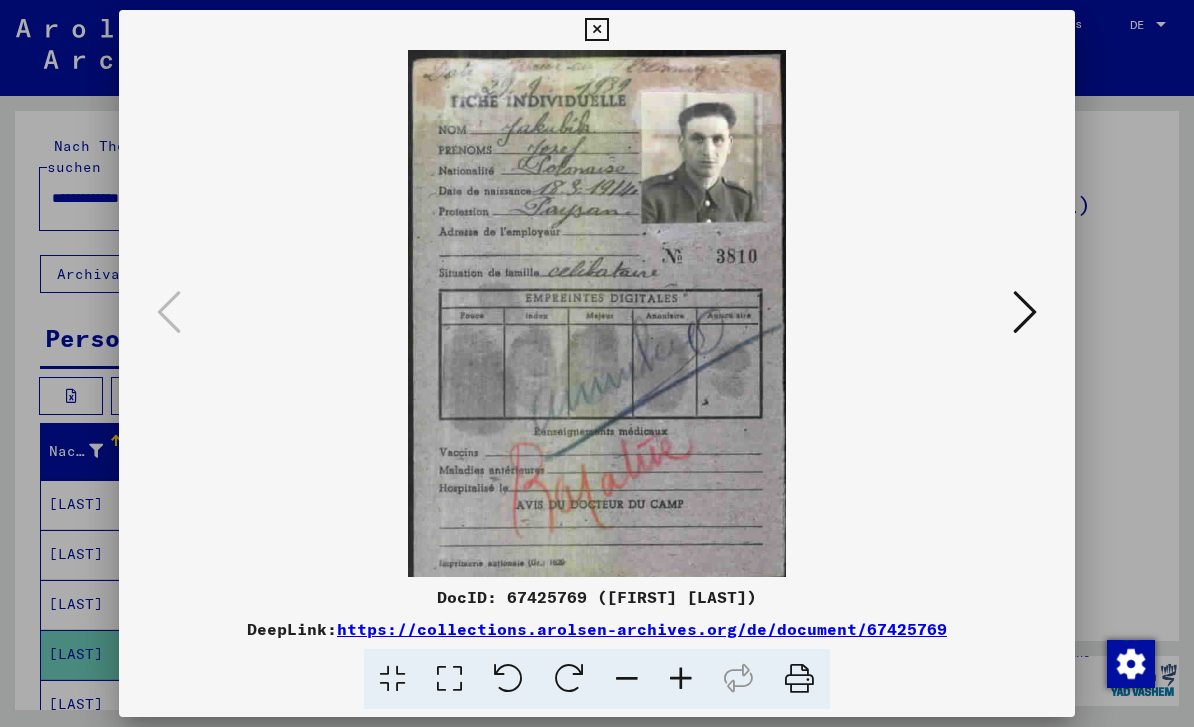 click at bounding box center [597, 363] 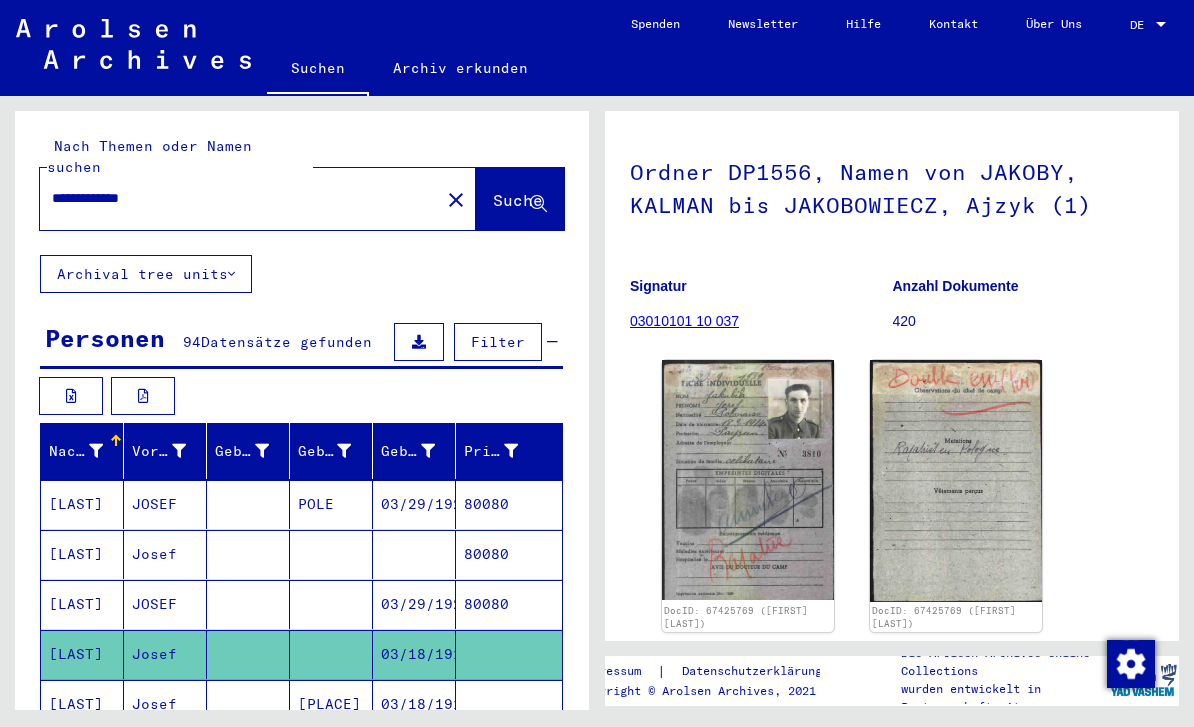click on "03/18/1914" at bounding box center [414, 754] 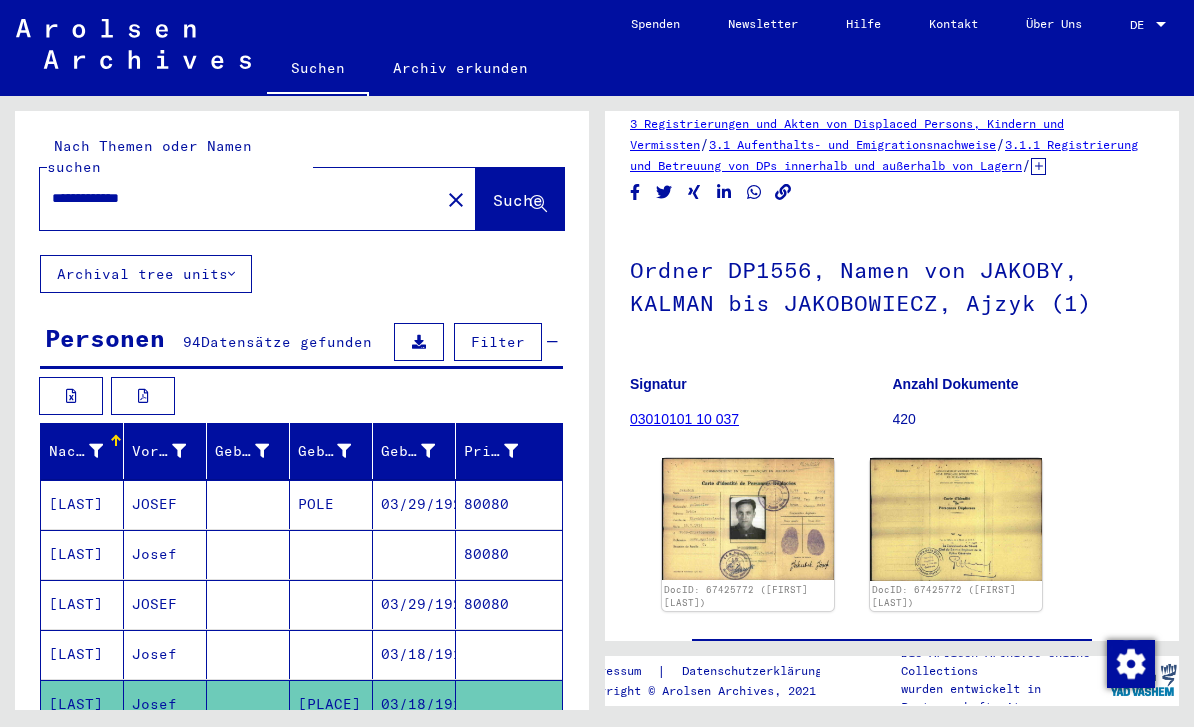 scroll, scrollTop: 24, scrollLeft: 0, axis: vertical 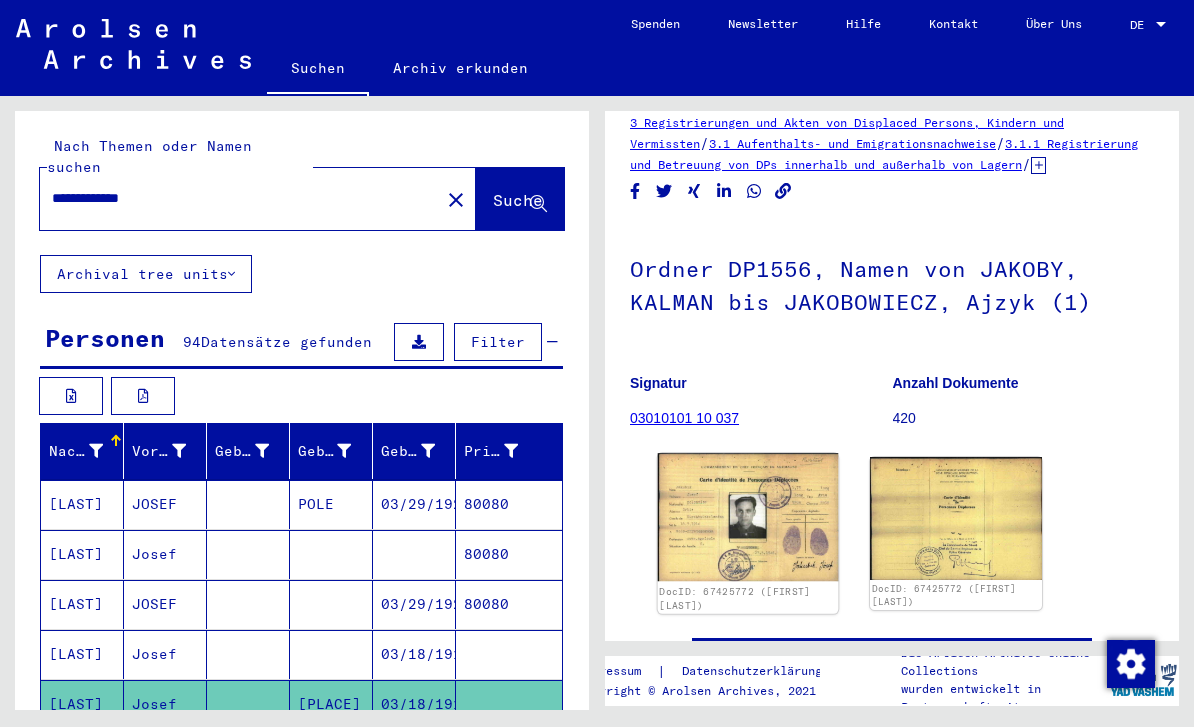 click 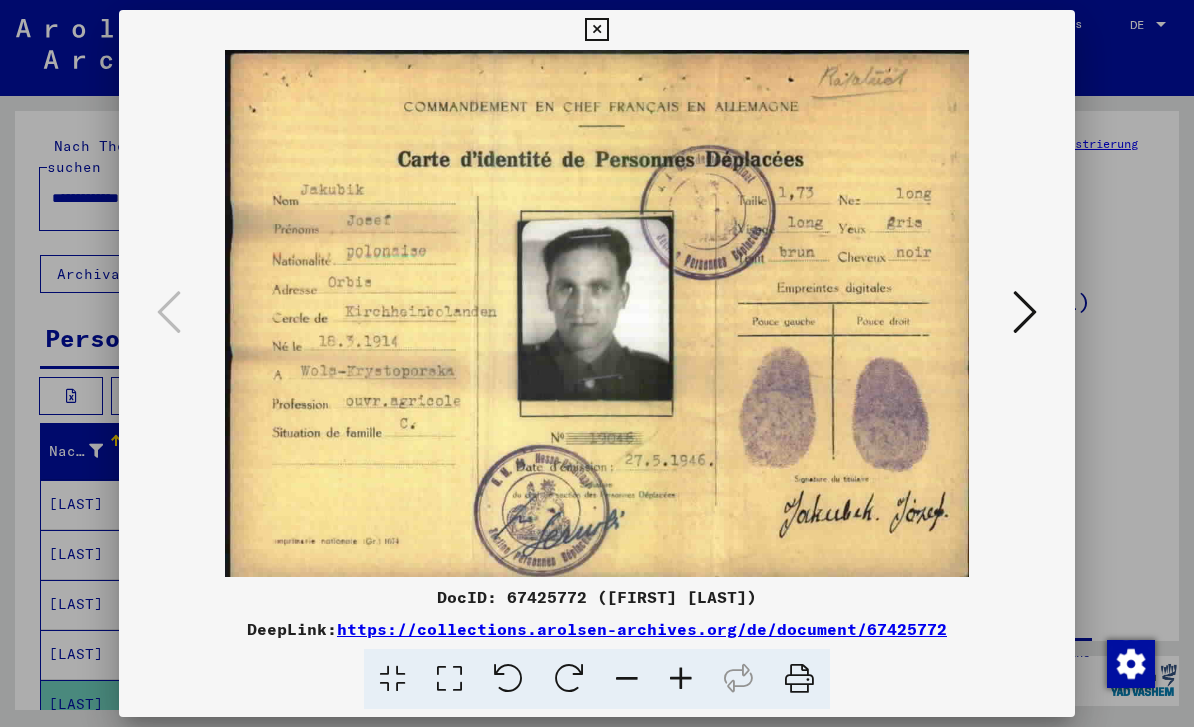 click at bounding box center [1025, 313] 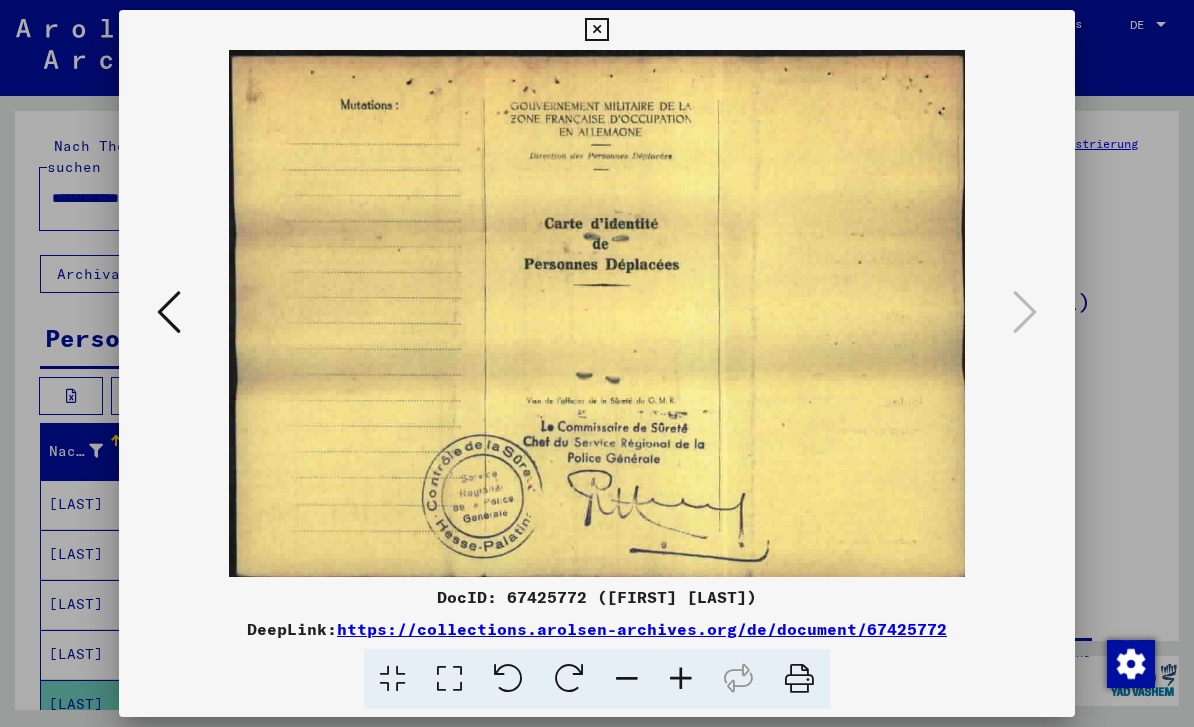 click at bounding box center (169, 312) 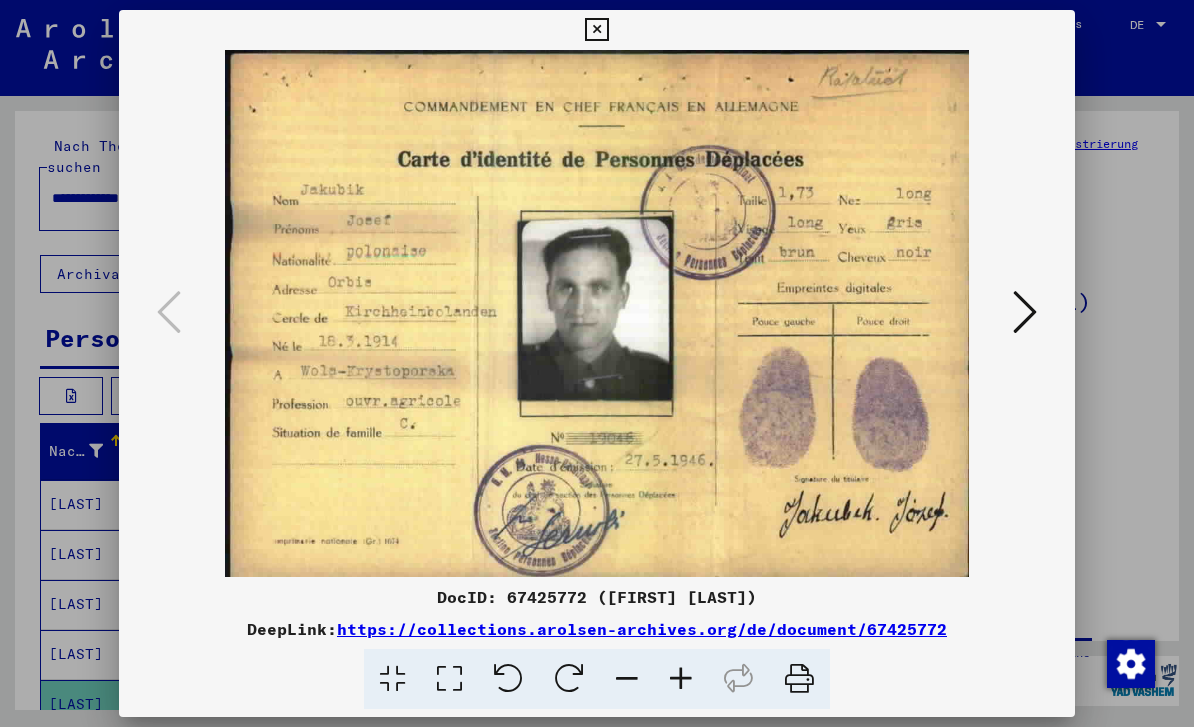 click at bounding box center [596, 313] 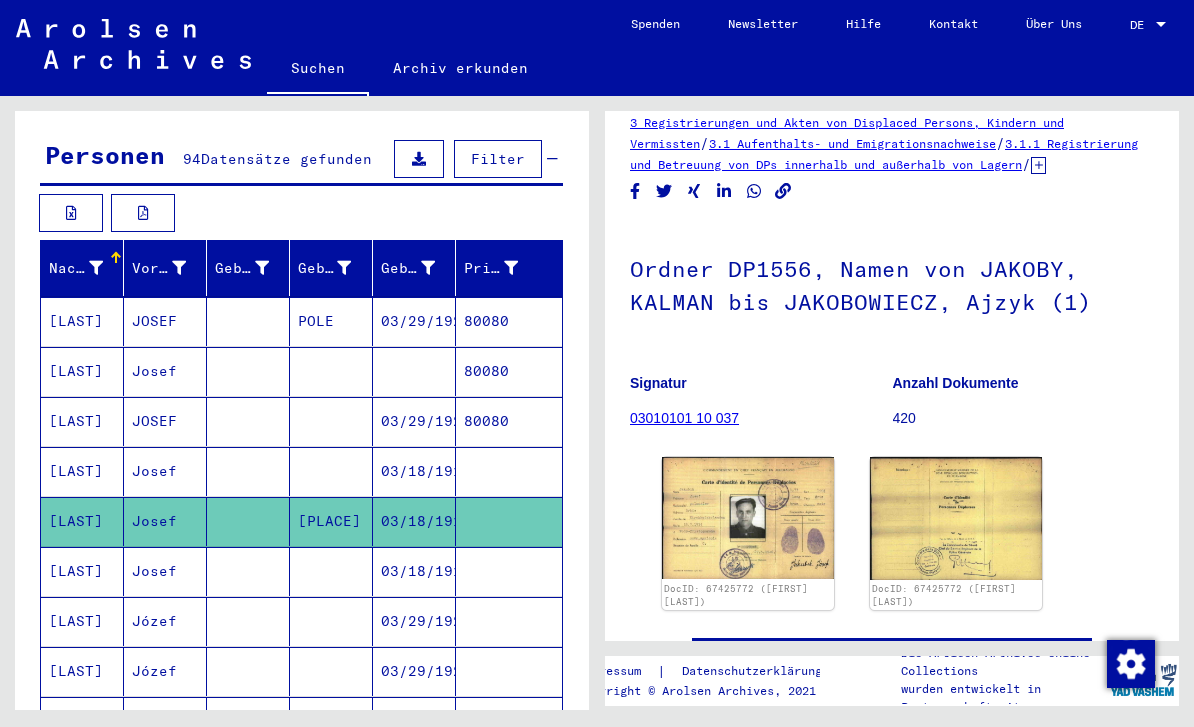 scroll, scrollTop: 184, scrollLeft: 0, axis: vertical 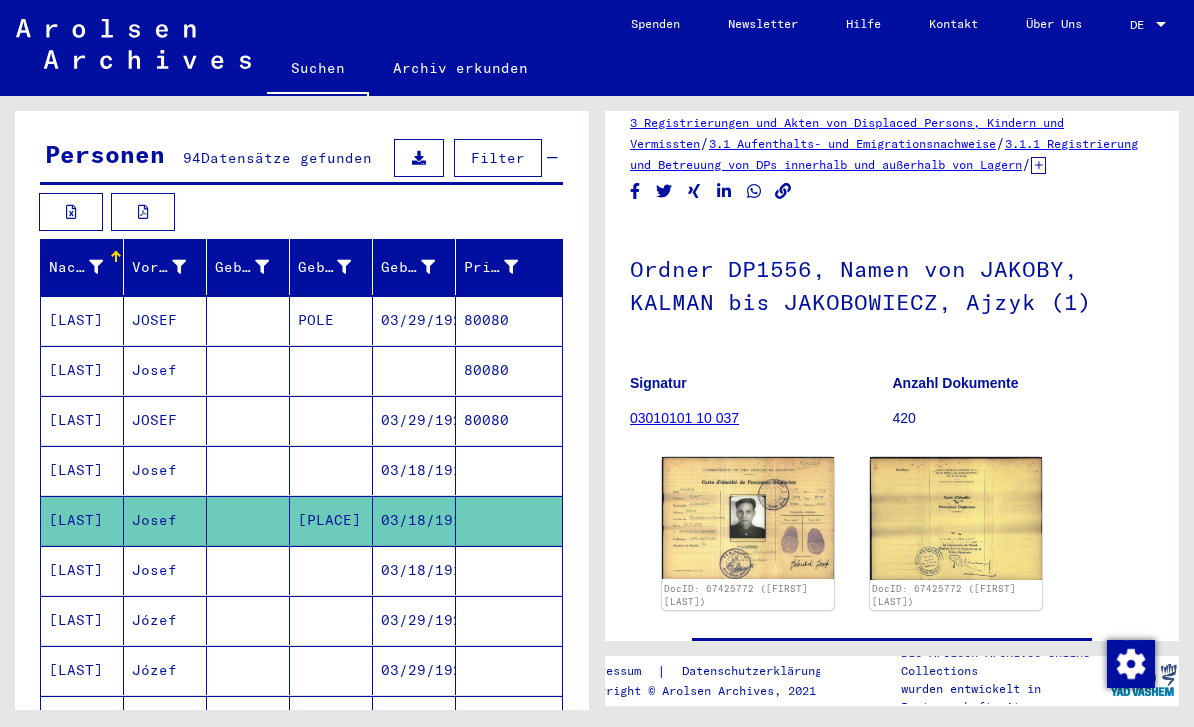click on "03/18/1914" at bounding box center (414, 520) 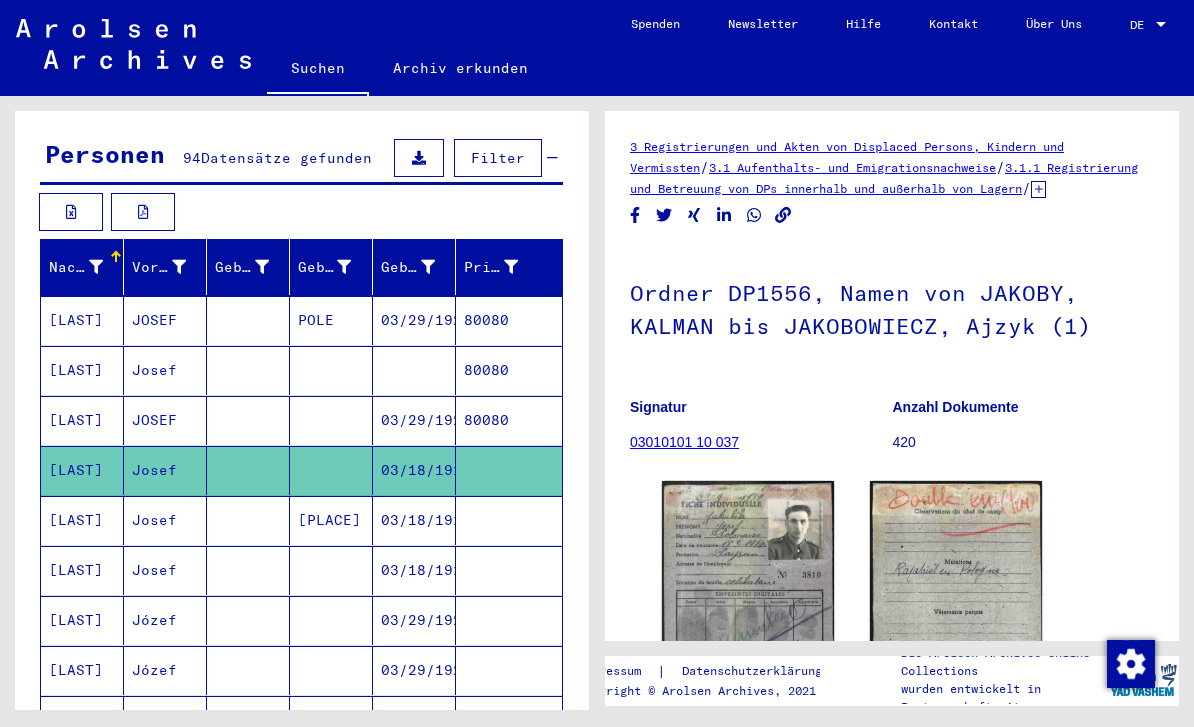 scroll, scrollTop: 23, scrollLeft: 0, axis: vertical 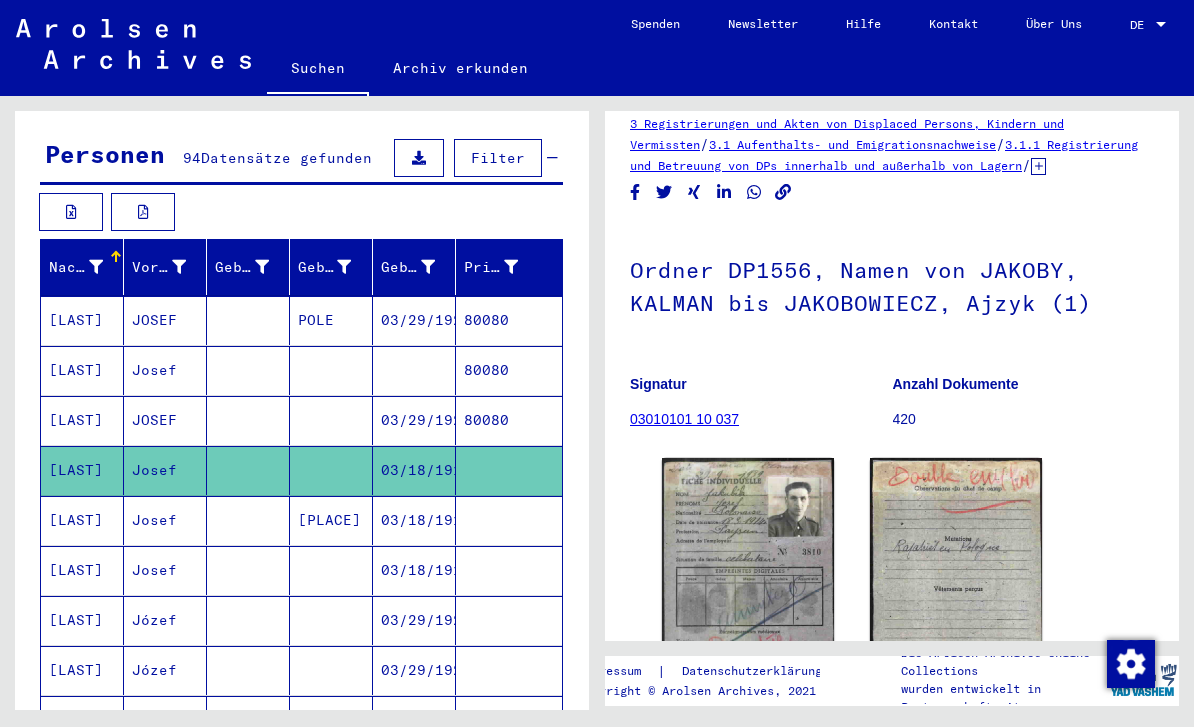 click on "03/18/1914" at bounding box center [414, 570] 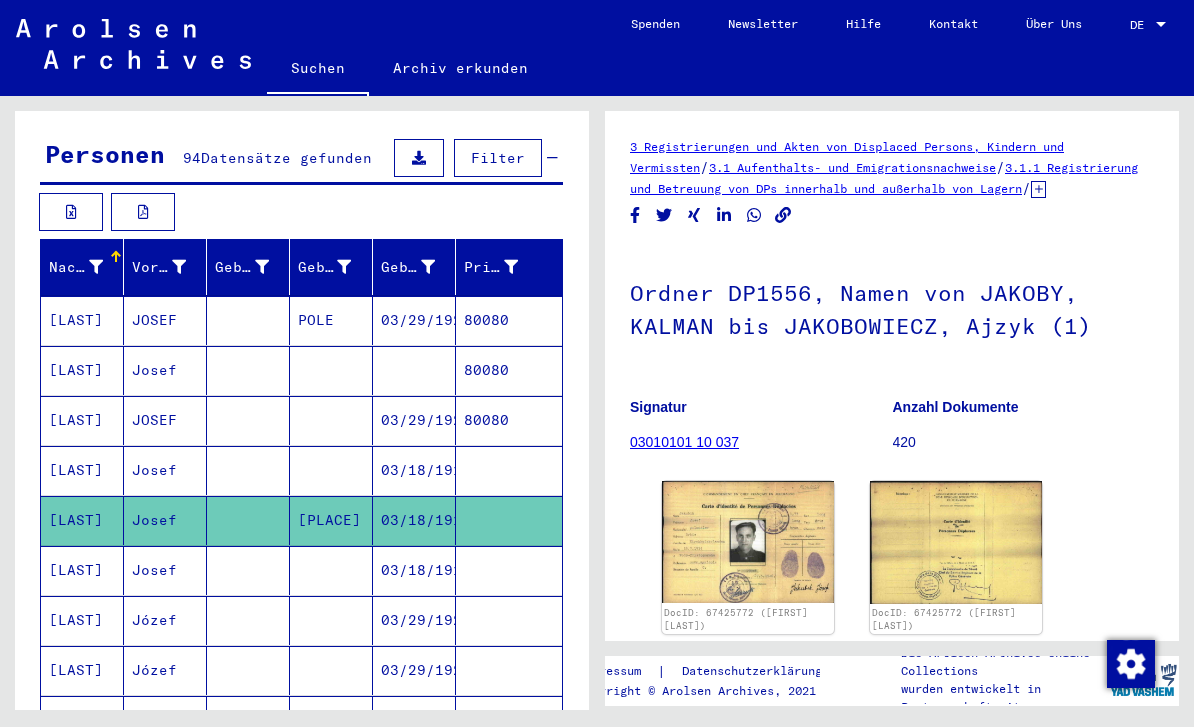 click on "03/18/1914" at bounding box center [414, 520] 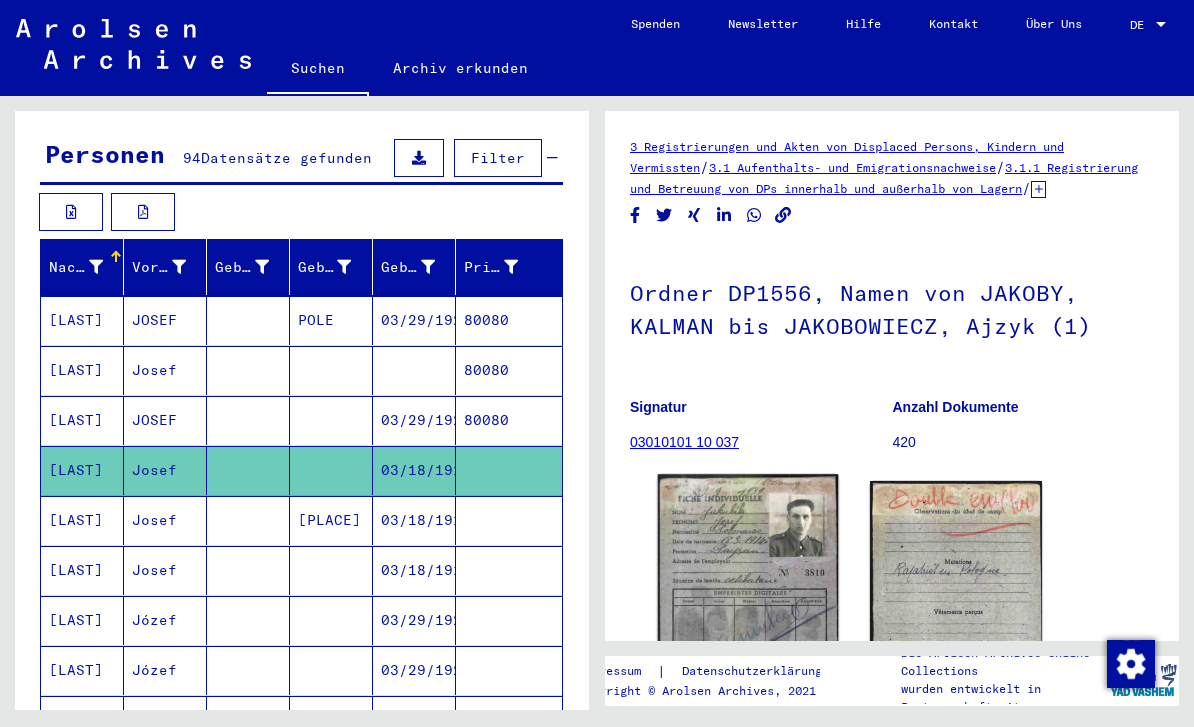 click 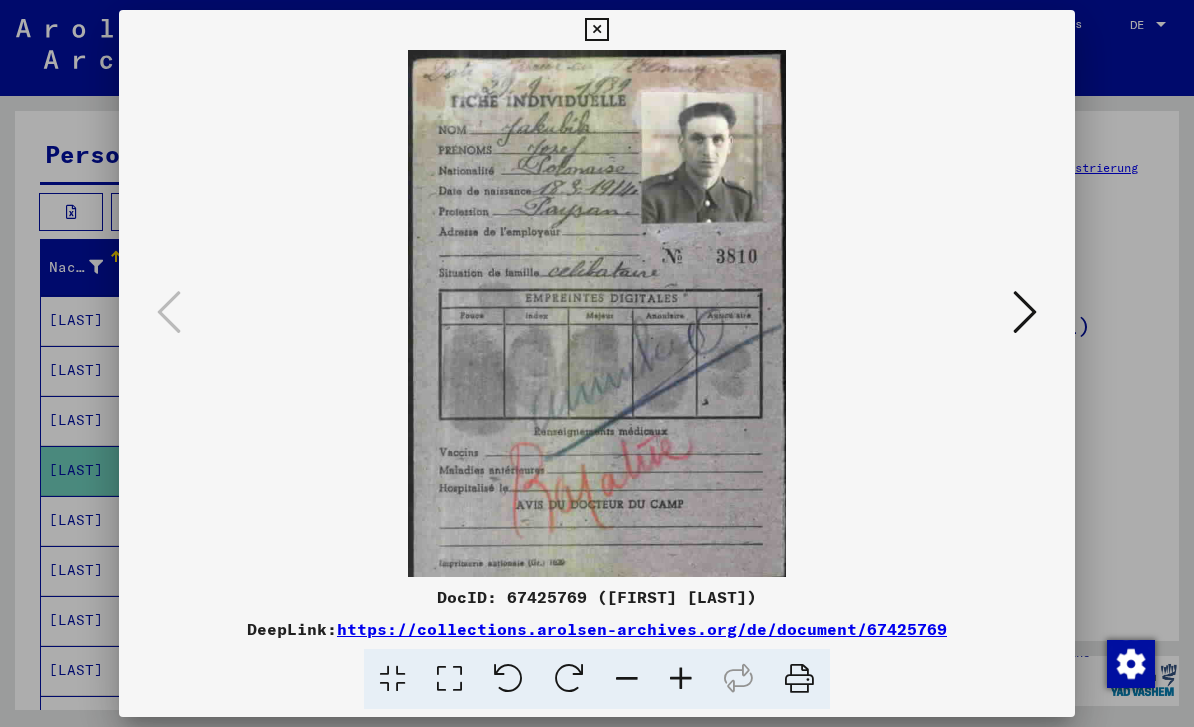 click at bounding box center (597, 363) 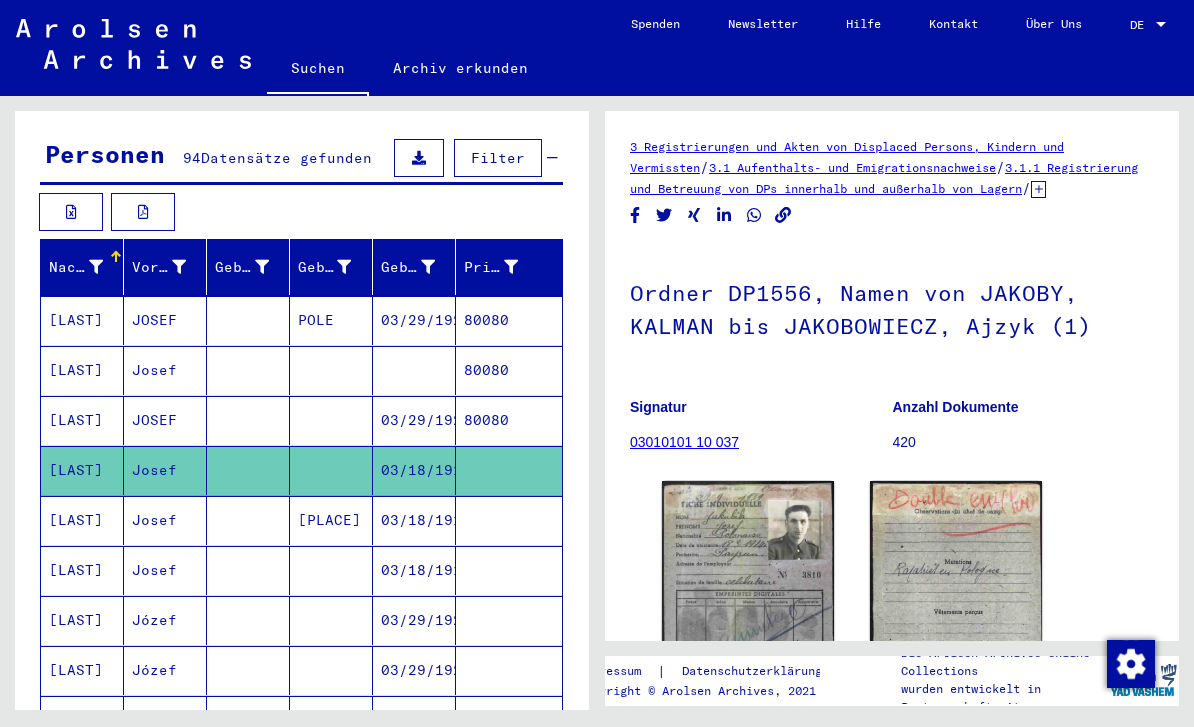 scroll, scrollTop: 4, scrollLeft: 0, axis: vertical 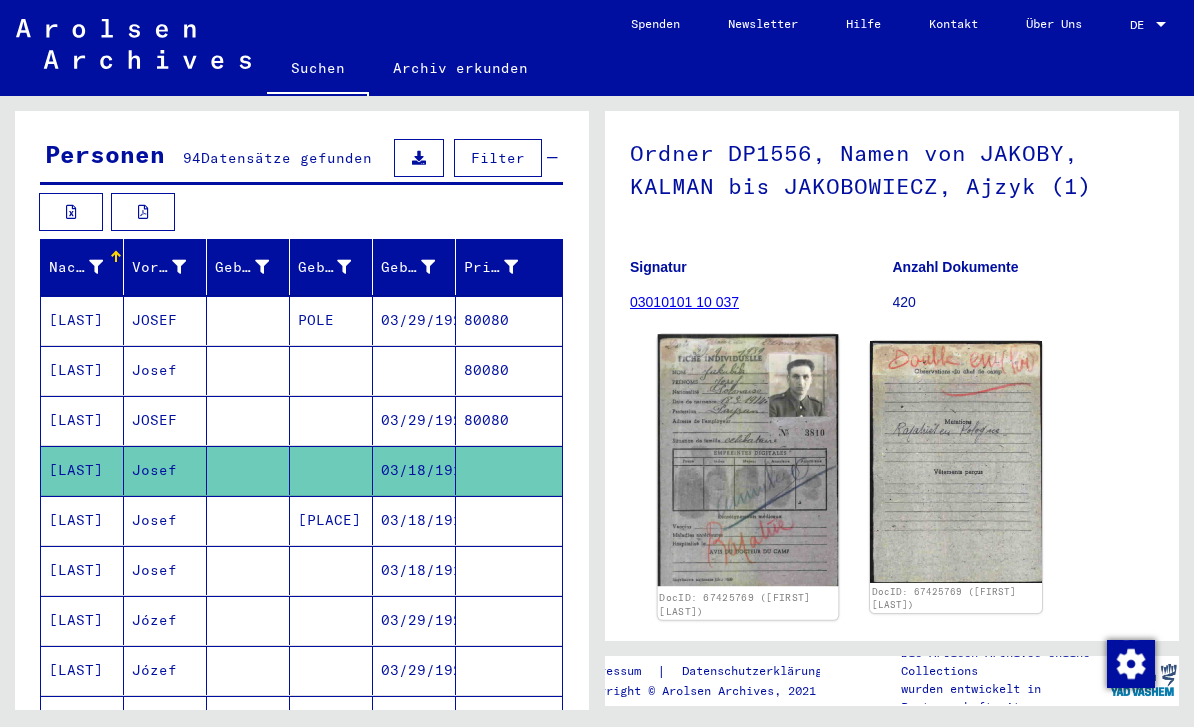 click 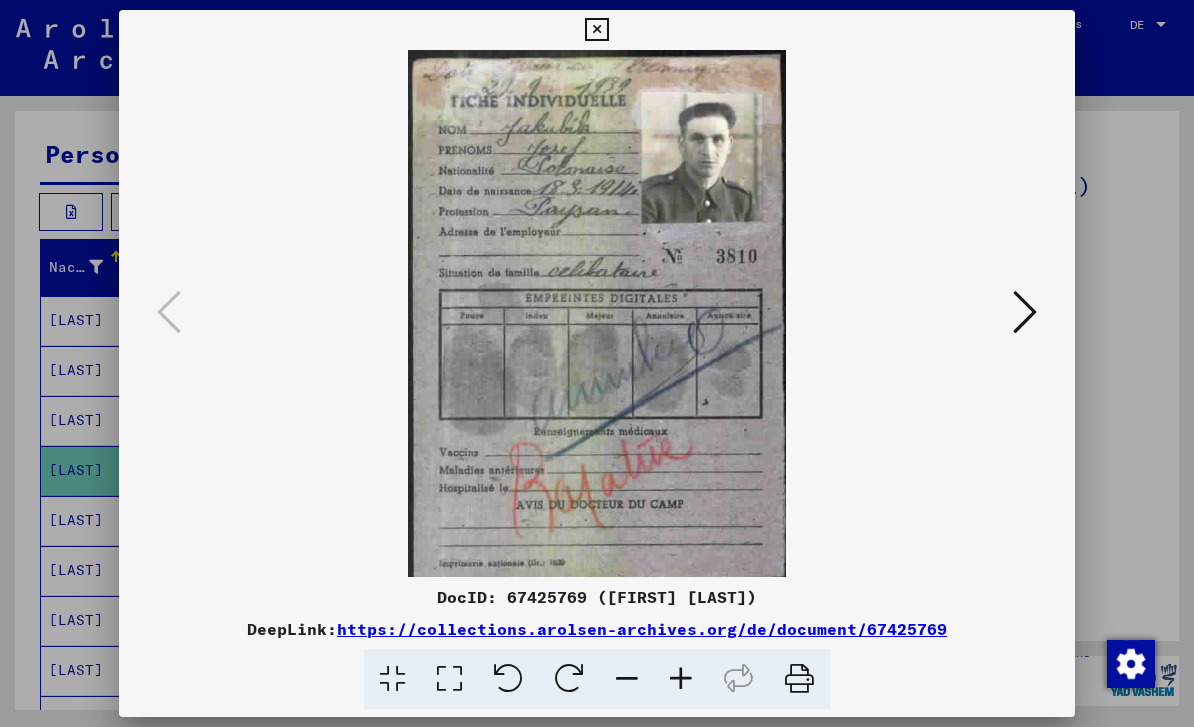 click at bounding box center [1025, 312] 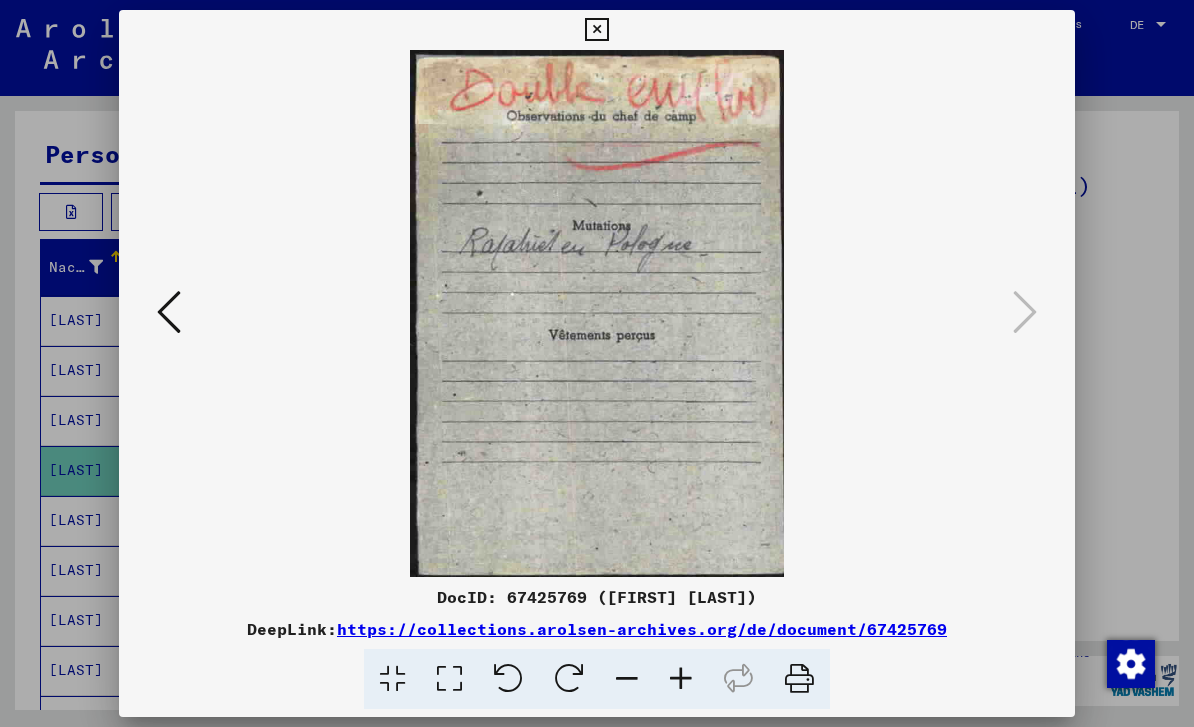 click at bounding box center (169, 312) 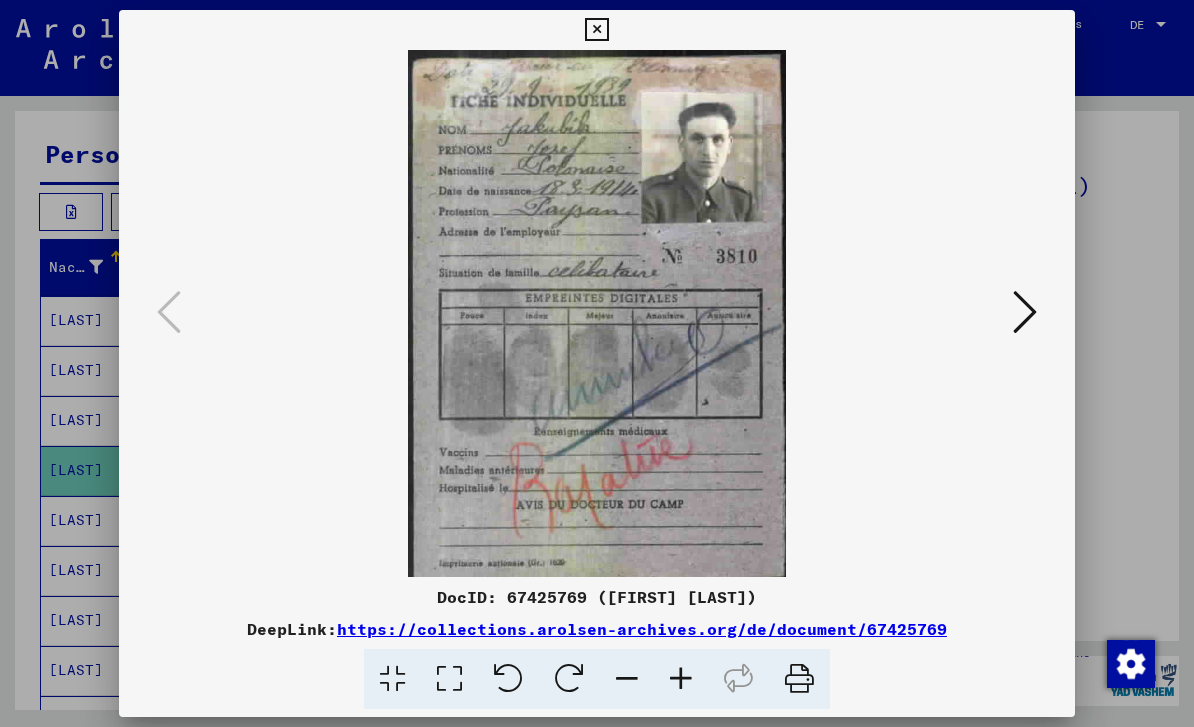 click at bounding box center (597, 363) 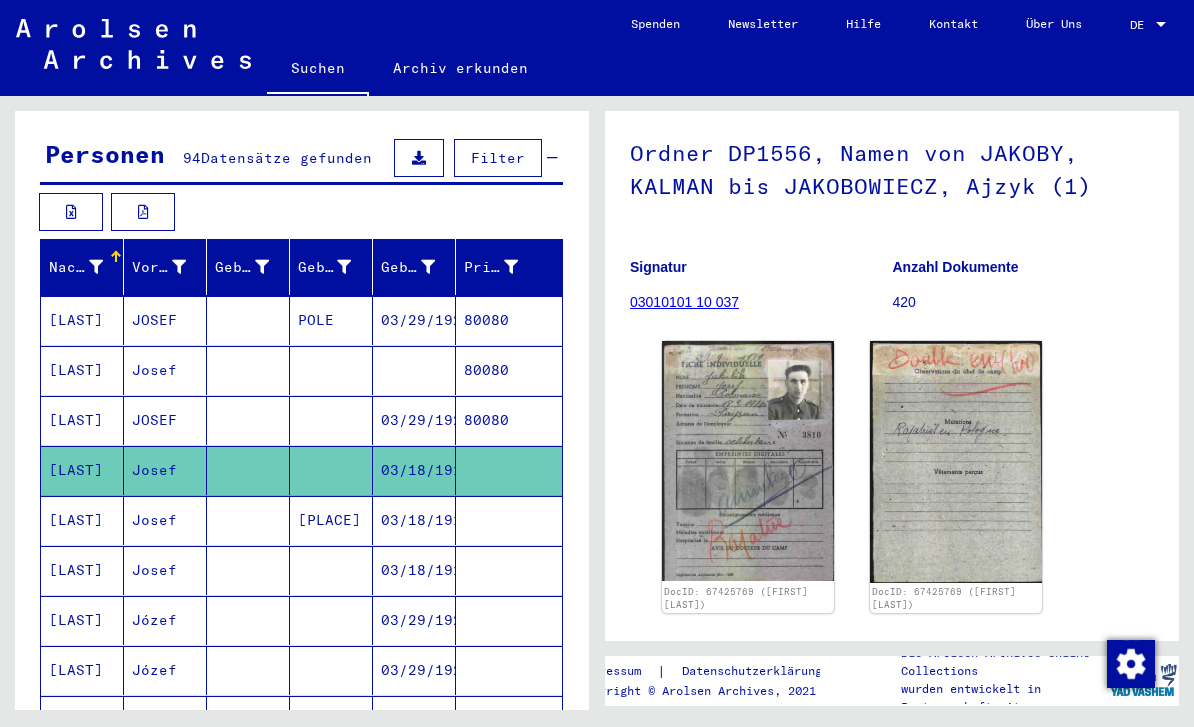 click on "03/29/1921" at bounding box center [414, 470] 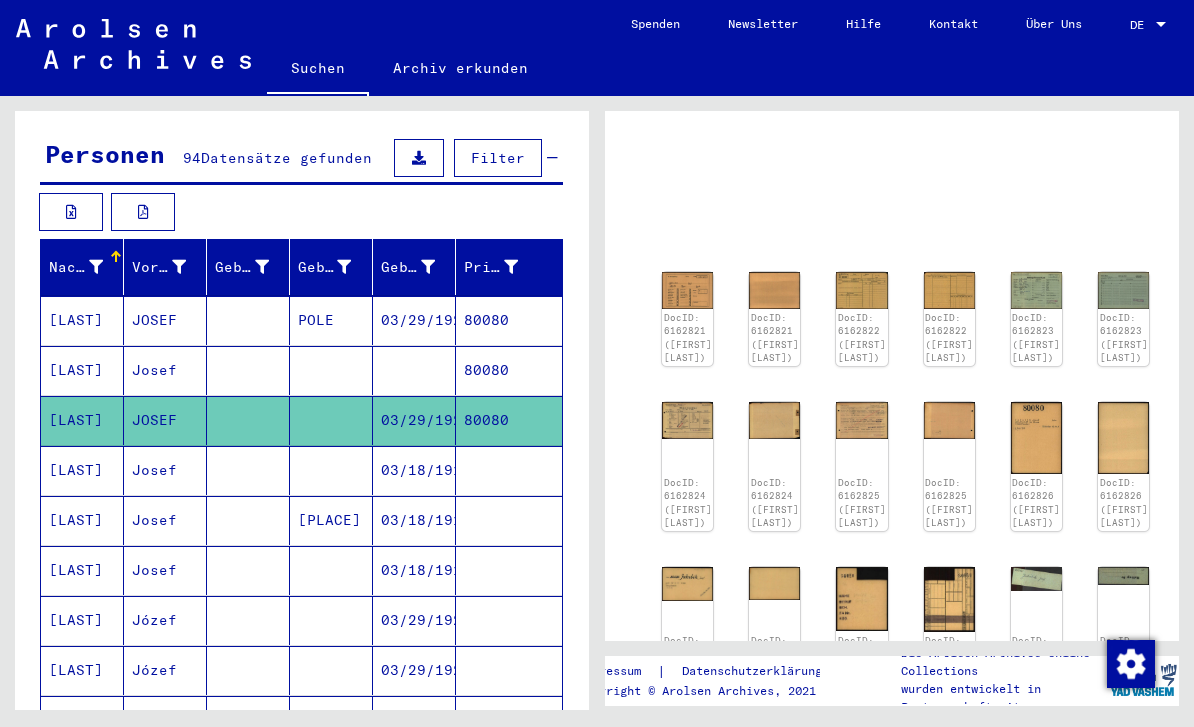 click on "03/18/1914" at bounding box center [414, 520] 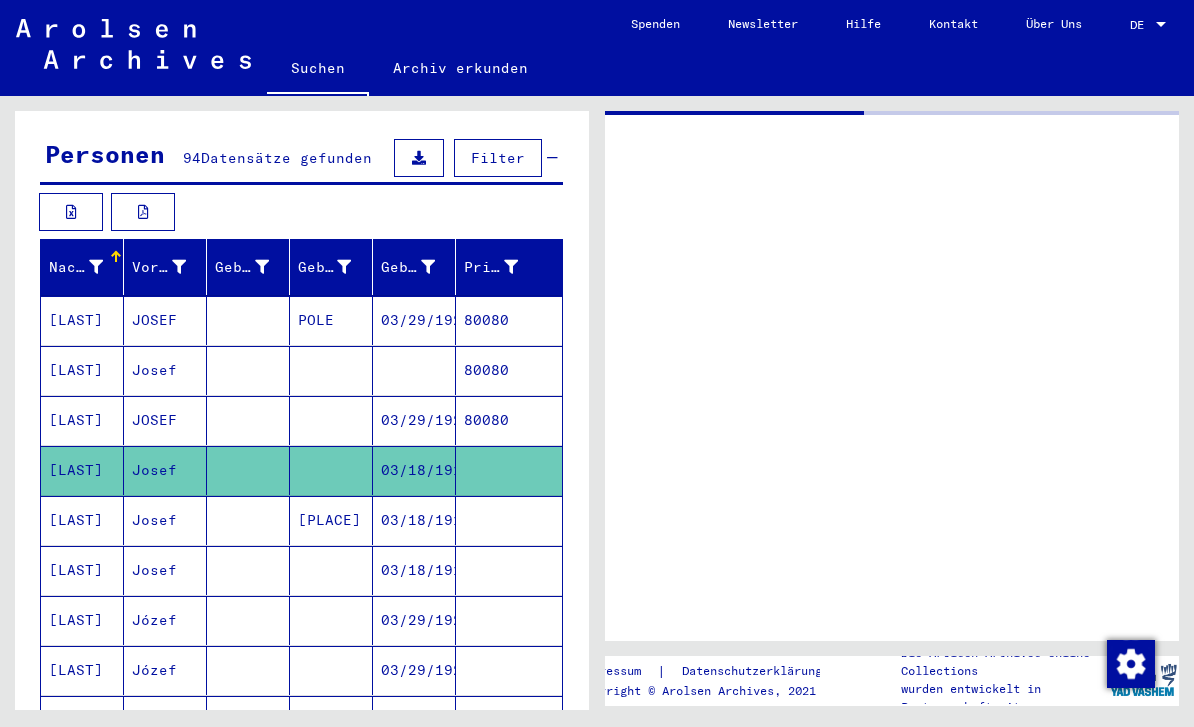 scroll, scrollTop: 0, scrollLeft: 0, axis: both 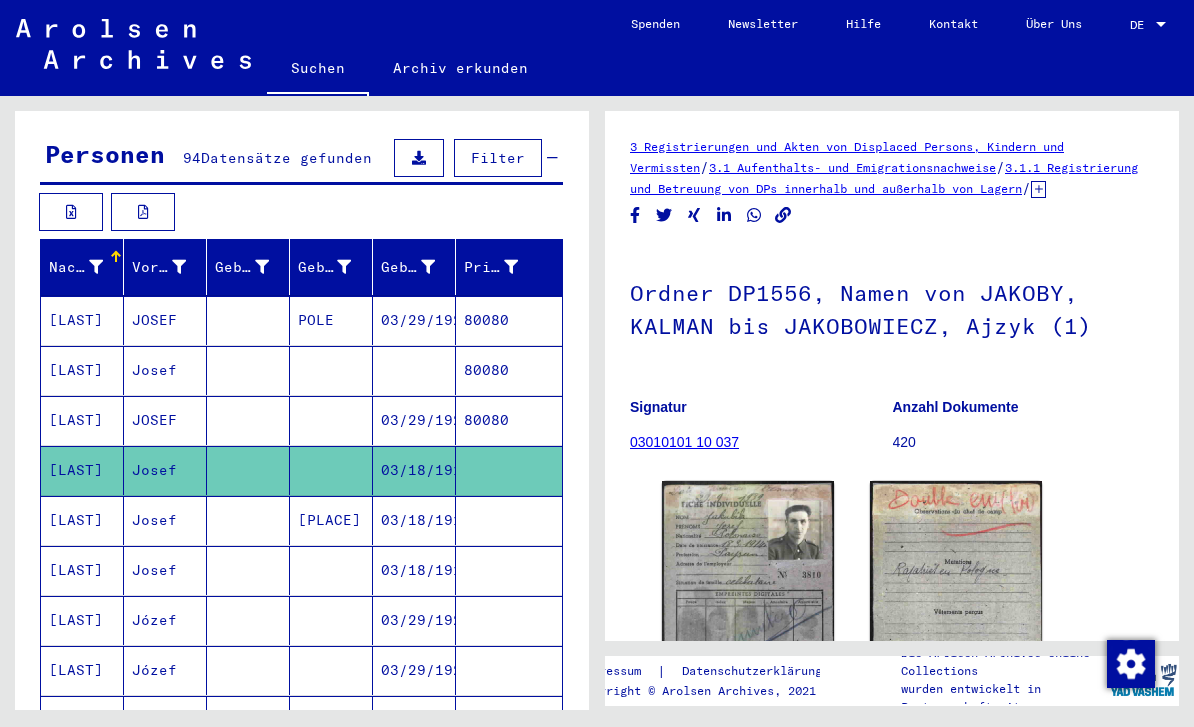 click on "03/18/1914" at bounding box center (414, 570) 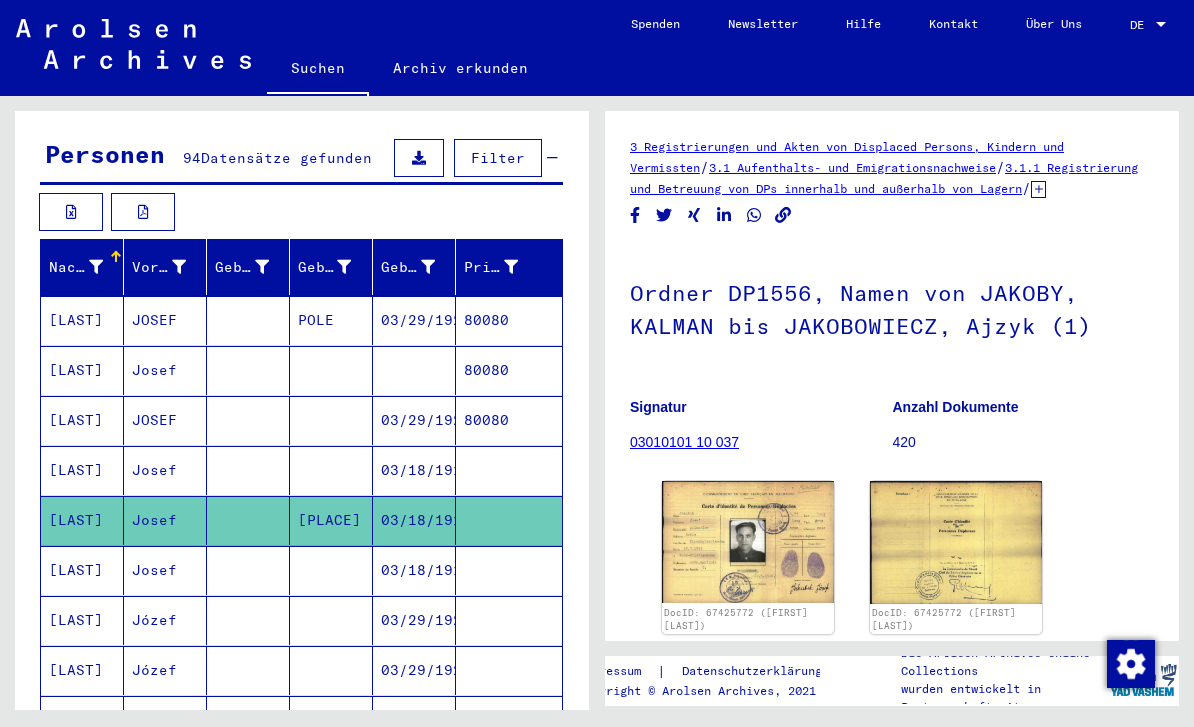 click on "03/18/1914" at bounding box center (414, 520) 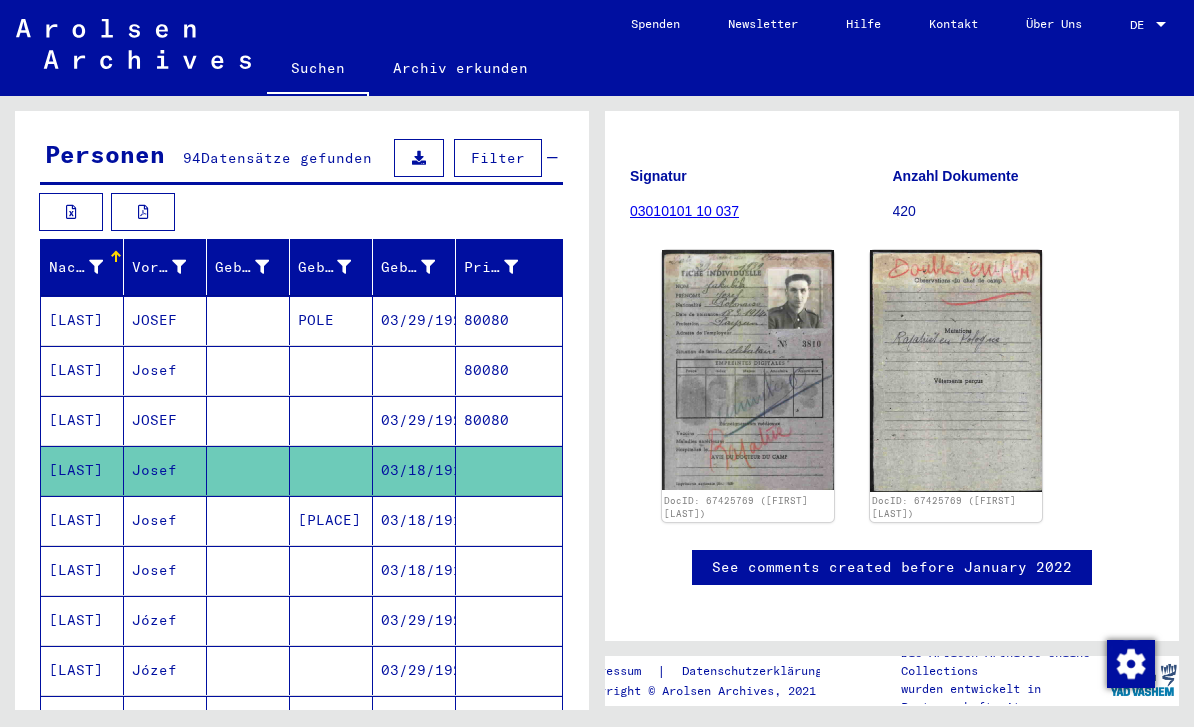 scroll, scrollTop: 230, scrollLeft: 0, axis: vertical 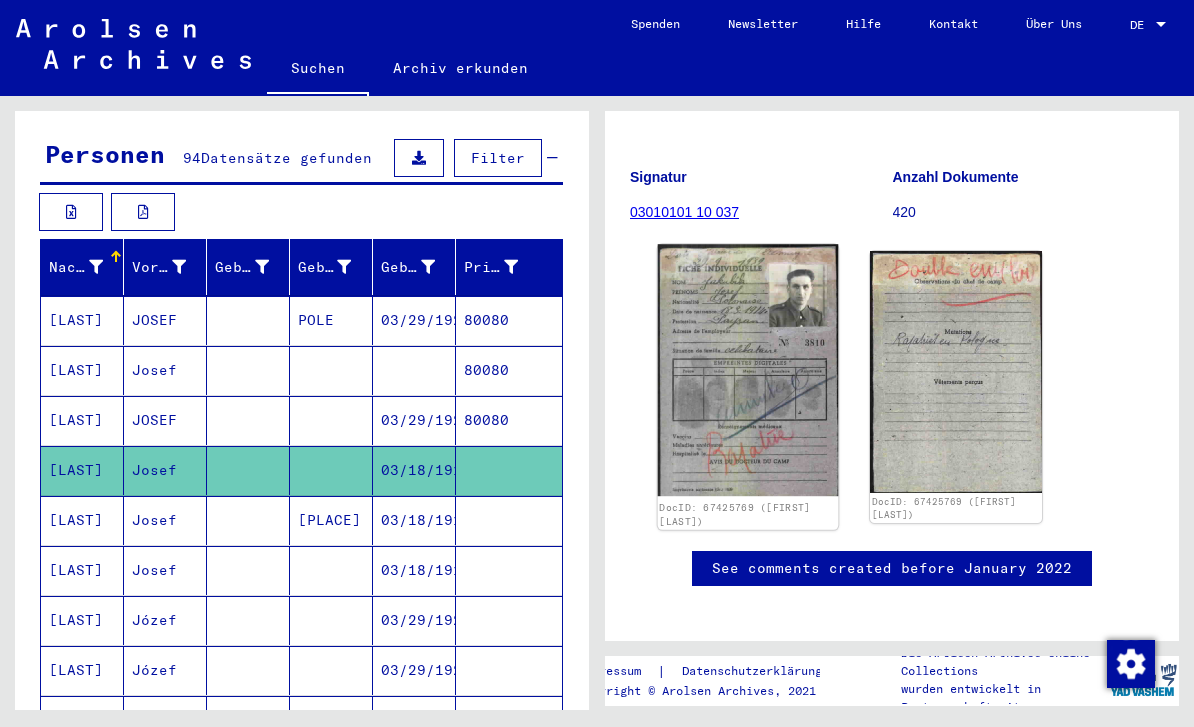 click 